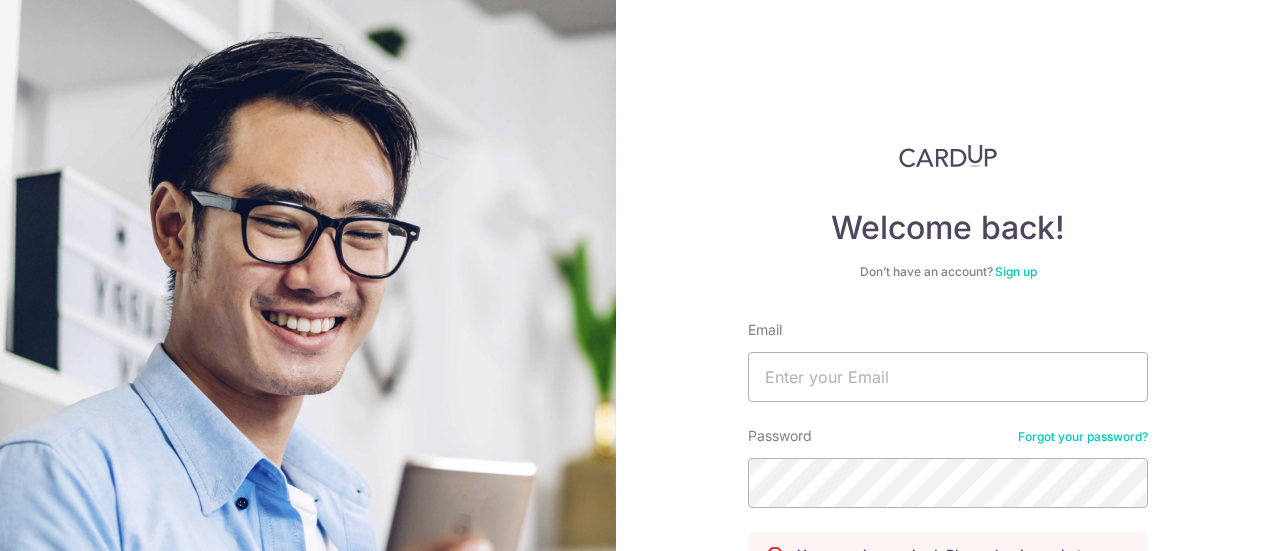 scroll, scrollTop: 0, scrollLeft: 0, axis: both 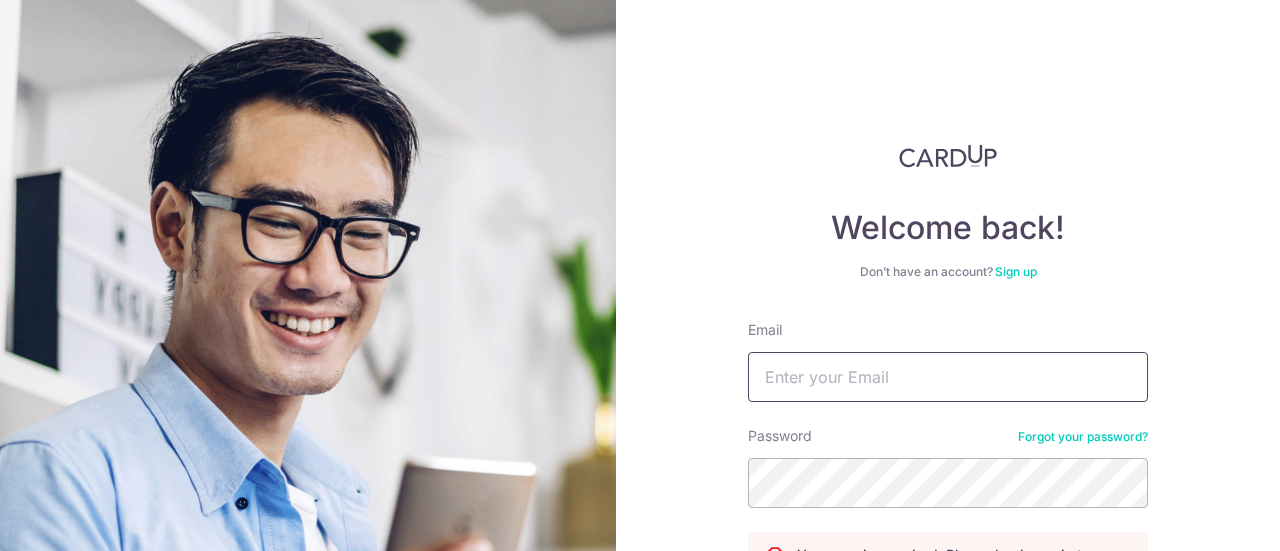 click on "Email" at bounding box center [948, 377] 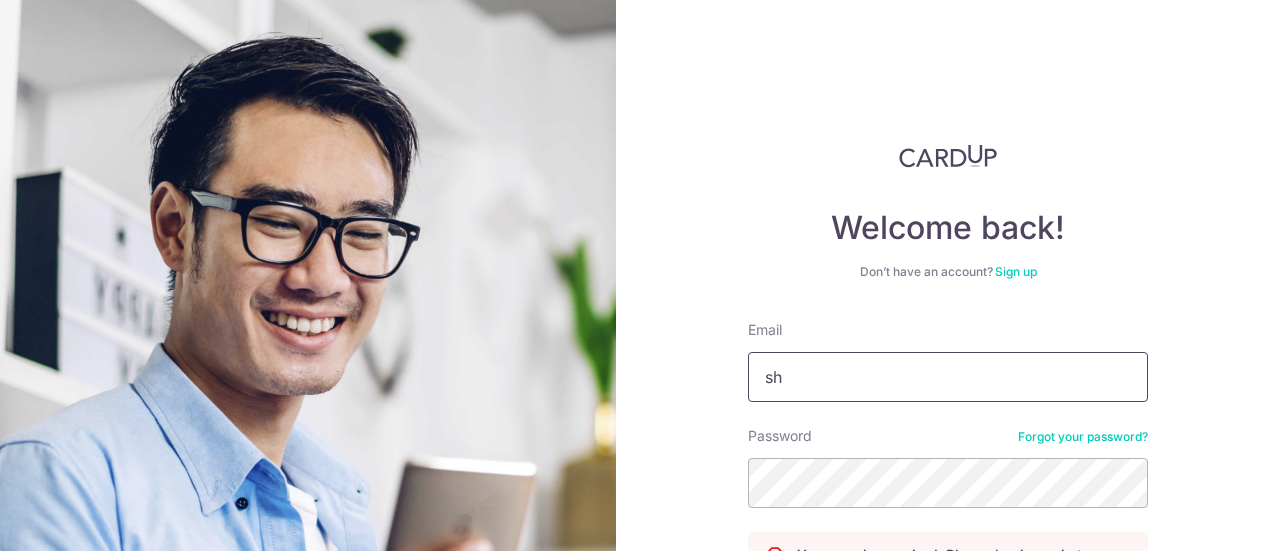 type on "shawntan90@gmail.com" 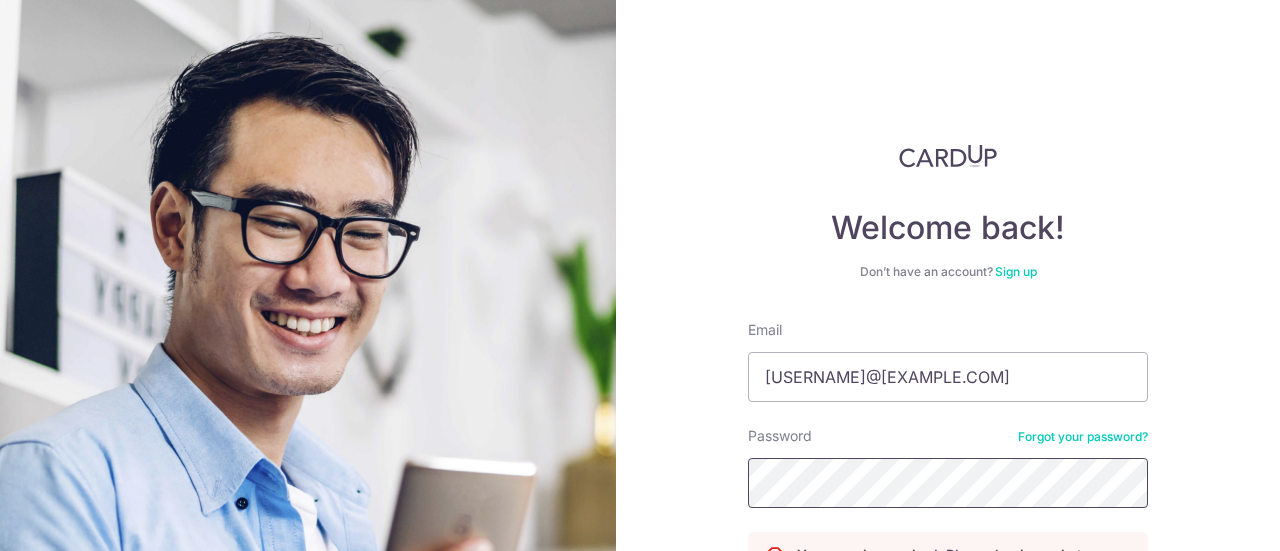 scroll, scrollTop: 125, scrollLeft: 0, axis: vertical 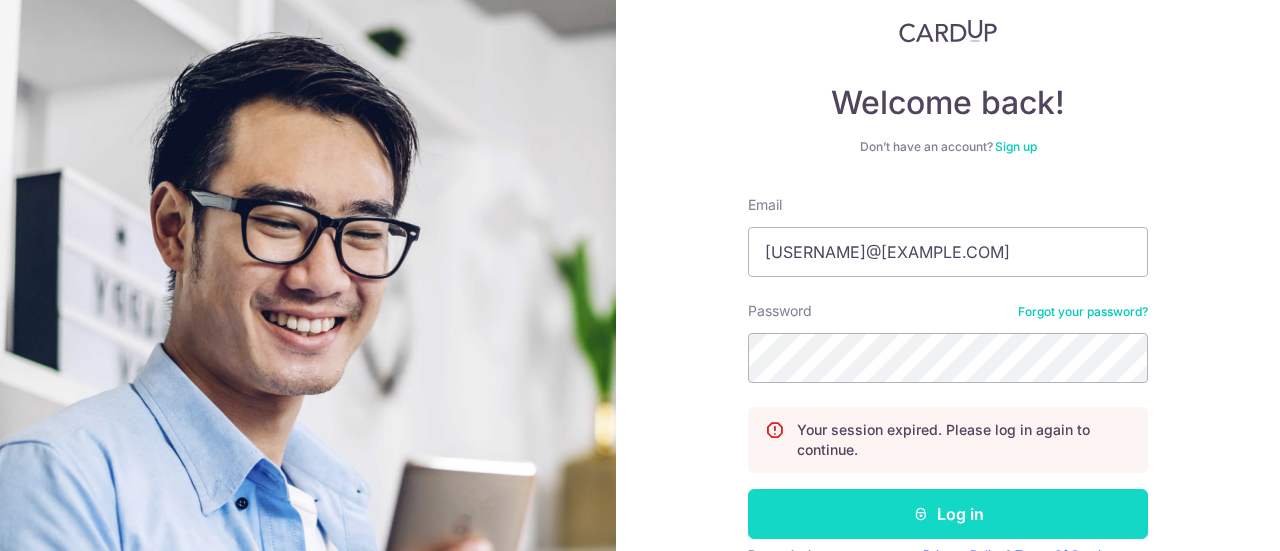 click on "Log in" at bounding box center [948, 514] 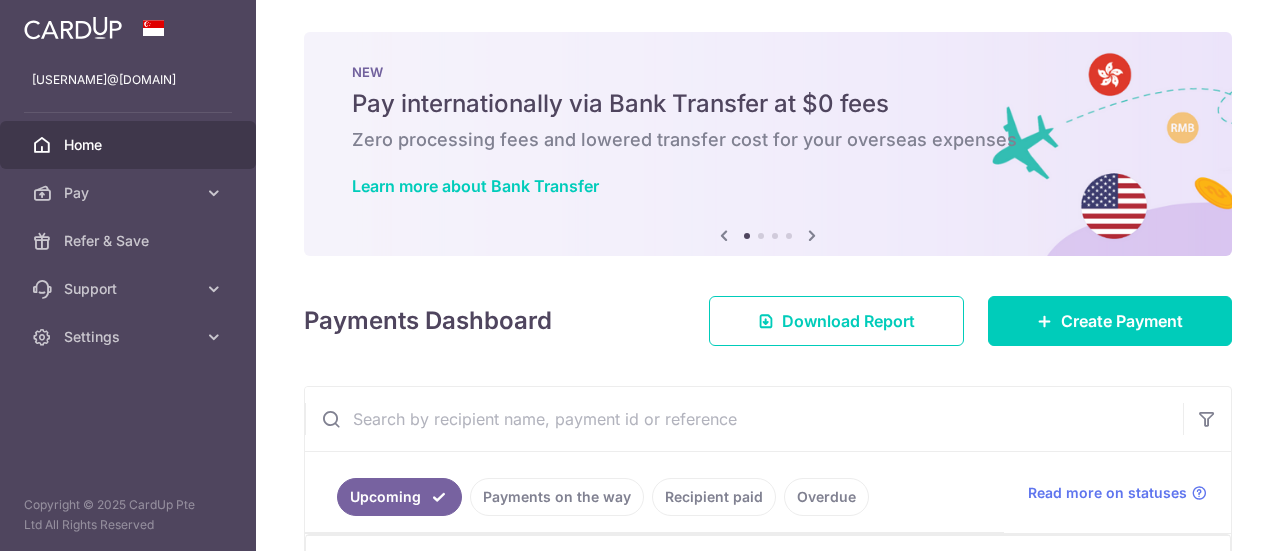 scroll, scrollTop: 0, scrollLeft: 0, axis: both 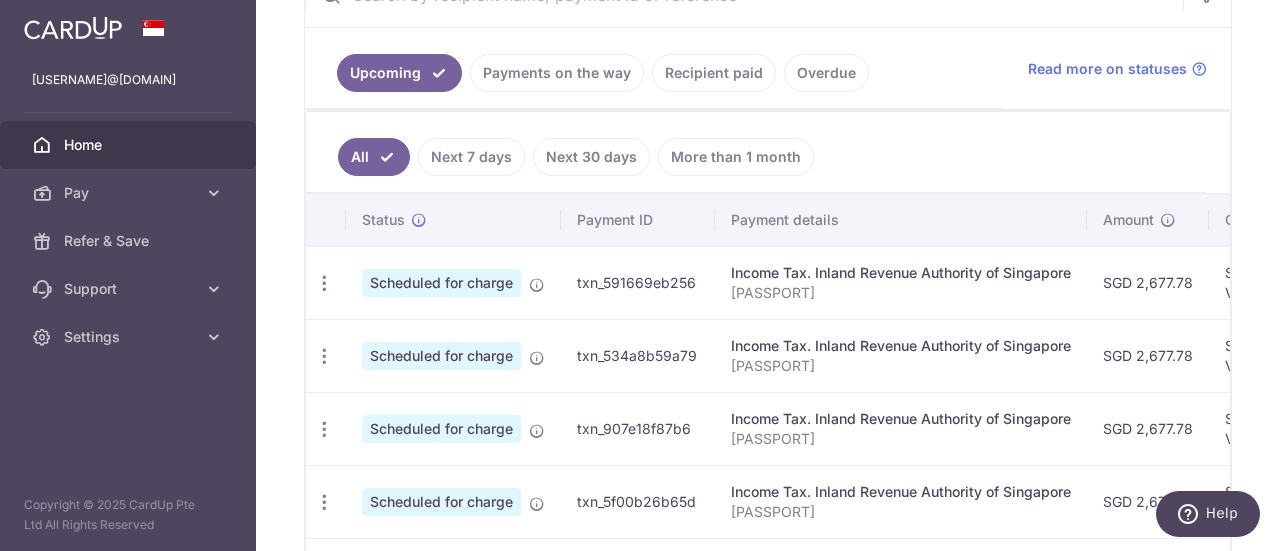 click on "Recipient paid" at bounding box center [714, 73] 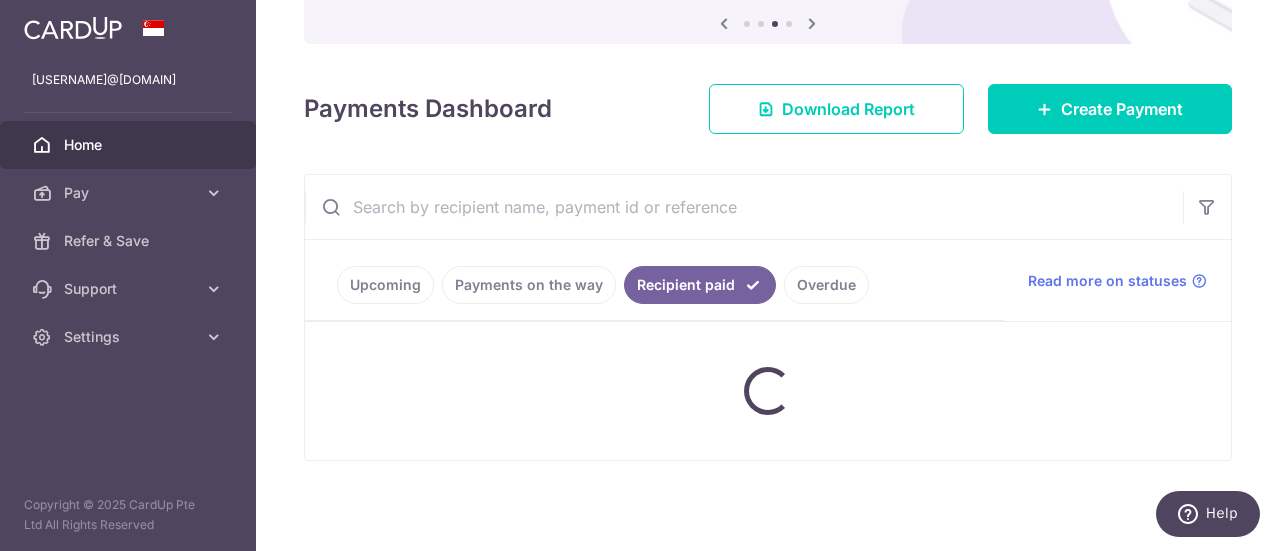 scroll, scrollTop: 346, scrollLeft: 0, axis: vertical 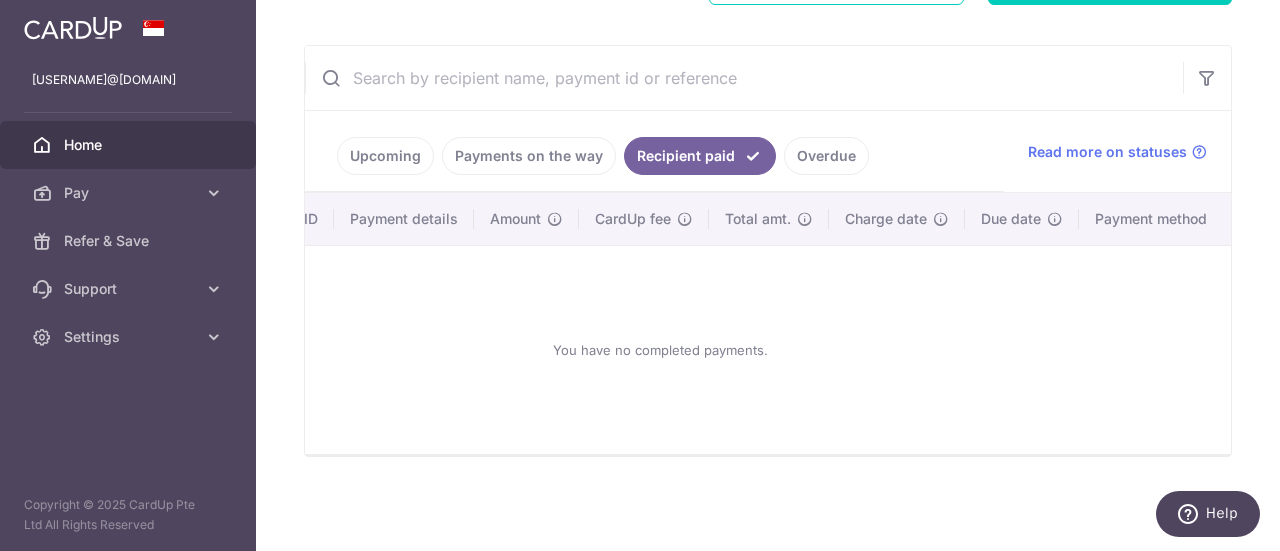 click on "Payments on the way" at bounding box center [529, 156] 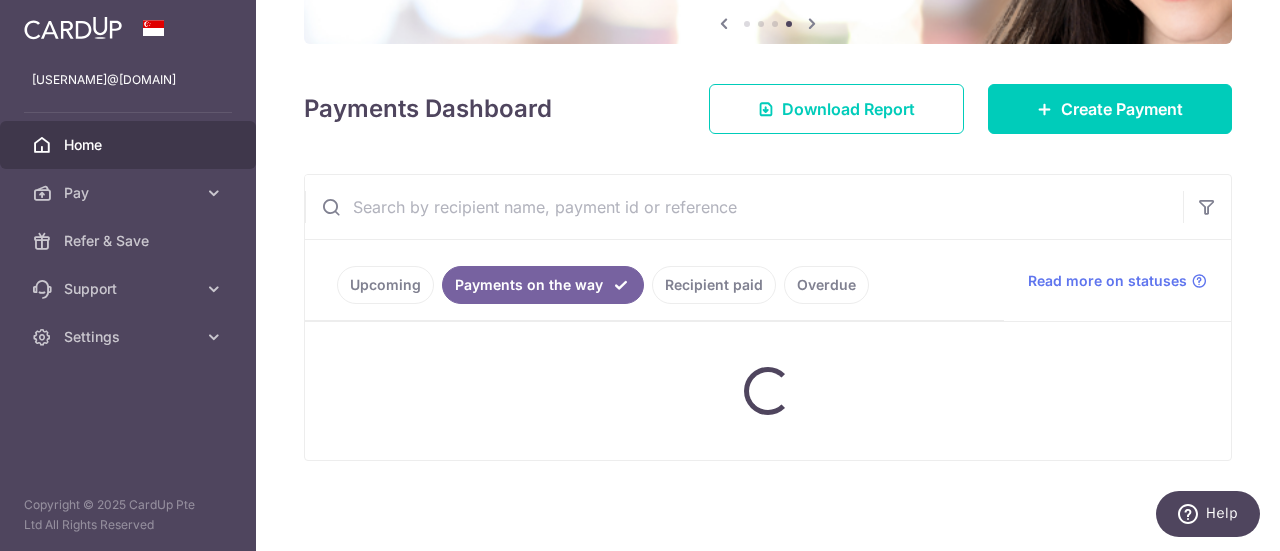 scroll, scrollTop: 210, scrollLeft: 0, axis: vertical 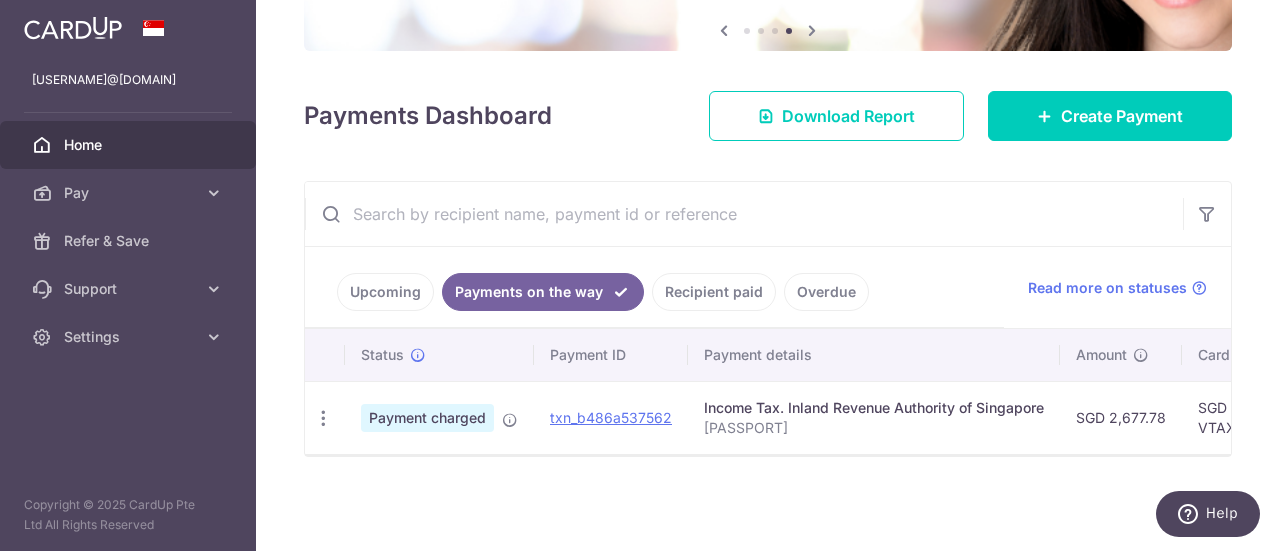 click on "Upcoming" at bounding box center [385, 292] 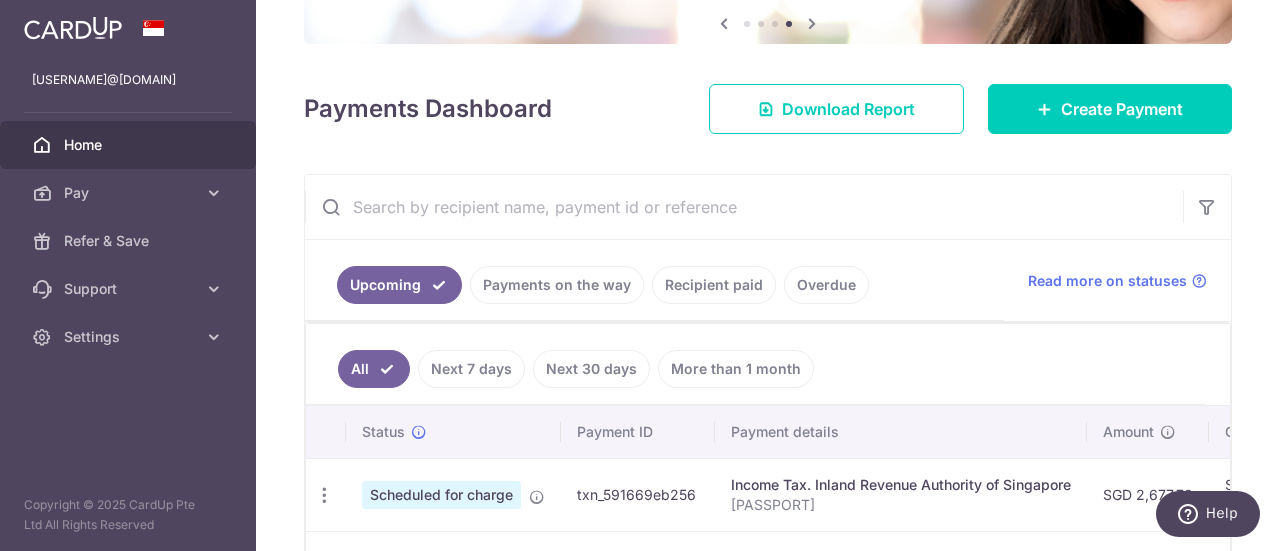 scroll, scrollTop: 346, scrollLeft: 0, axis: vertical 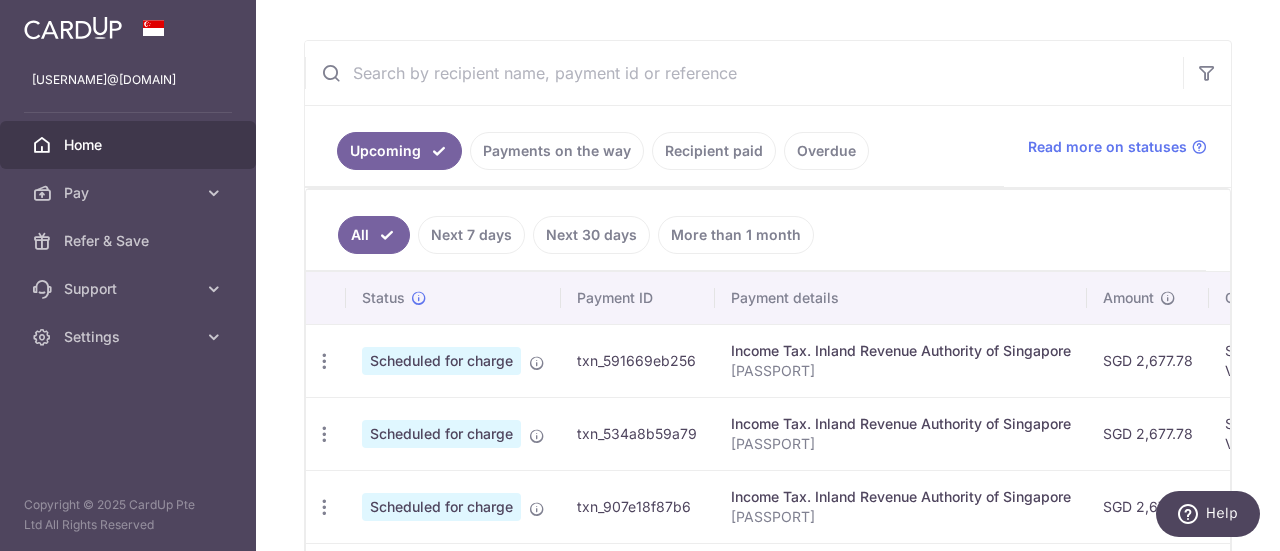 click on "Payments on the way" at bounding box center [557, 151] 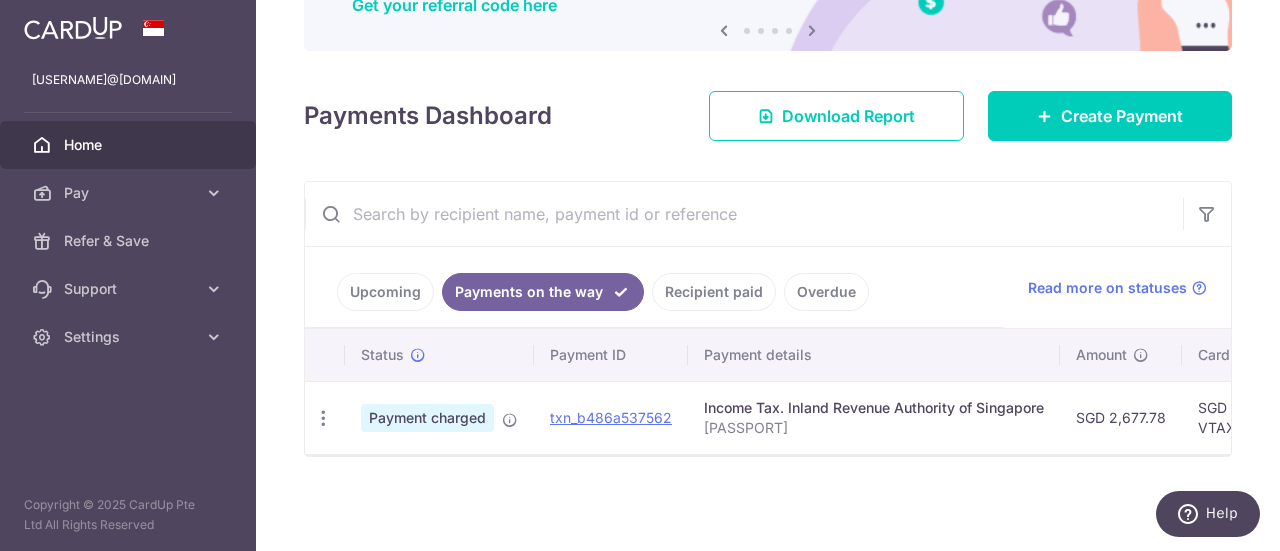 scroll, scrollTop: 210, scrollLeft: 0, axis: vertical 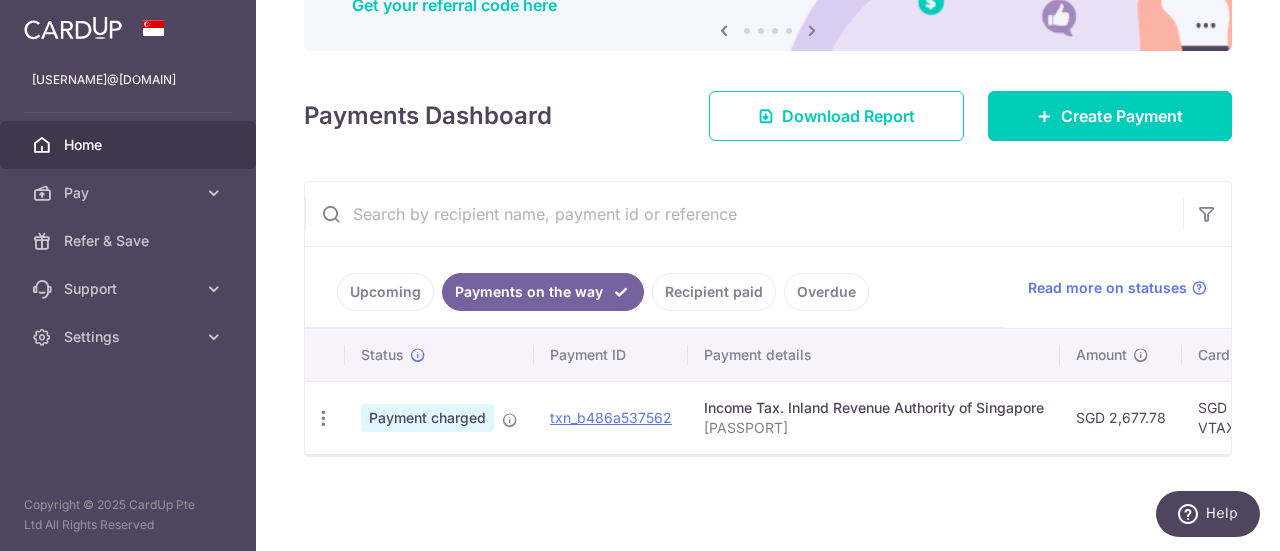 click on "Upcoming" at bounding box center [385, 292] 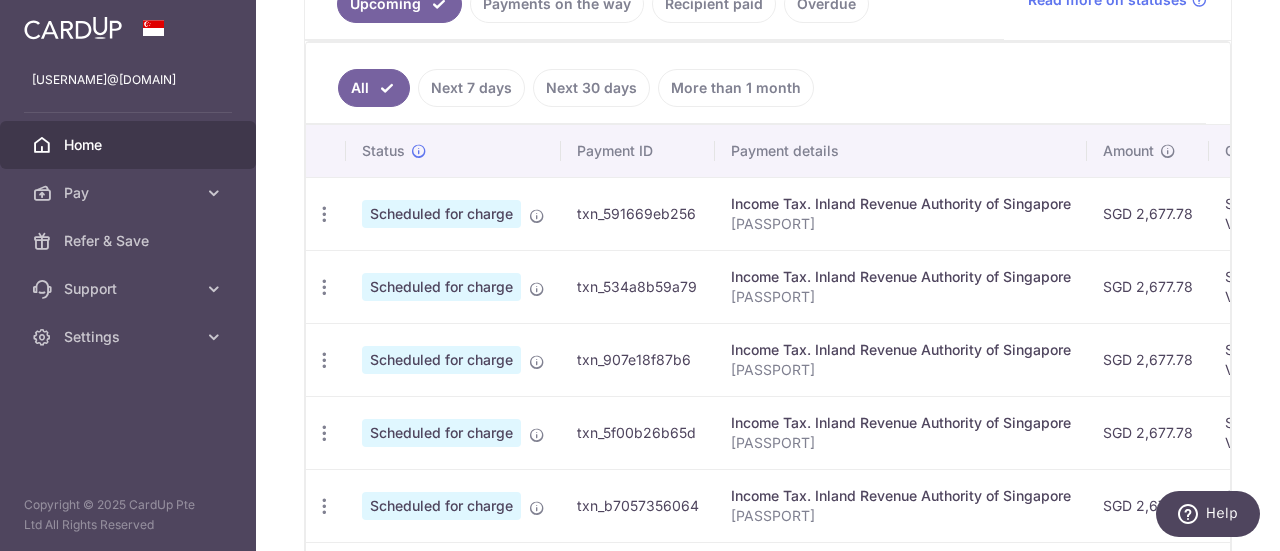 scroll, scrollTop: 482, scrollLeft: 0, axis: vertical 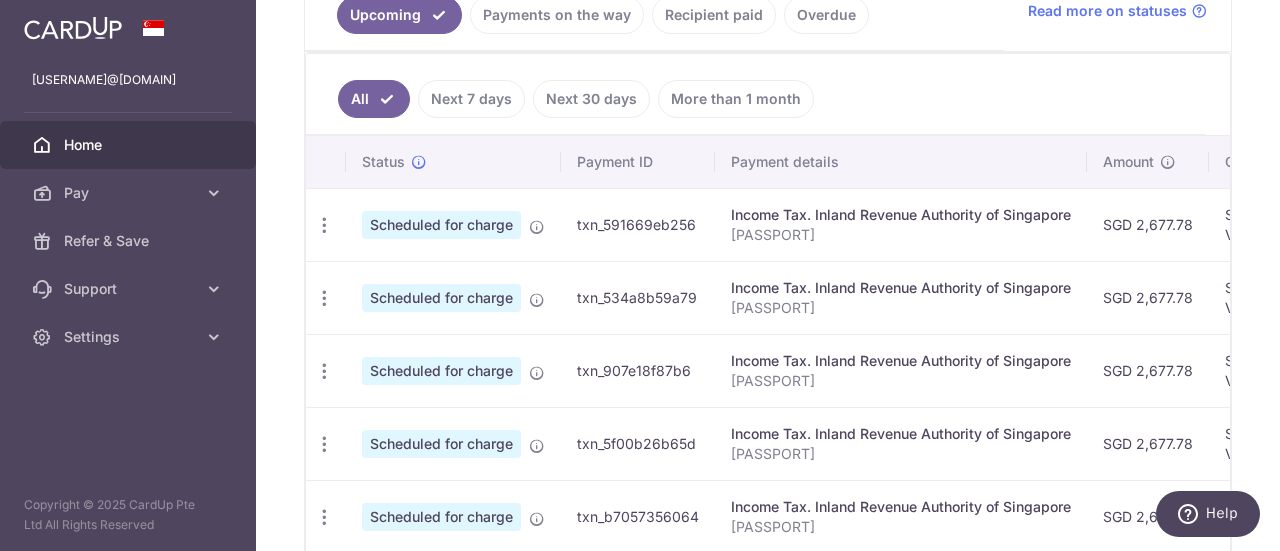 click on "Payments on the way" at bounding box center (557, 15) 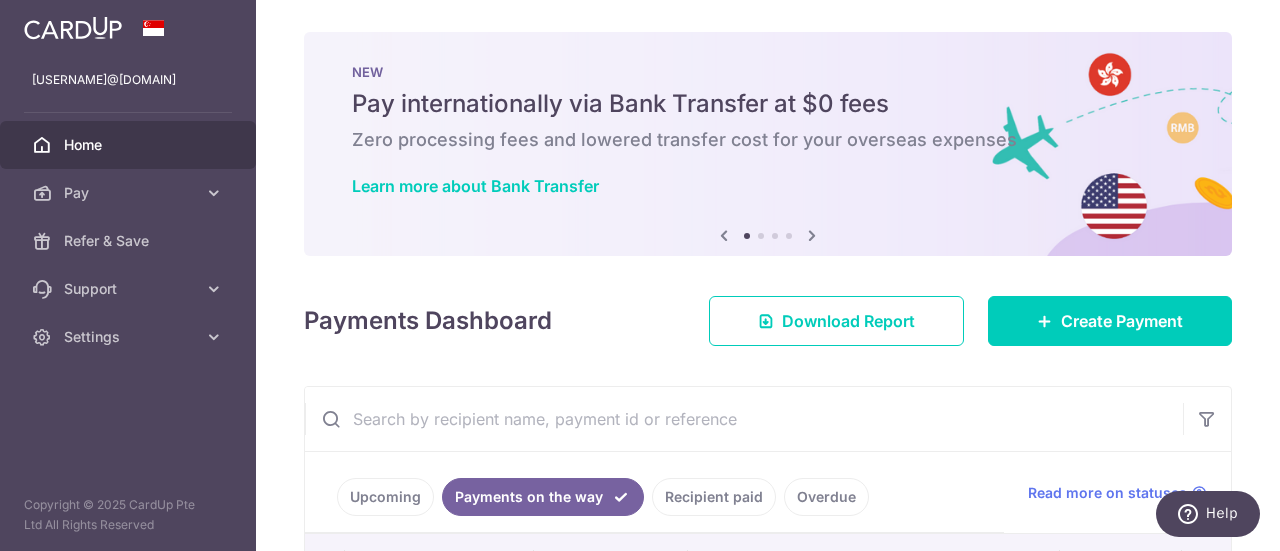 scroll, scrollTop: 210, scrollLeft: 0, axis: vertical 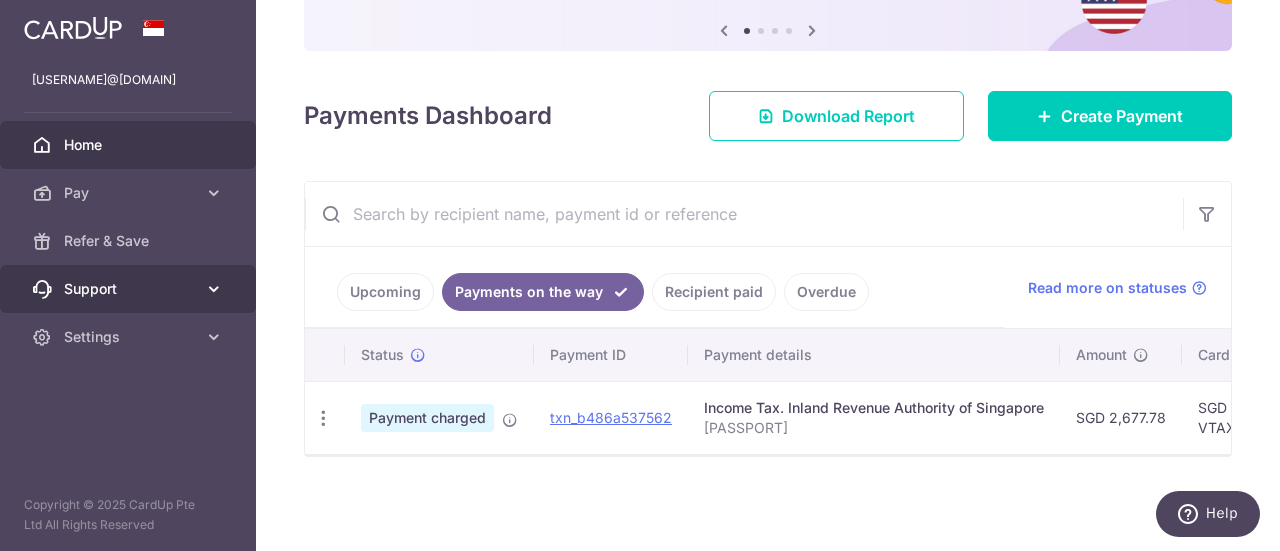 click on "Support" at bounding box center [128, 289] 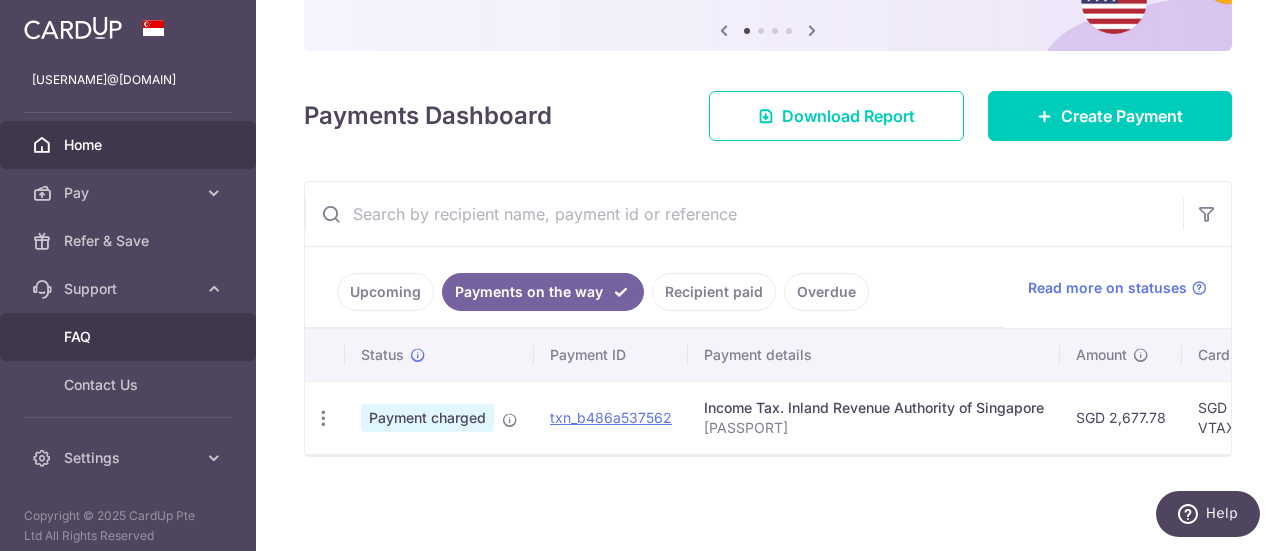click on "FAQ" at bounding box center [128, 337] 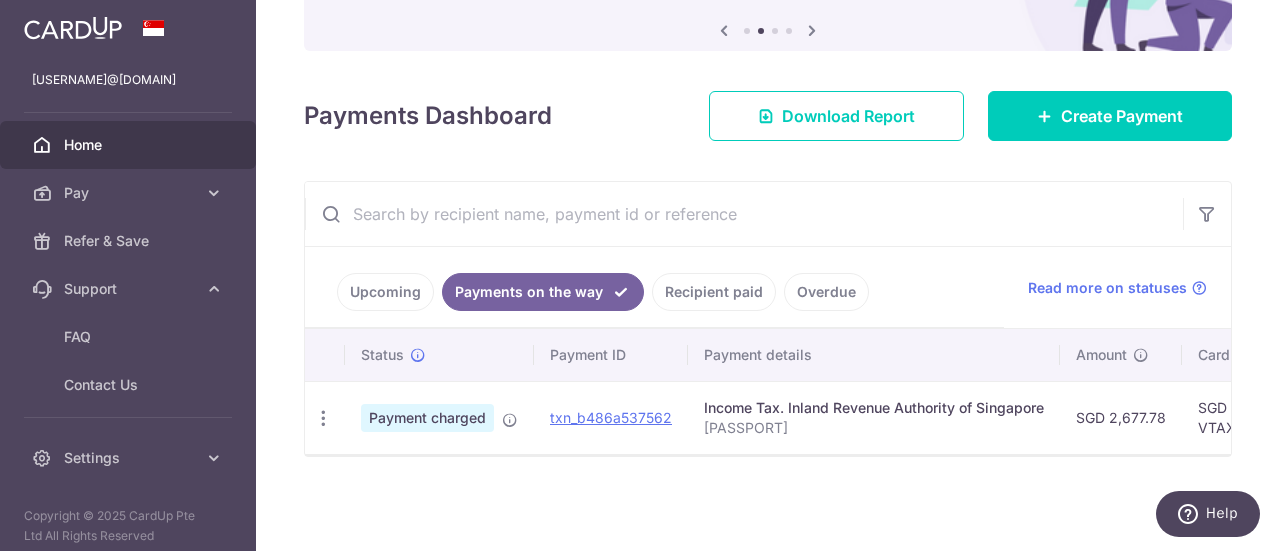 click on "Upcoming" at bounding box center (385, 292) 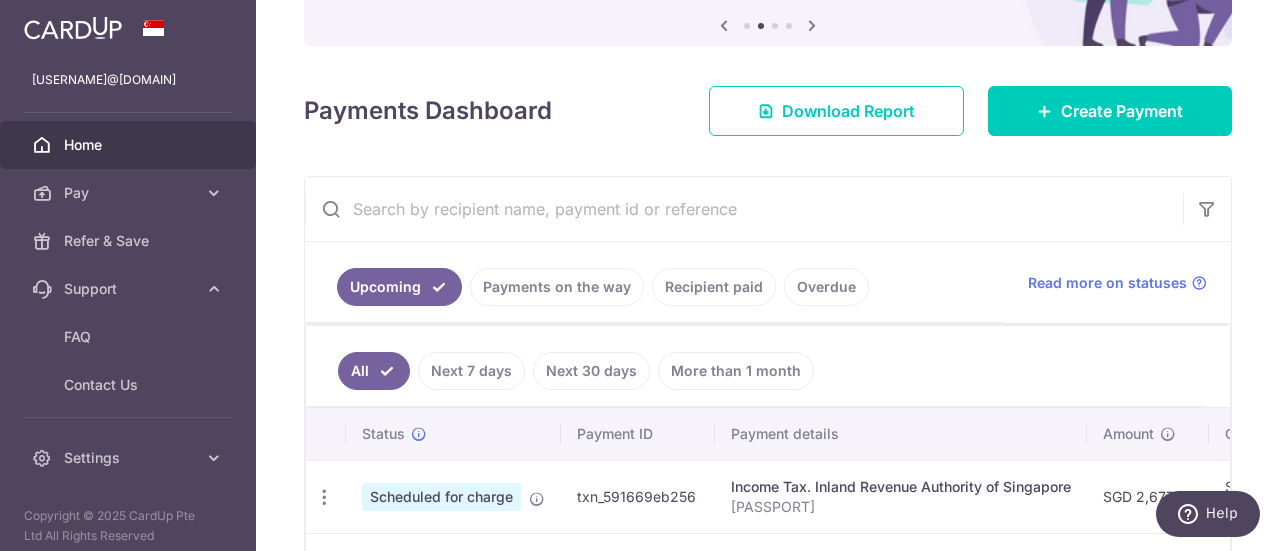 click on "Upcoming
Payments on the way
Recipient paid
Overdue" at bounding box center [654, 282] 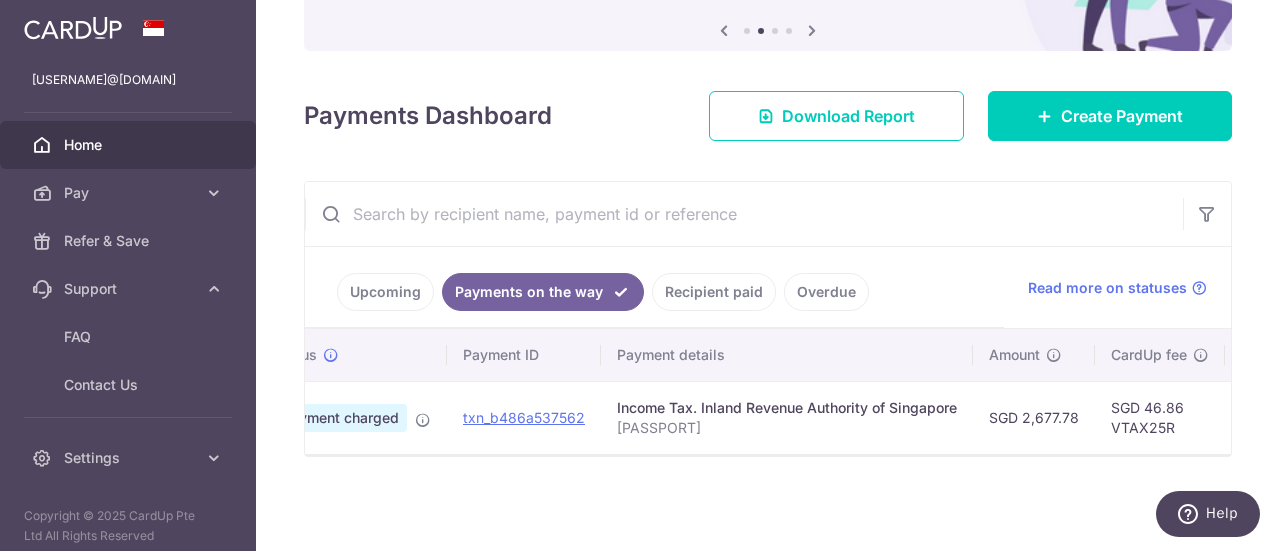 scroll, scrollTop: 0, scrollLeft: 0, axis: both 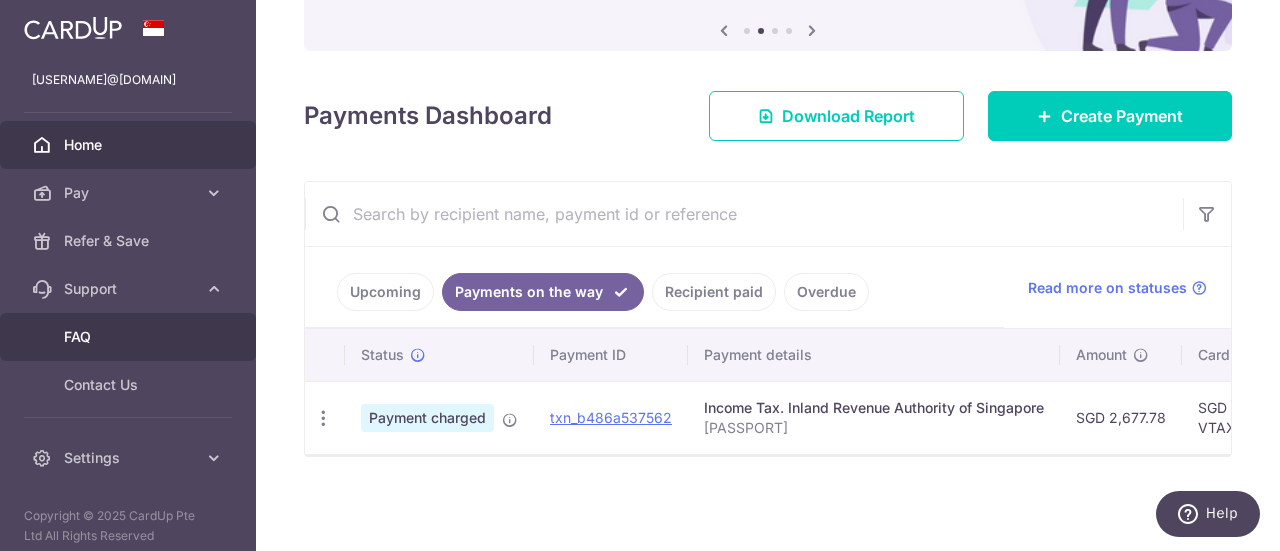 click on "FAQ" at bounding box center [130, 337] 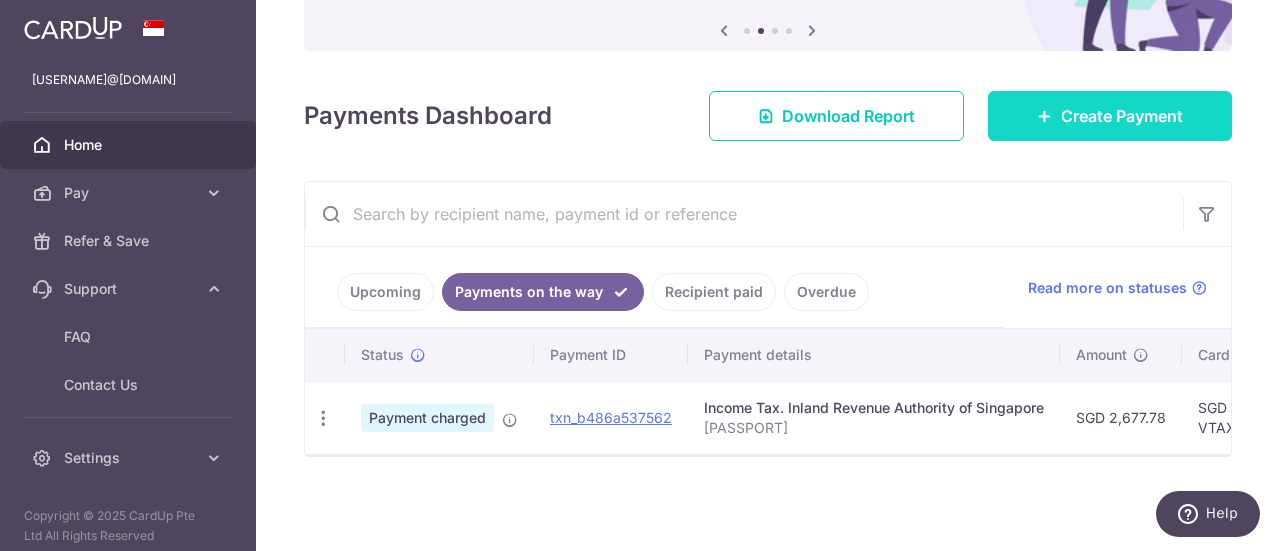 drag, startPoint x: 1050, startPoint y: 138, endPoint x: 1088, endPoint y: 95, distance: 57.384666 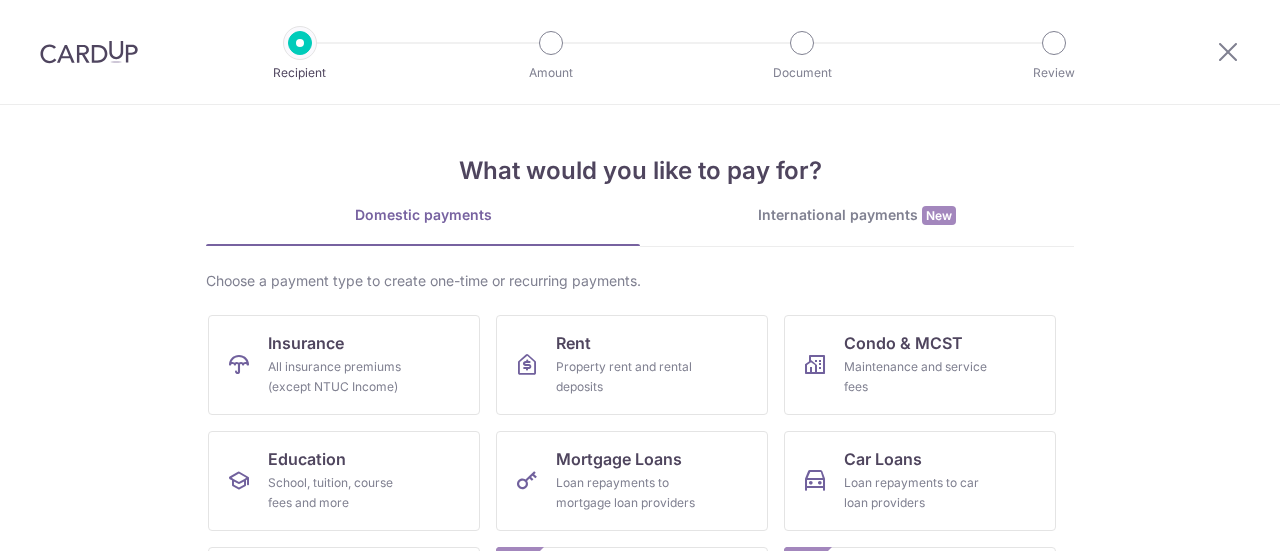 scroll, scrollTop: 0, scrollLeft: 0, axis: both 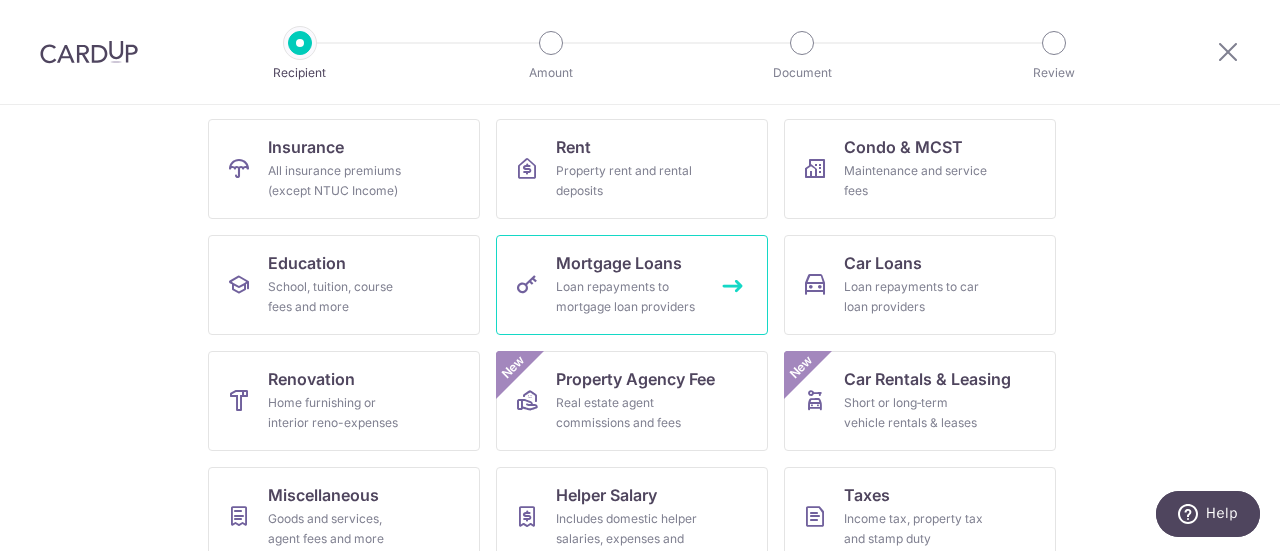 click on "Loan repayments to mortgage loan providers" at bounding box center [628, 297] 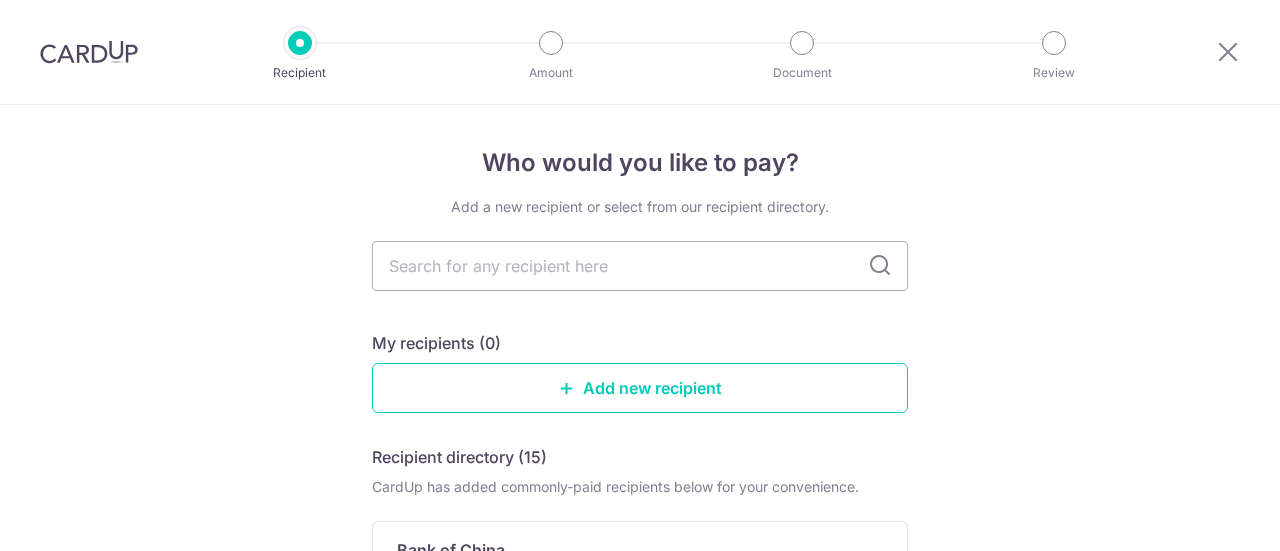 scroll, scrollTop: 0, scrollLeft: 0, axis: both 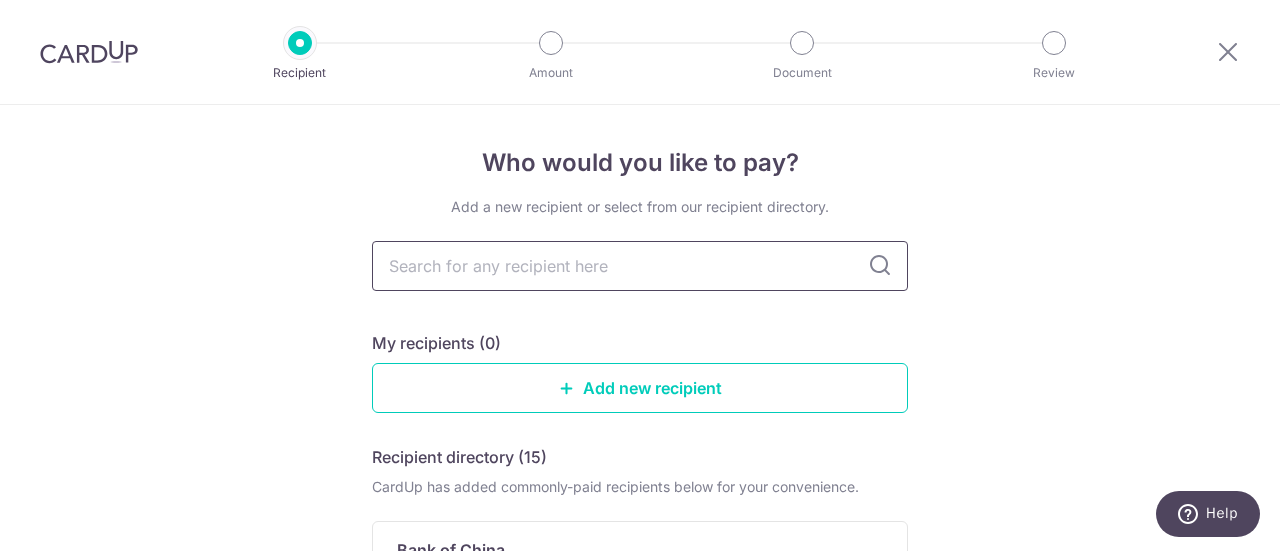 click at bounding box center (640, 266) 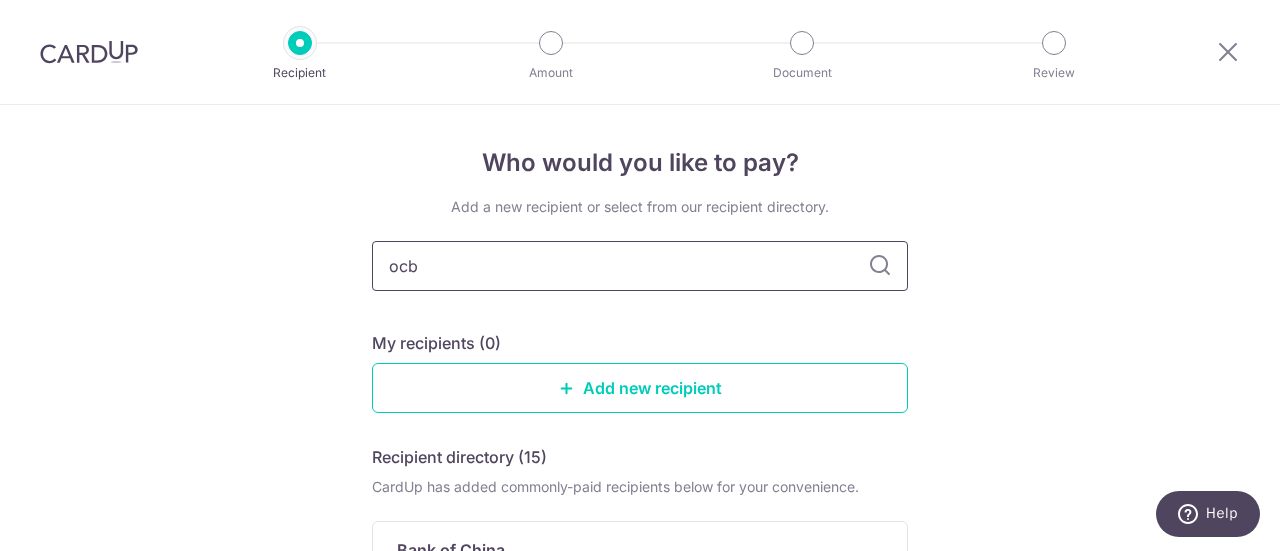type on "ocbc" 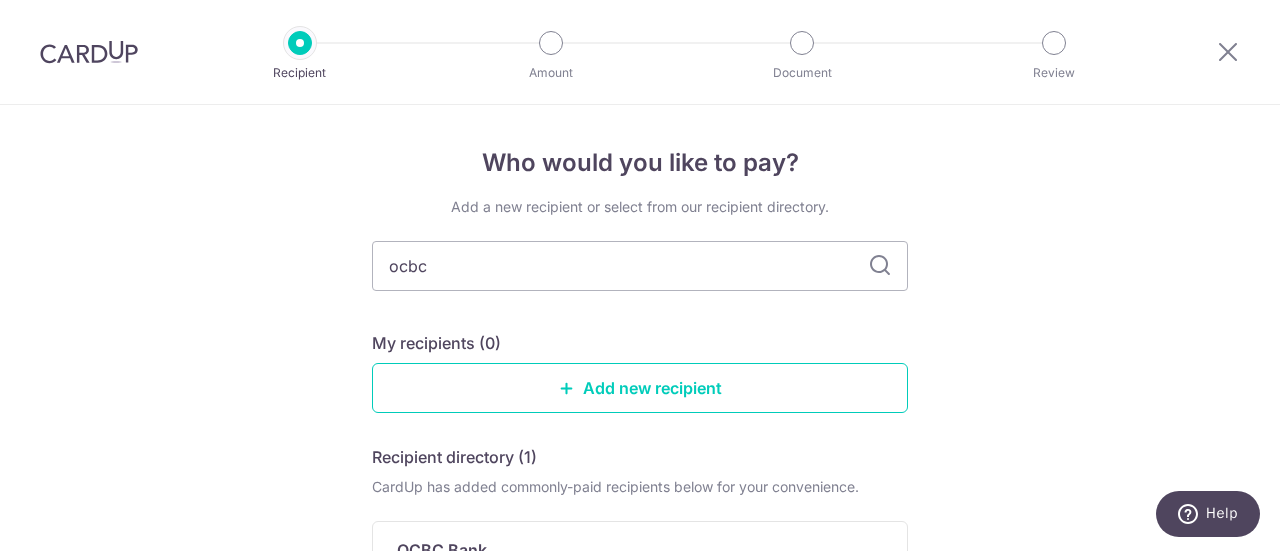 click at bounding box center (880, 266) 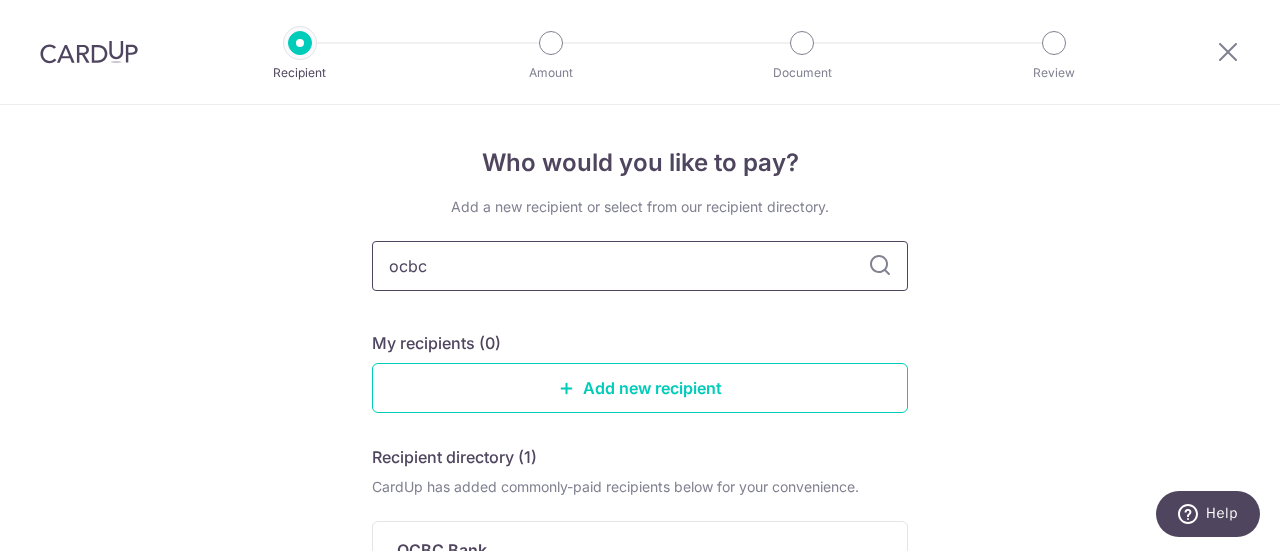 click on "ocbc" at bounding box center (640, 266) 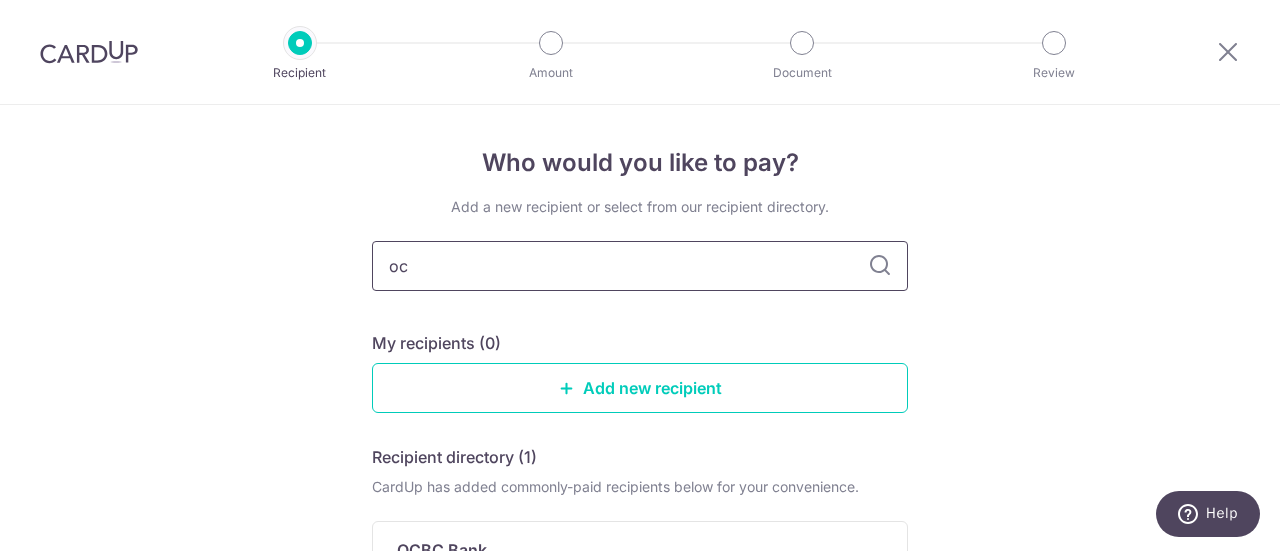type on "o" 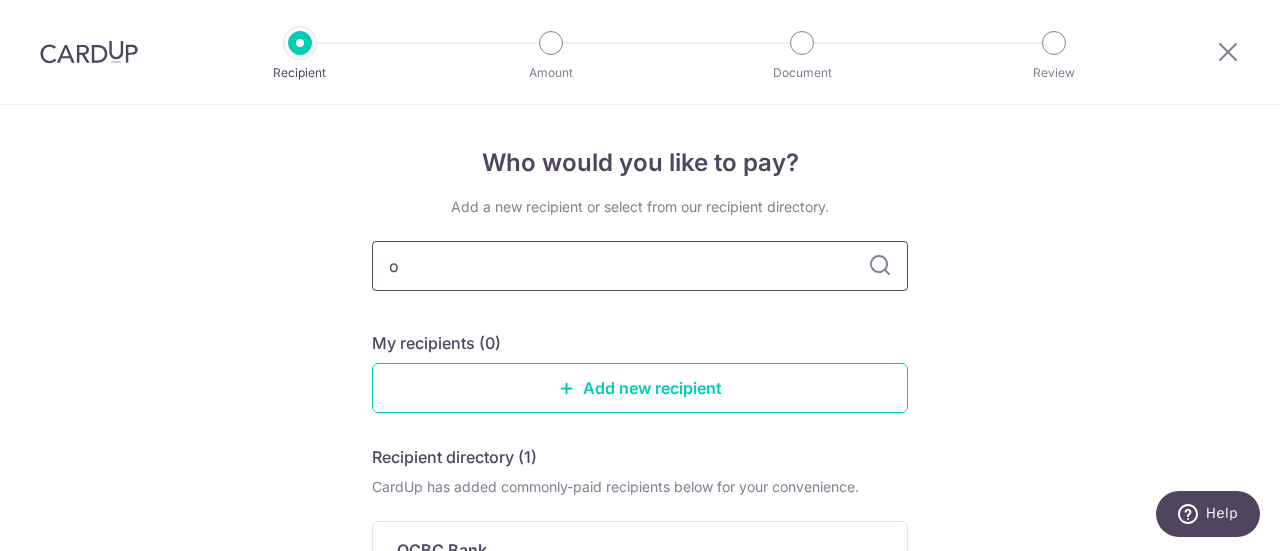 type 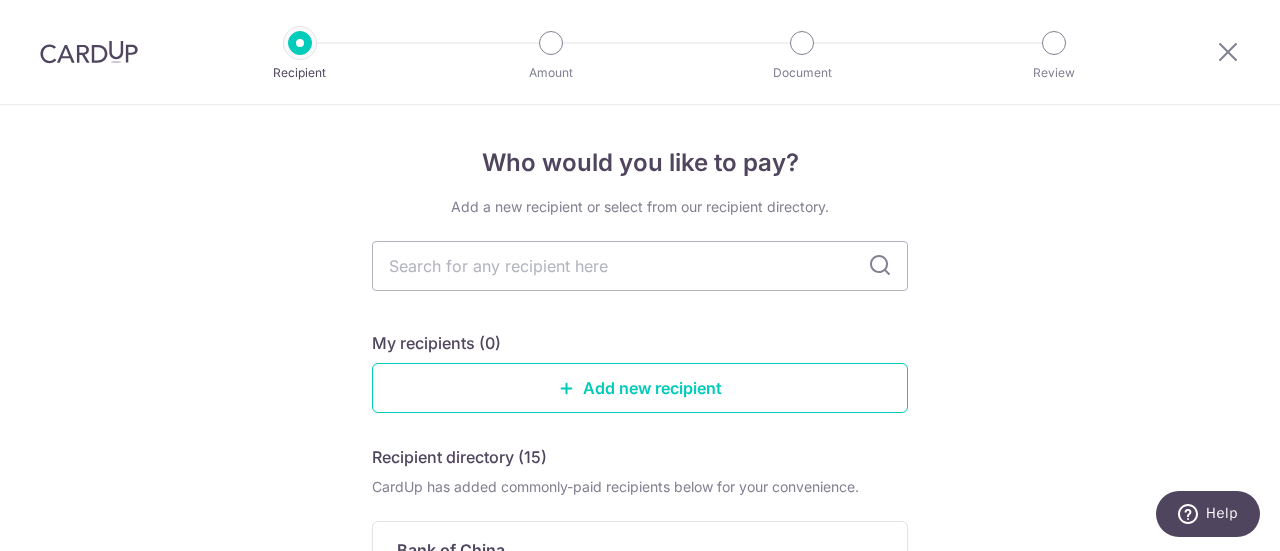 click at bounding box center [880, 266] 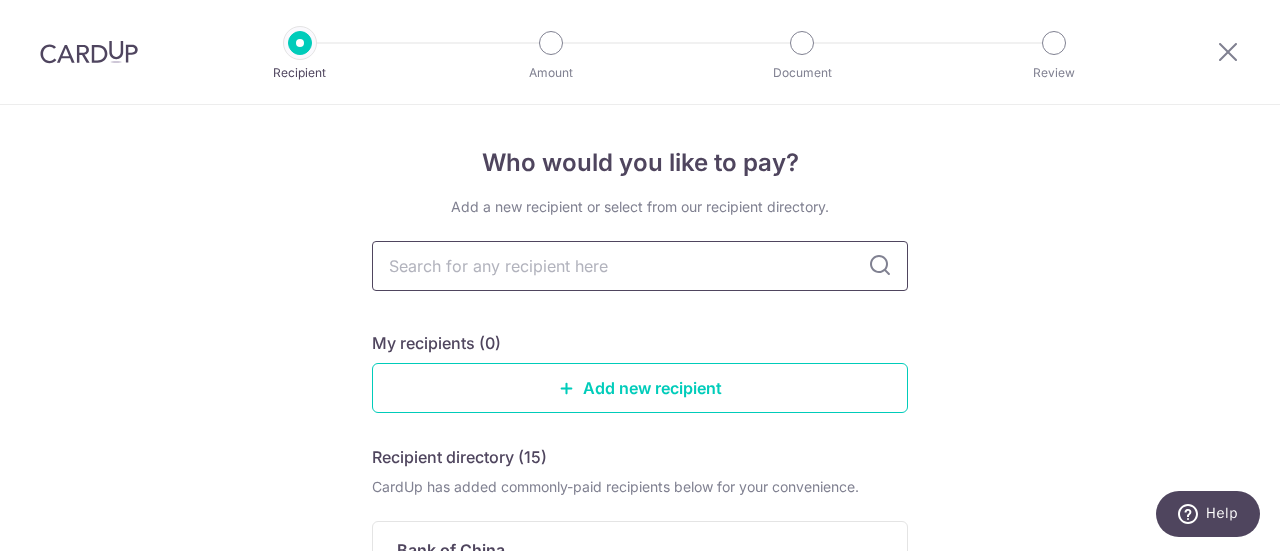 scroll, scrollTop: 81, scrollLeft: 0, axis: vertical 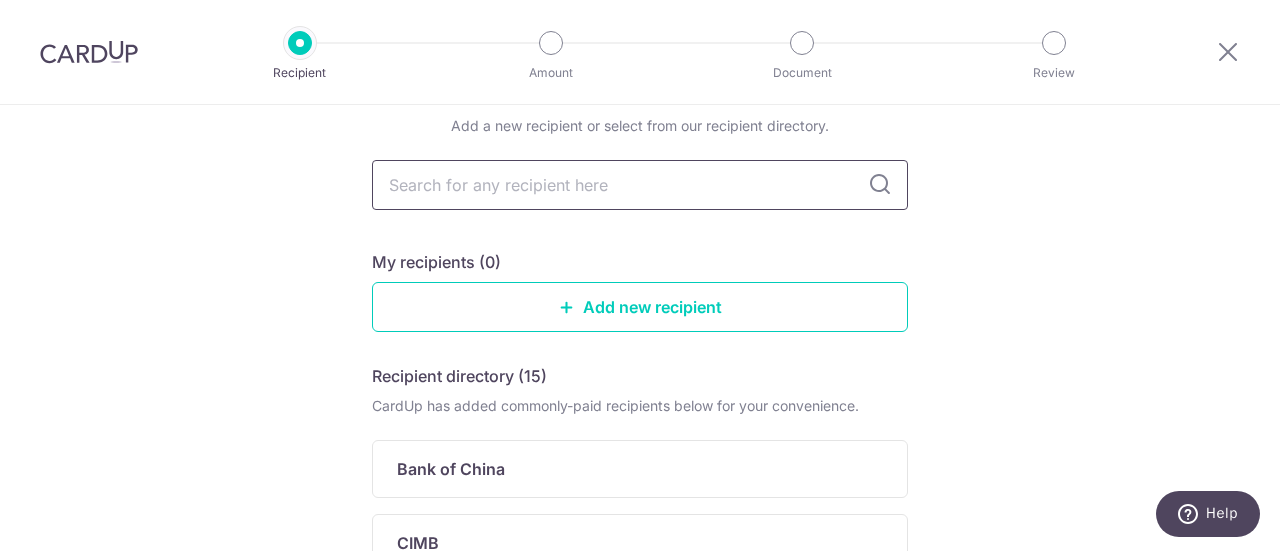 click at bounding box center (640, 185) 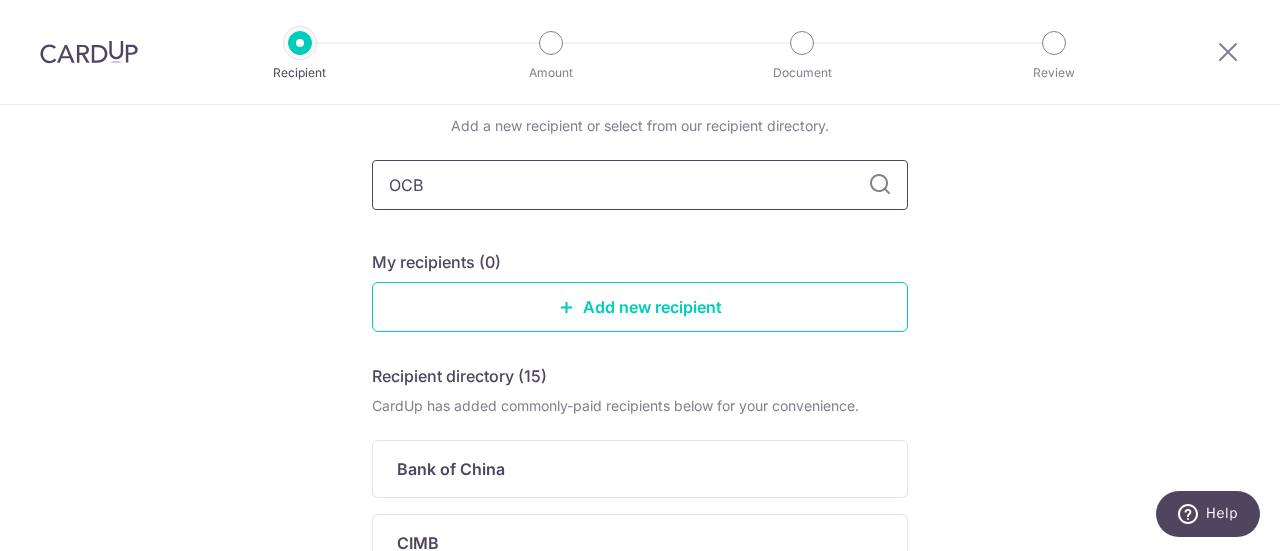 type on "OCBC" 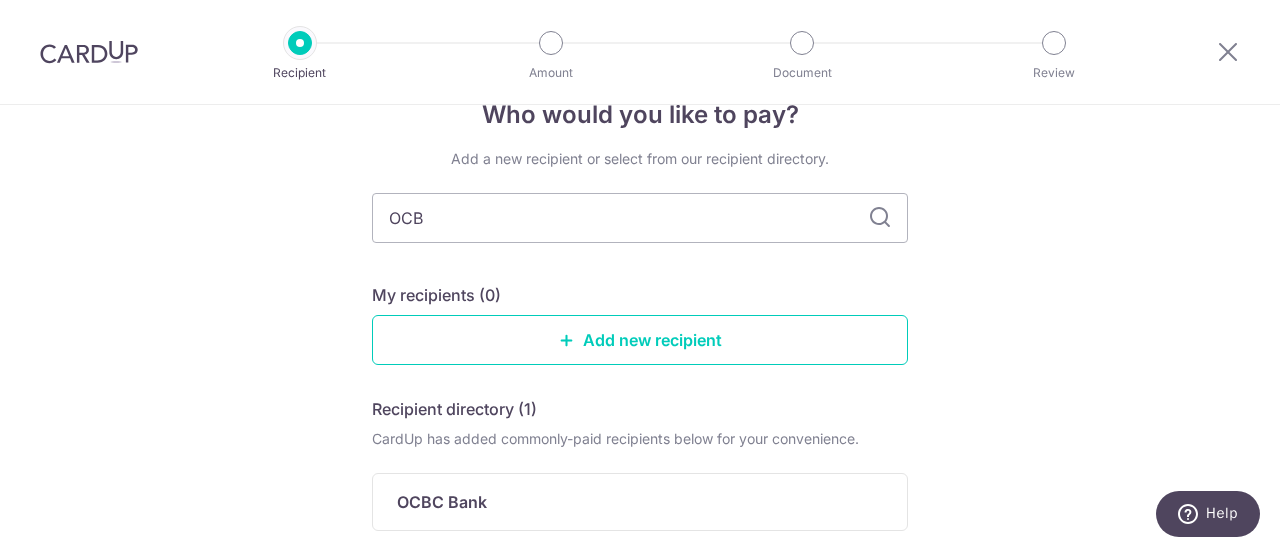 scroll, scrollTop: 46, scrollLeft: 0, axis: vertical 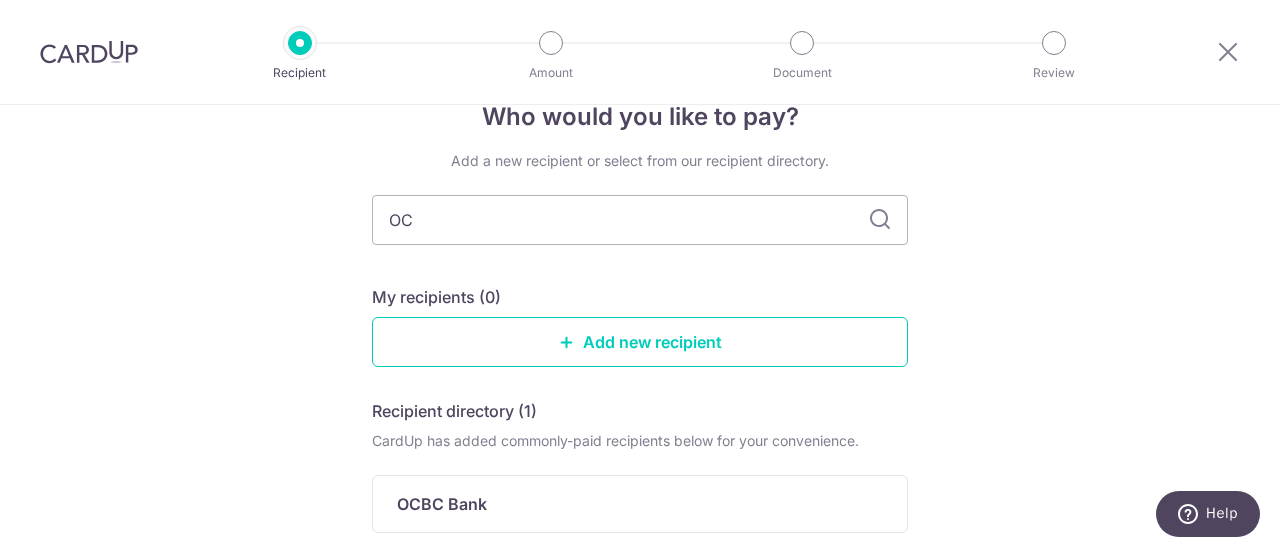 type on "O" 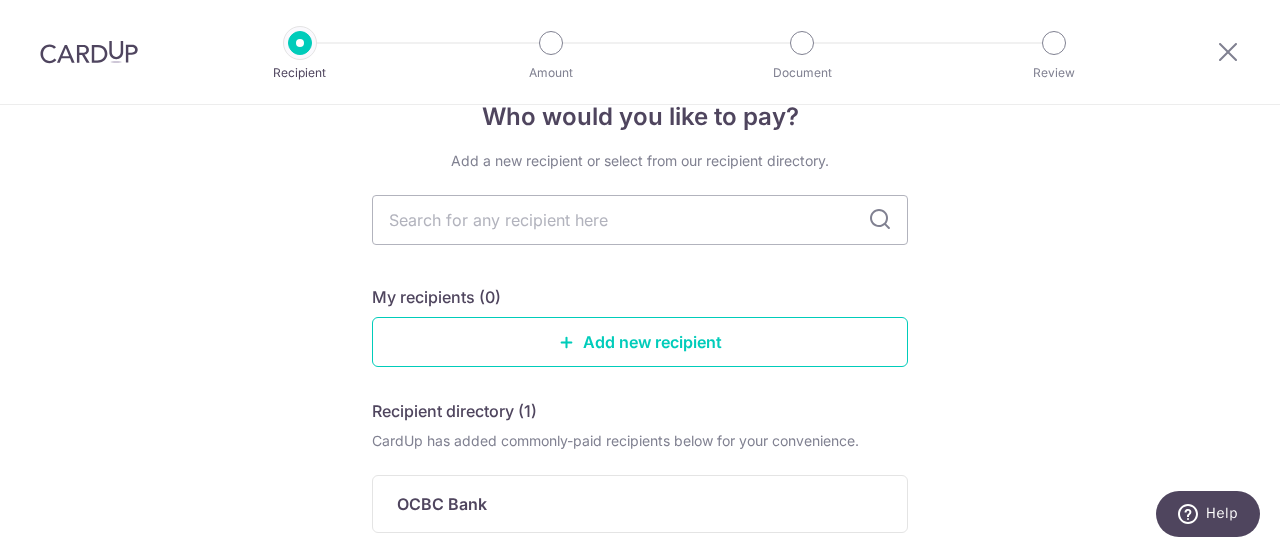 type 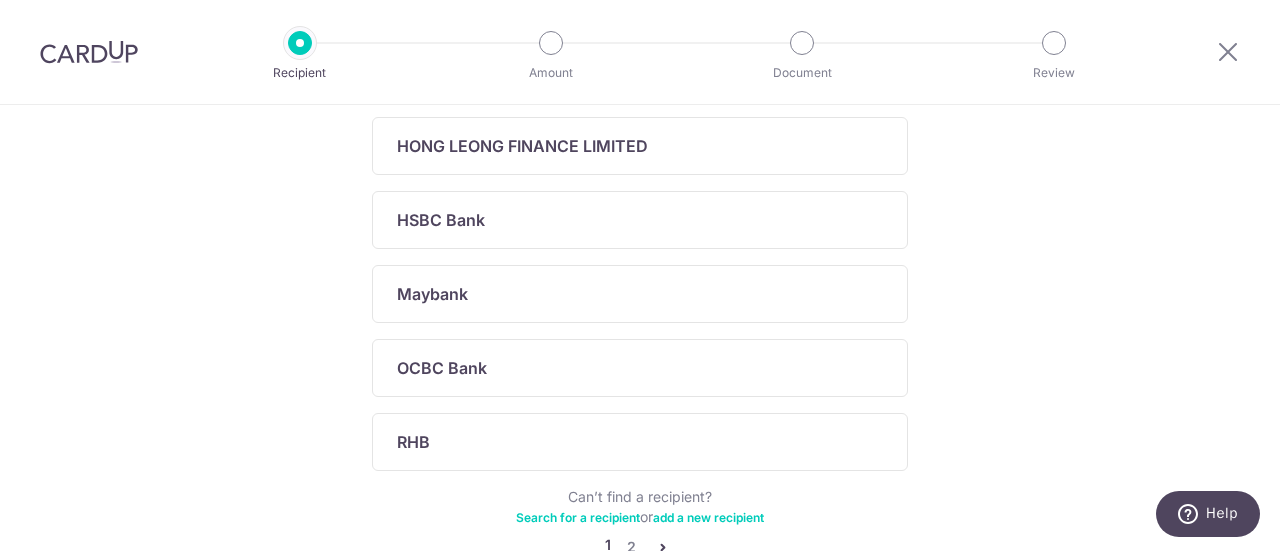 scroll, scrollTop: 872, scrollLeft: 0, axis: vertical 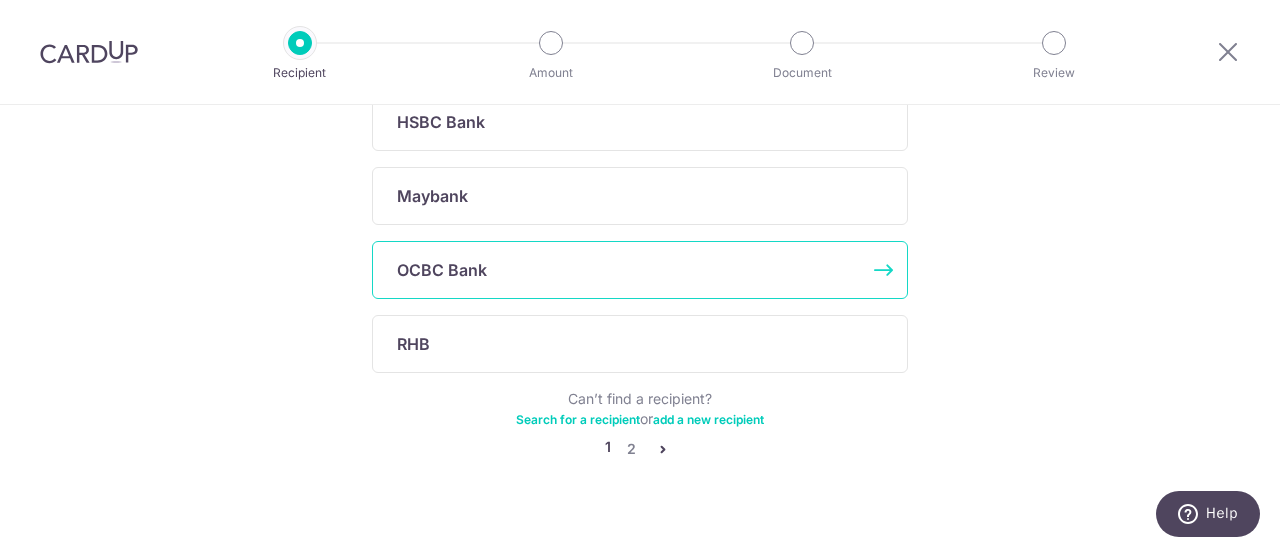click on "OCBC Bank" at bounding box center [628, 270] 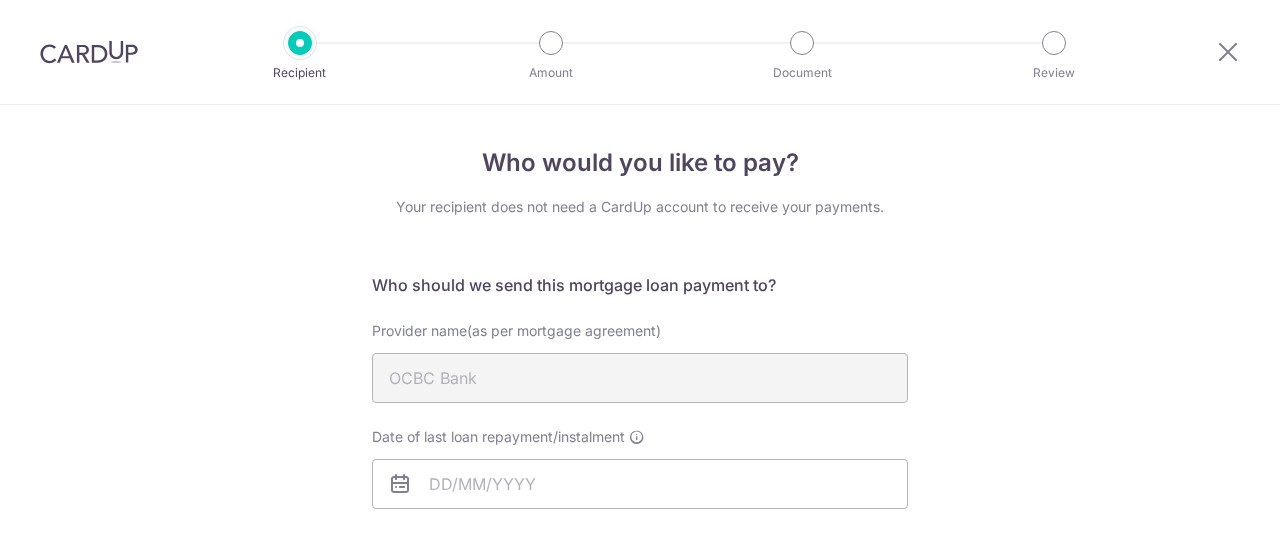 scroll, scrollTop: 0, scrollLeft: 0, axis: both 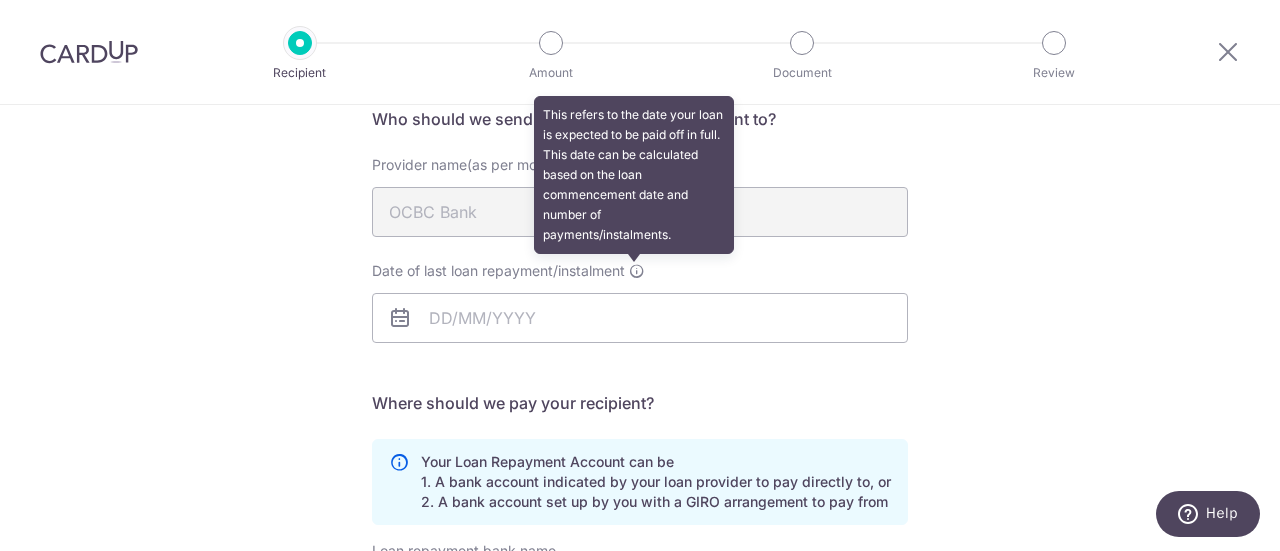 click at bounding box center [637, 271] 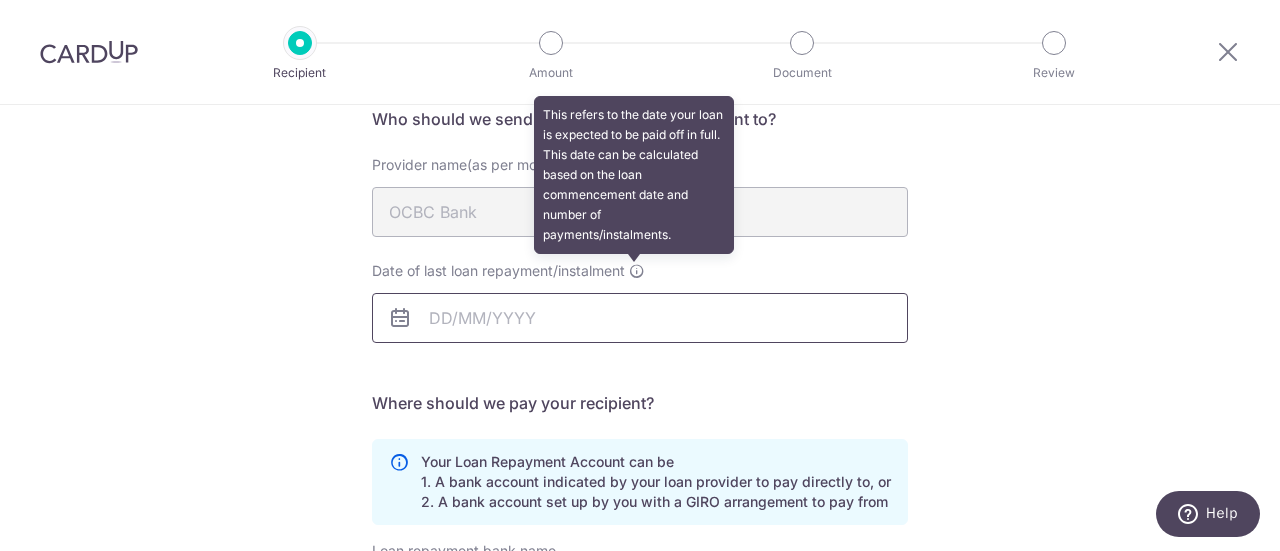 click on "Date of last loan repayment/instalment
This refers to the date your loan is expected to be paid off in full. This date can be calculated based on the loan commencement date and number of payments/instalments." at bounding box center [640, 318] 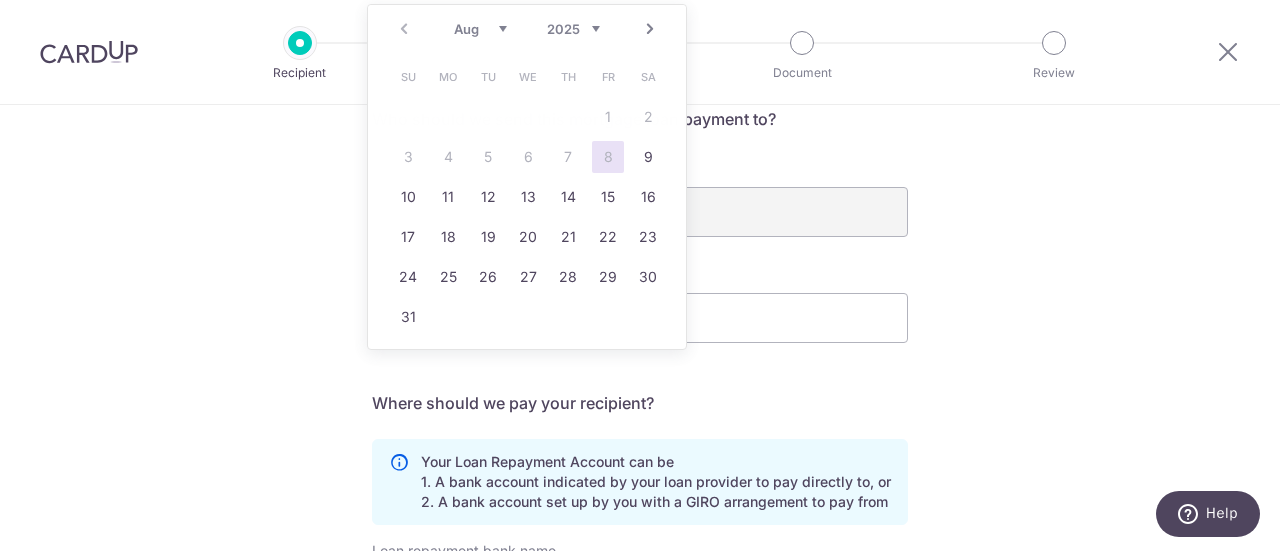 click on "Date of last loan repayment/instalment" at bounding box center (640, 302) 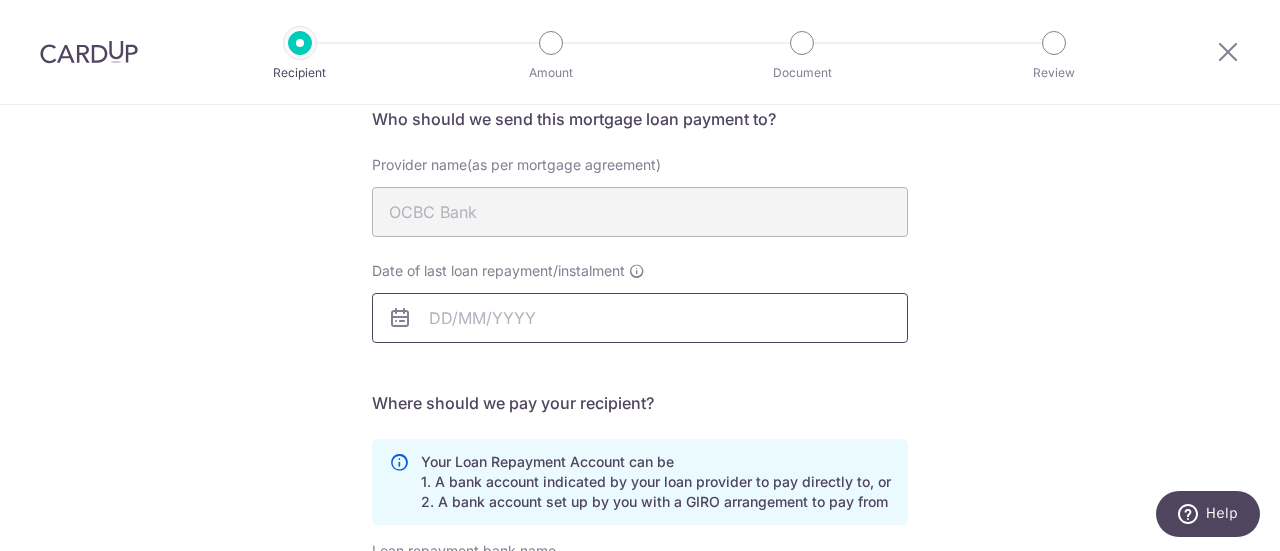 click on "Recipient Amount Document Review
Who would you like to pay?
Your recipient does not need a CardUp account to receive your payments.
Who should we send this mortgage loan payment to?
Provider name(as per mortgage agreement)
OCBC Bank
Date of last loan repayment/instalment
translation missing: en.no key" at bounding box center (640, 275) 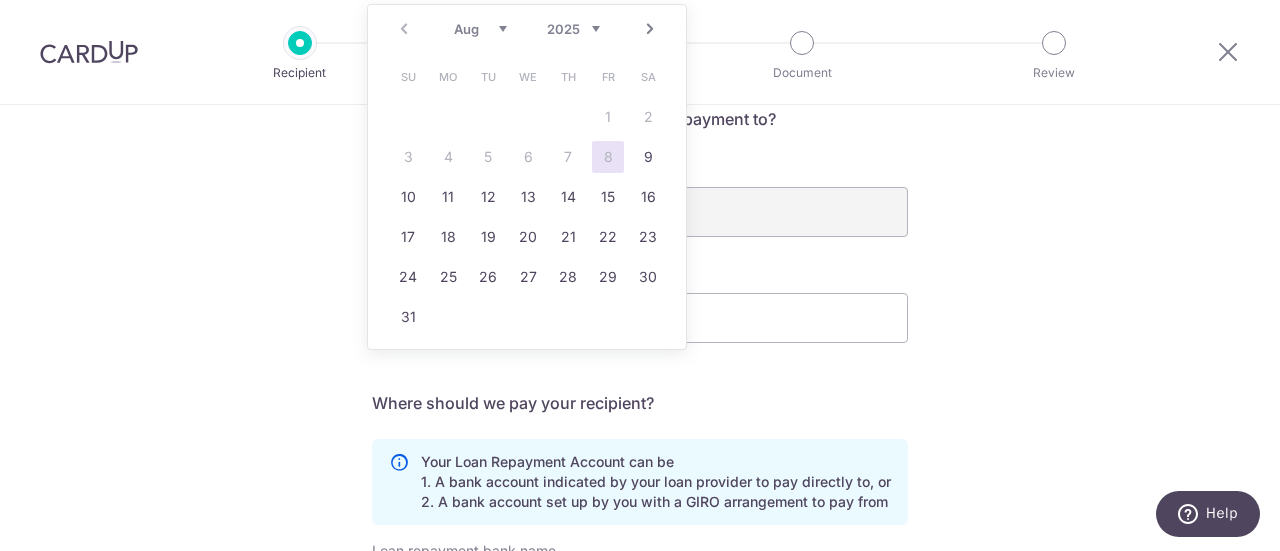 click on "2025 2026 2027 2028 2029 2030 2031 2032 2033 2034 2035" at bounding box center (573, 29) 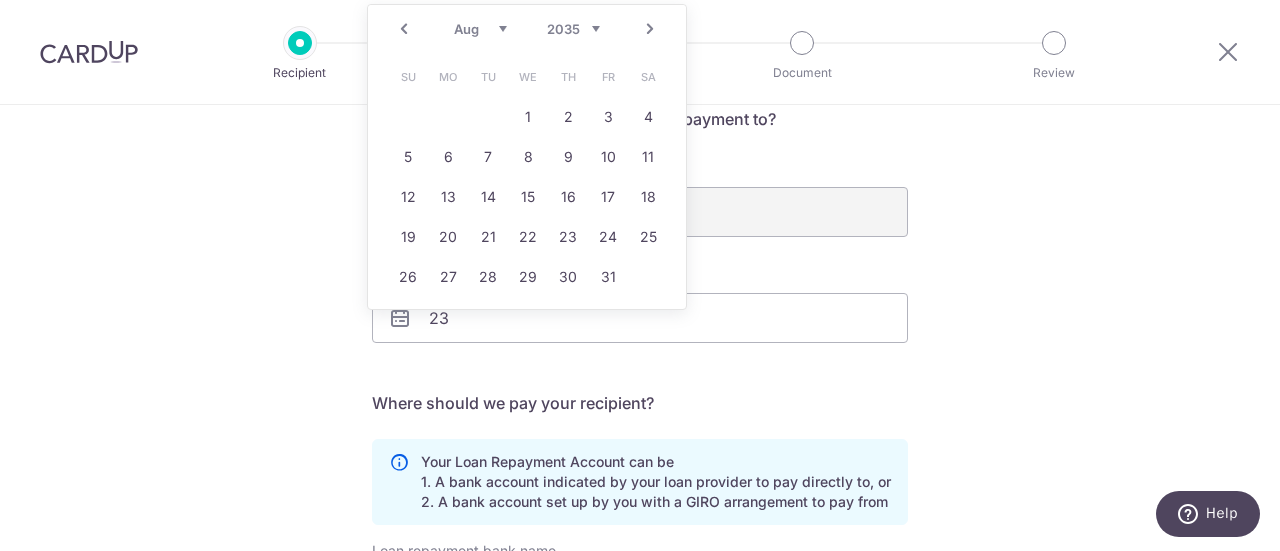 click on "Prev Next Jan Feb Mar Apr May Jun Jul Aug Sep Oct Nov Dec 2025 2026 2027 2028 2029 2030 2031 2032 2033 2034 2035 2036 2037 2038 2039 2040 2041 2042 2043 2044 2045" at bounding box center (527, 29) 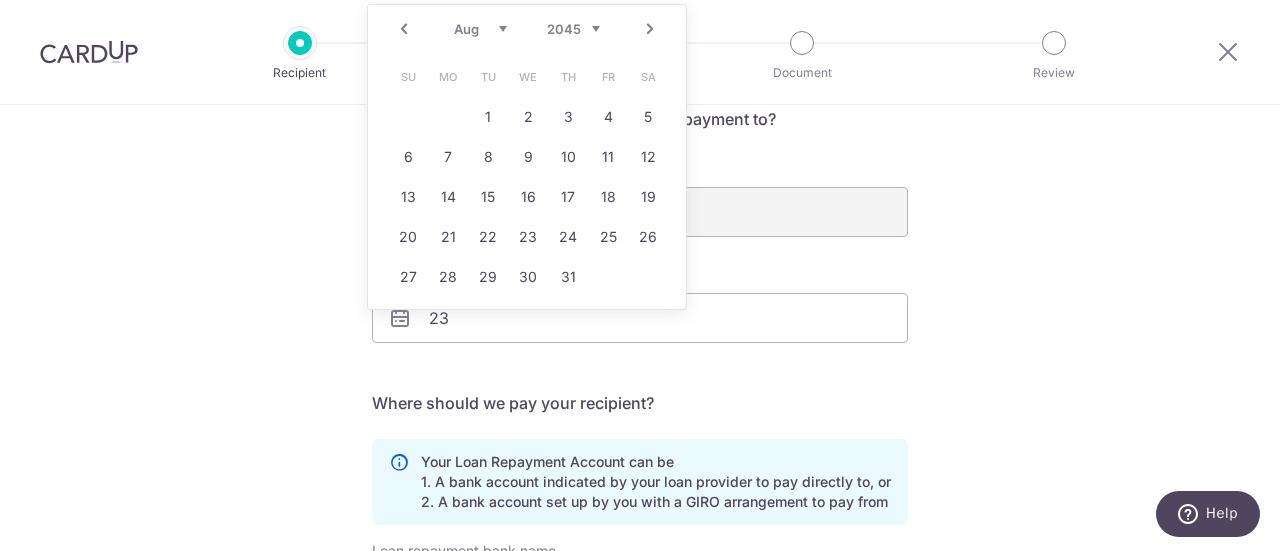 click on "Recipient Amount Document Review" at bounding box center (677, 52) 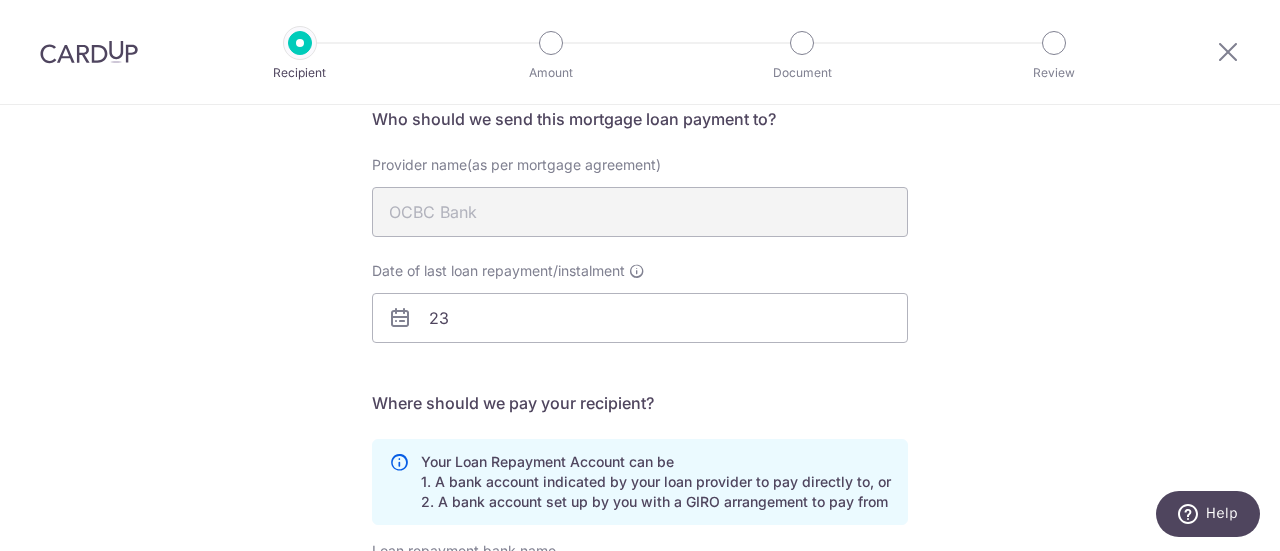 click at bounding box center (400, 318) 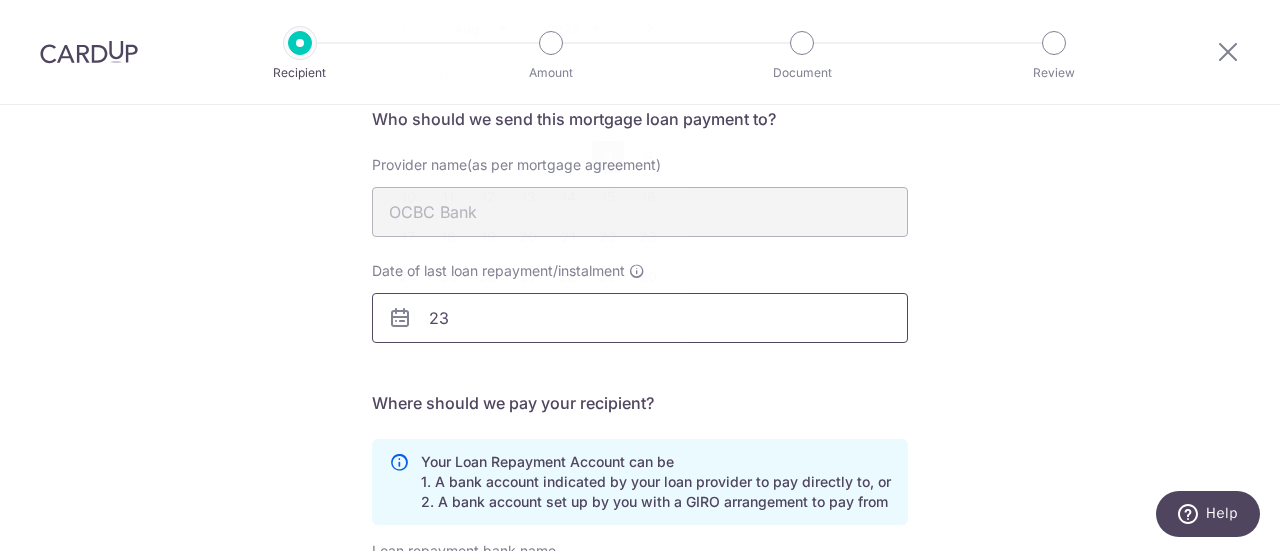 click on "Recipient Amount Document Review
Who would you like to pay?
Your recipient does not need a CardUp account to receive your payments.
Who should we send this mortgage loan payment to?
Provider name(as per mortgage agreement)
OCBC Bank
Date of last loan repayment/instalment
This refers to the date your loan is expected to be paid off in full. This date can be calculated based on the loan commencement date and number of payments/instalments.
23
URL" at bounding box center [640, 275] 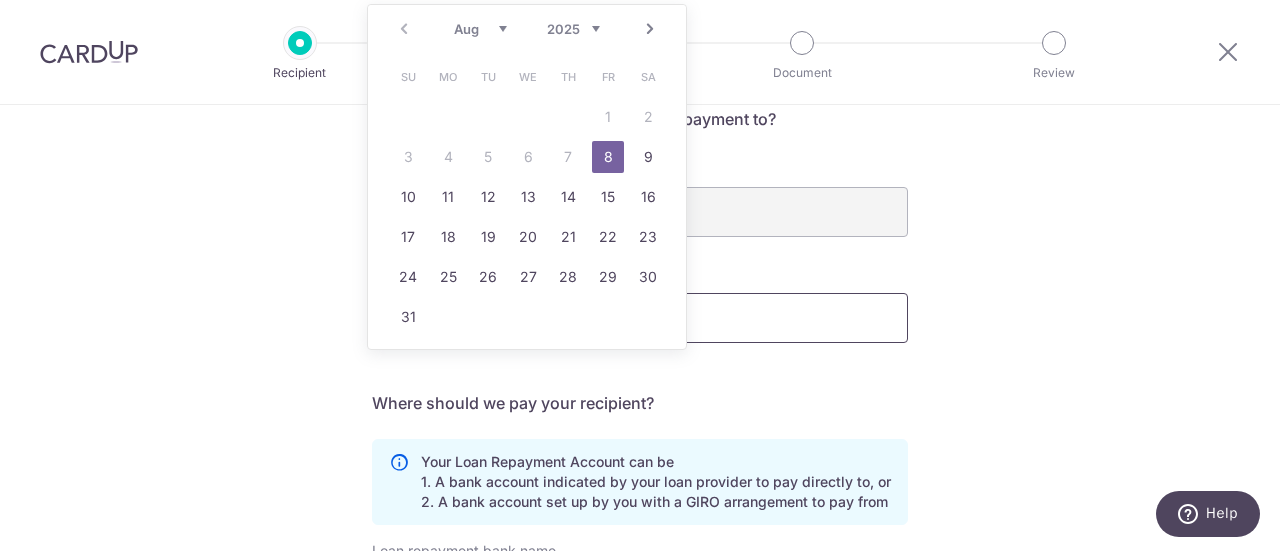 type on "2" 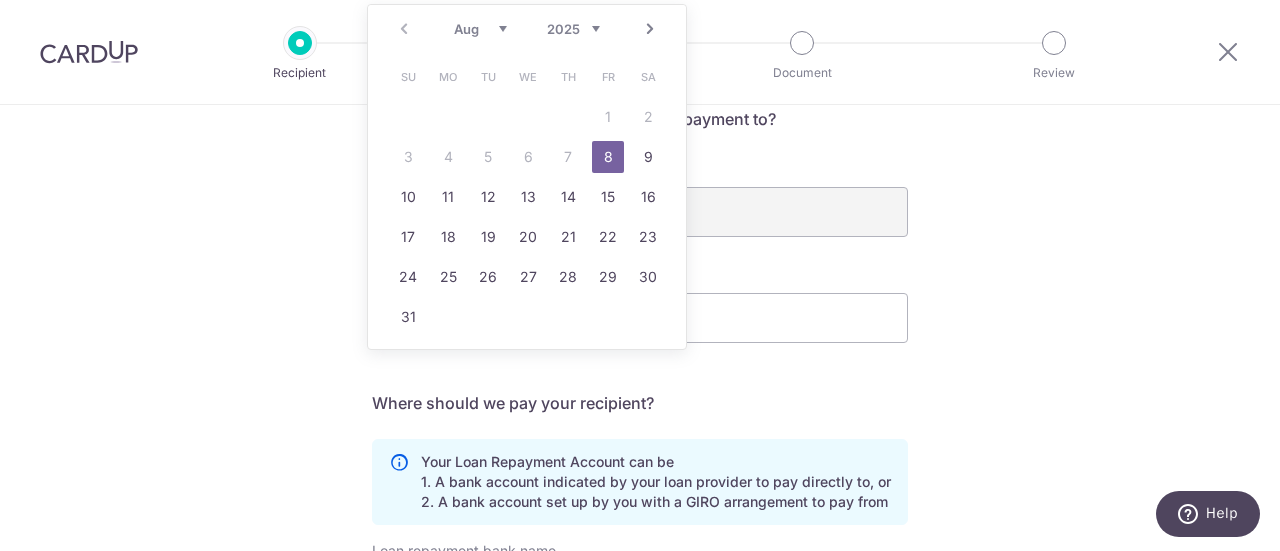 click on "Prev Next Aug Sep Oct Nov Dec 2025 2026 2027 2028 2029 2030 2031 2032 2033 2034 2035" at bounding box center [527, 29] 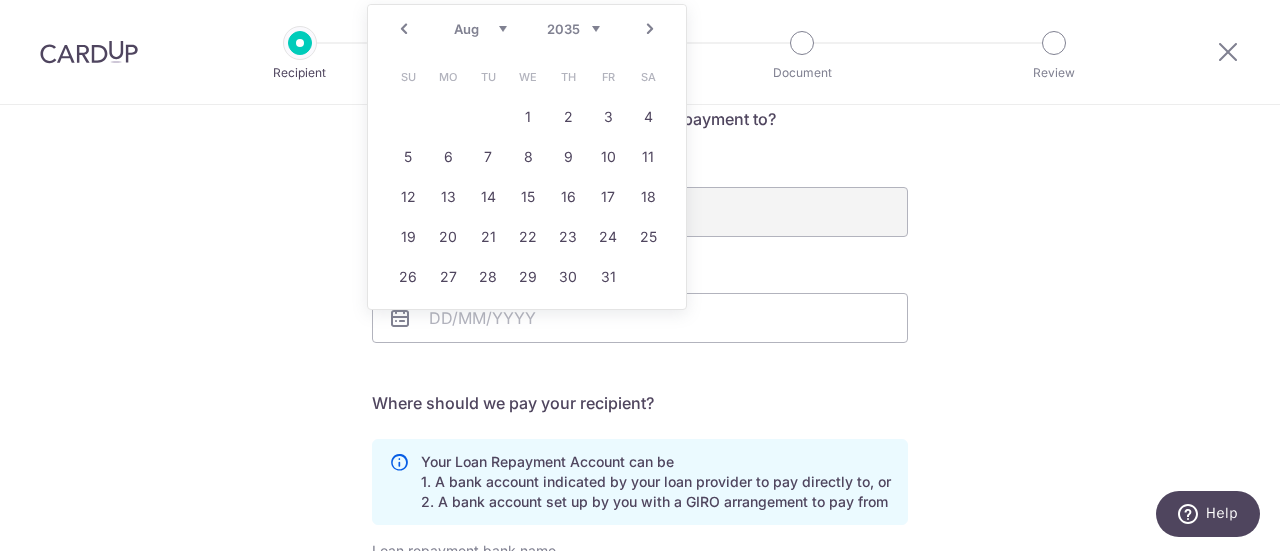 click on "Prev Next Jan Feb Mar Apr May Jun Jul Aug Sep Oct Nov Dec 2025 2026 2027 2028 2029 2030 2031 2032 2033 2034 2035 2036 2037 2038 2039 2040 2041 2042 2043 2044 2045" at bounding box center (527, 29) 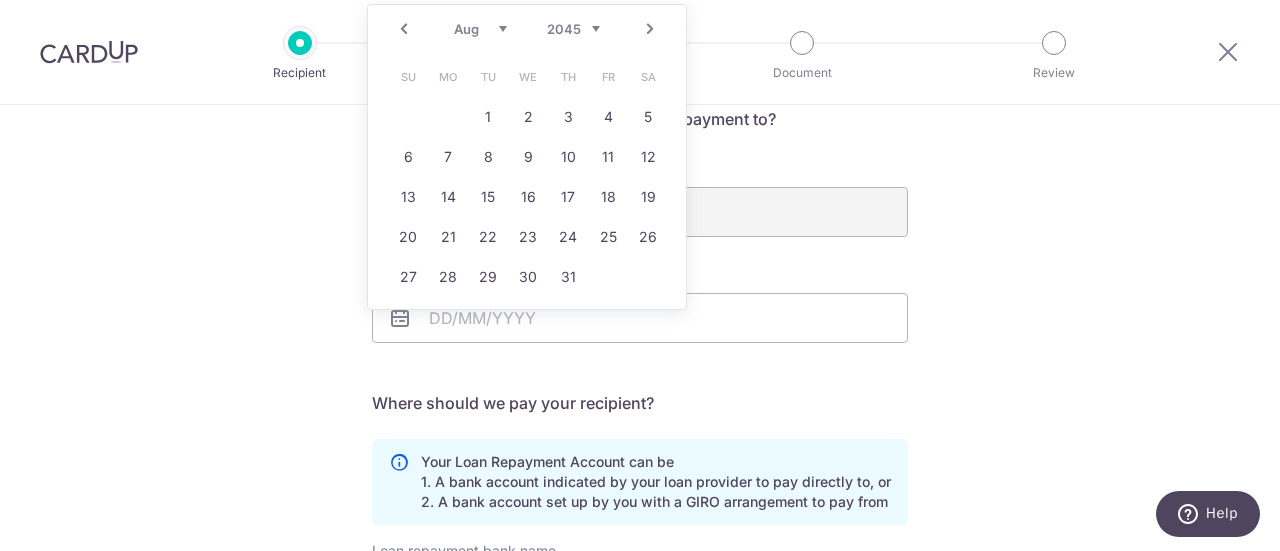 click on "Prev Next Jan Feb Mar Apr May Jun Jul Aug Sep Oct Nov Dec 2035 2036 2037 2038 2039 2040 2041 2042 2043 2044 2045 2046 2047 2048 2049 2050 2051 2052 2053 2054 2055" at bounding box center (527, 29) 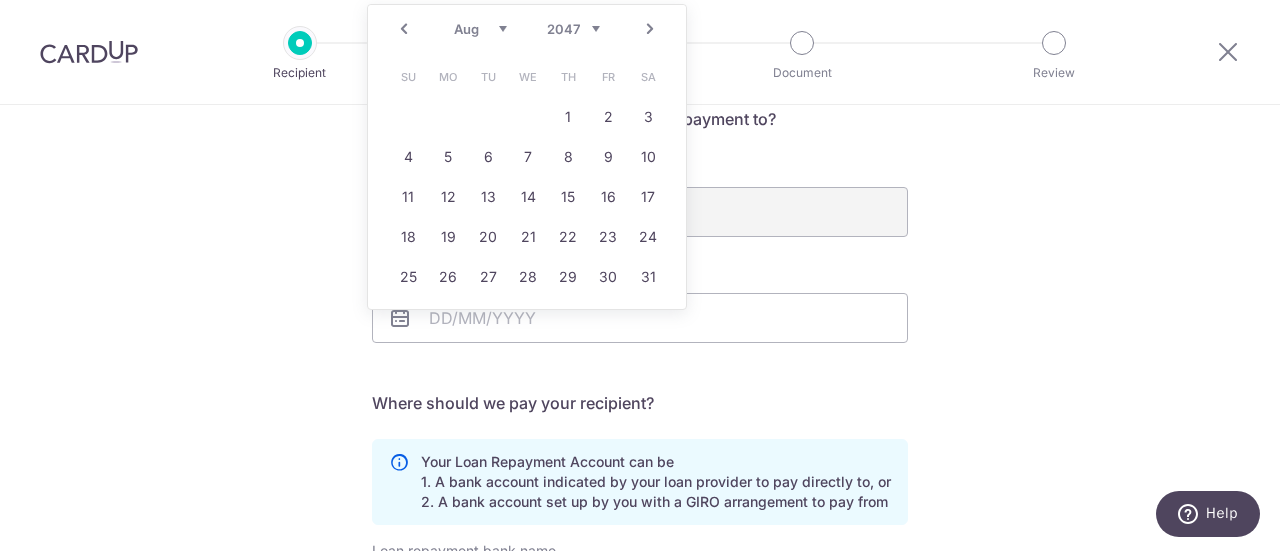 click on "Jan Feb Mar Apr May Jun Jul Aug Sep Oct Nov Dec" at bounding box center [480, 29] 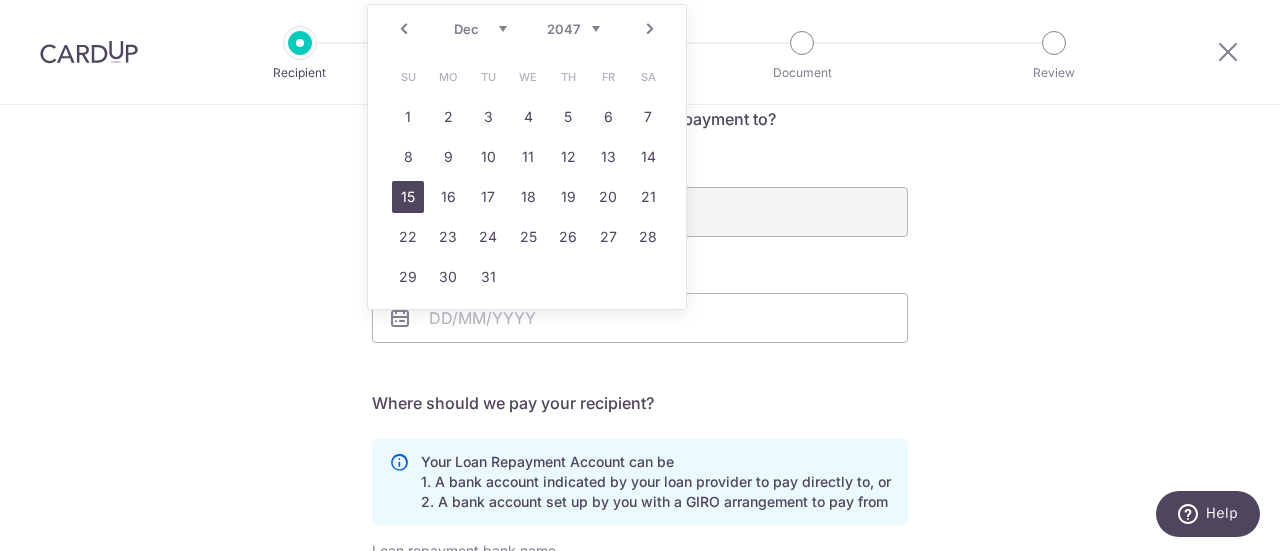click on "15" at bounding box center [408, 197] 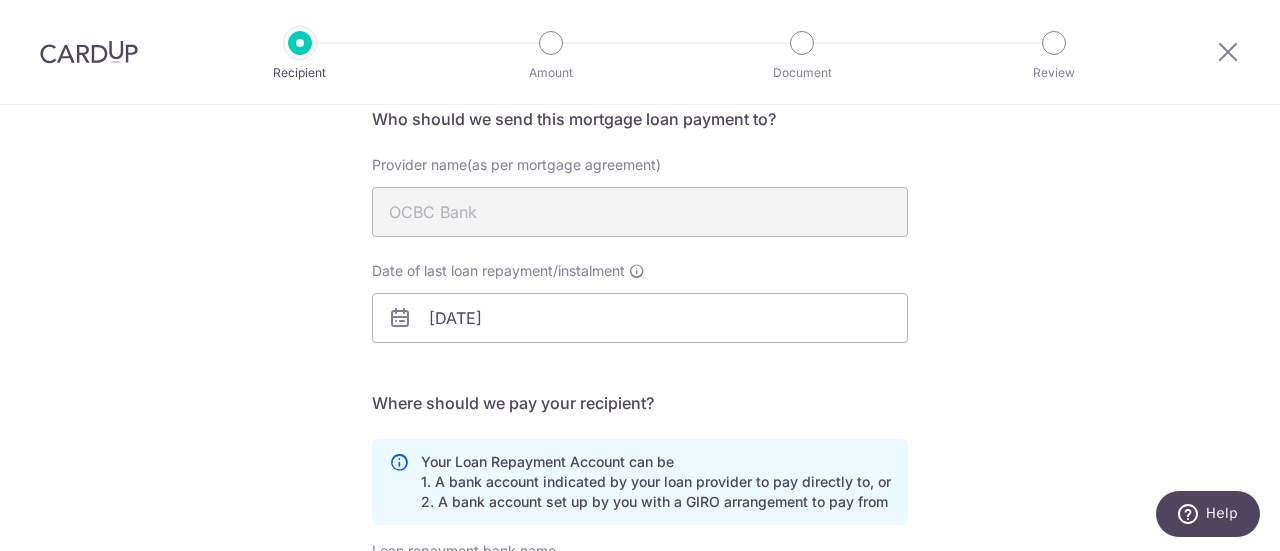 click at bounding box center [400, 318] 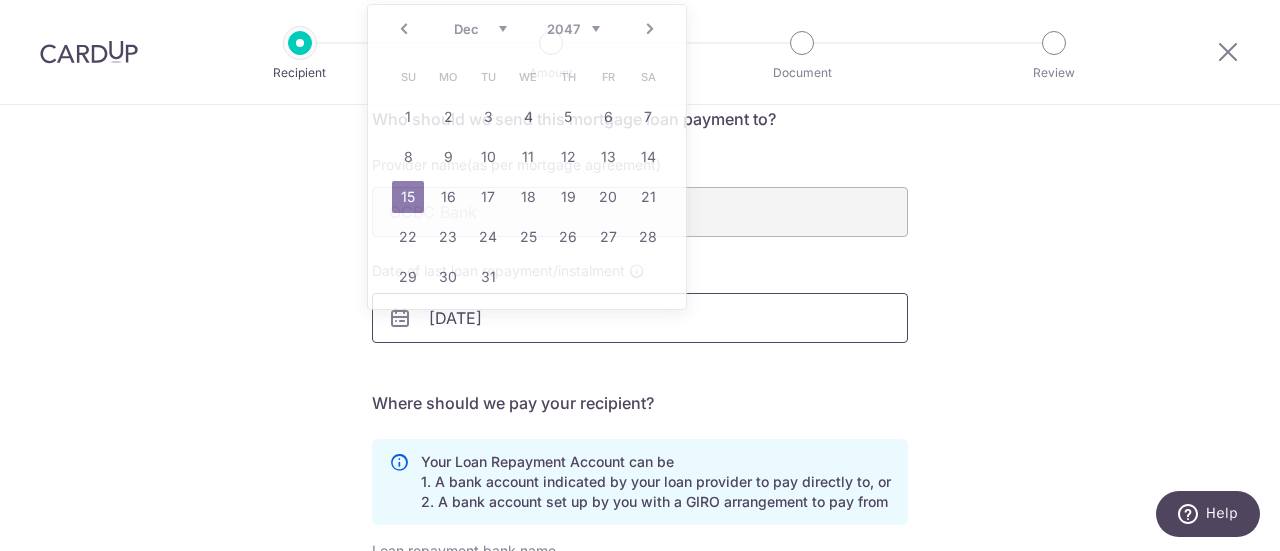 click on "15/12/2047" at bounding box center [640, 318] 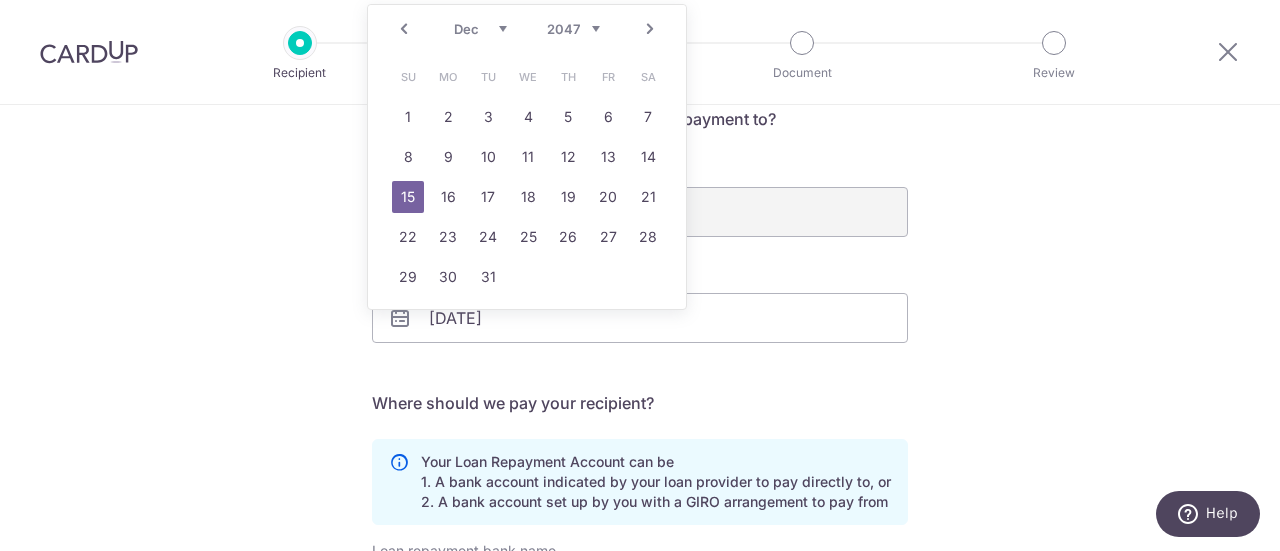 click on "2037 2038 2039 2040 2041 2042 2043 2044 2045 2046 2047 2048 2049 2050 2051 2052 2053 2054 2055 2056 2057" at bounding box center [573, 29] 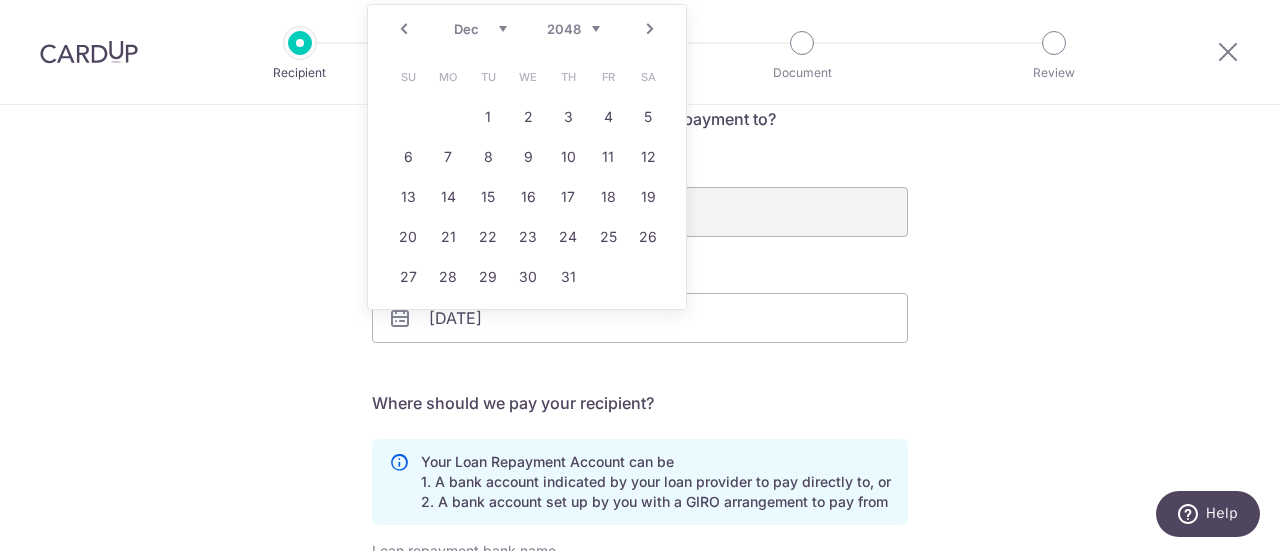 click on "Jan Feb Mar Apr May Jun Jul Aug Sep Oct Nov Dec" at bounding box center [480, 29] 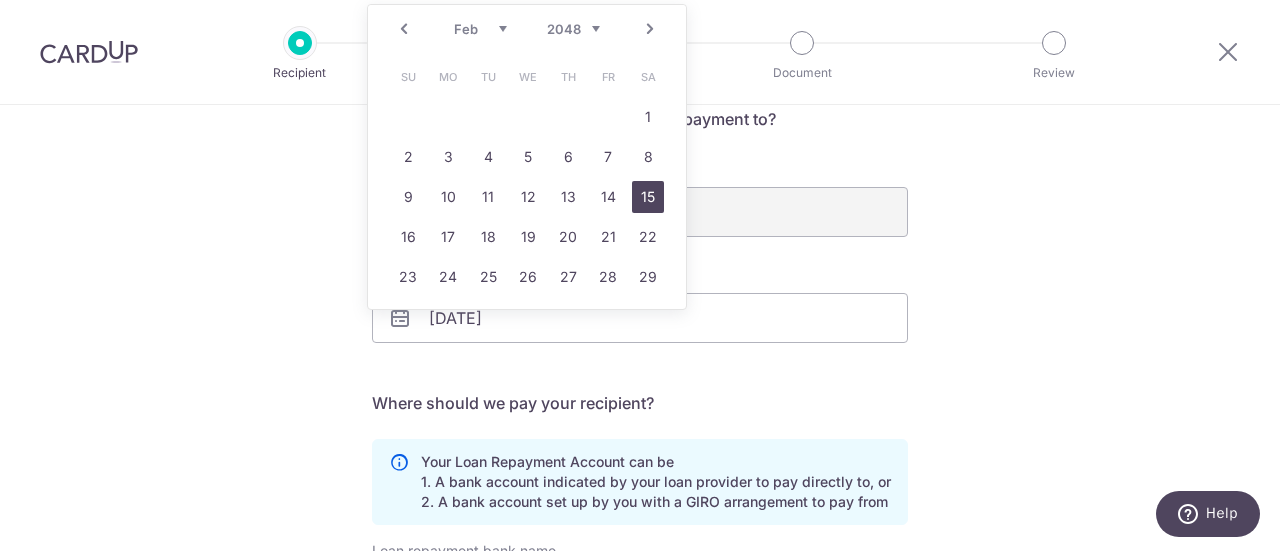 click on "15" at bounding box center (648, 197) 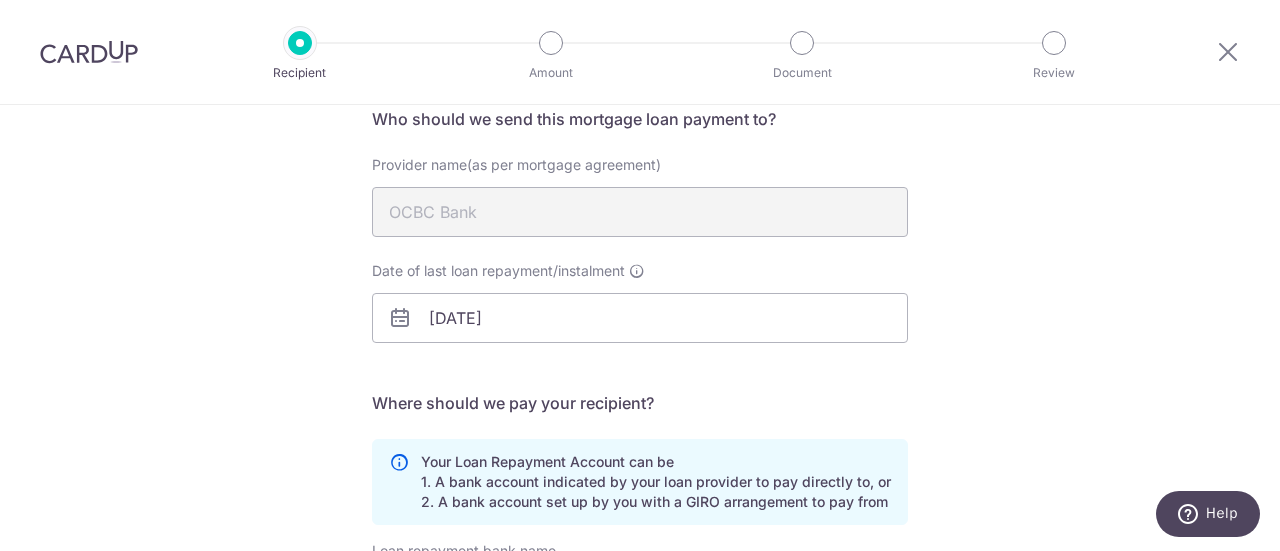 click on "Who would you like to pay?
Your recipient does not need a CardUp account to receive your payments.
Who should we send this mortgage loan payment to?
Provider name(as per mortgage agreement)
OCBC Bank
Date of last loan repayment/instalment
15/02/2048
translation missing: en.no key
URL
Telephone" at bounding box center (640, 435) 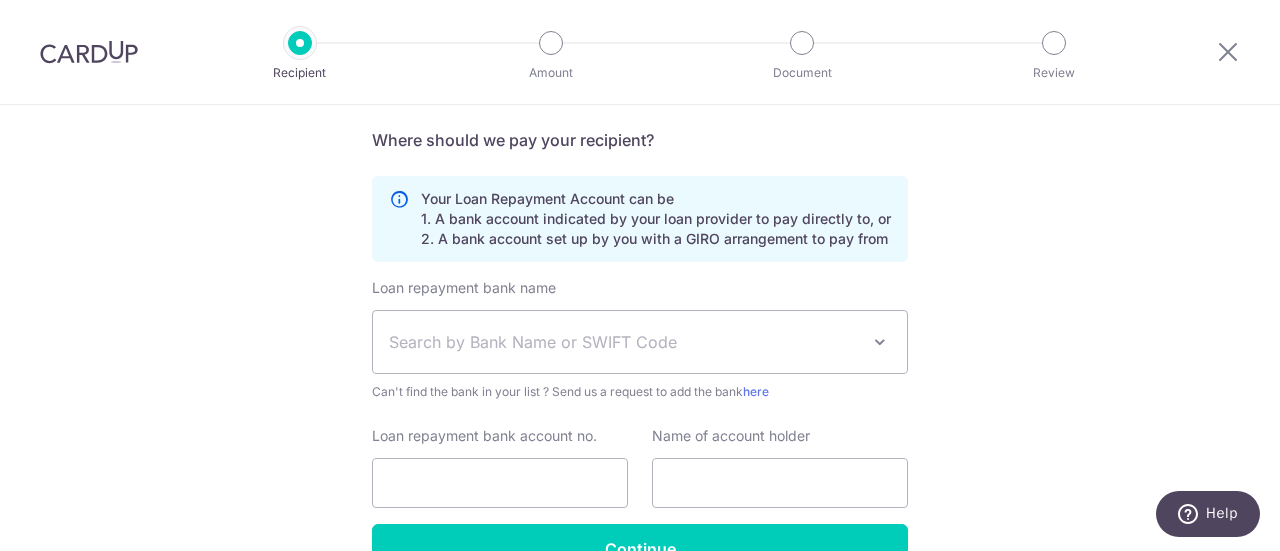 scroll, scrollTop: 430, scrollLeft: 0, axis: vertical 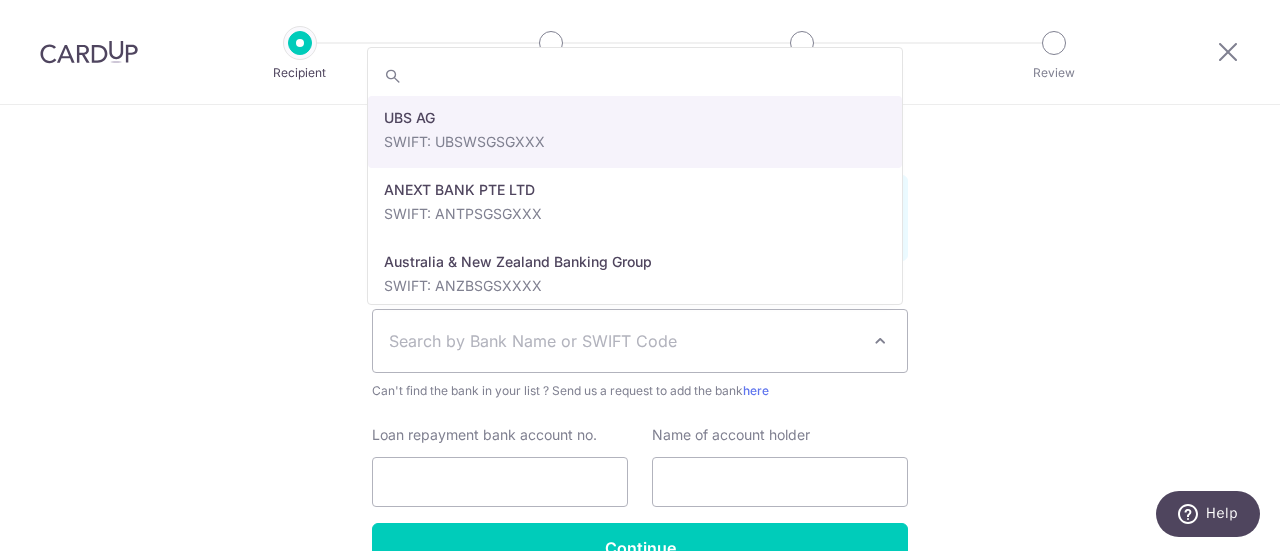 click on "Search by Bank Name or SWIFT Code" at bounding box center [624, 341] 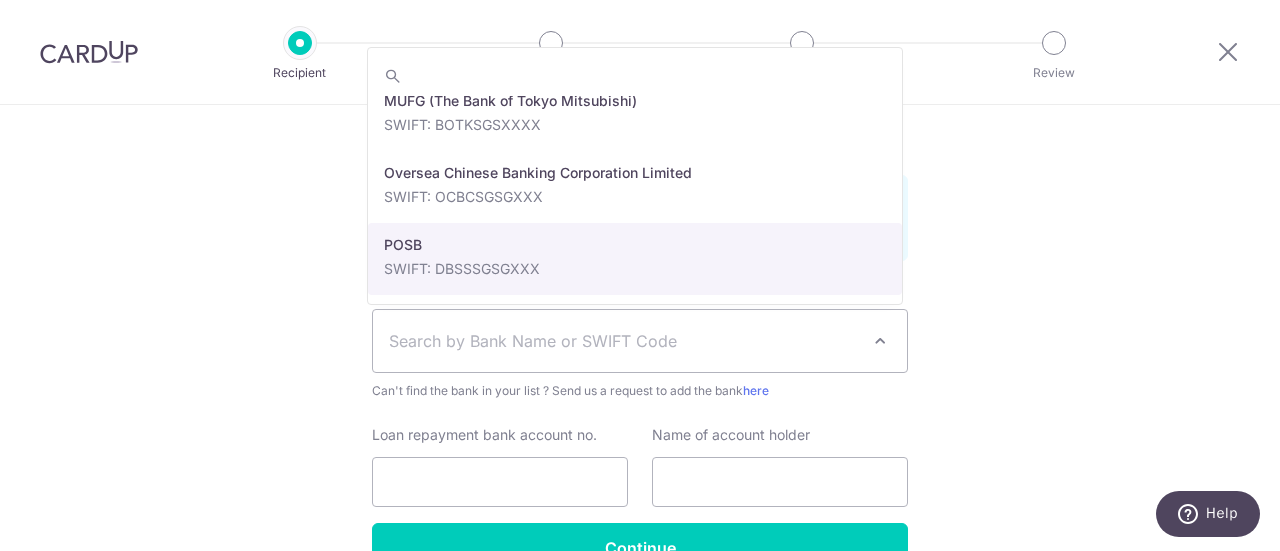 scroll, scrollTop: 2752, scrollLeft: 0, axis: vertical 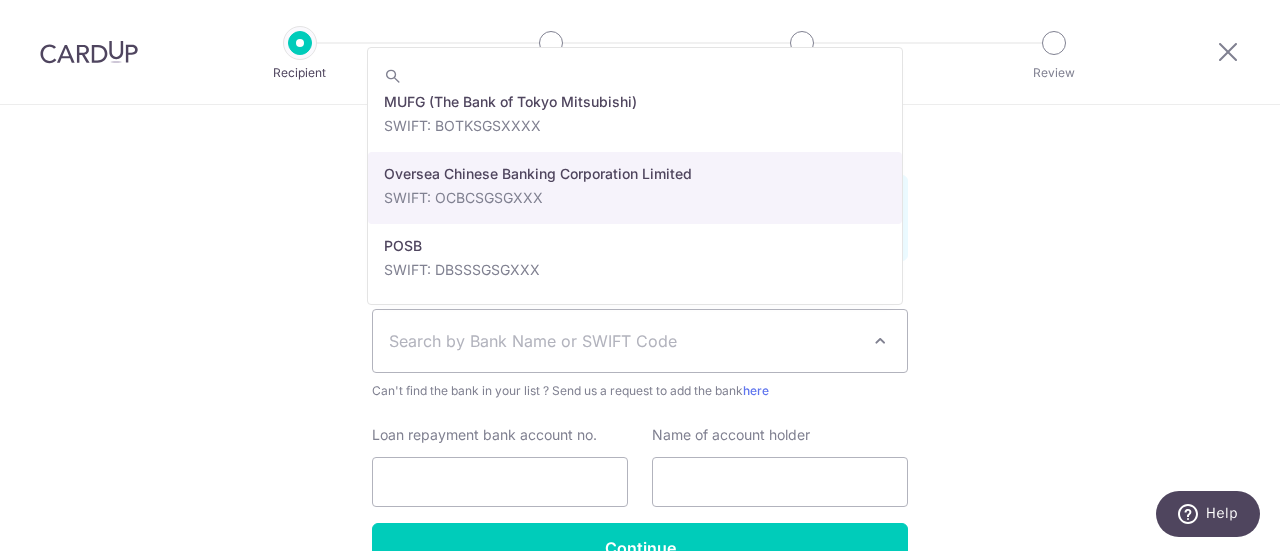 select on "12" 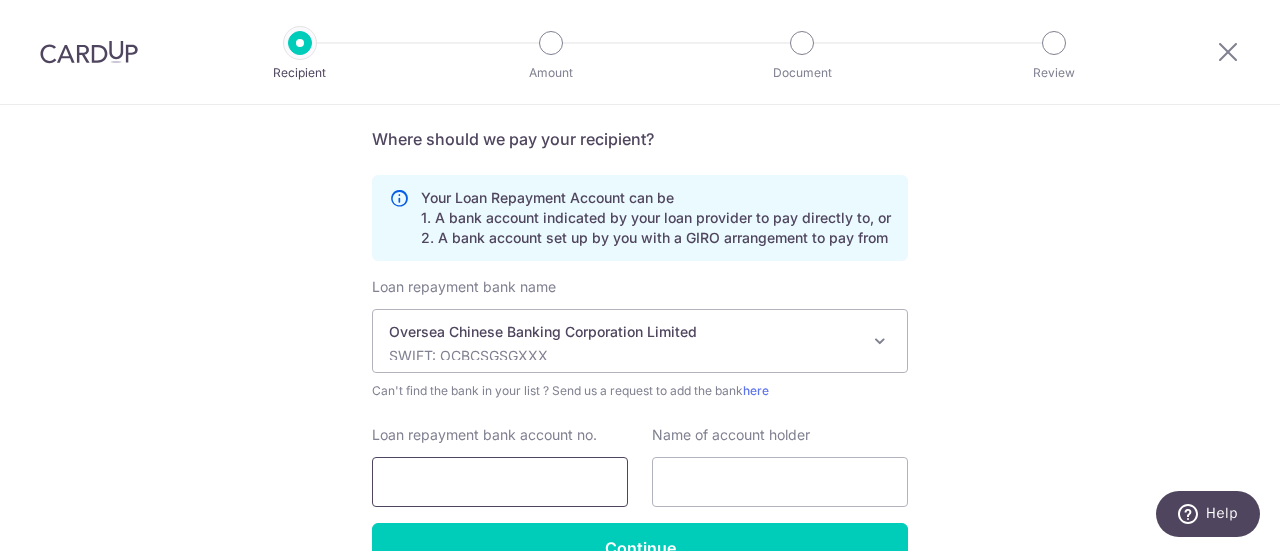 click on "Loan repayment bank account no." at bounding box center [500, 482] 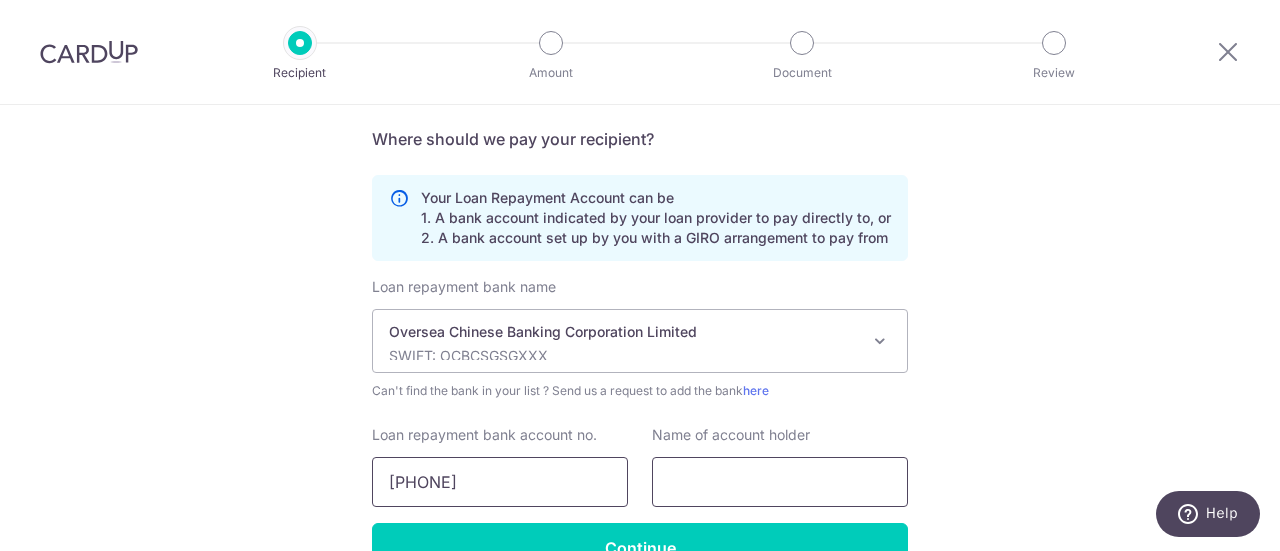 type on "655285898001" 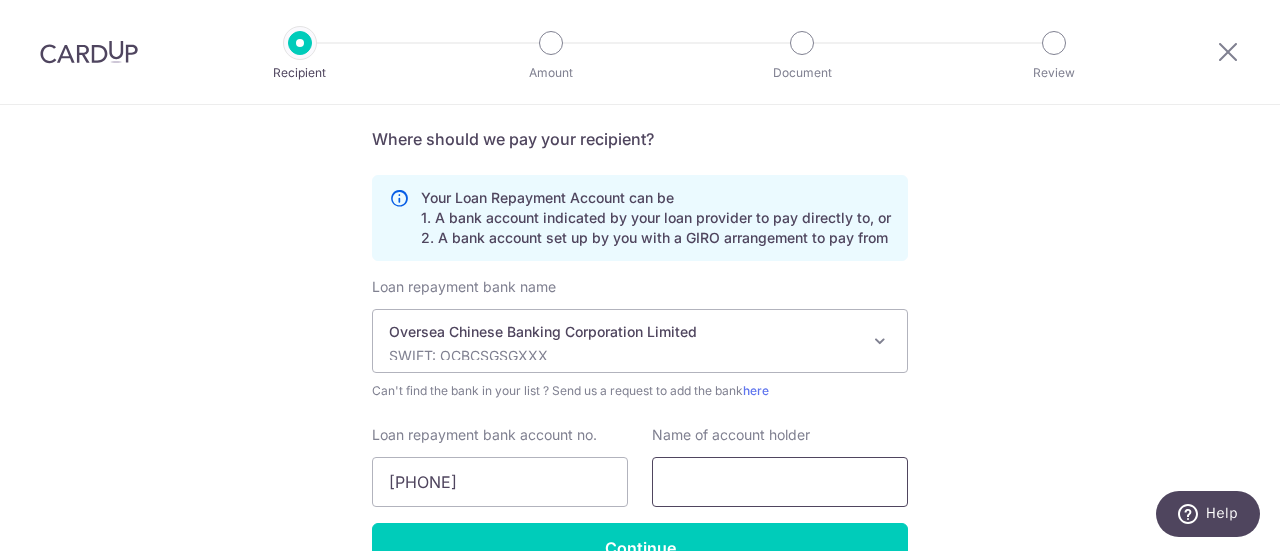 click at bounding box center (780, 482) 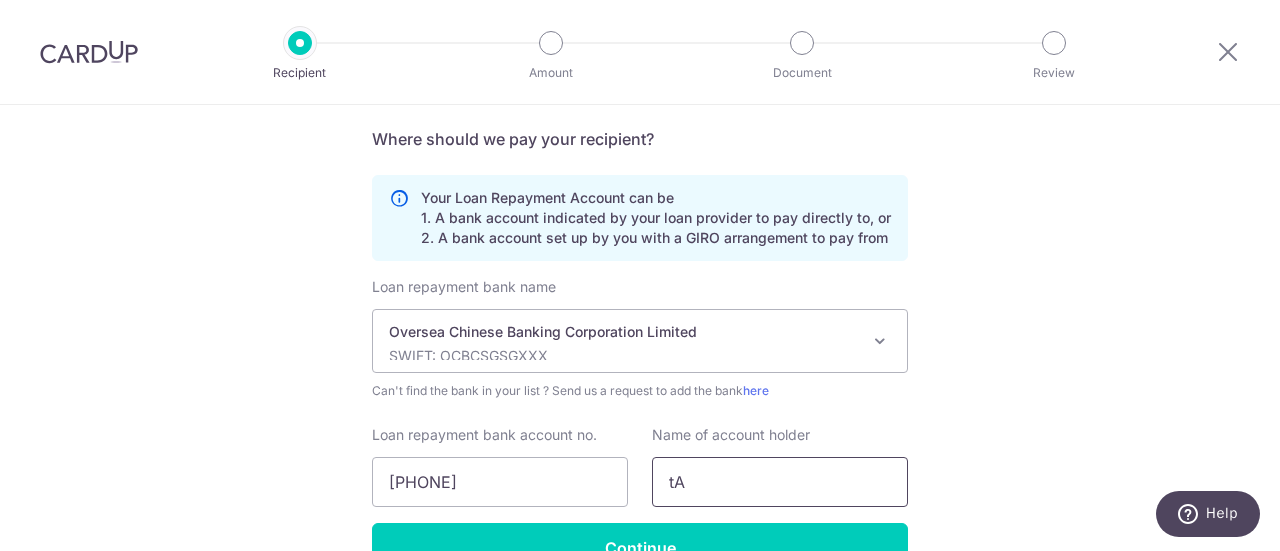type on "t" 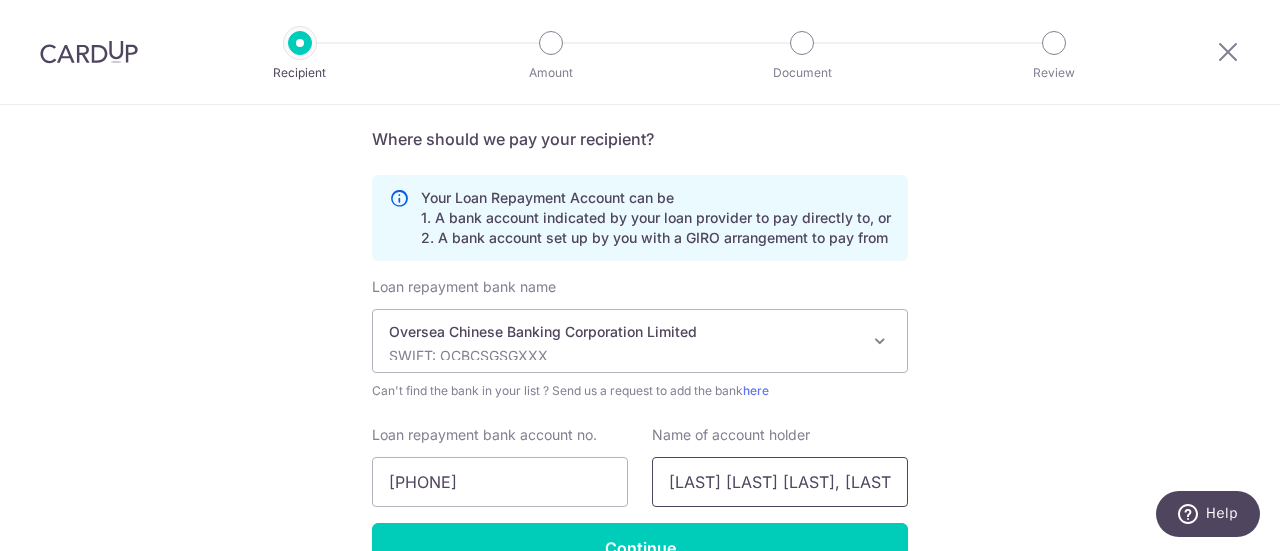 type on "TAN KENG KUN, SHAWN" 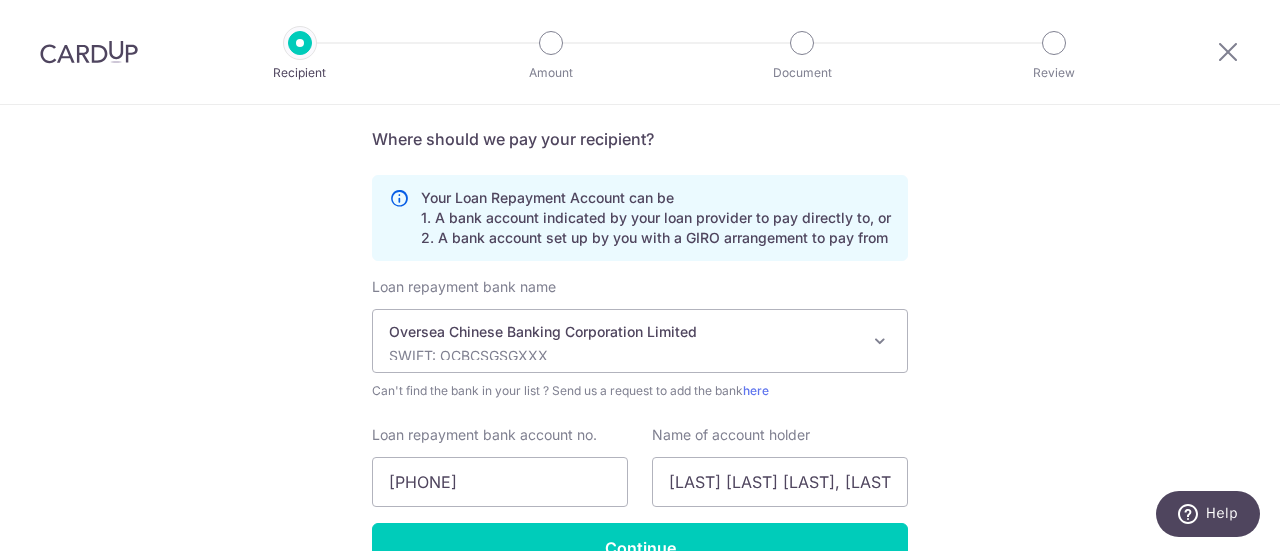 click on "Who would you like to pay?
Your recipient does not need a CardUp account to receive your payments.
Who should we send this mortgage loan payment to?
Provider name(as per mortgage agreement)
OCBC Bank
Date of last loan repayment/instalment
15/02/2048
translation missing: en.no key
URL
Telephone" at bounding box center [640, 171] 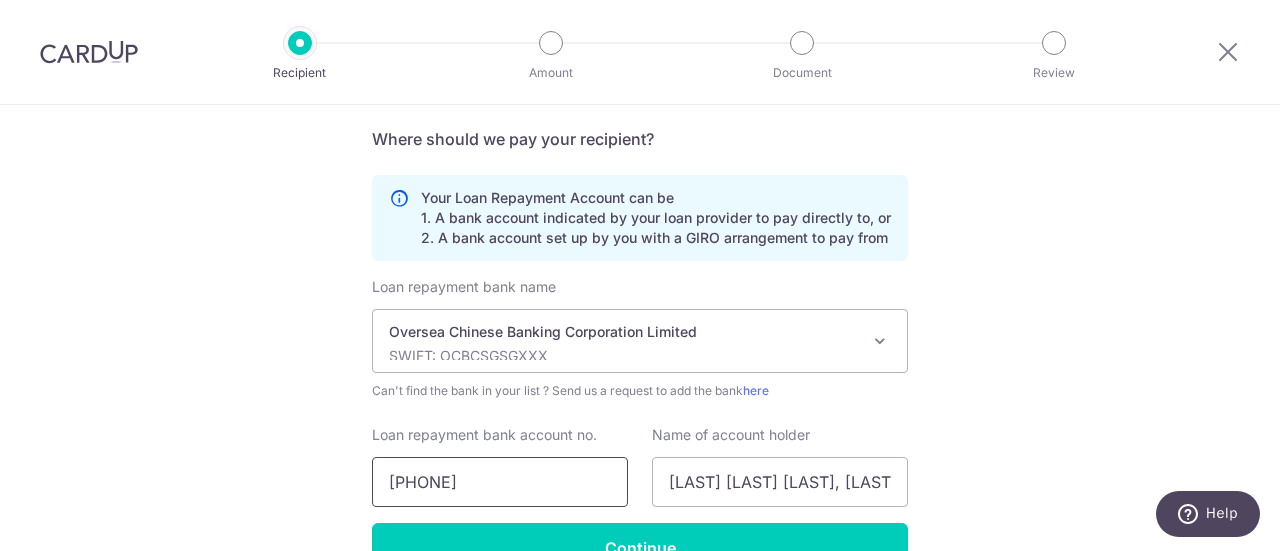 click on "655285898001" at bounding box center [500, 482] 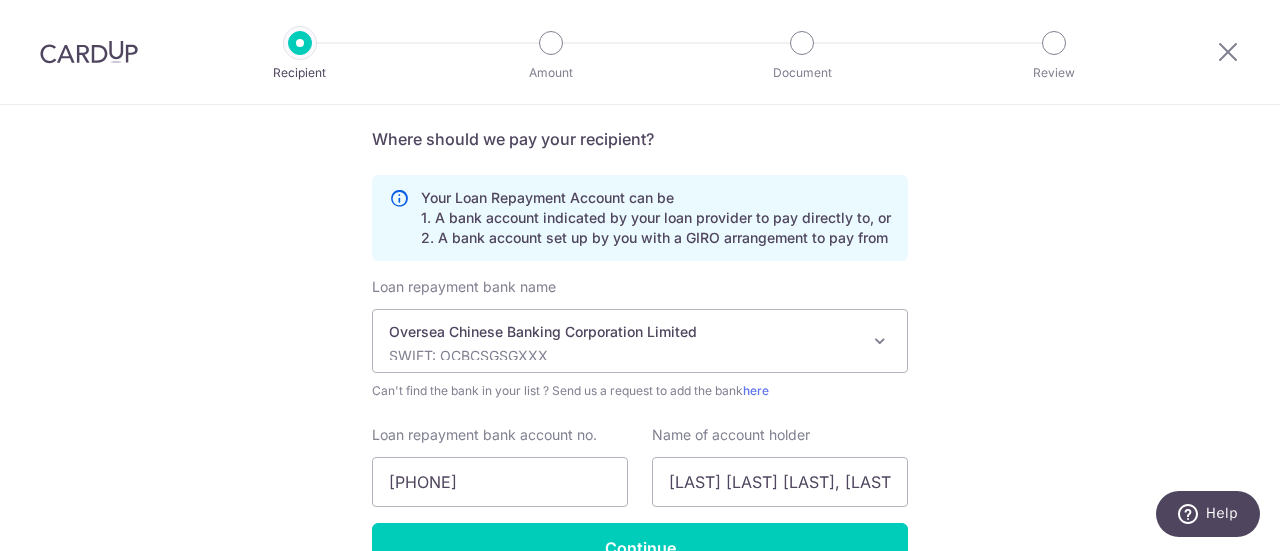 click on "Who would you like to pay?
Your recipient does not need a CardUp account to receive your payments.
Who should we send this mortgage loan payment to?
Provider name(as per mortgage agreement)
OCBC Bank
Date of last loan repayment/instalment
15/02/2048
translation missing: en.no key
URL
Telephone" at bounding box center (640, 171) 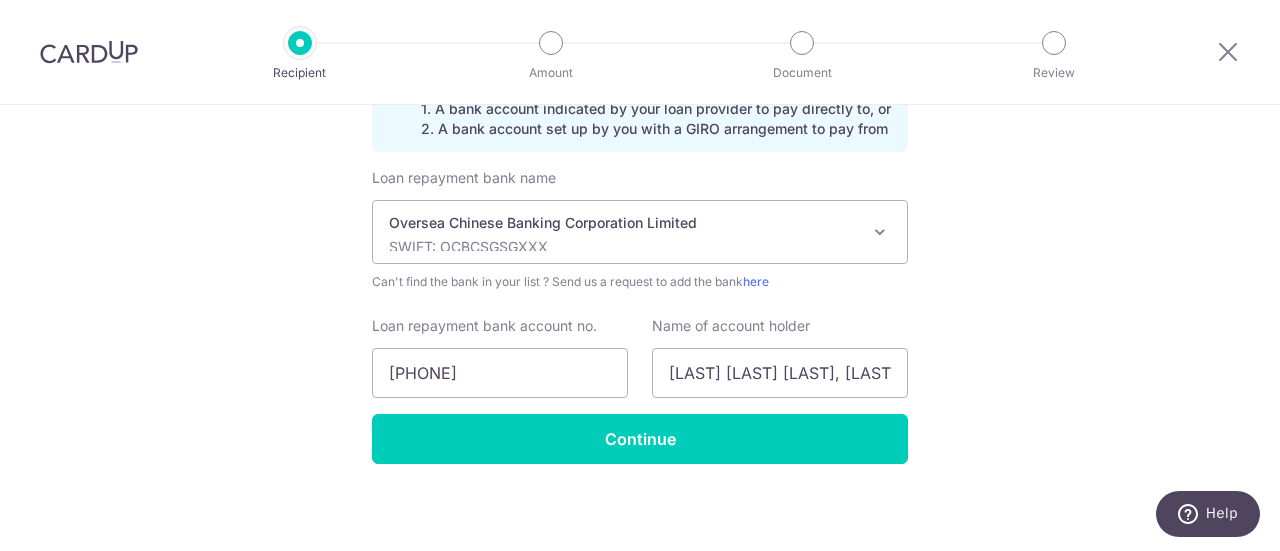 scroll, scrollTop: 544, scrollLeft: 0, axis: vertical 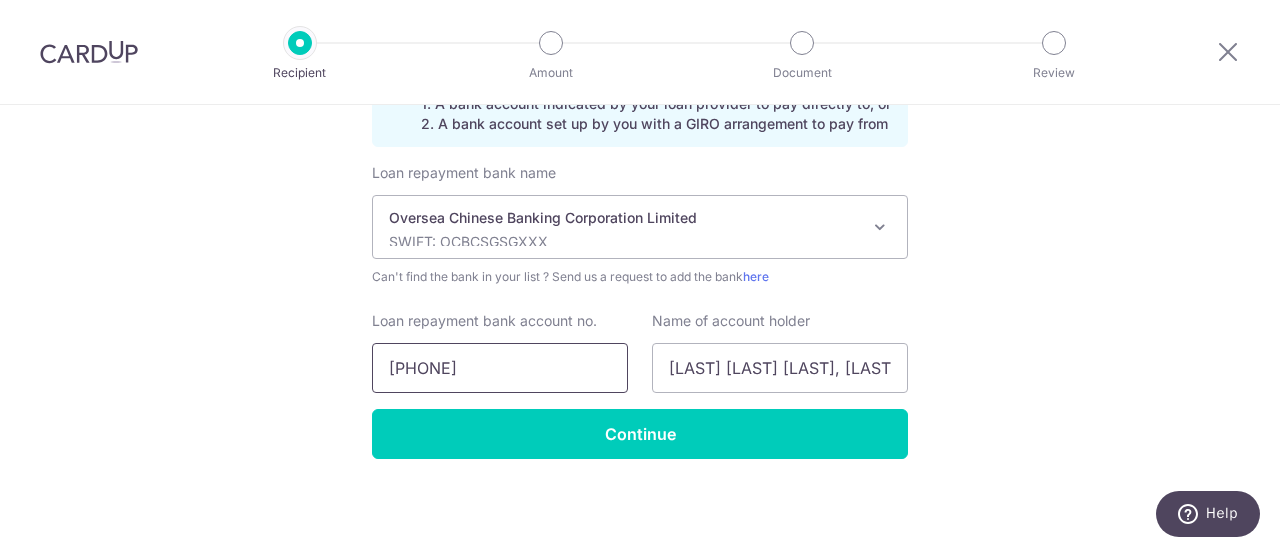 click on "655-285898-001" at bounding box center [500, 368] 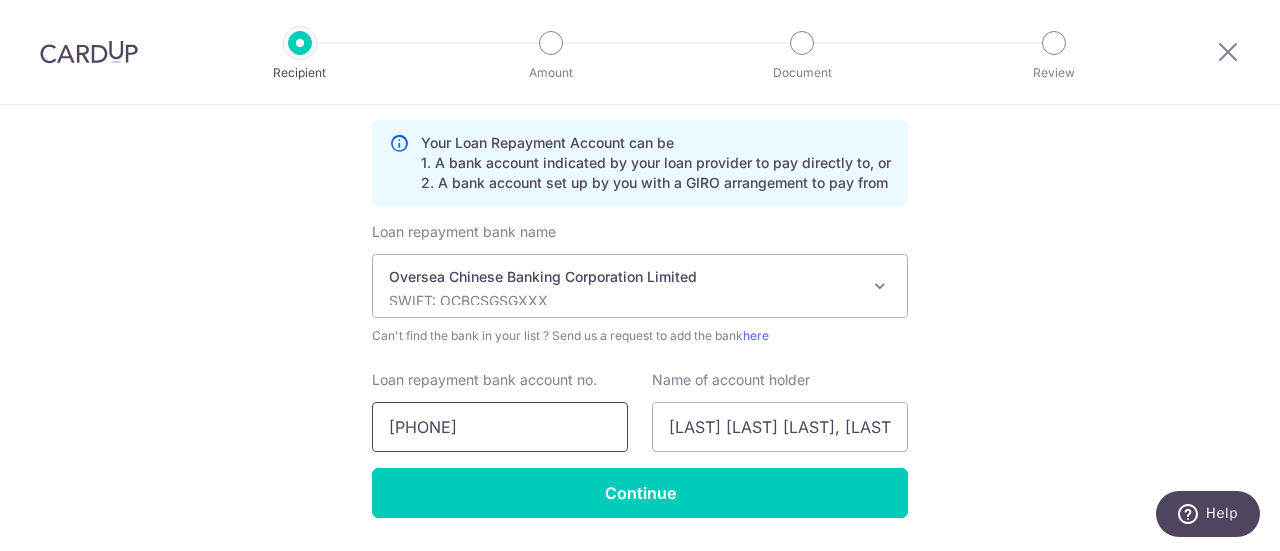 scroll, scrollTop: 544, scrollLeft: 0, axis: vertical 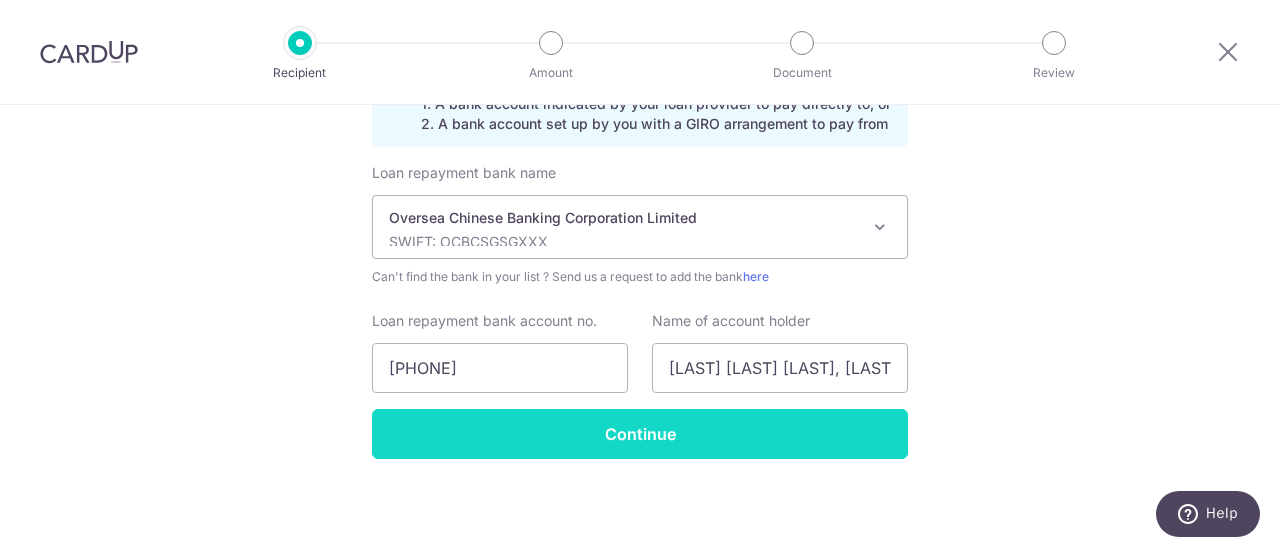 click on "Continue" at bounding box center (640, 434) 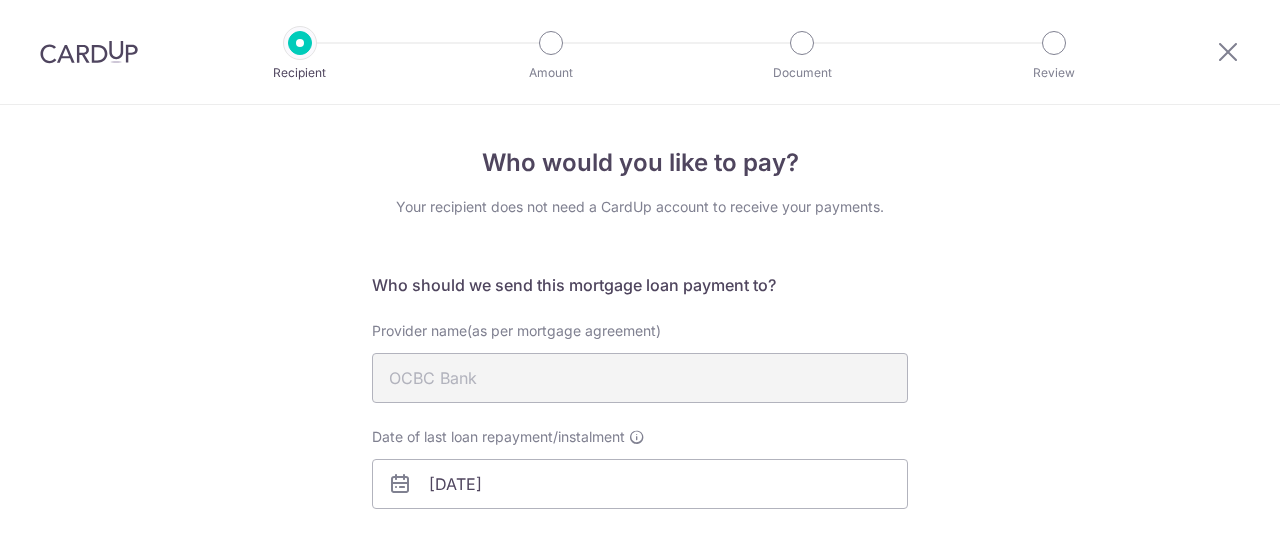 scroll, scrollTop: 0, scrollLeft: 0, axis: both 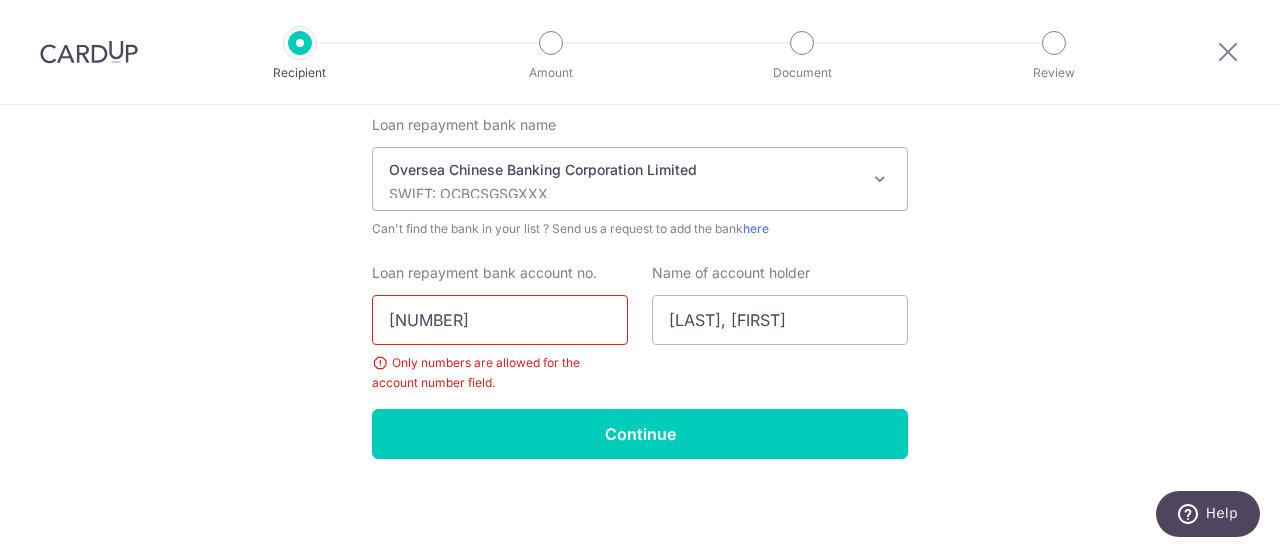 click on "[NUMBER]" at bounding box center (500, 320) 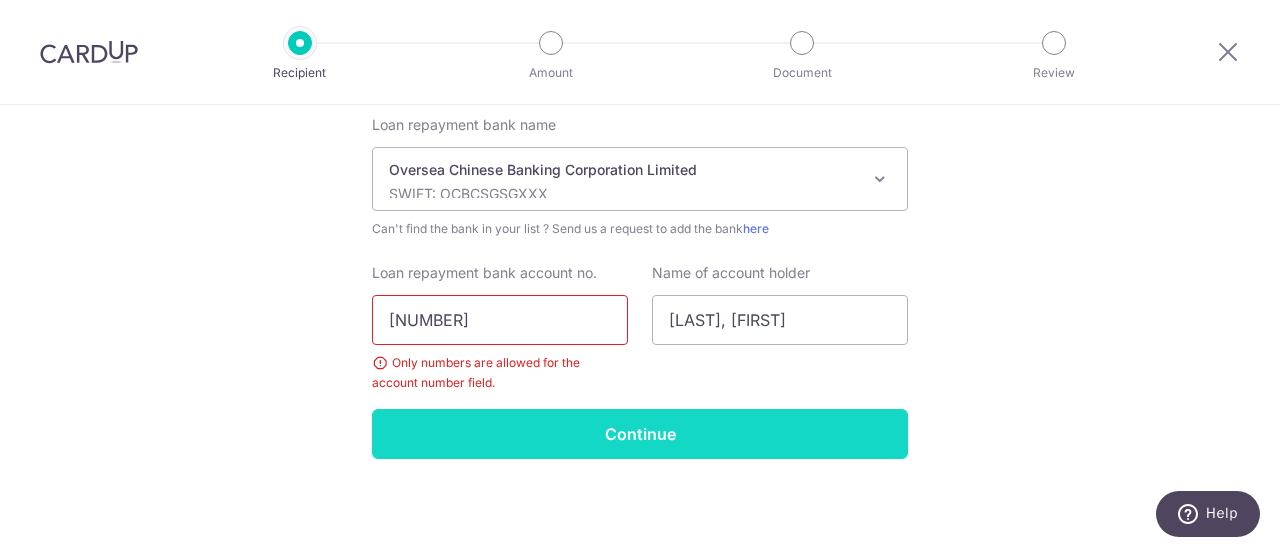 click on "Continue" at bounding box center [640, 434] 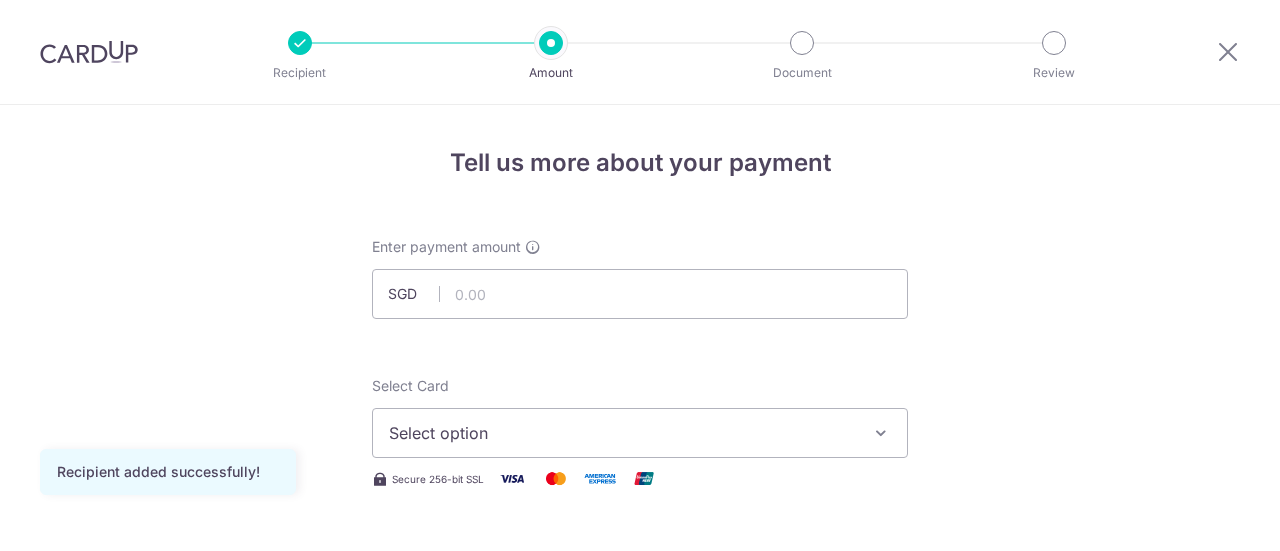 scroll, scrollTop: 0, scrollLeft: 0, axis: both 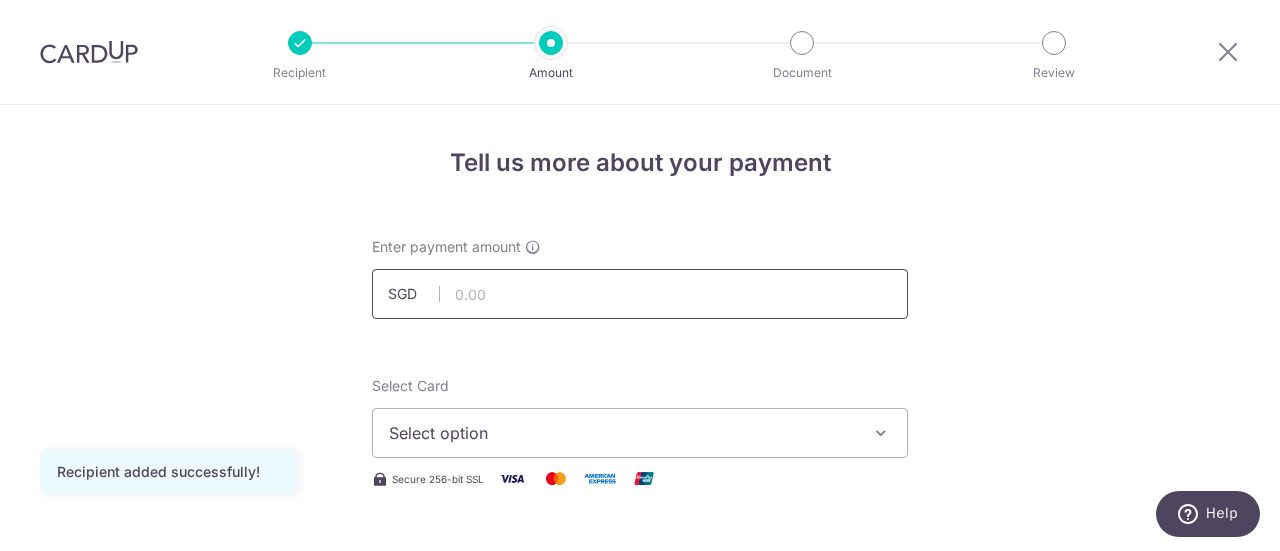 click at bounding box center (640, 294) 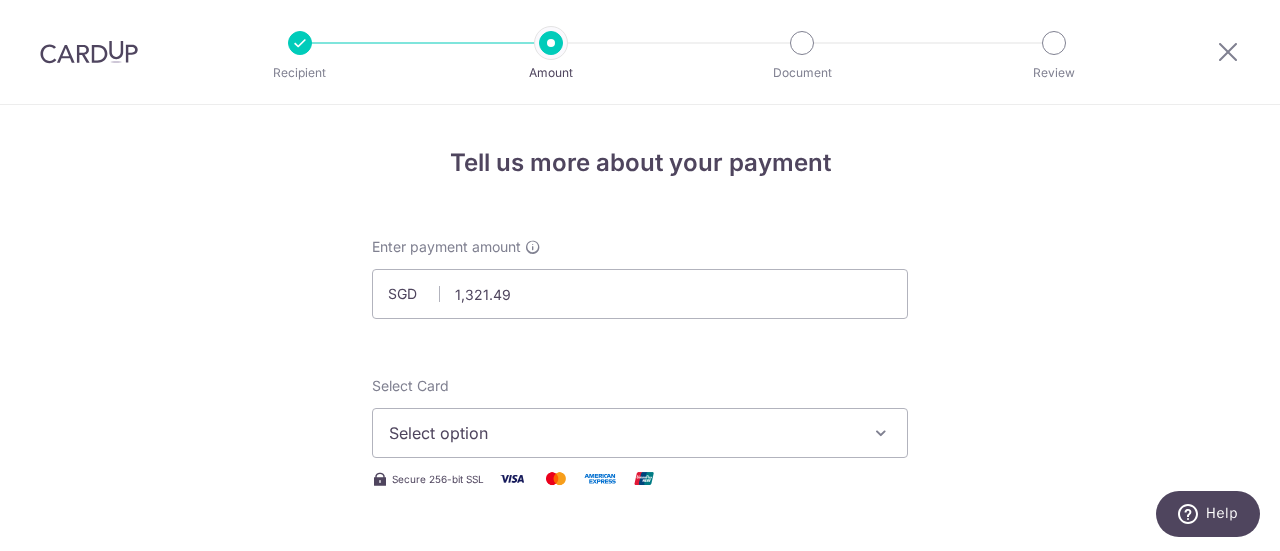 click on "Tell us more about your payment
Enter payment amount
SGD
1,321.49
1321.49
Recipient added successfully!
Select Card
Select option
Add credit card
Your Cards
**** 4519
**** 1761
Secure 256-bit SSL
Text
New card details
Card" at bounding box center [640, 1009] 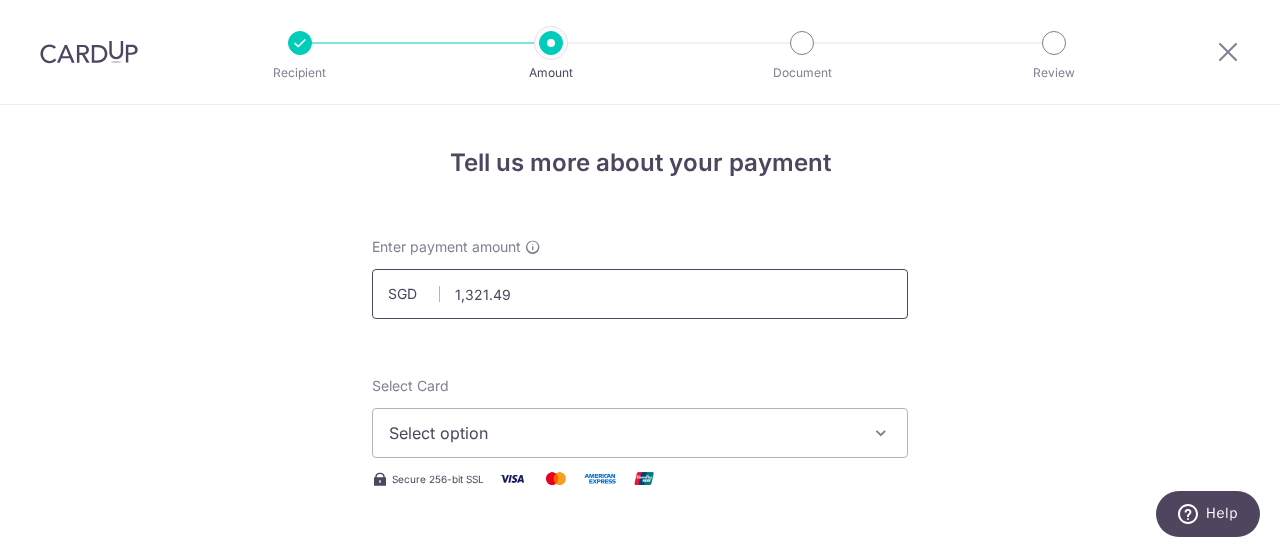click on "1,321.49" at bounding box center (640, 294) 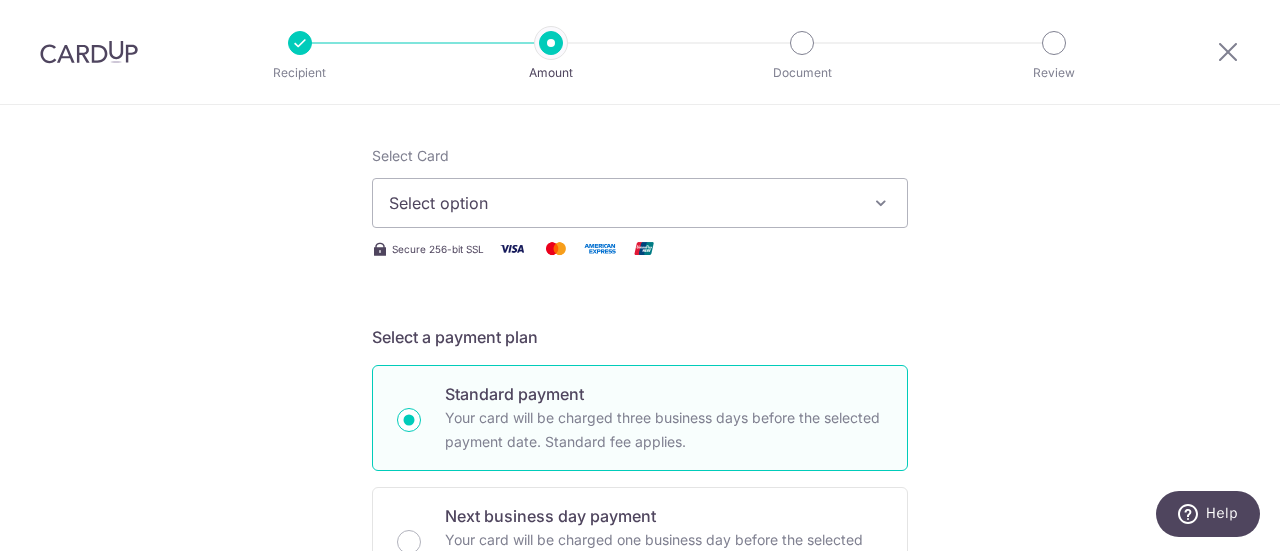 scroll, scrollTop: 233, scrollLeft: 0, axis: vertical 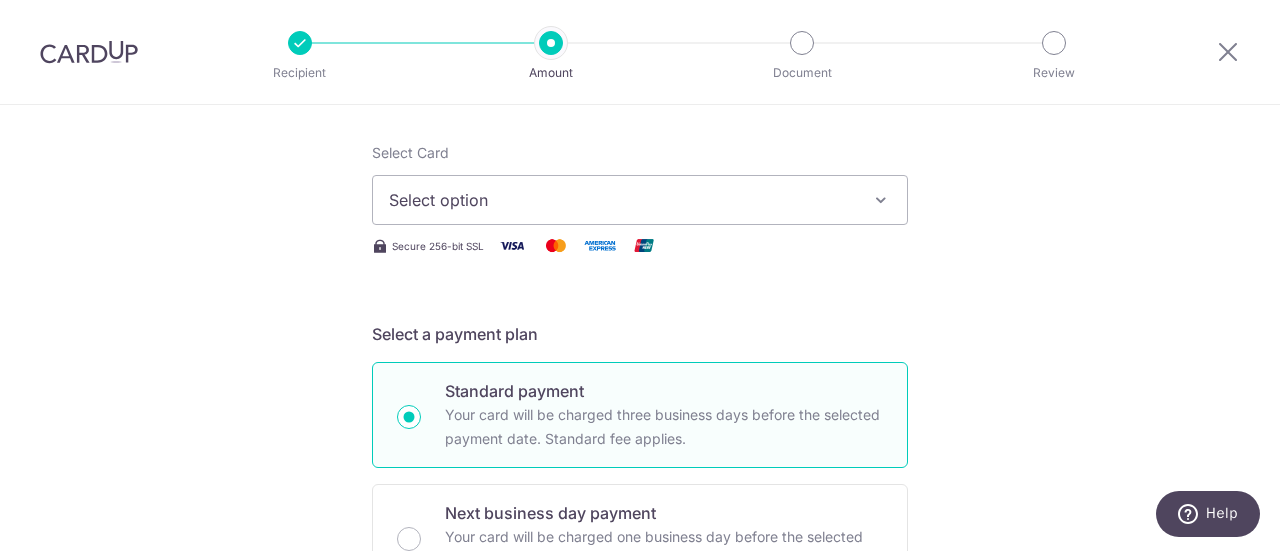 type on "1,321.46" 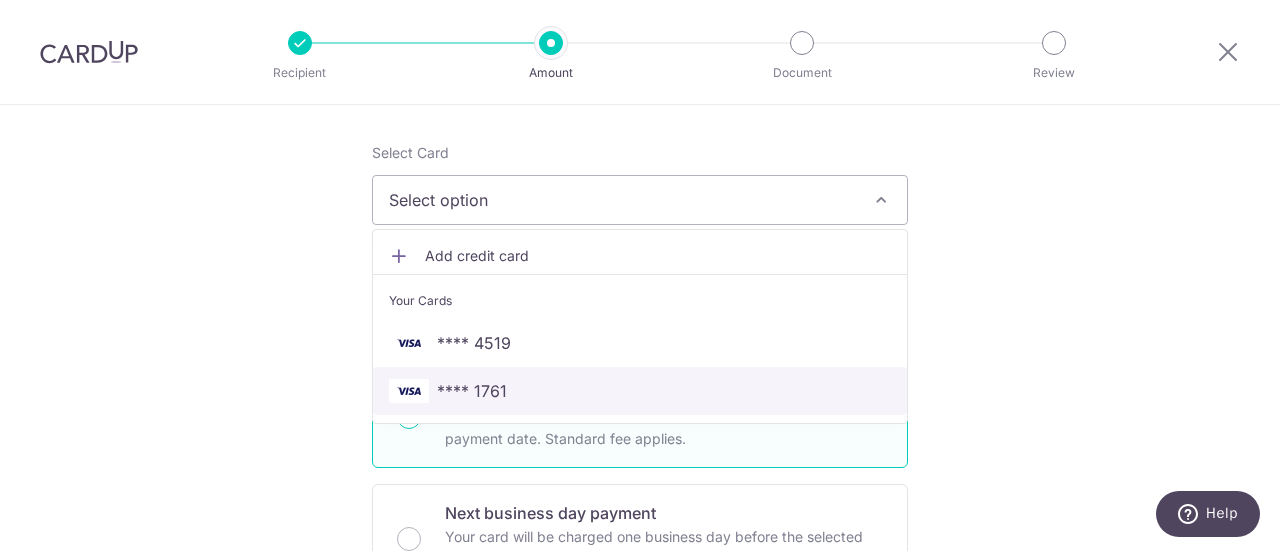 click on "**** 1761" at bounding box center (640, 391) 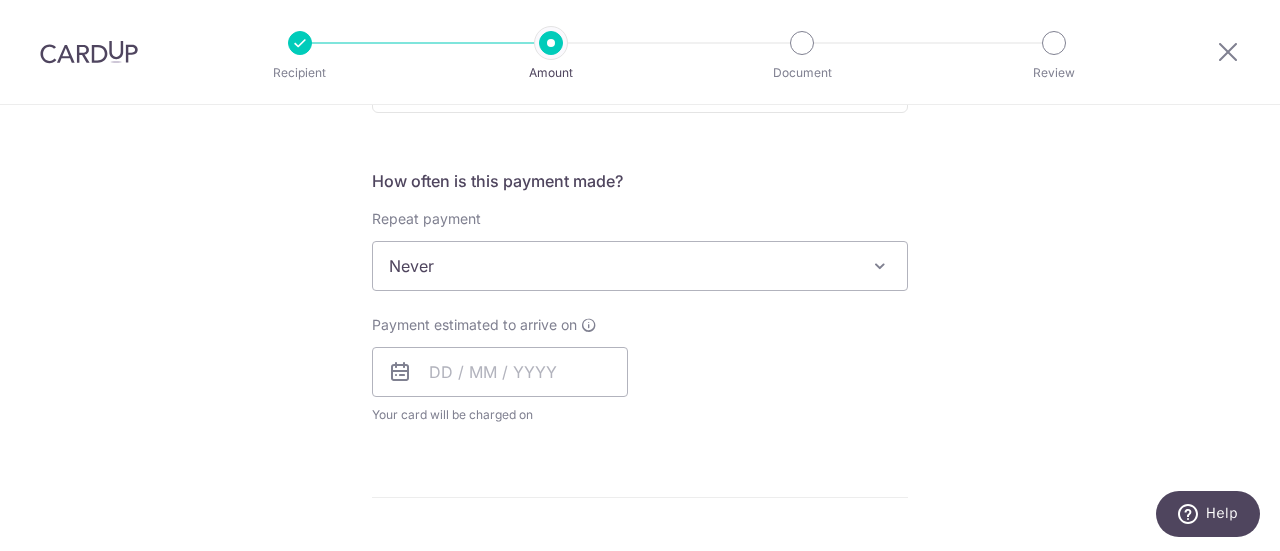 scroll, scrollTop: 711, scrollLeft: 0, axis: vertical 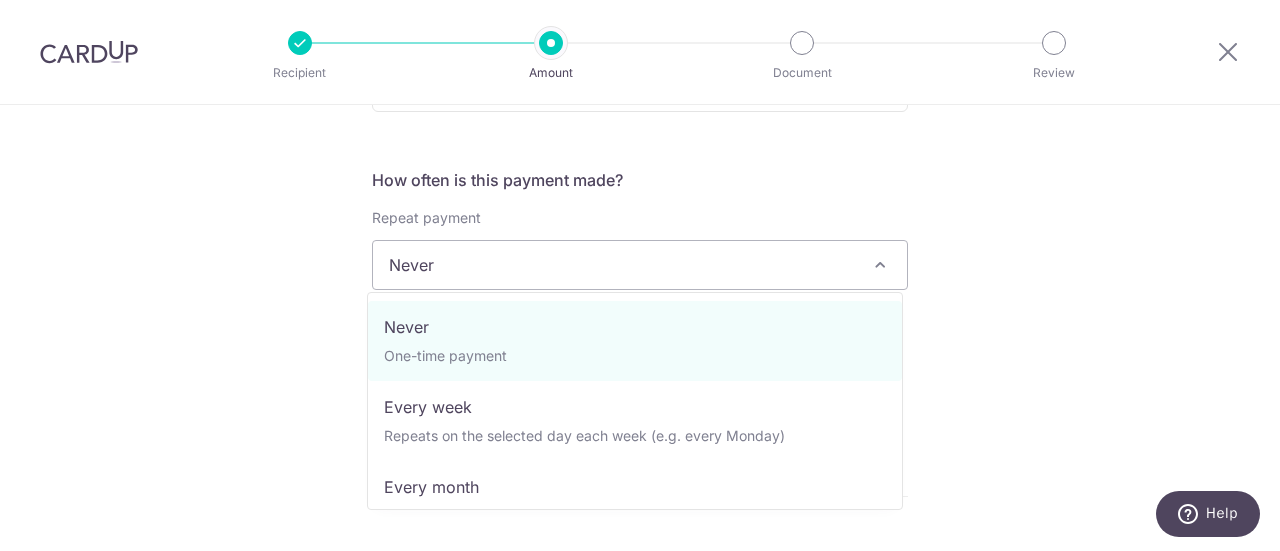 click on "Never" at bounding box center [640, 265] 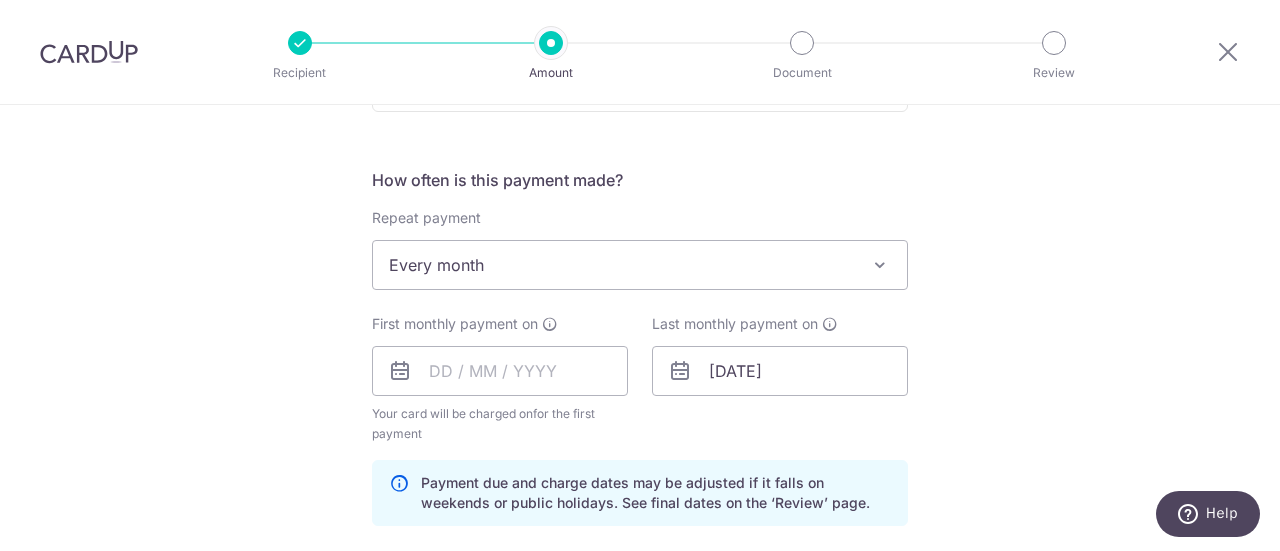 select on "3" 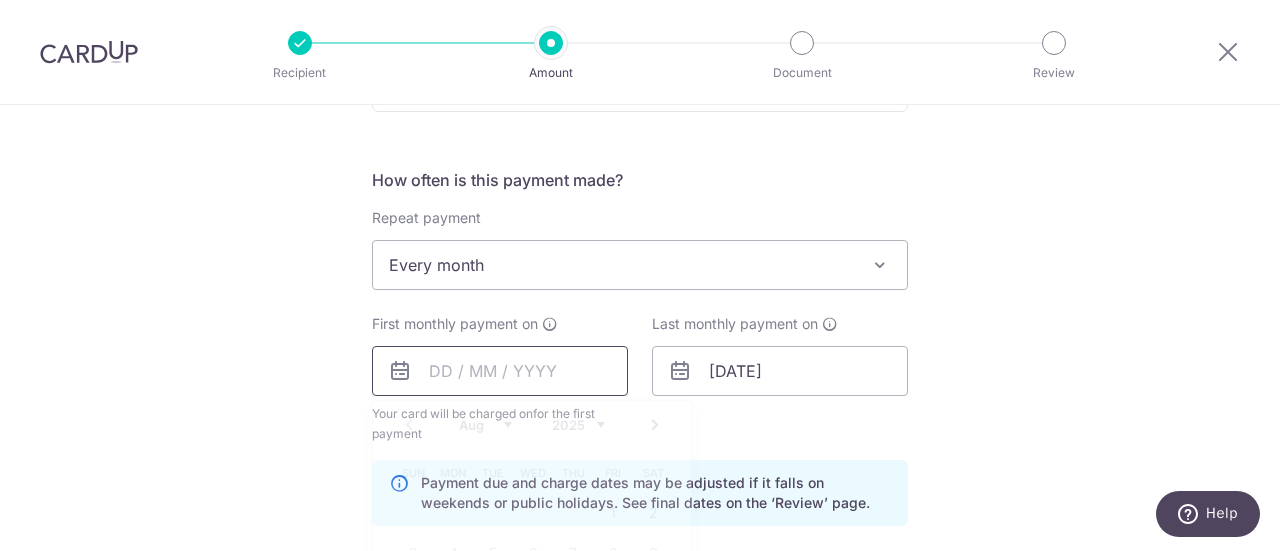 click at bounding box center (500, 371) 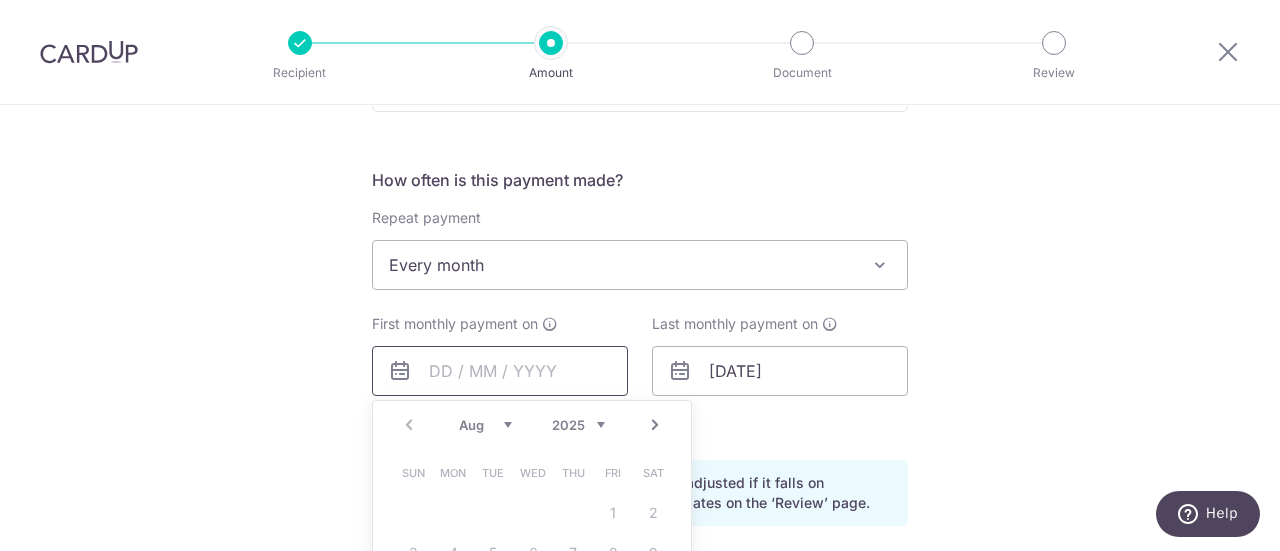 scroll, scrollTop: 831, scrollLeft: 0, axis: vertical 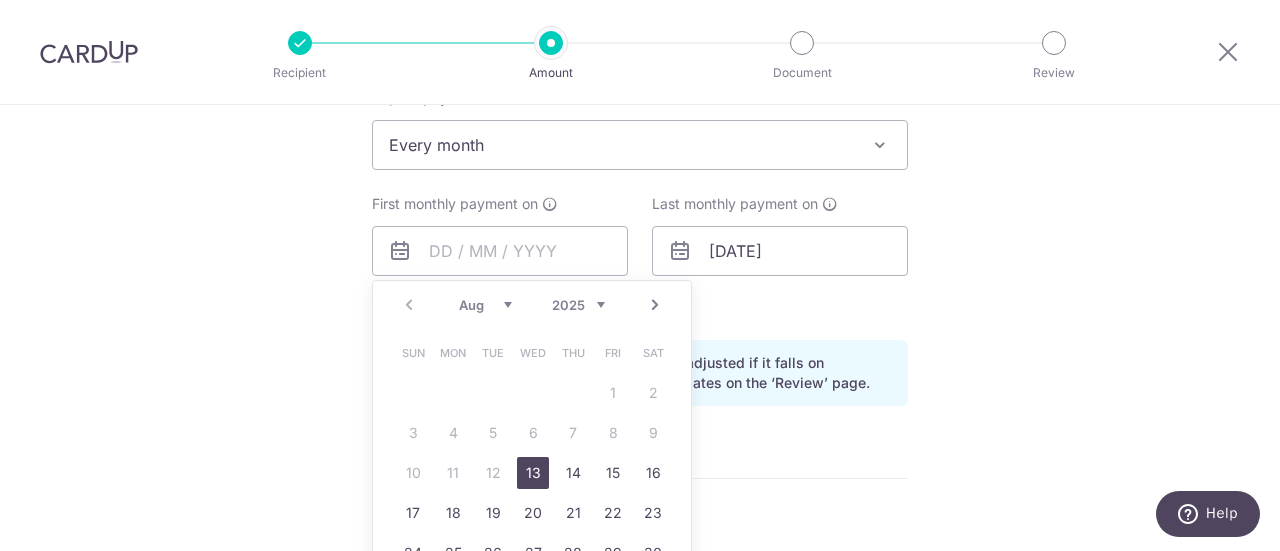 click on "13" at bounding box center [533, 473] 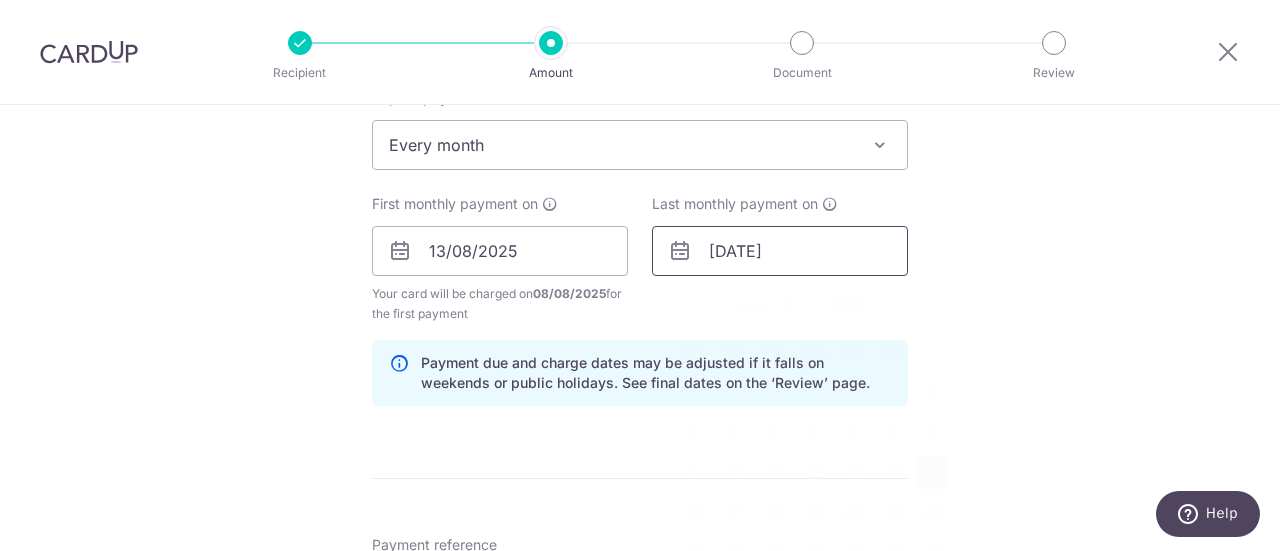 click on "15/02/2048" at bounding box center [780, 251] 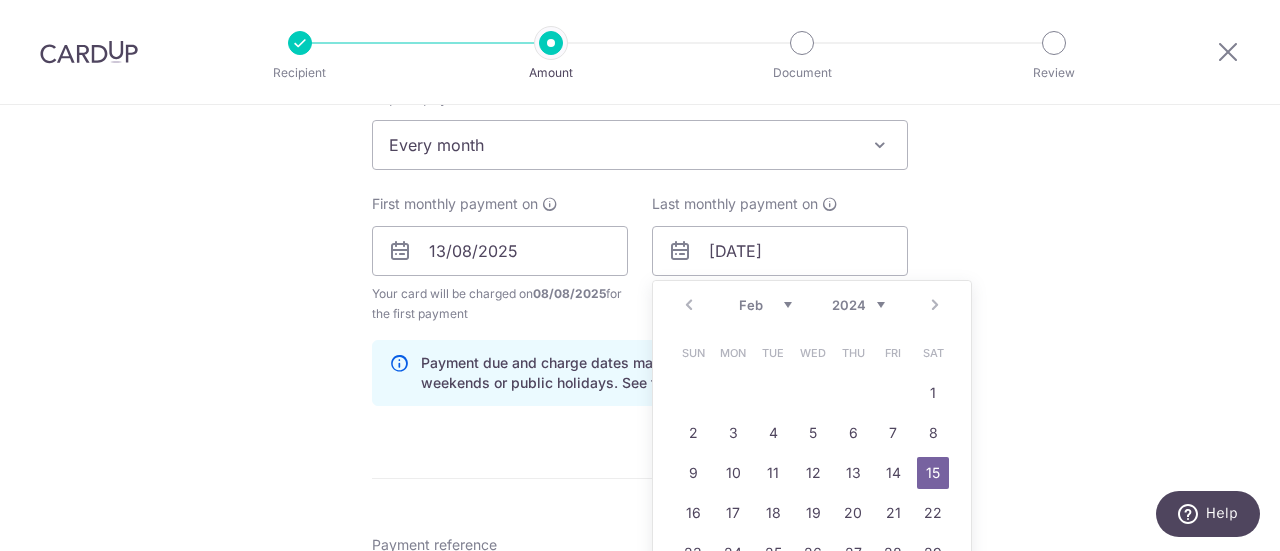 click on "2024 2025 2026 2027 2028 2029 2030 2031 2032 2033 2034 2035" at bounding box center [858, 305] 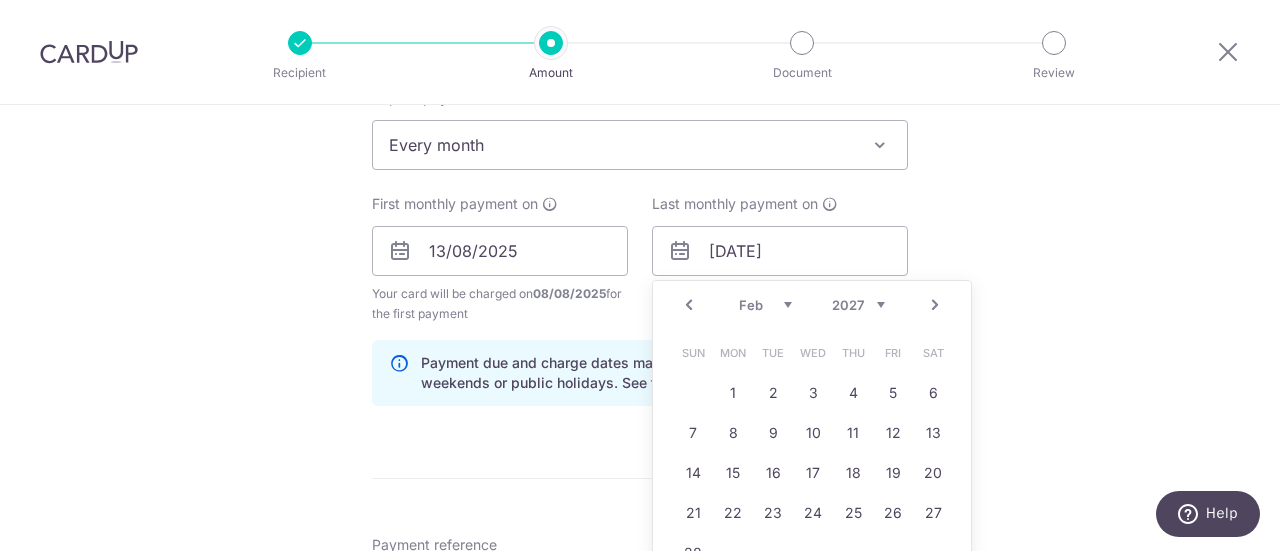 click on "Jan Feb Mar Apr May Jun Jul Aug Sep Oct Nov Dec" at bounding box center (765, 305) 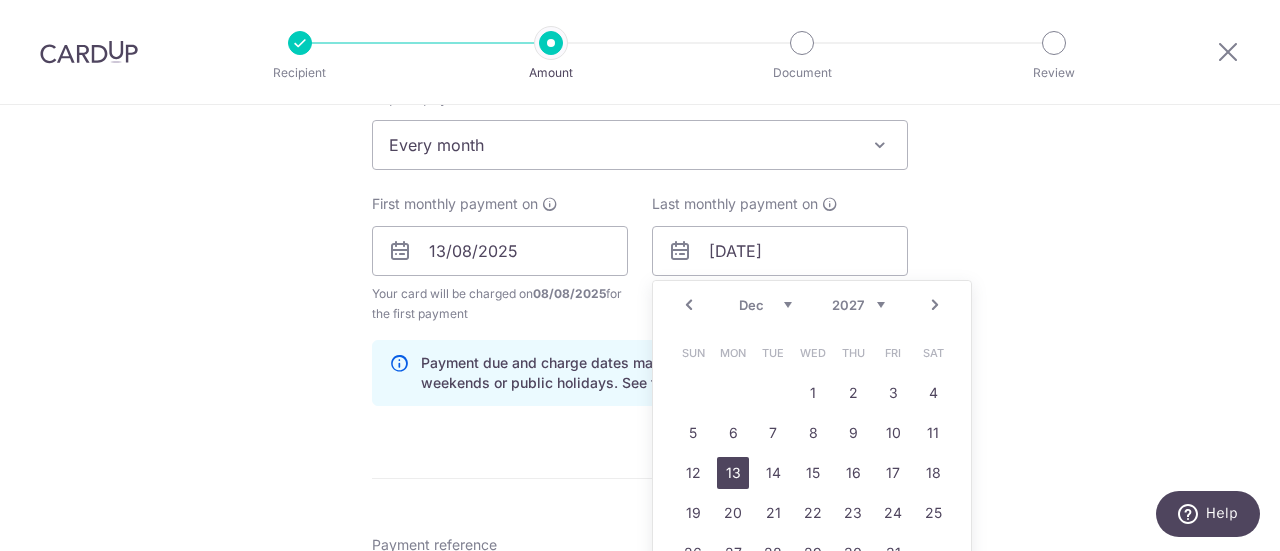 click on "13" at bounding box center (733, 473) 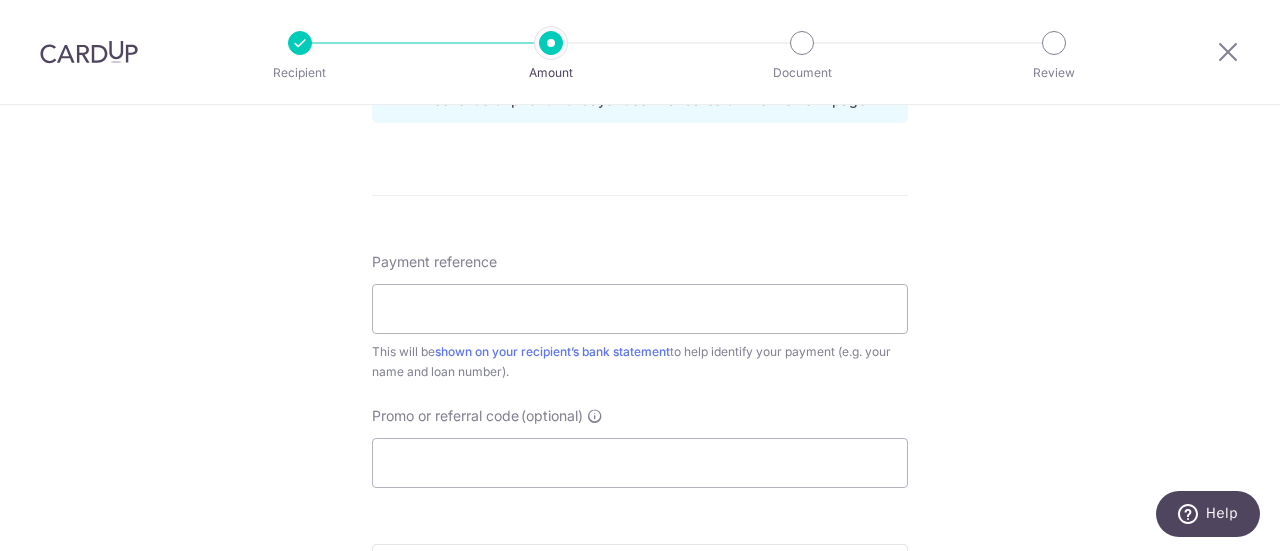 scroll, scrollTop: 1115, scrollLeft: 0, axis: vertical 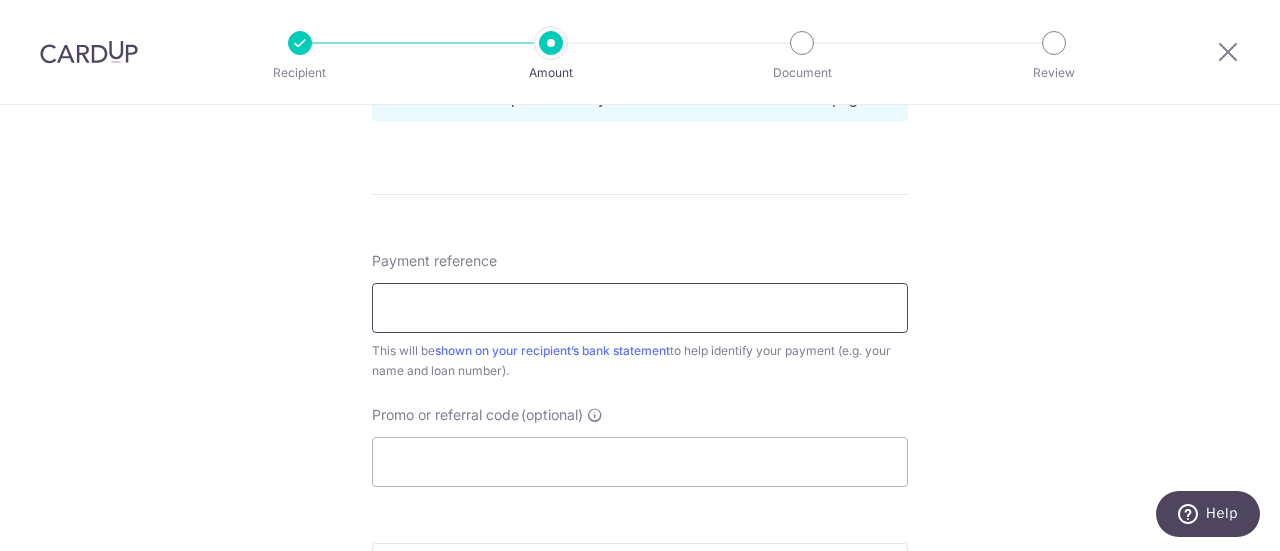 click on "Payment reference" at bounding box center (640, 308) 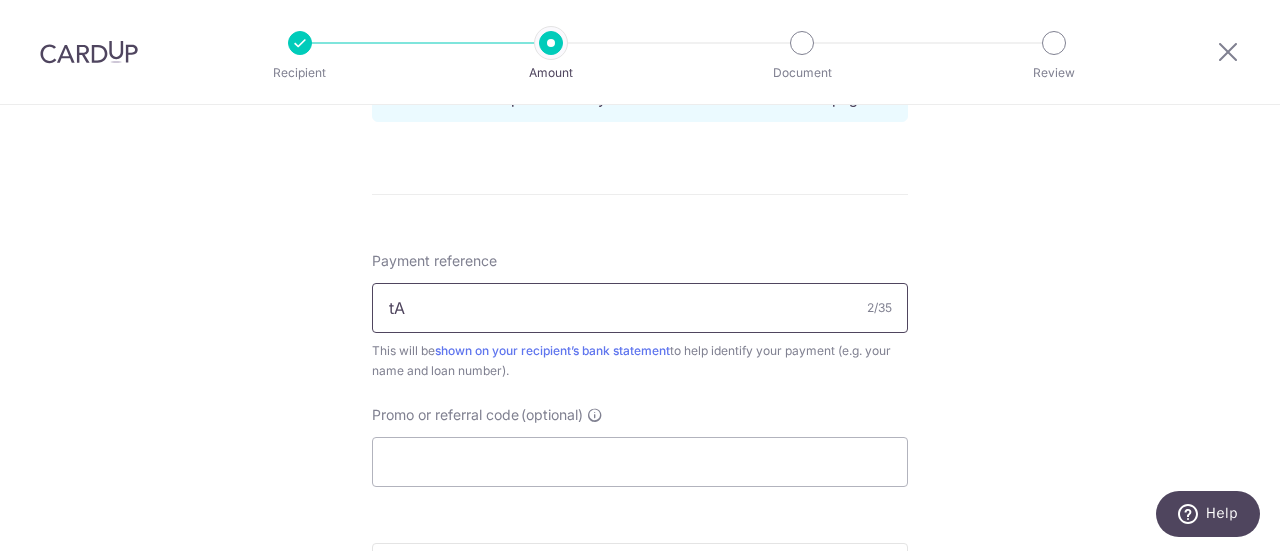 type on "t" 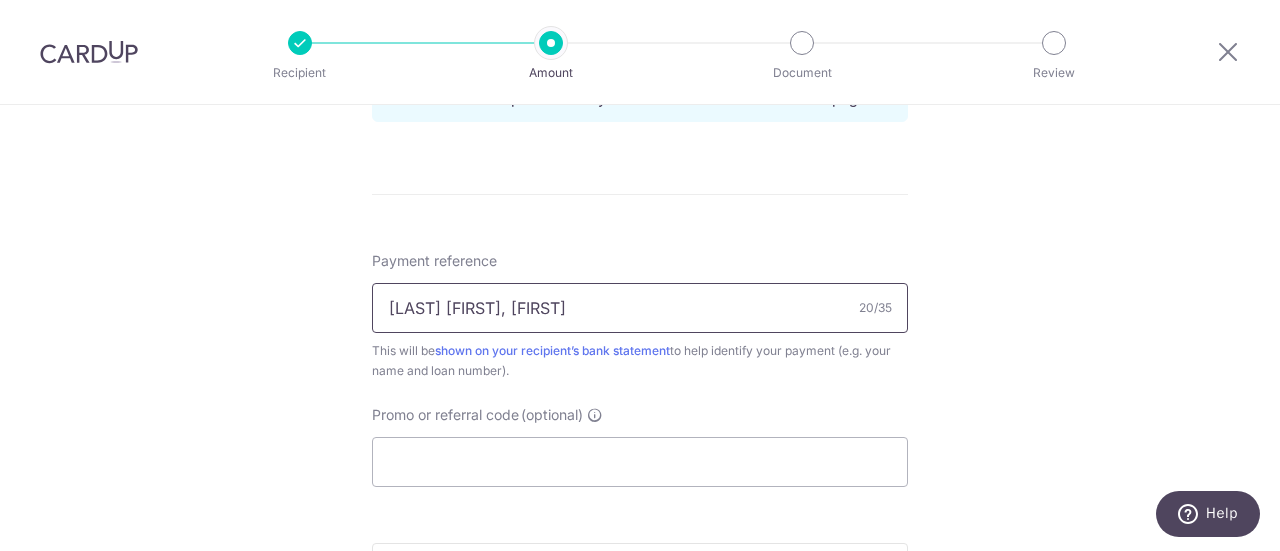 paste on "586016440600000" 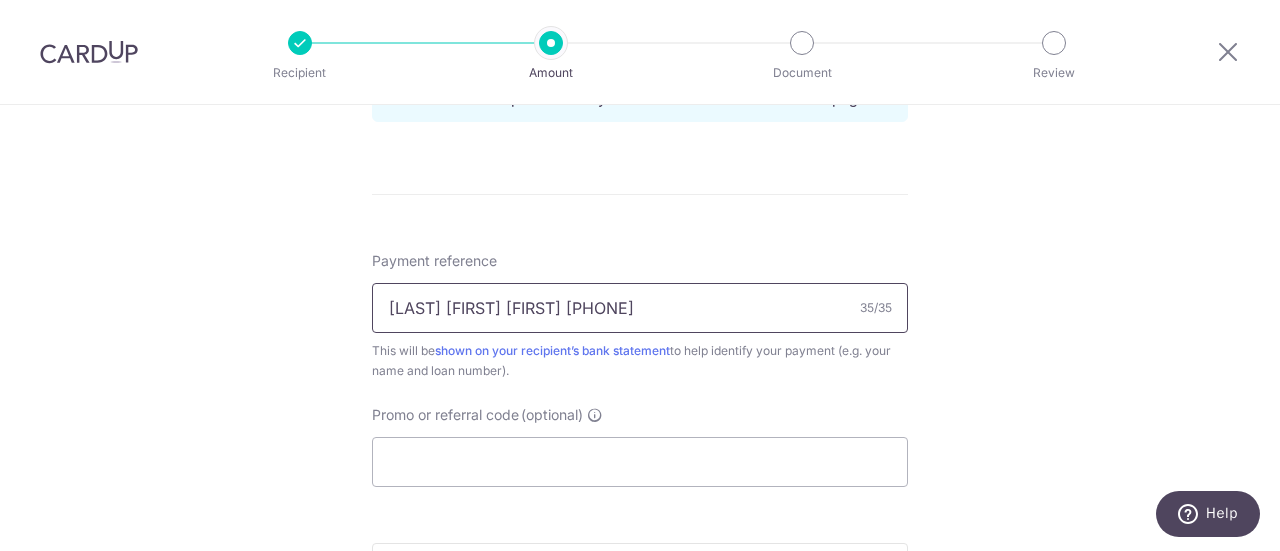 type on "TAN KENG KUN, SHAWN 586016440600000" 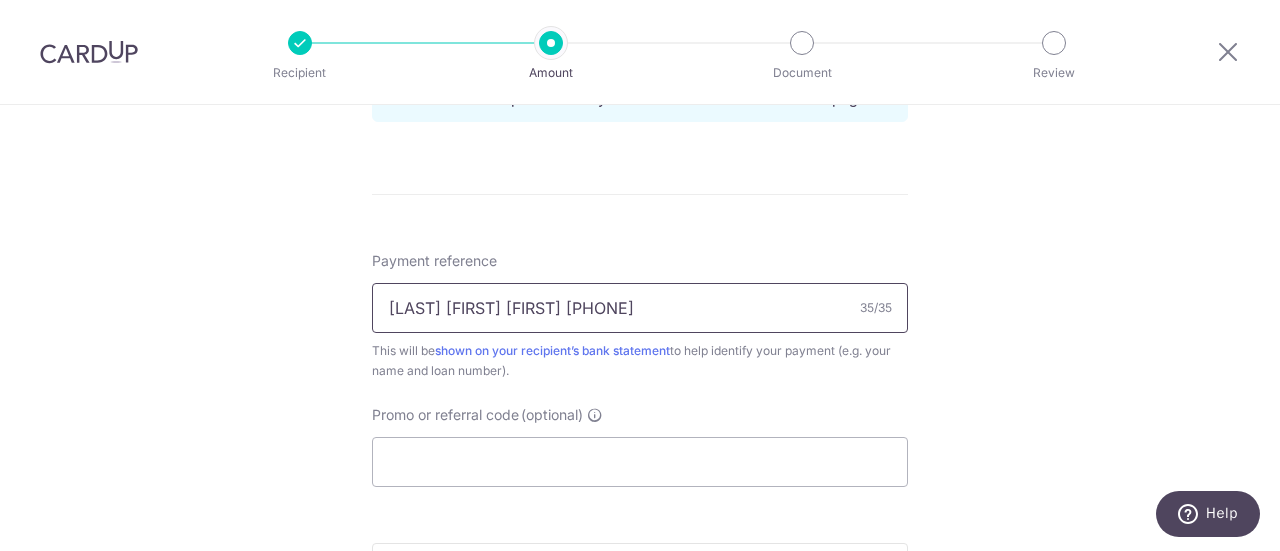 drag, startPoint x: 750, startPoint y: 299, endPoint x: 334, endPoint y: 327, distance: 416.94125 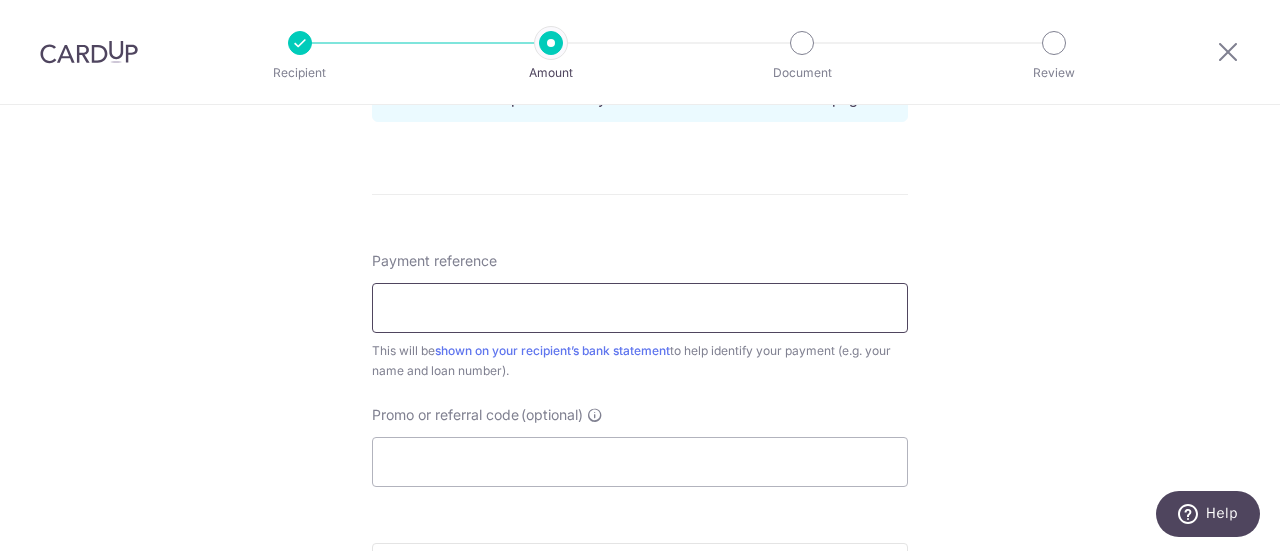 paste on "586016440600000" 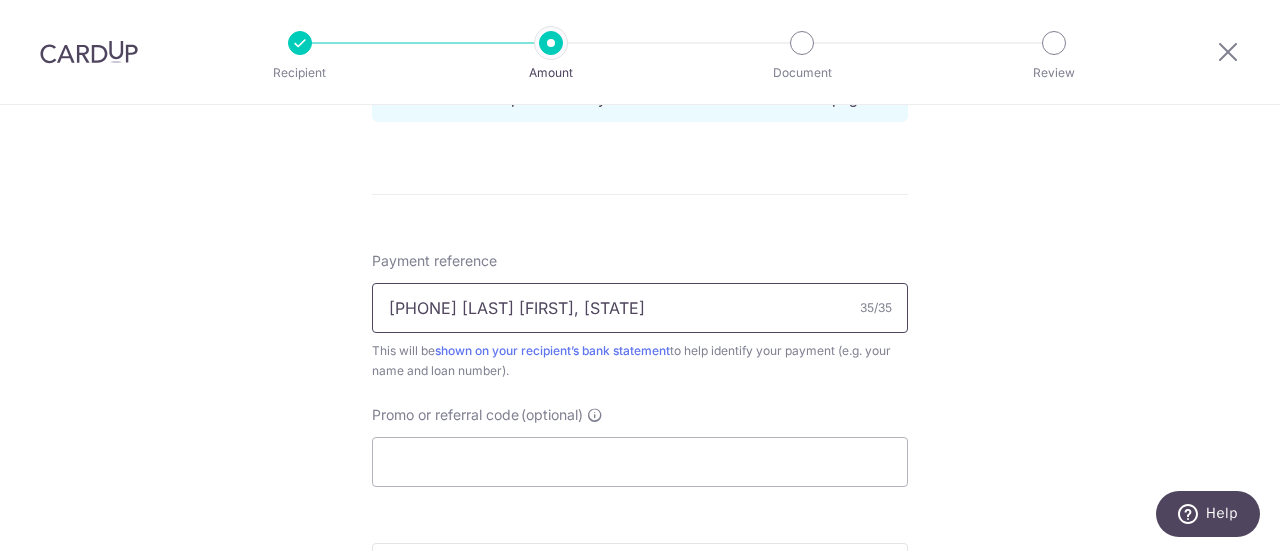type on "586016440600000 TAN KENG KUN, SHAWN" 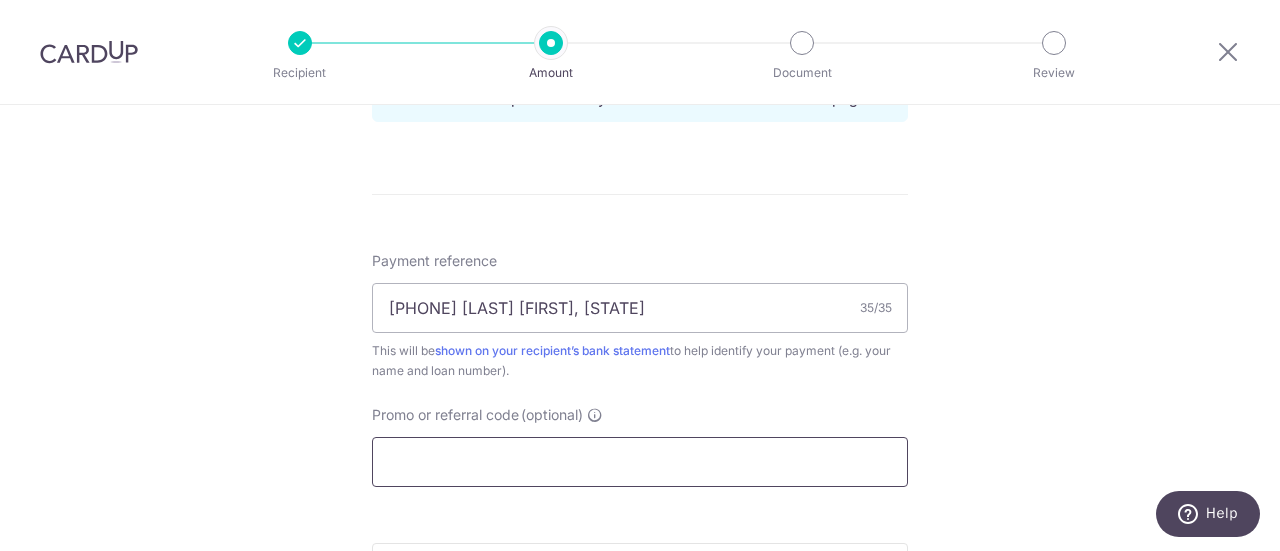 click on "Promo or referral code
(optional)" at bounding box center (640, 462) 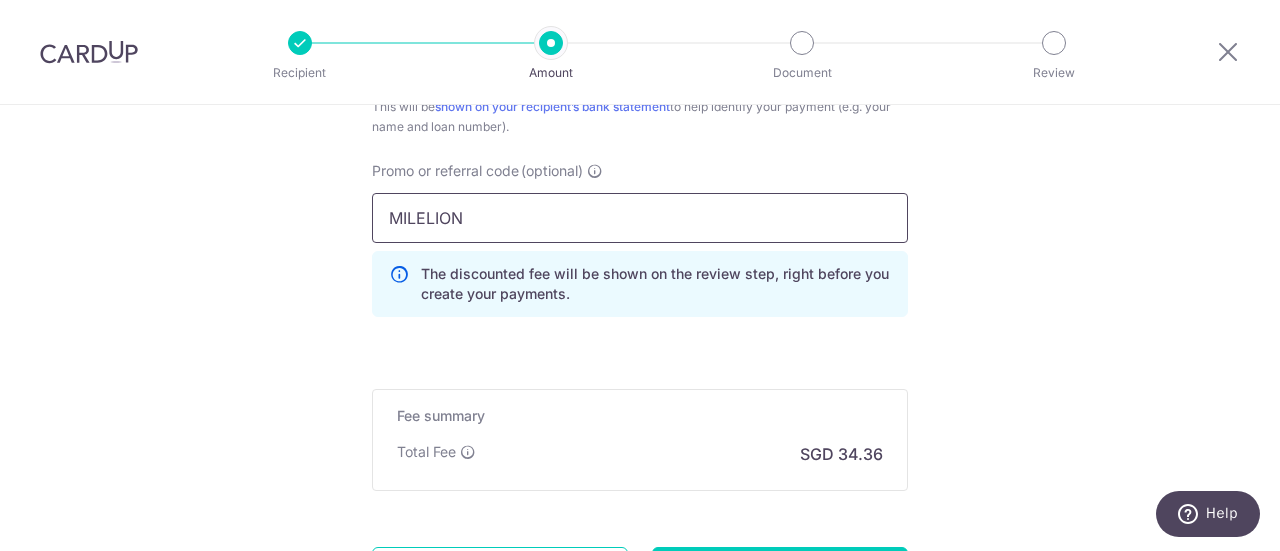 scroll, scrollTop: 1362, scrollLeft: 0, axis: vertical 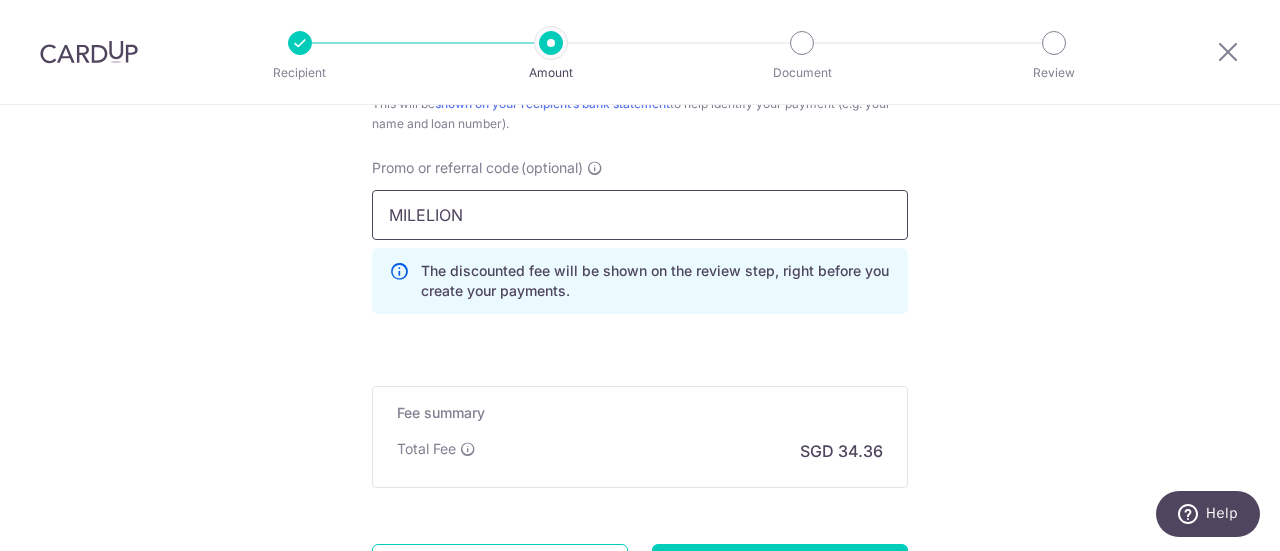 type on "MILELION" 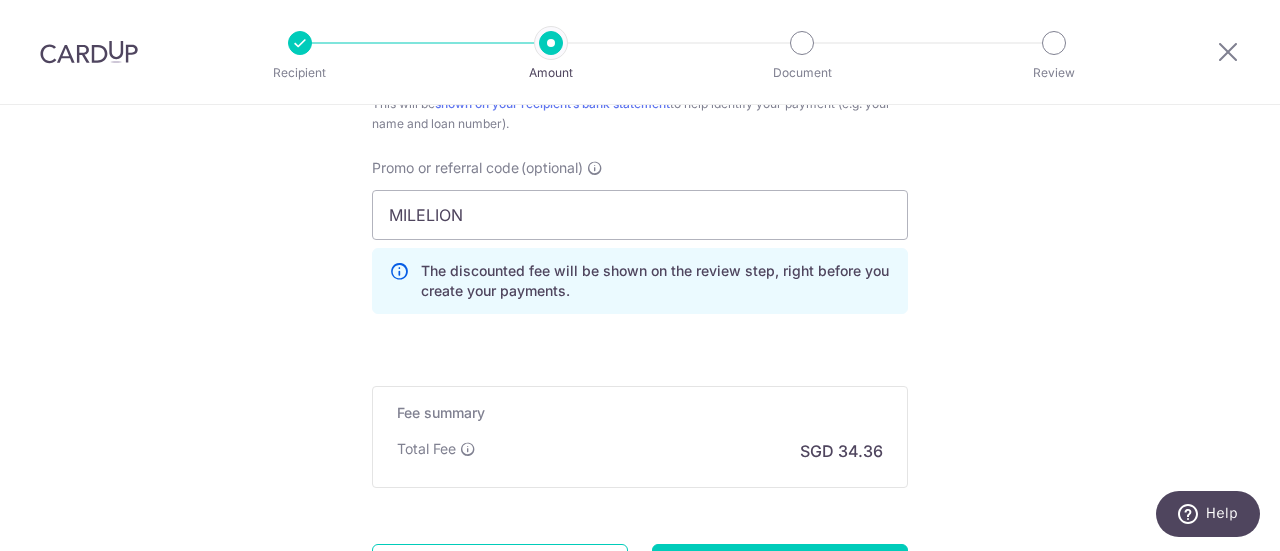 click on "Tell us more about your payment
Enter payment amount
SGD
1,321.46
1321.46
Recipient added successfully!
Select Card
**** 1761
Add credit card
Your Cards
**** 4519
**** 1761
Secure 256-bit SSL
Text
New card details
Card" at bounding box center (640, -257) 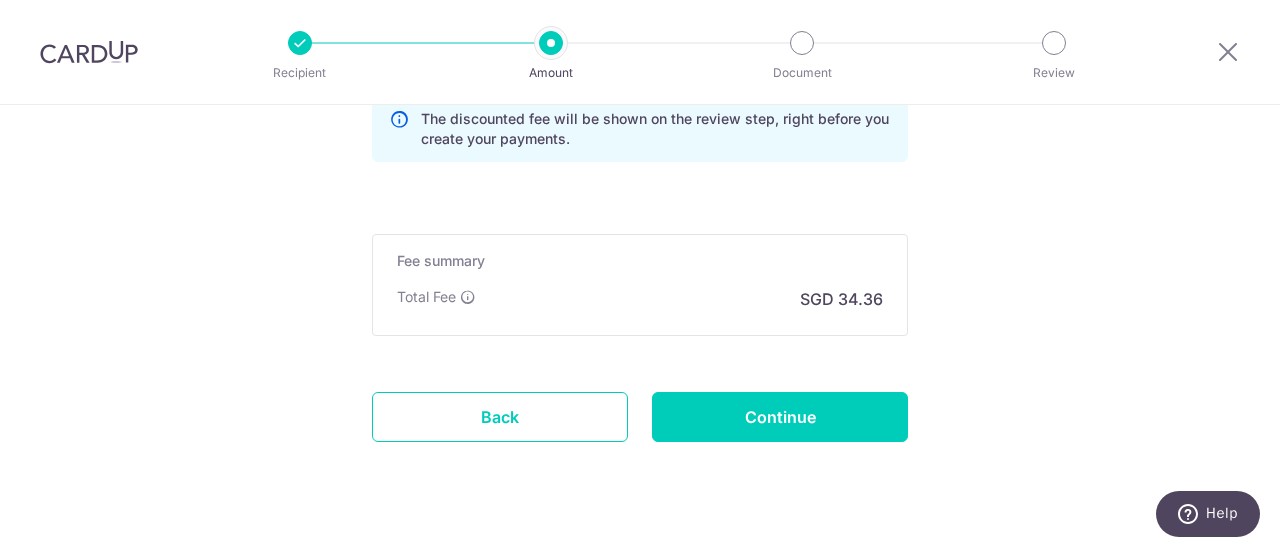 scroll, scrollTop: 1519, scrollLeft: 0, axis: vertical 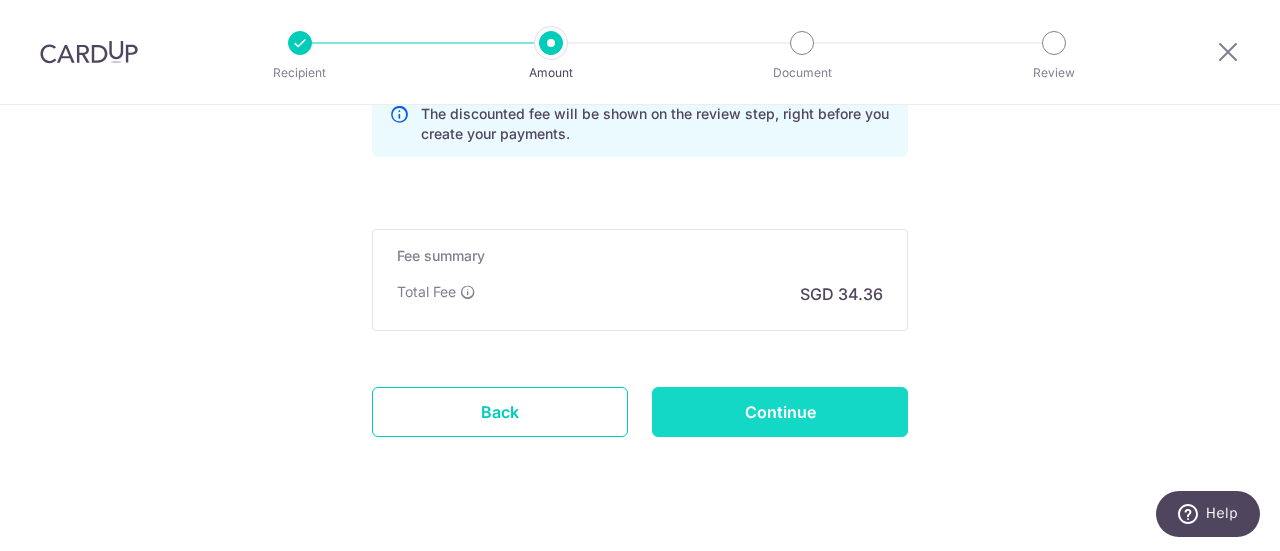click on "Continue" at bounding box center (780, 412) 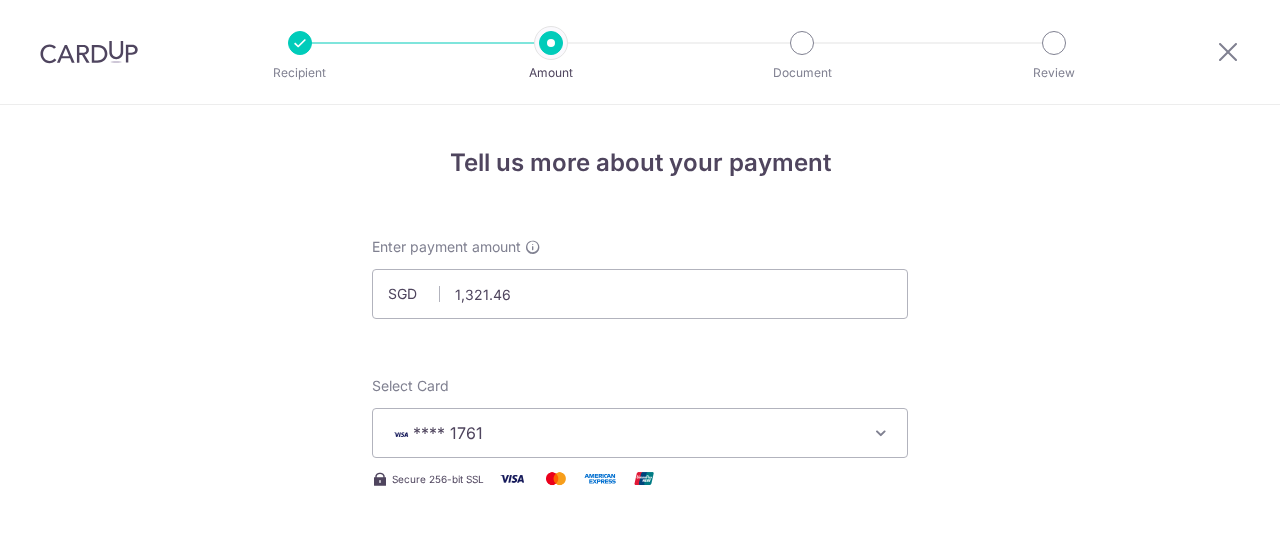 scroll, scrollTop: 0, scrollLeft: 0, axis: both 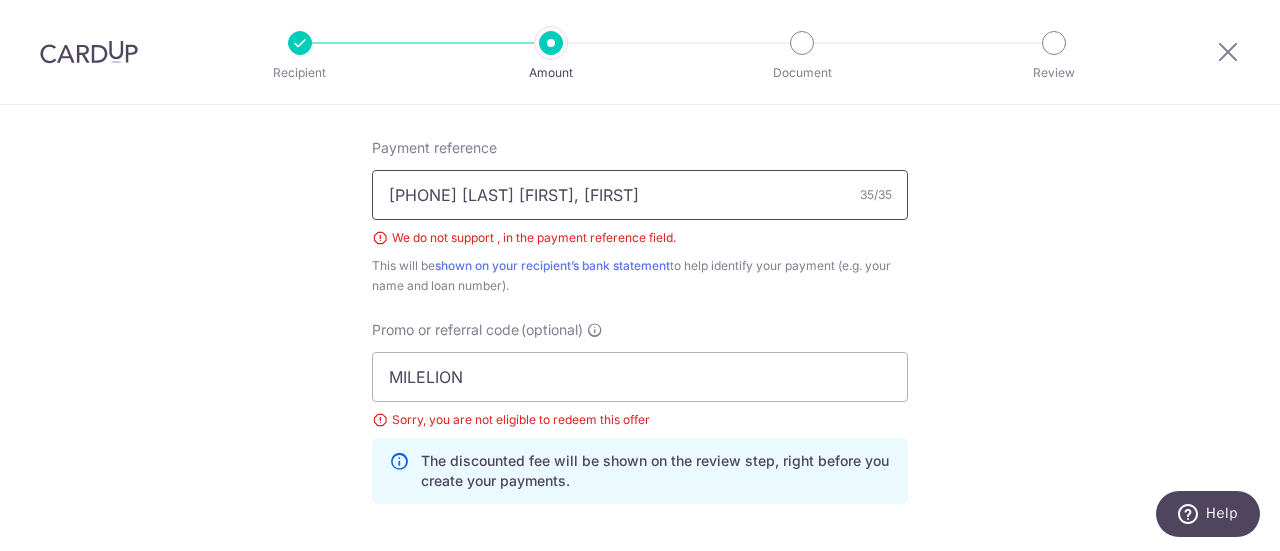 click on "[PHONE] [LAST] [FIRST], [FIRST]" at bounding box center (640, 195) 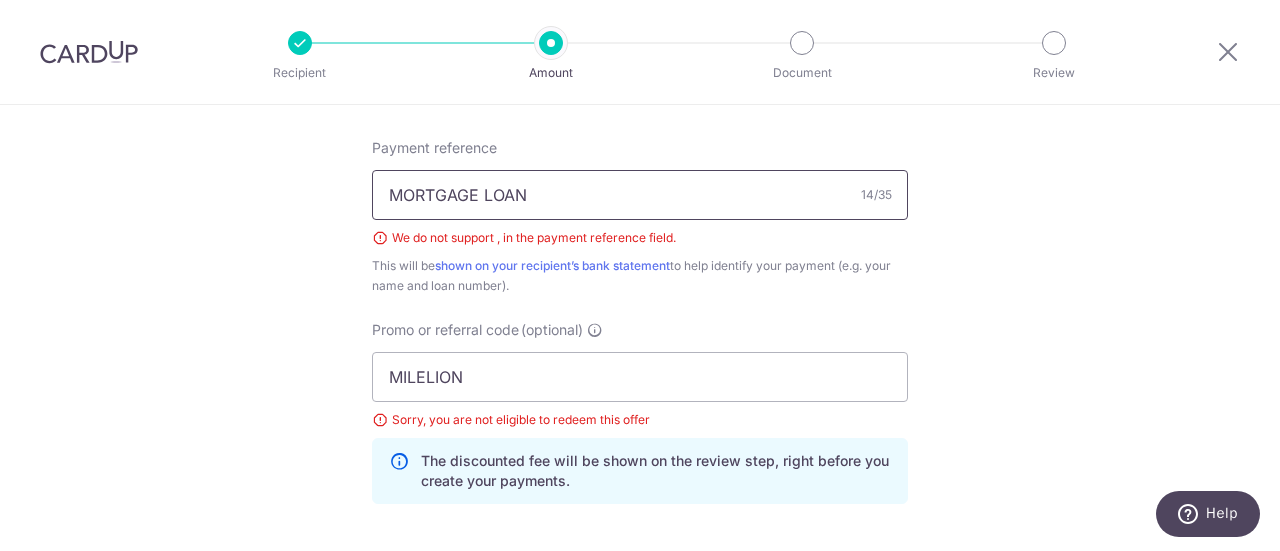 paste on "586016440600000" 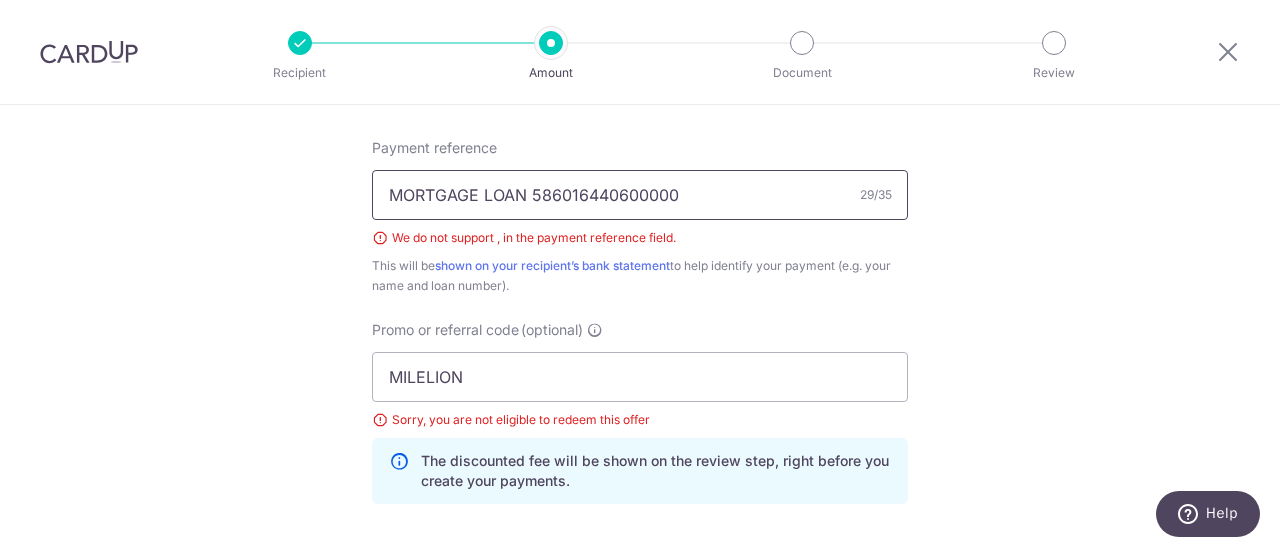 type on "MORTGAGE LOAN 586016440600000" 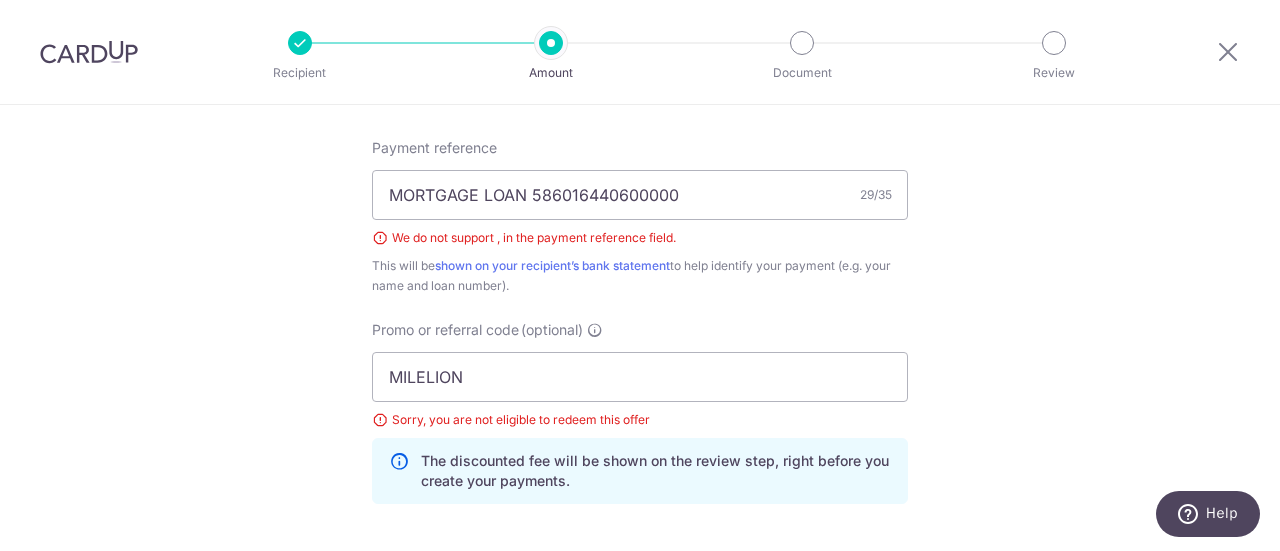 click on "Tell us more about your payment
Enter payment amount
SGD
1,321.46
1321.46
Select Card
**** 1761
Add credit card
Your Cards
**** 4519
**** 1761
Secure 256-bit SSL
Text
New card details
Card
Secure 256-bit SSL" at bounding box center (640, -44) 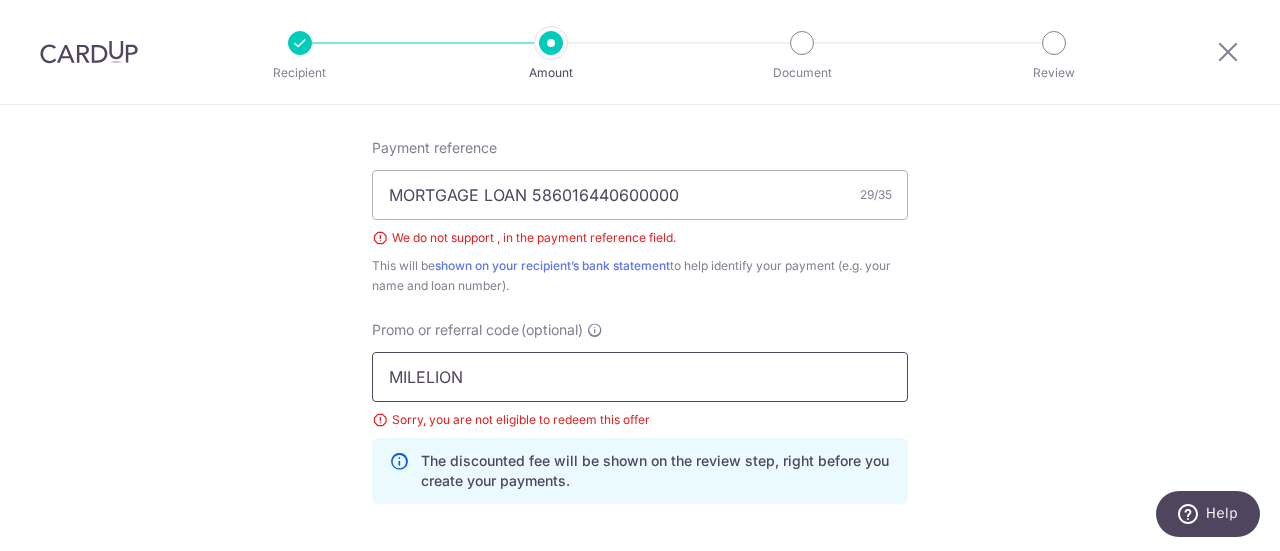 click on "MILELION" at bounding box center (640, 377) 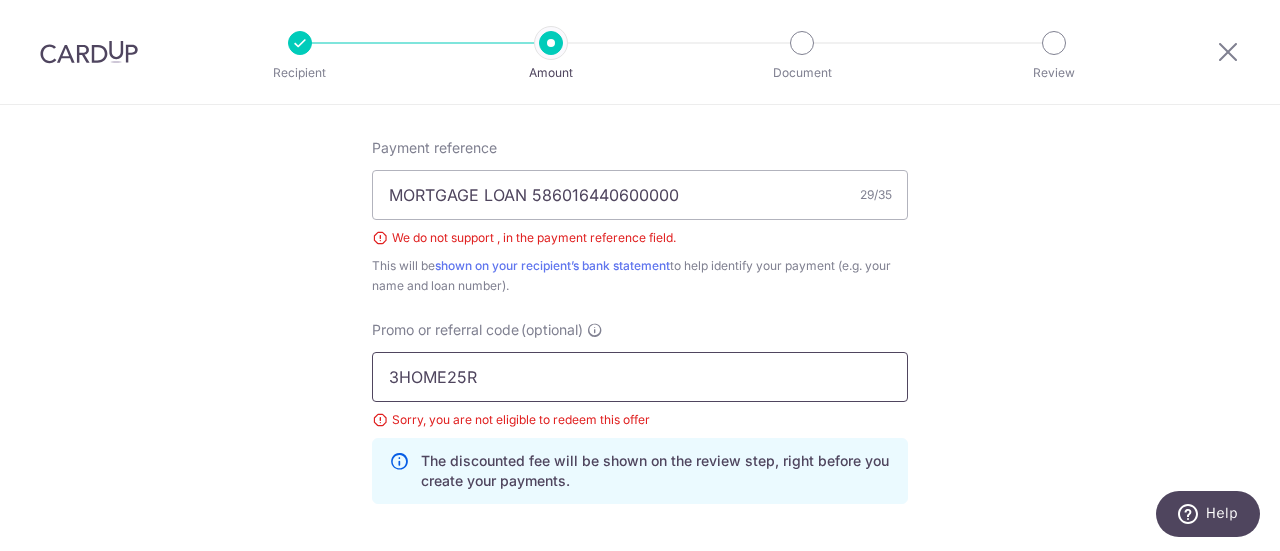 type on "3HOME25R" 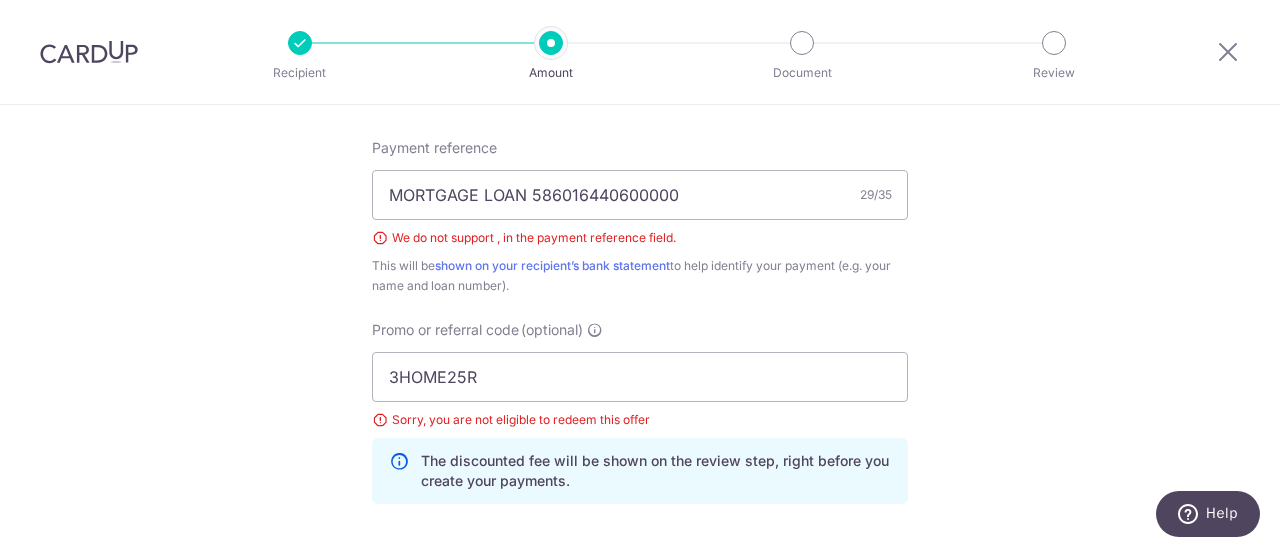 click on "Tell us more about your payment
Enter payment amount
SGD
1,321.46
1321.46
Select Card
**** 1761
Add credit card
Your Cards
**** 4519
**** 1761
Secure 256-bit SSL
Text
New card details
Card
Secure 256-bit SSL" at bounding box center (640, -44) 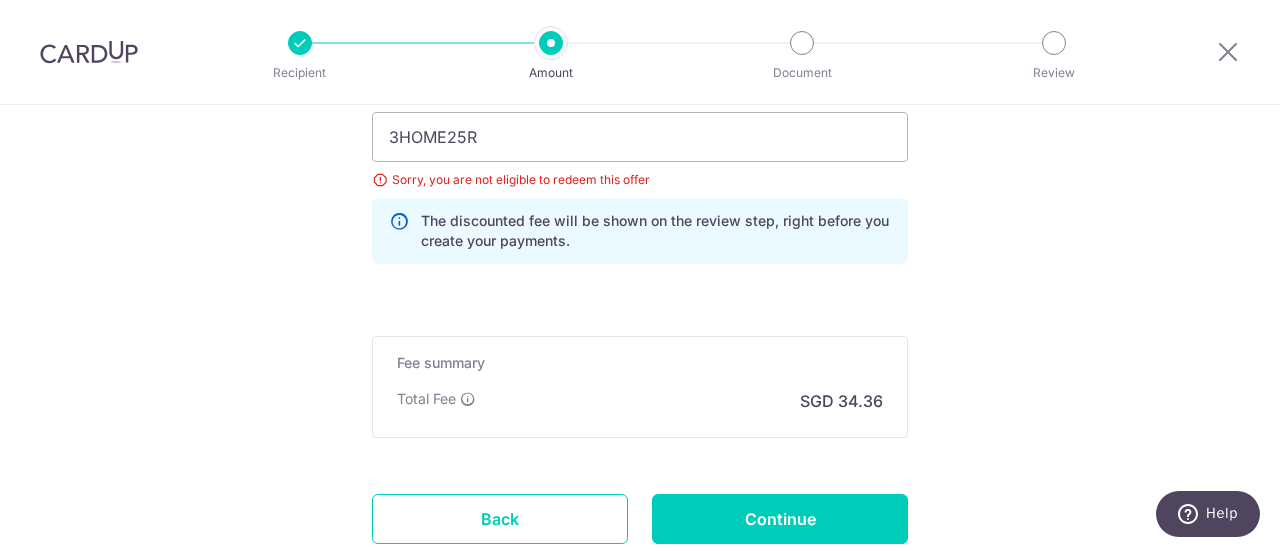 scroll, scrollTop: 1504, scrollLeft: 0, axis: vertical 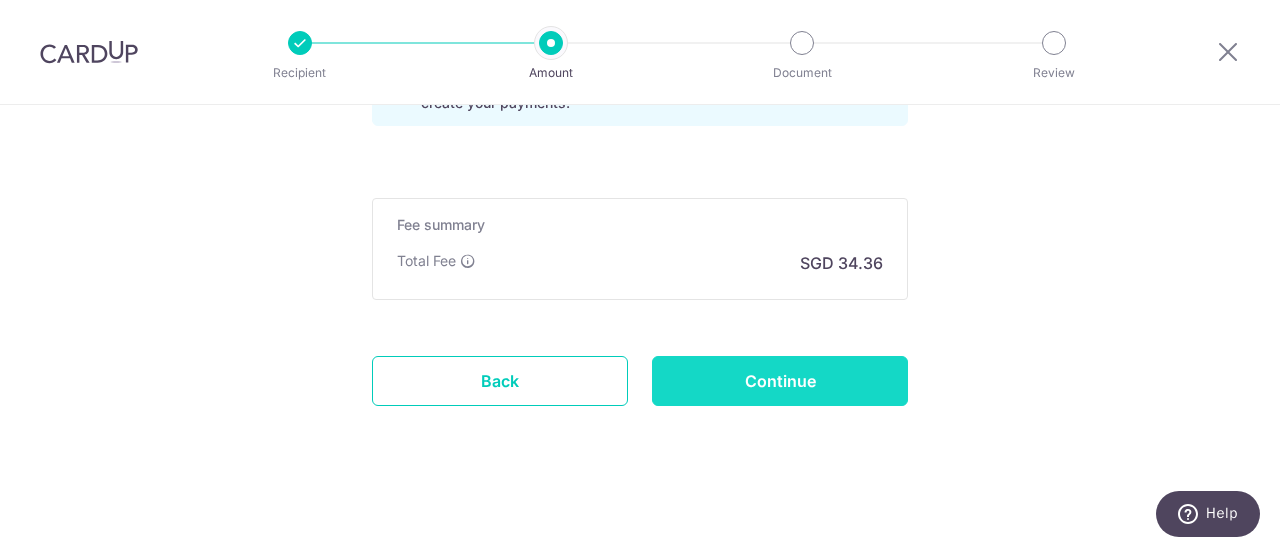 click on "Continue" at bounding box center [780, 381] 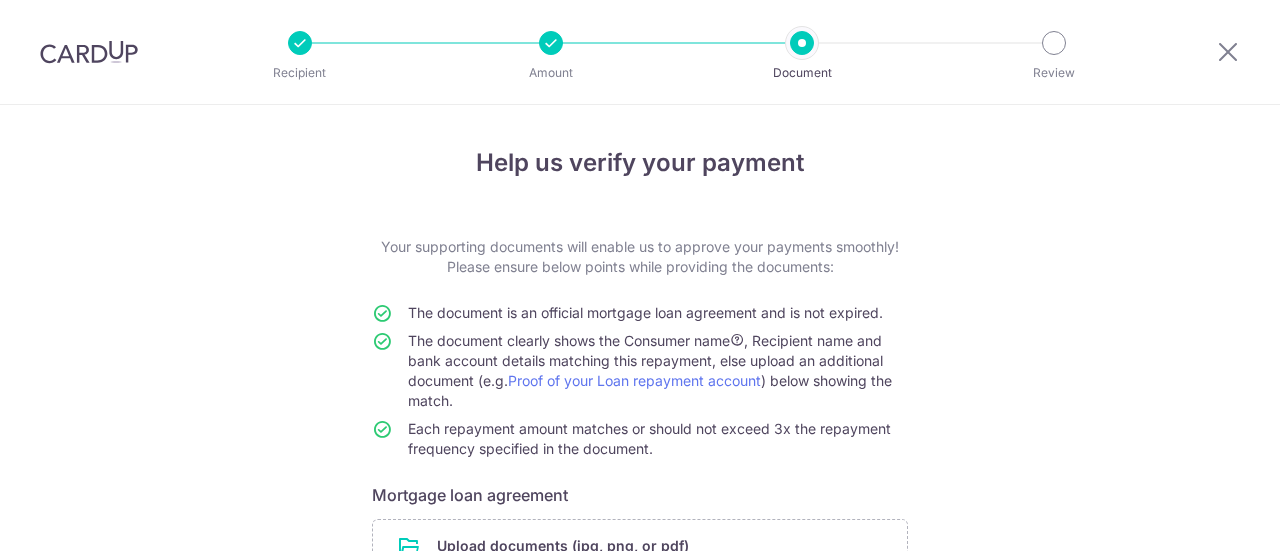 scroll, scrollTop: 0, scrollLeft: 0, axis: both 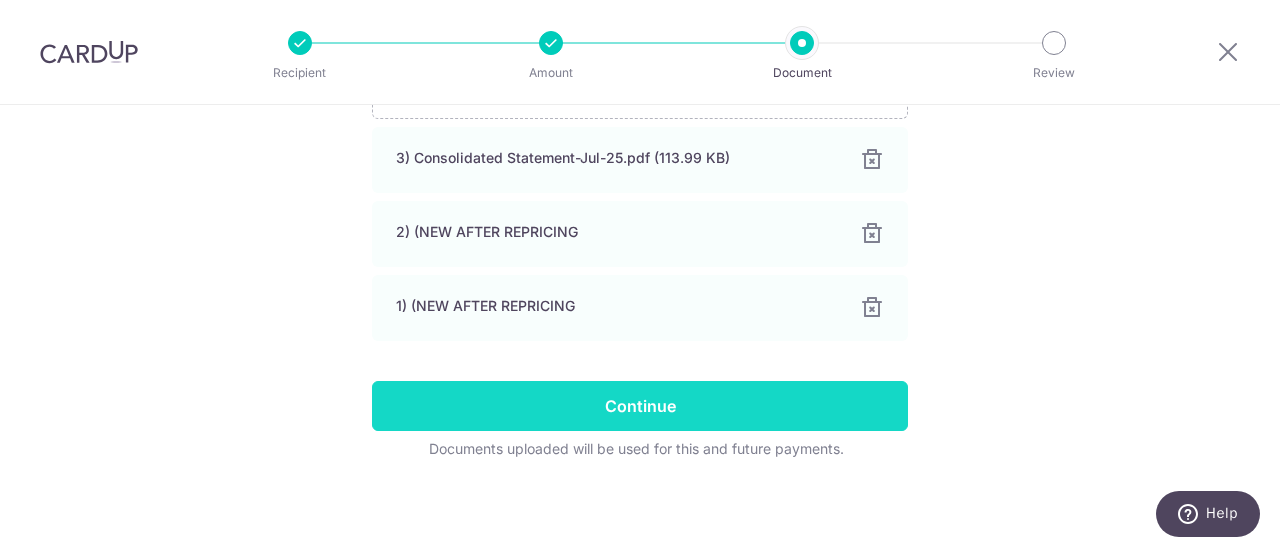 click on "Continue" at bounding box center [640, 406] 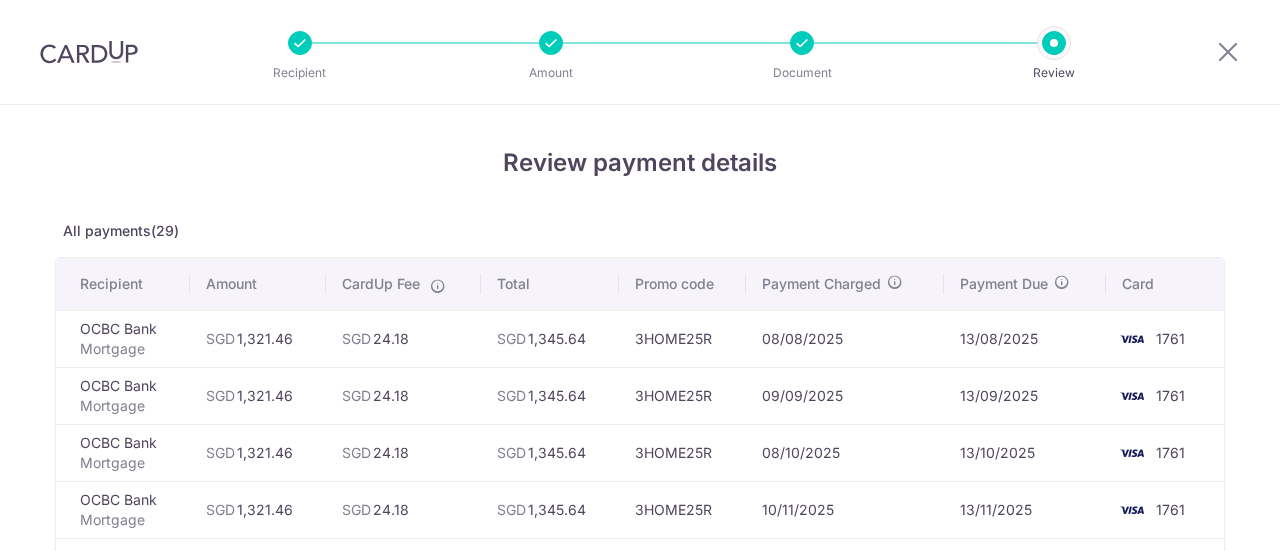 scroll, scrollTop: 0, scrollLeft: 0, axis: both 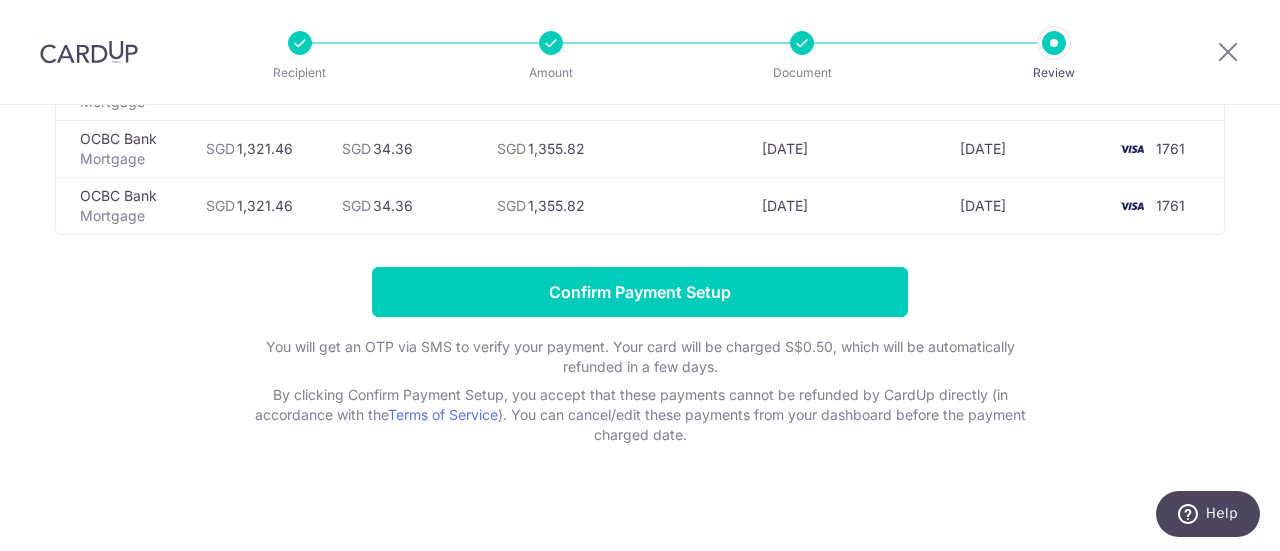 click at bounding box center [802, 43] 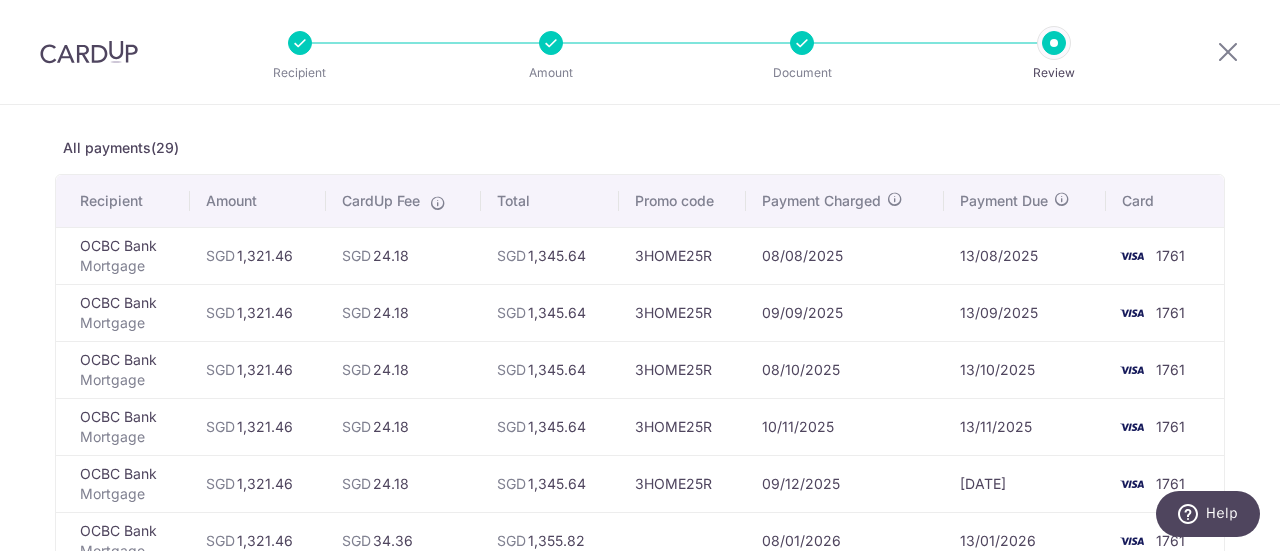 scroll, scrollTop: 0, scrollLeft: 0, axis: both 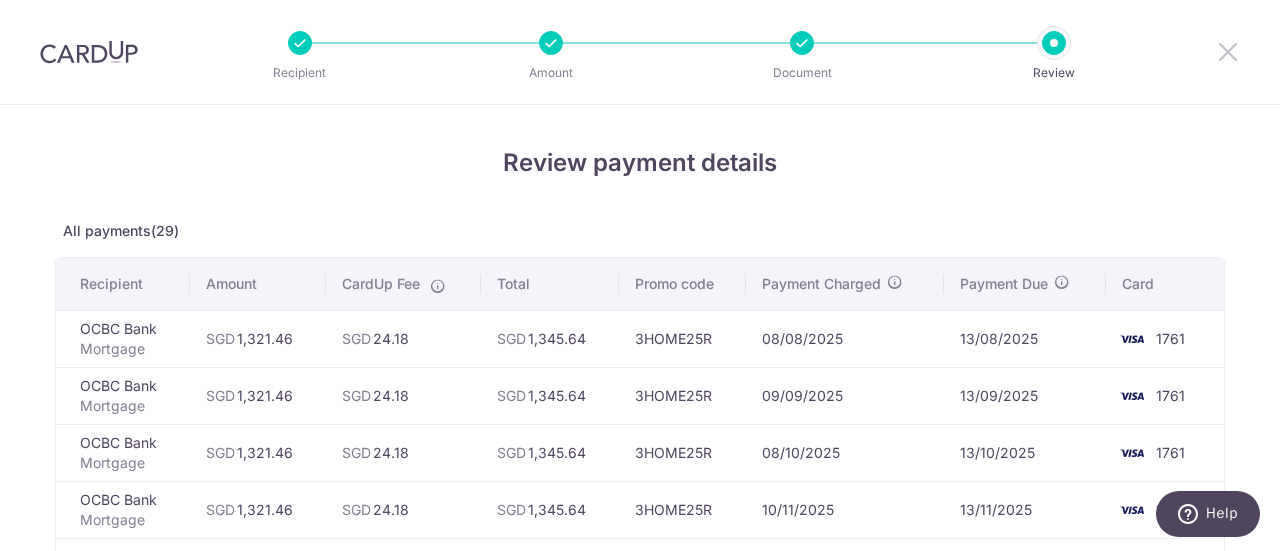 click at bounding box center (1228, 51) 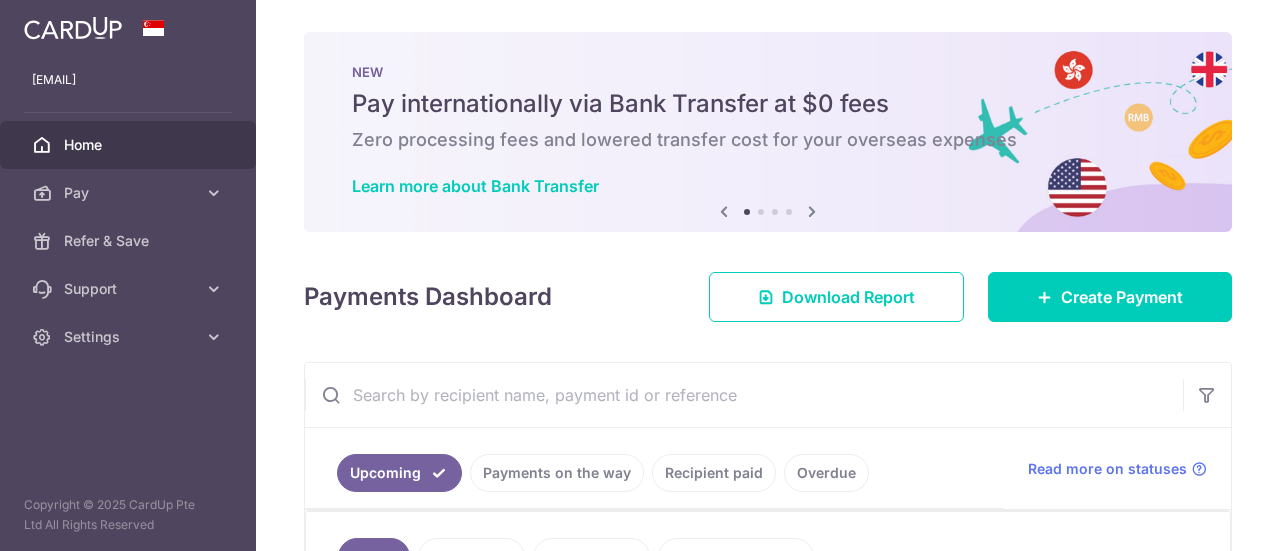 scroll, scrollTop: 0, scrollLeft: 0, axis: both 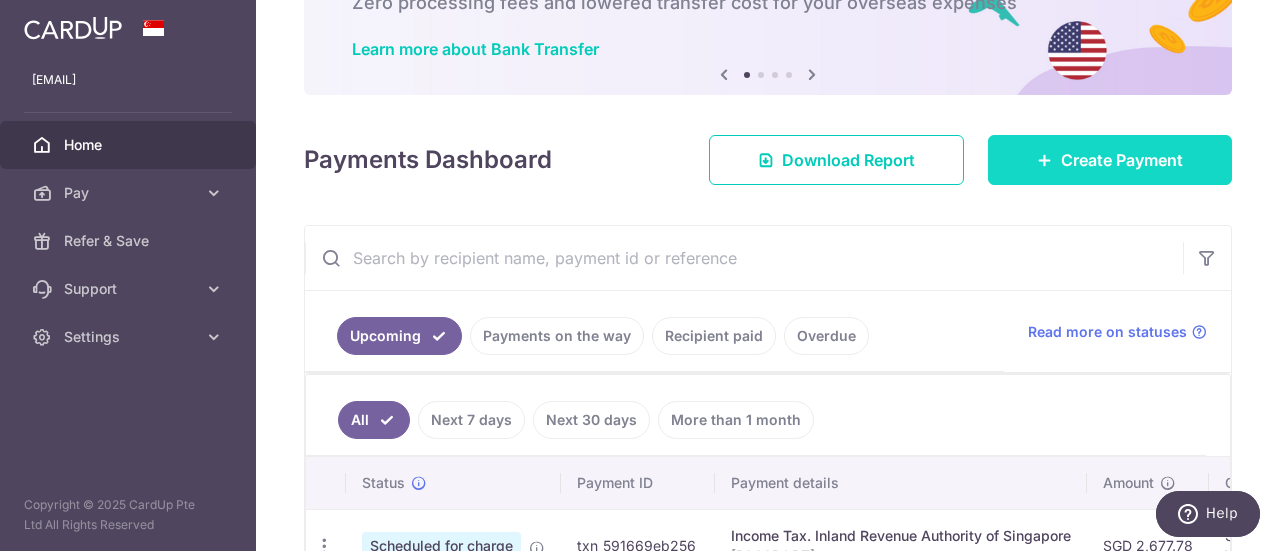 click on "Create Payment" at bounding box center [1122, 160] 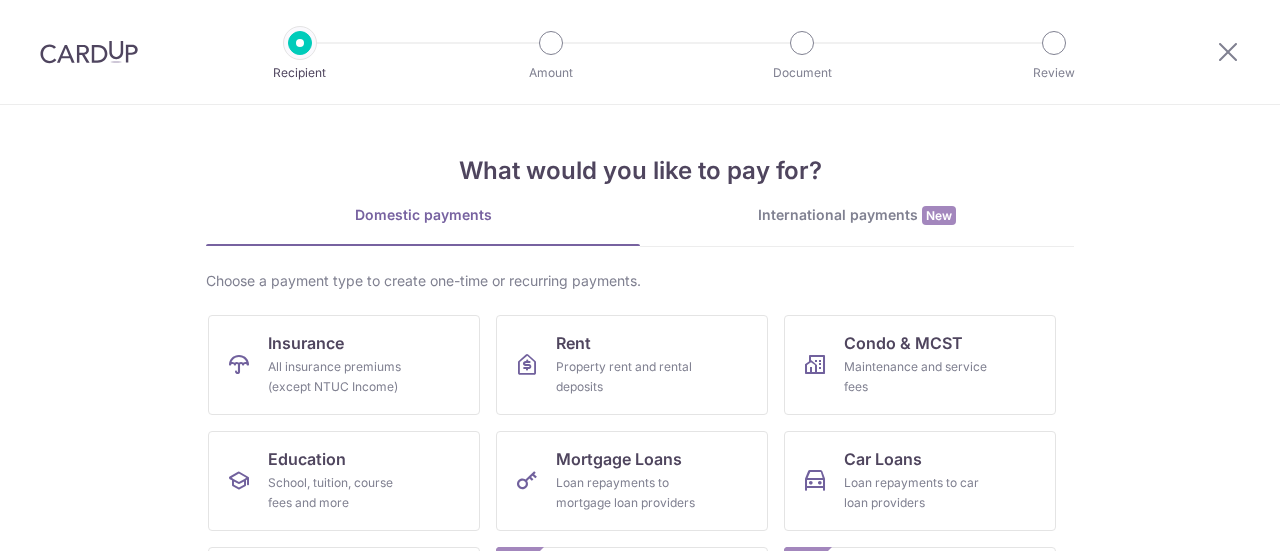 scroll, scrollTop: 0, scrollLeft: 0, axis: both 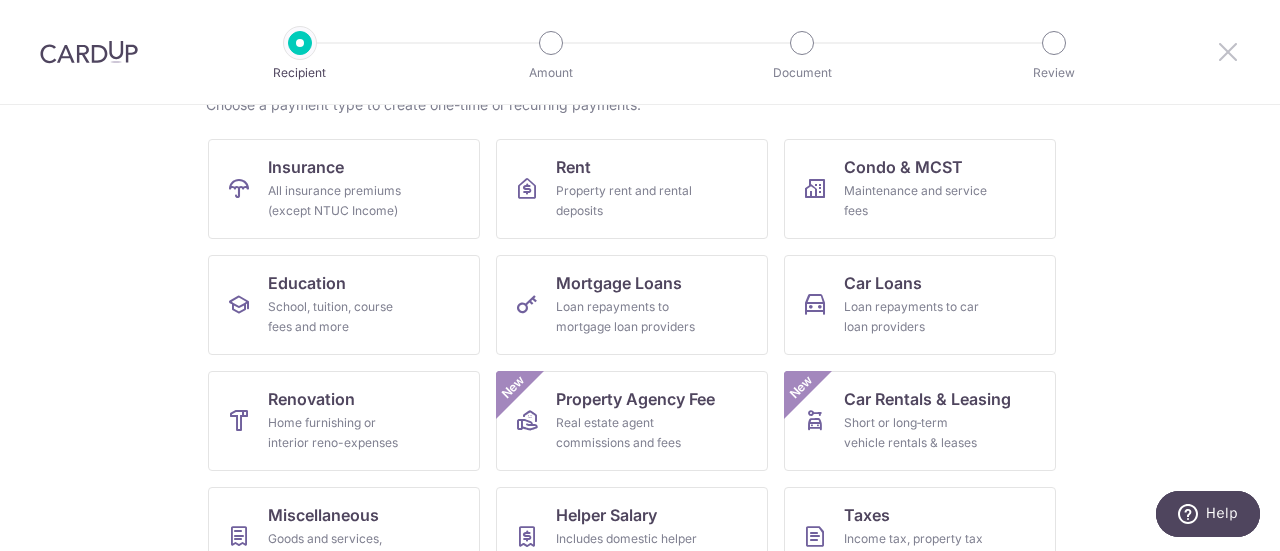 click at bounding box center [1228, 51] 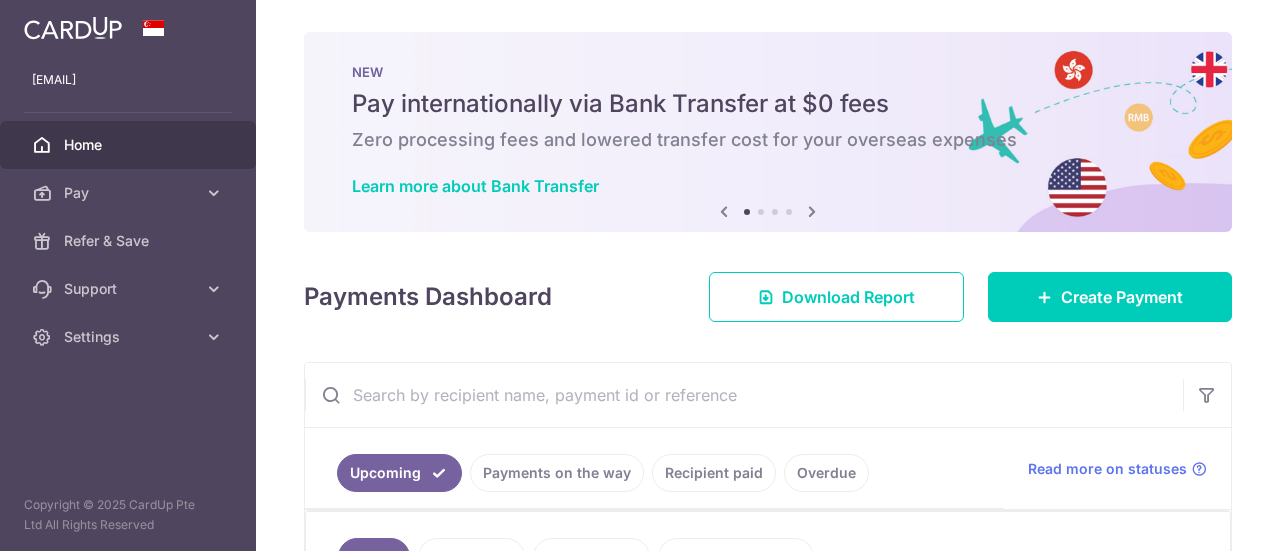 scroll, scrollTop: 0, scrollLeft: 0, axis: both 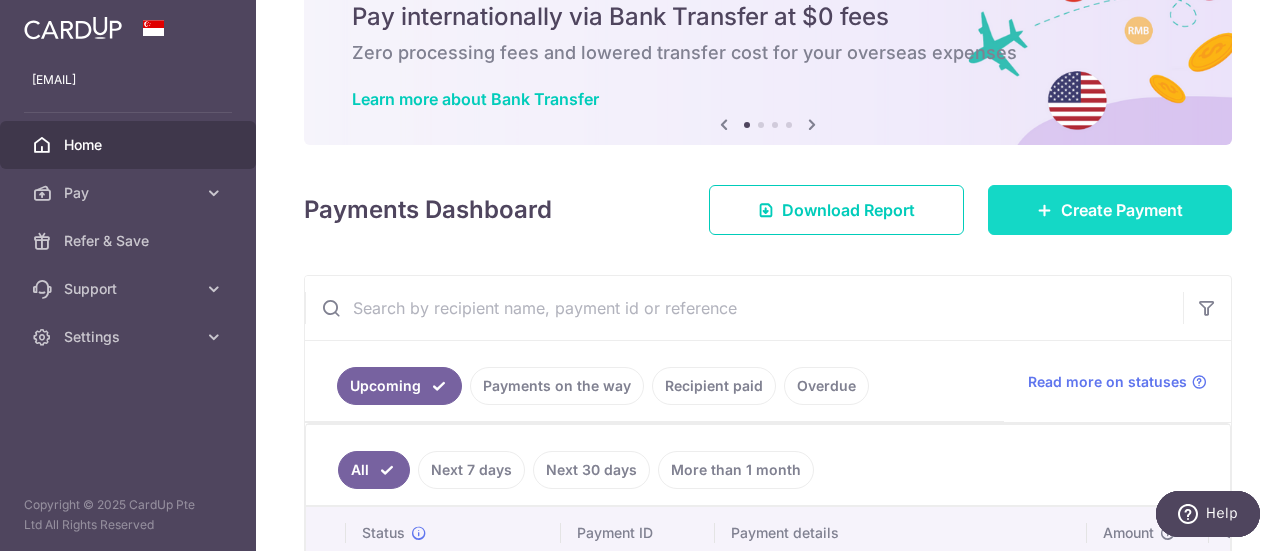 click on "Create Payment" at bounding box center [1122, 210] 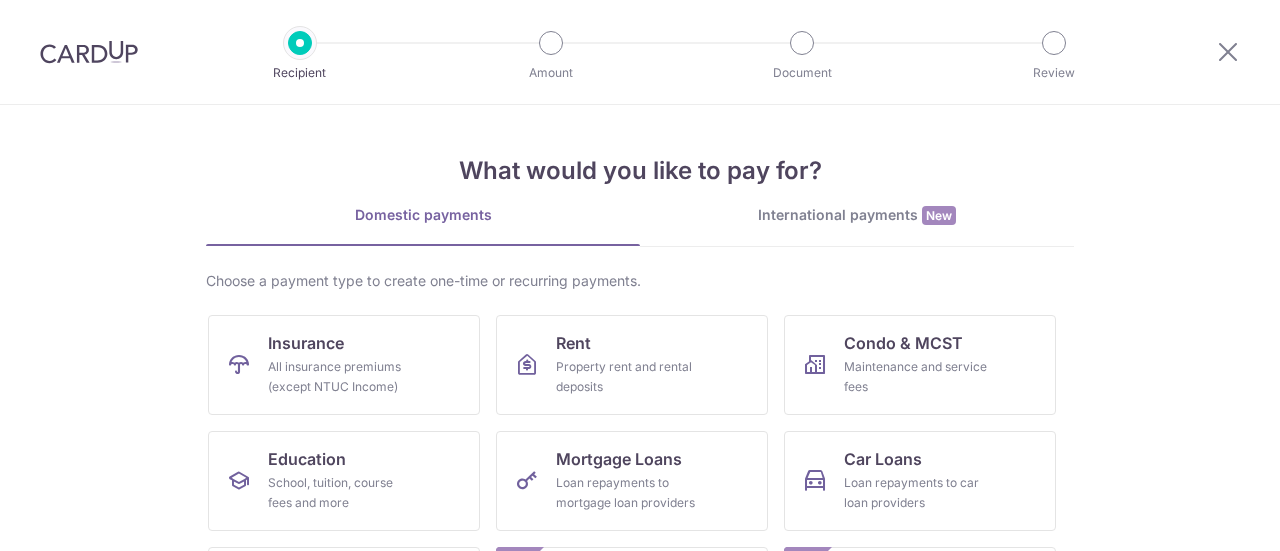 scroll, scrollTop: 0, scrollLeft: 0, axis: both 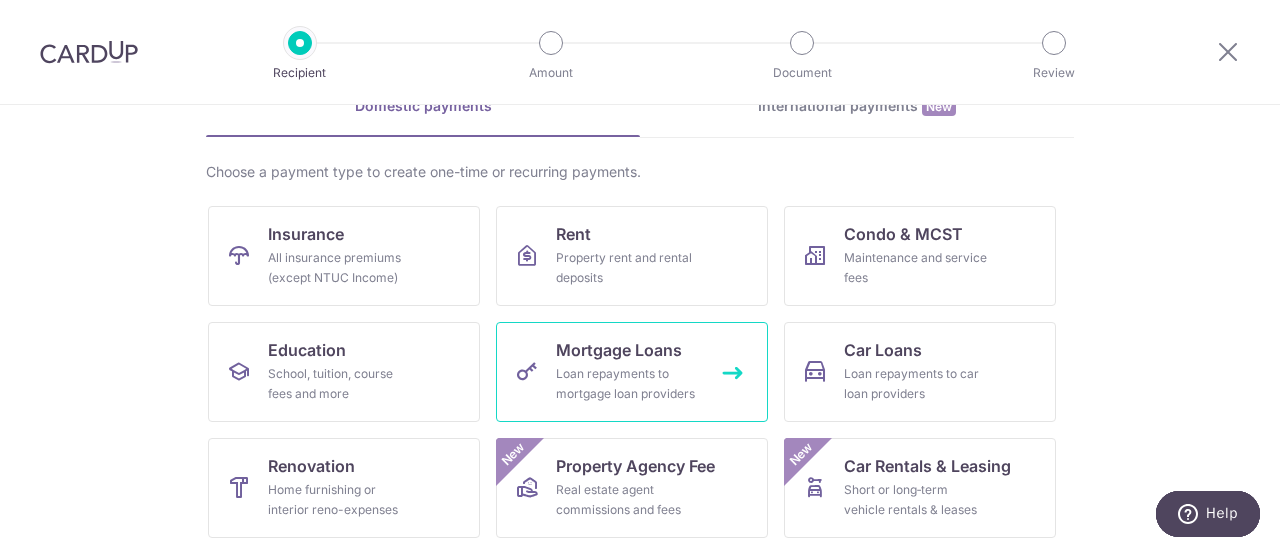 click on "Loan repayments to mortgage loan providers" at bounding box center [628, 384] 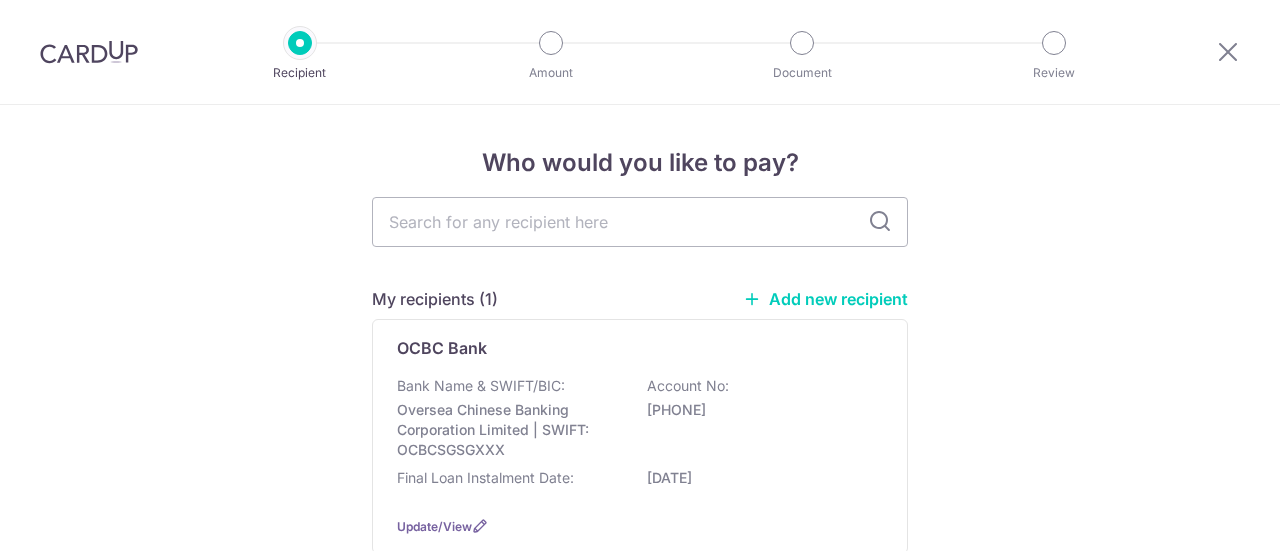 scroll, scrollTop: 0, scrollLeft: 0, axis: both 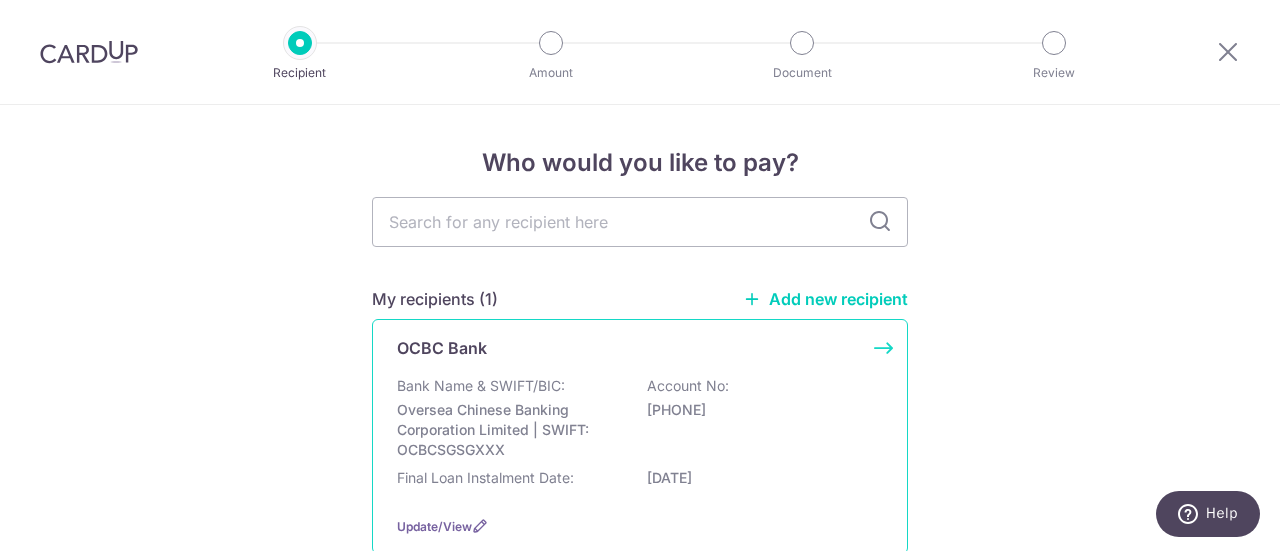 click on "Bank Name & SWIFT/BIC:" at bounding box center [481, 386] 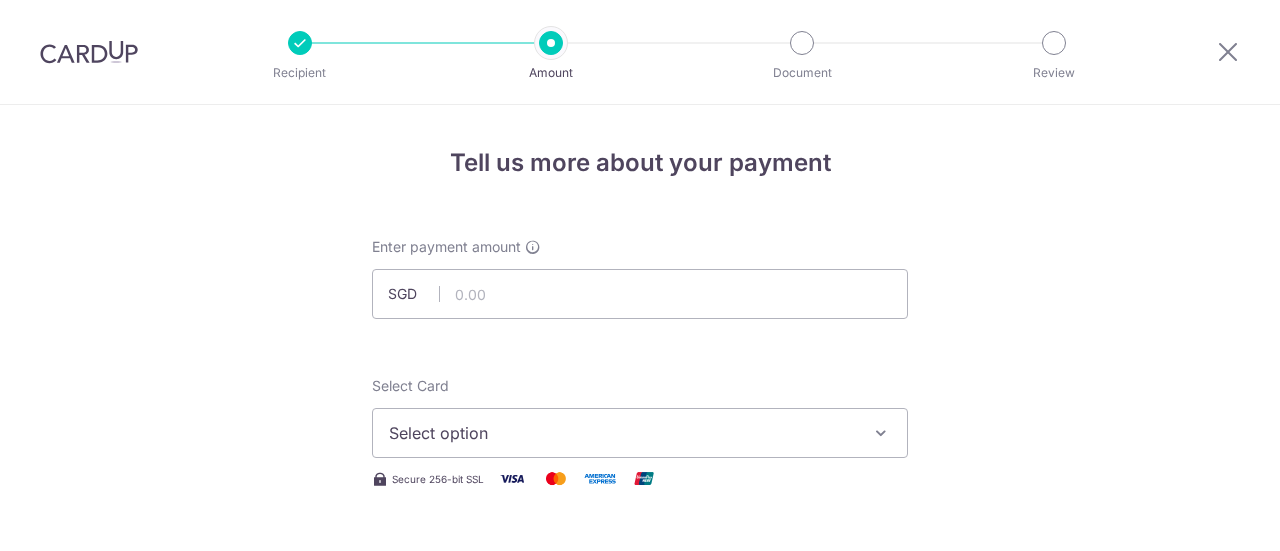 scroll, scrollTop: 0, scrollLeft: 0, axis: both 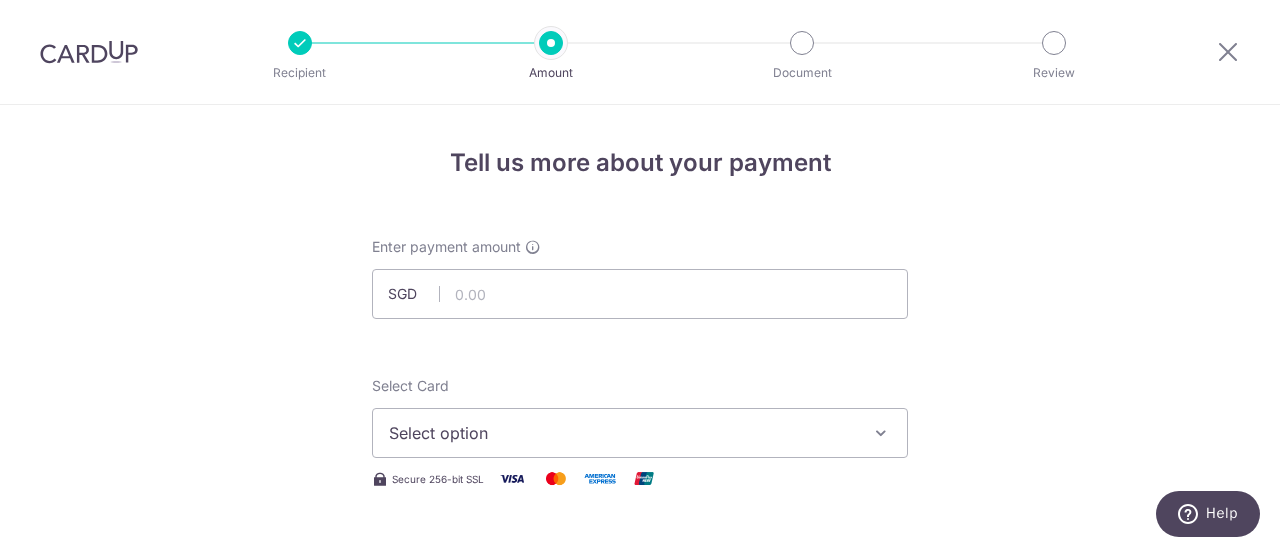 click at bounding box center (300, 43) 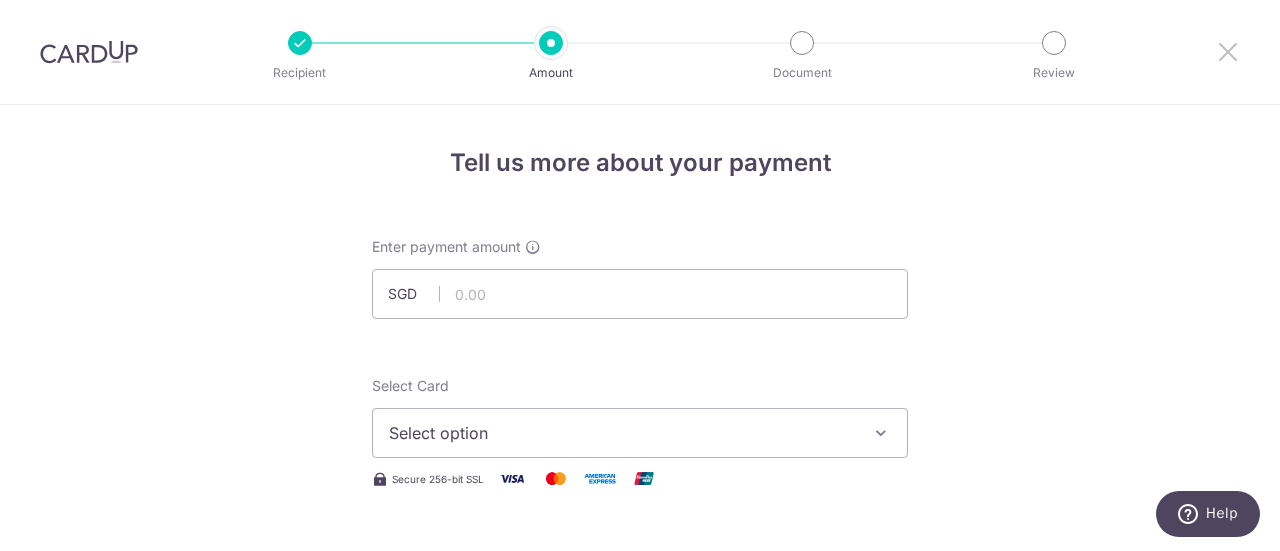 click at bounding box center [1228, 51] 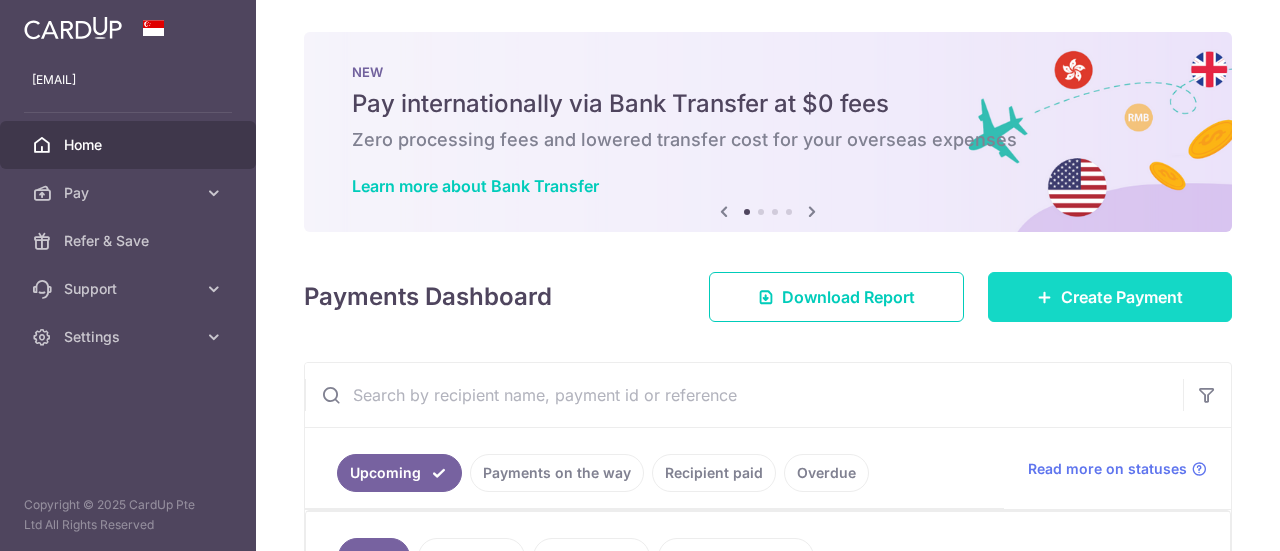 click on "Create Payment" at bounding box center [1122, 297] 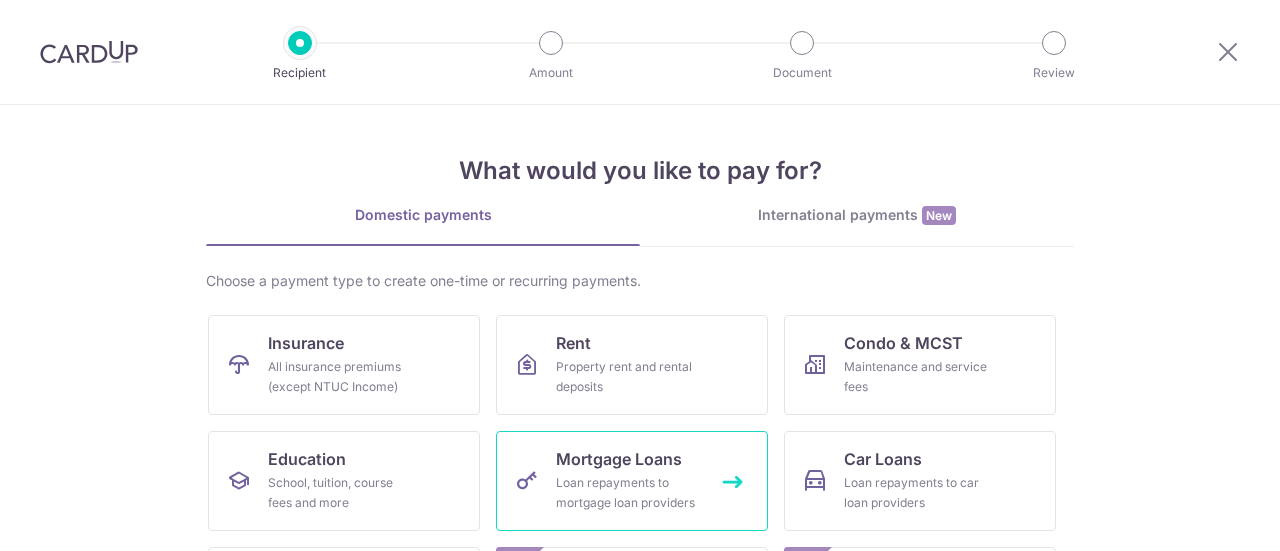 click on "Mortgage Loans Loan repayments to mortgage loan providers" at bounding box center (632, 481) 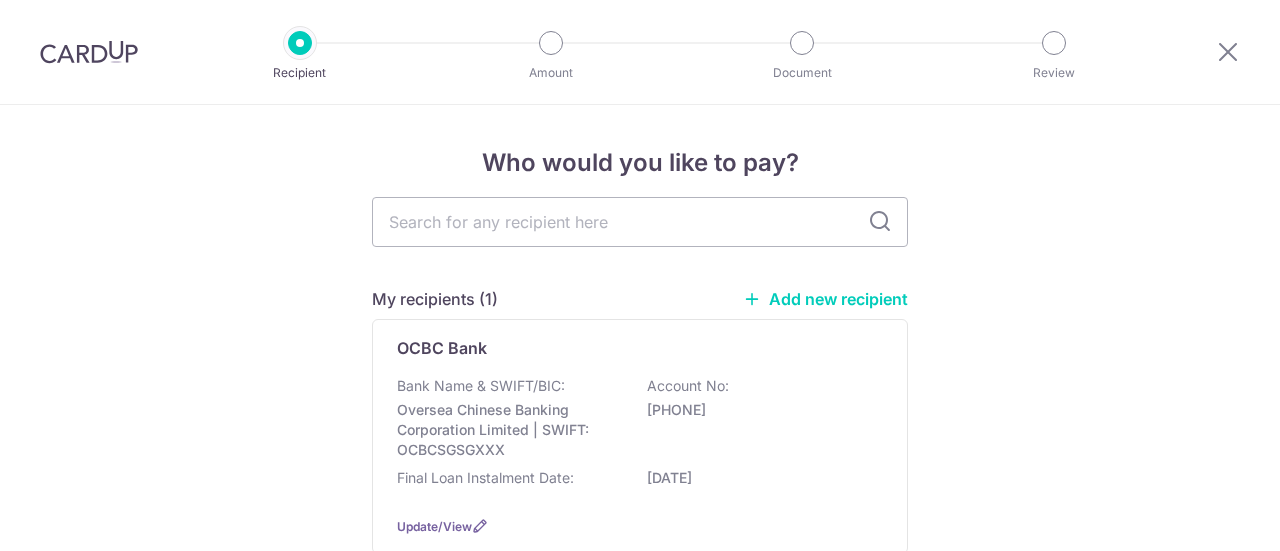 scroll, scrollTop: 0, scrollLeft: 0, axis: both 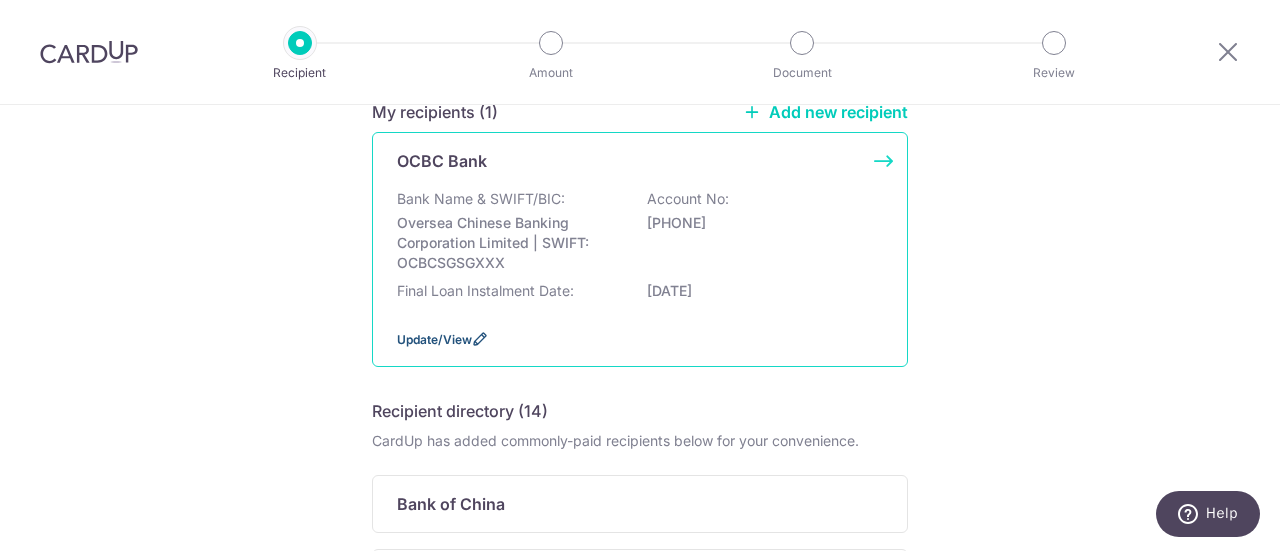 click on "Update/View" at bounding box center (434, 339) 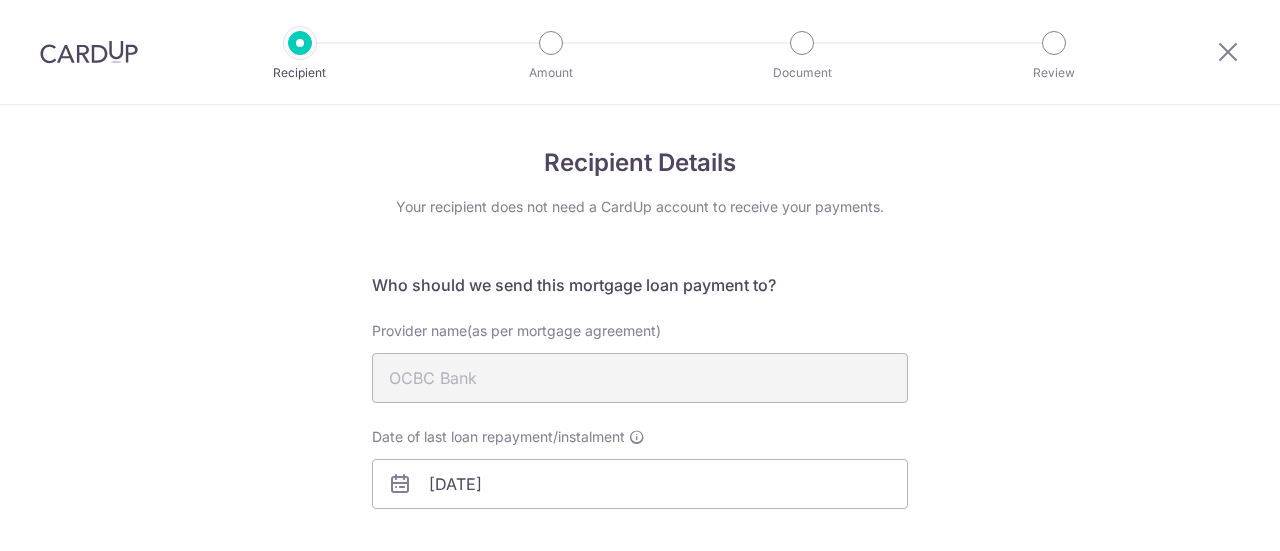 scroll, scrollTop: 0, scrollLeft: 0, axis: both 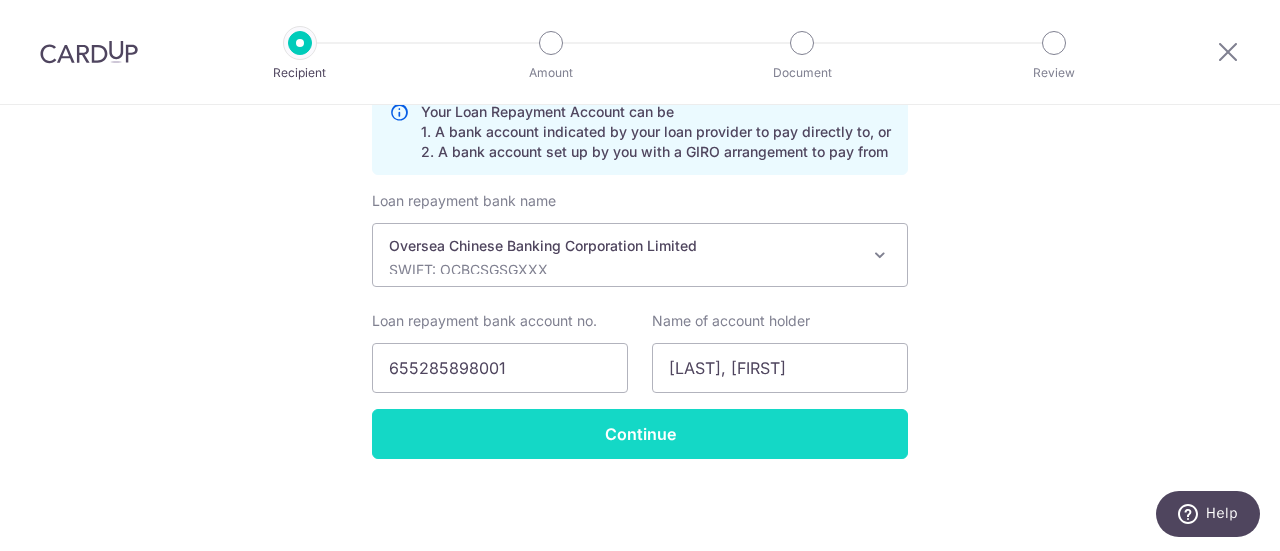 click on "Continue" at bounding box center (640, 434) 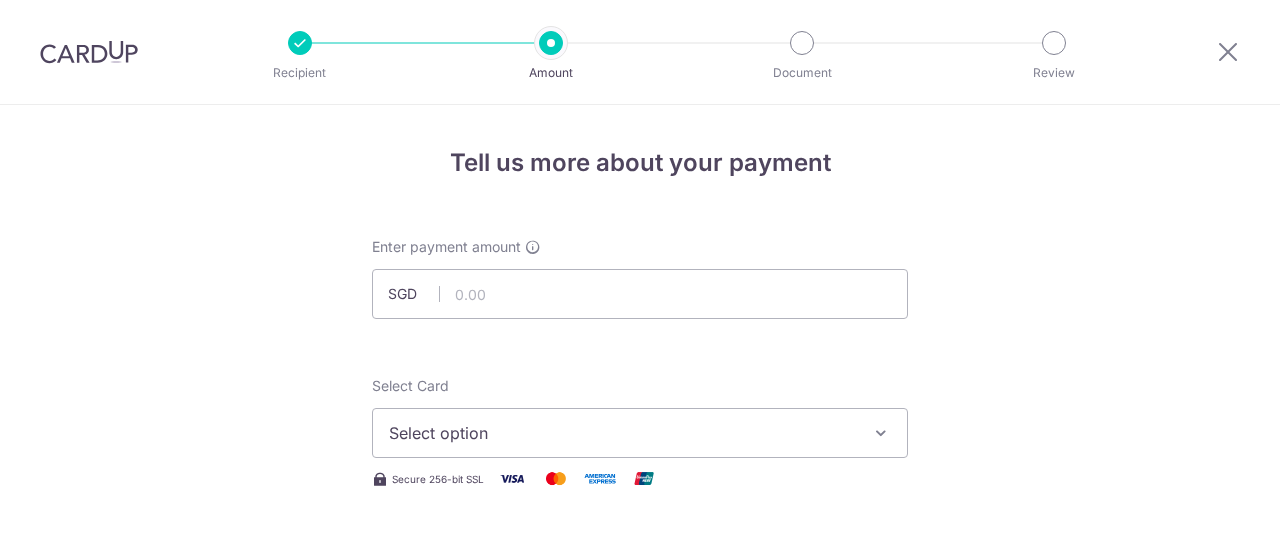 scroll, scrollTop: 0, scrollLeft: 0, axis: both 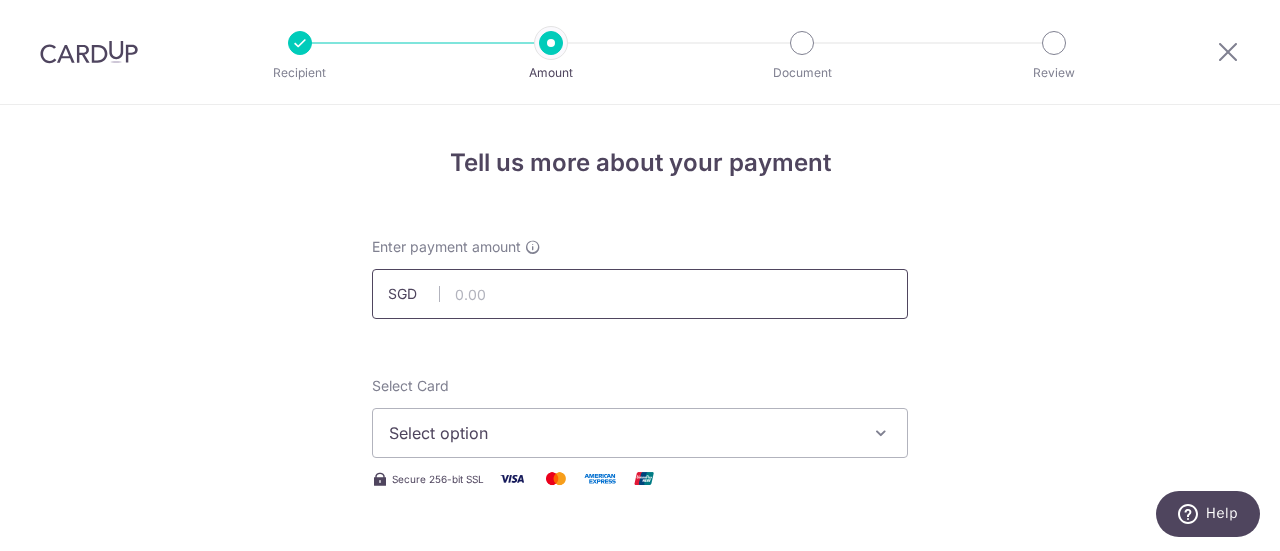 click at bounding box center (640, 294) 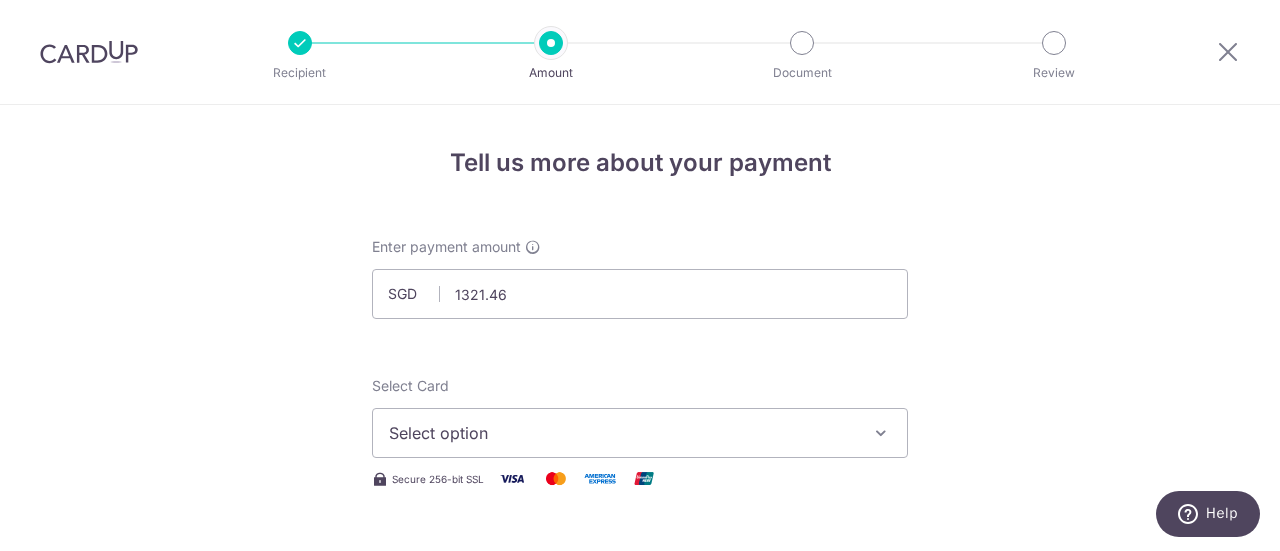 type on "1,321.46" 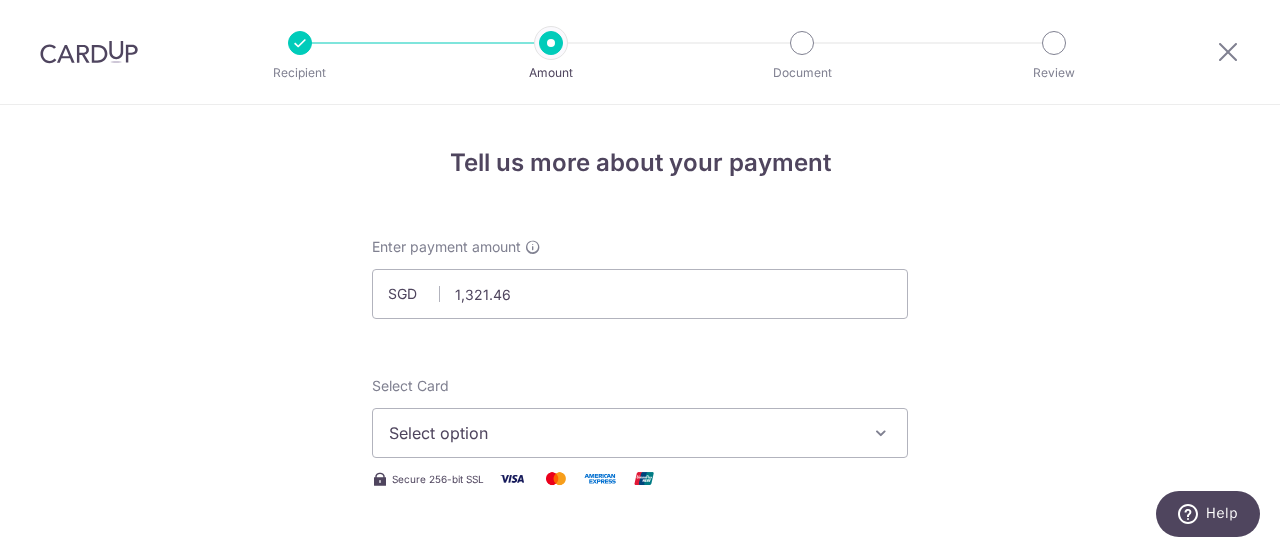 click on "Select option" at bounding box center [622, 433] 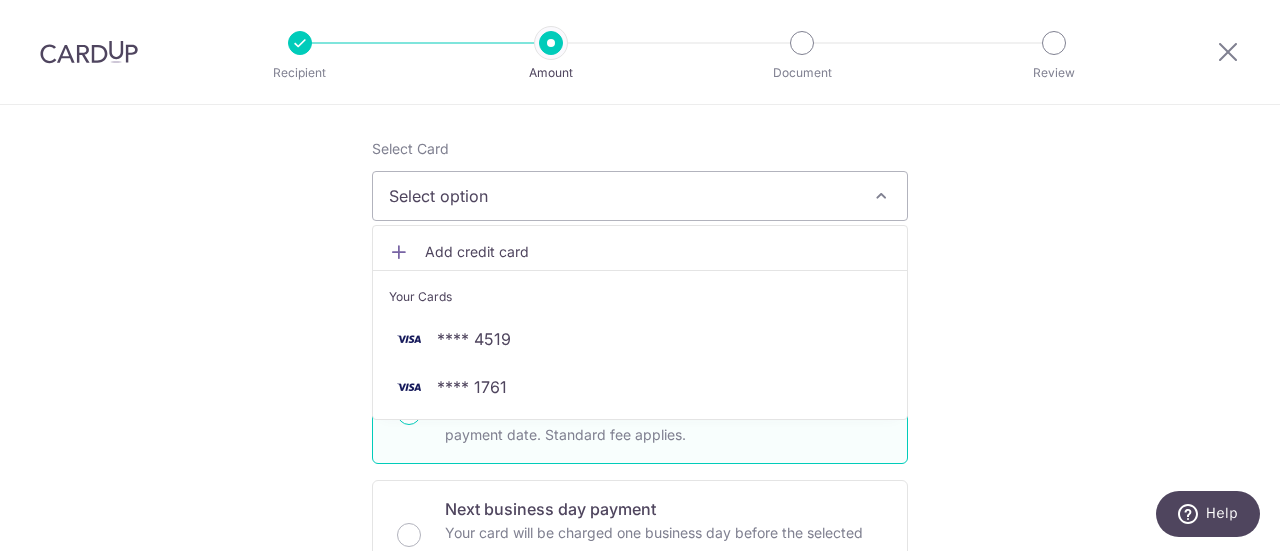 scroll, scrollTop: 243, scrollLeft: 0, axis: vertical 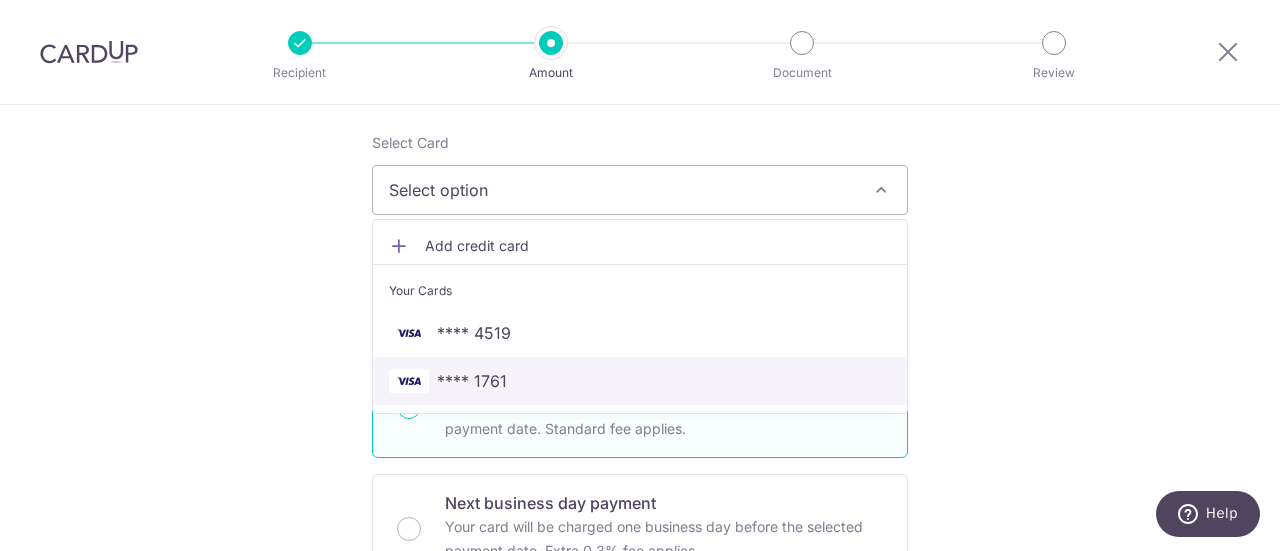 click on "**** 1761" at bounding box center [640, 381] 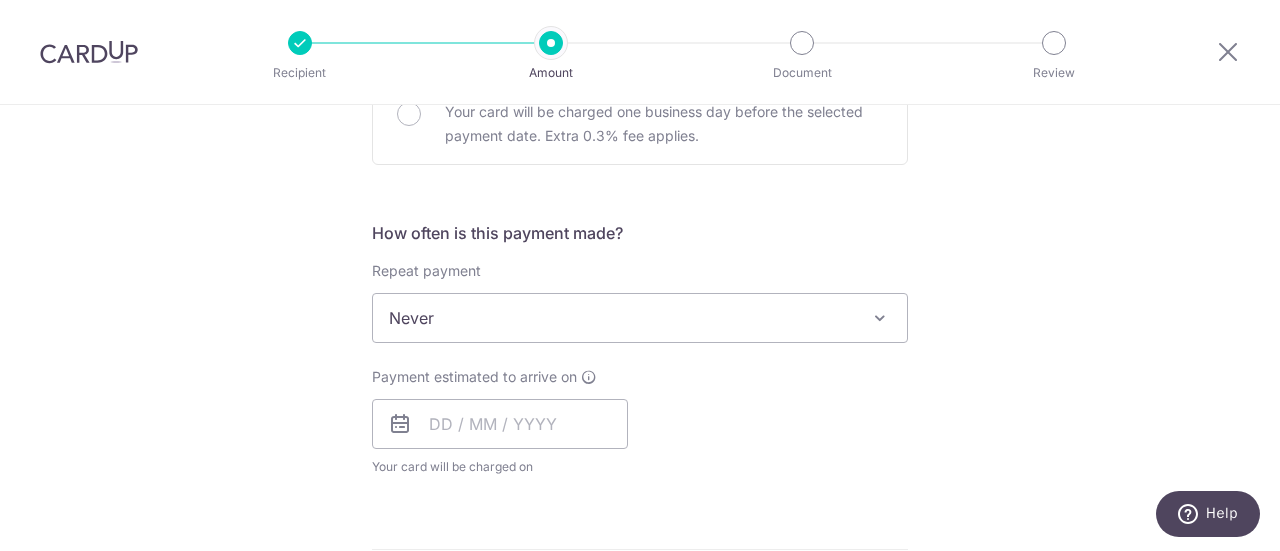 scroll, scrollTop: 661, scrollLeft: 0, axis: vertical 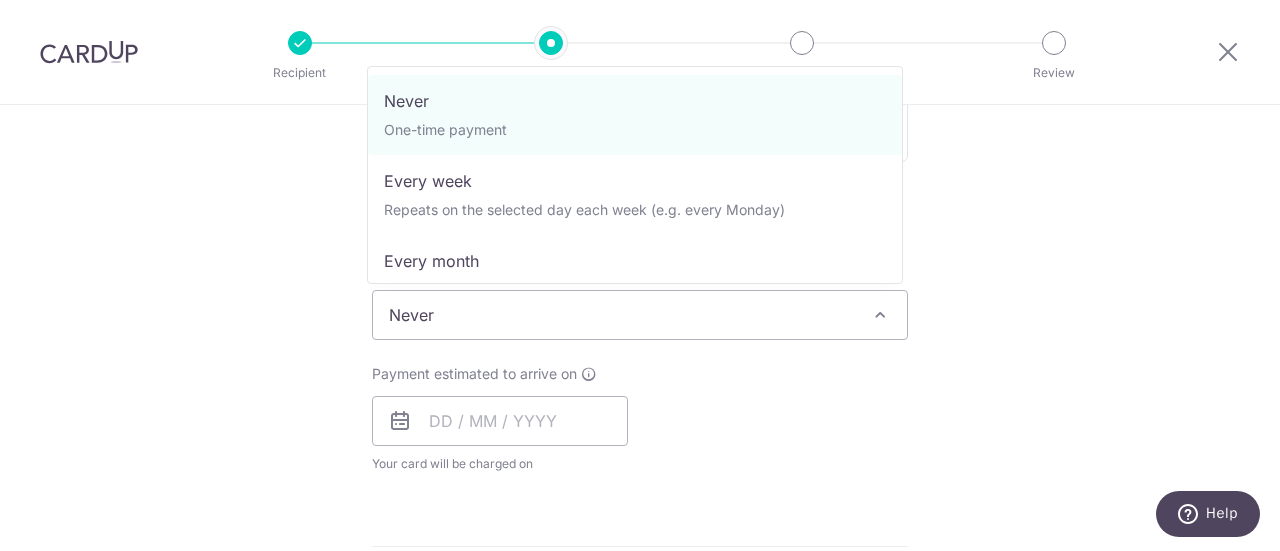 click on "Never" at bounding box center [640, 315] 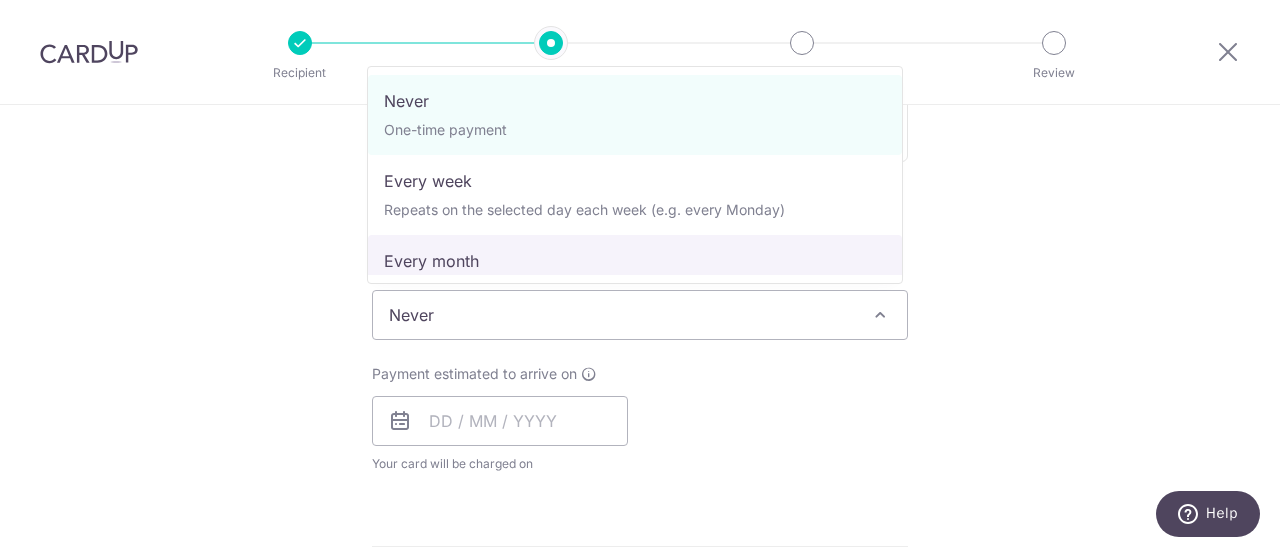 select on "3" 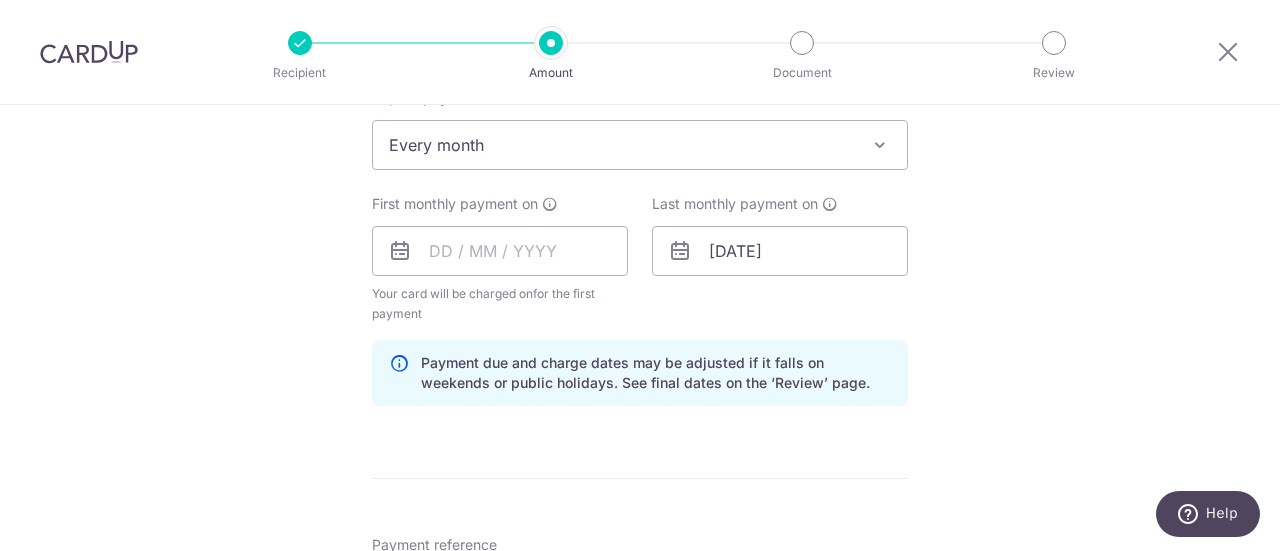 scroll, scrollTop: 833, scrollLeft: 0, axis: vertical 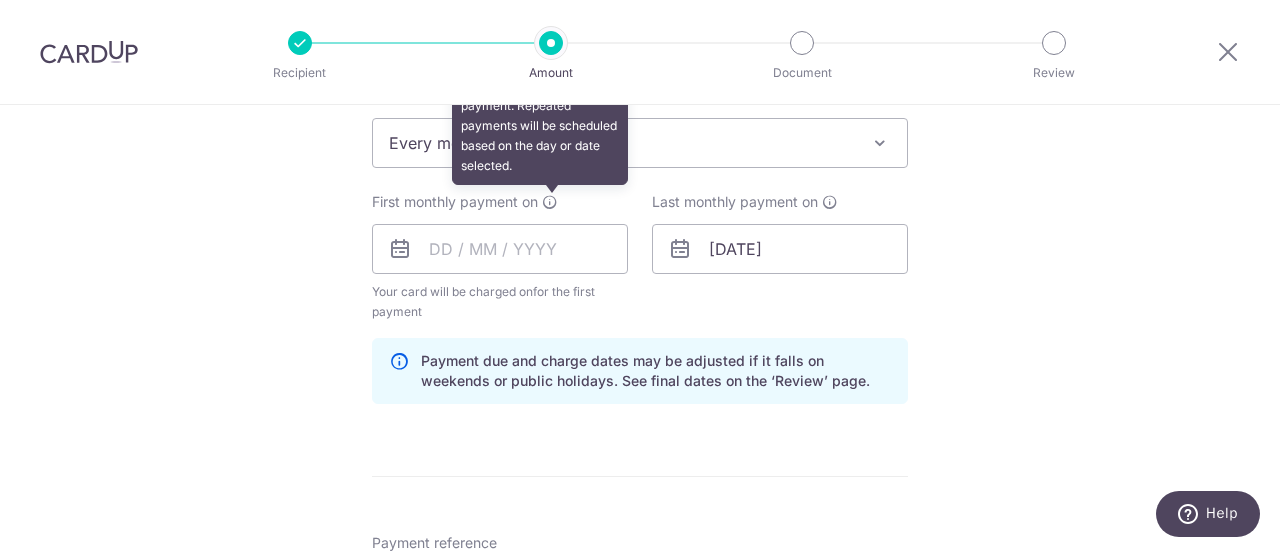 click at bounding box center [550, 202] 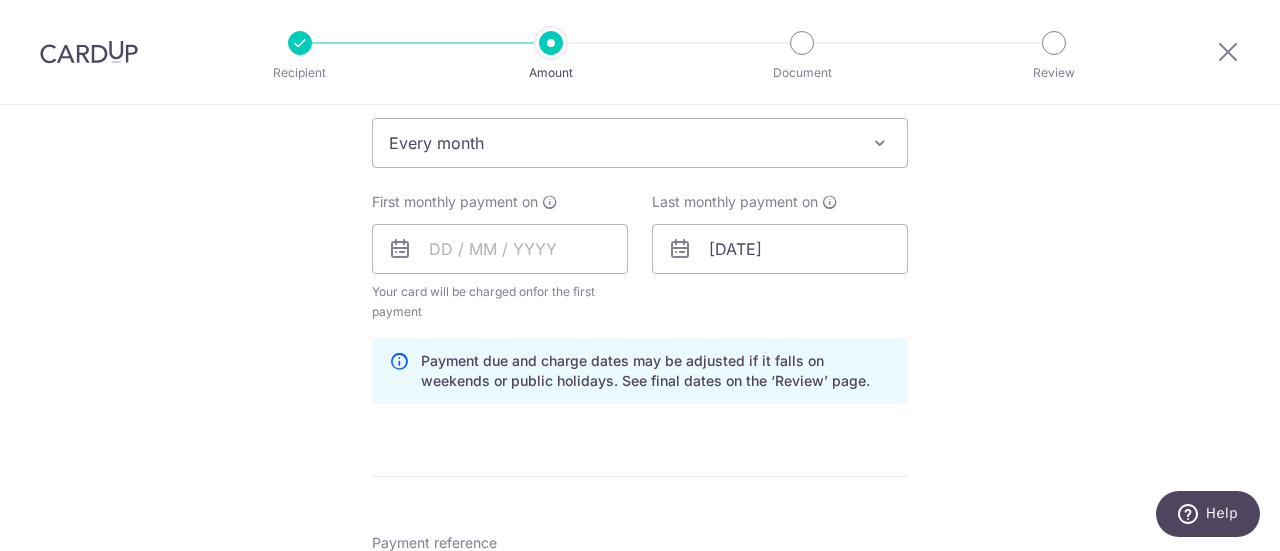 click at bounding box center [400, 249] 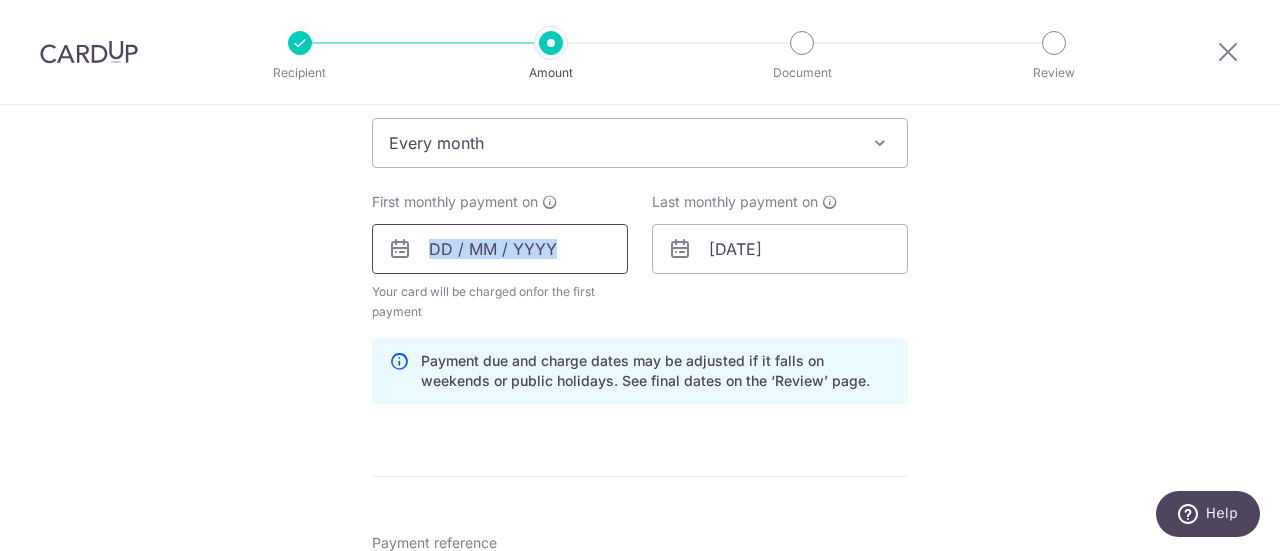 drag, startPoint x: 394, startPoint y: 247, endPoint x: 430, endPoint y: 252, distance: 36.345562 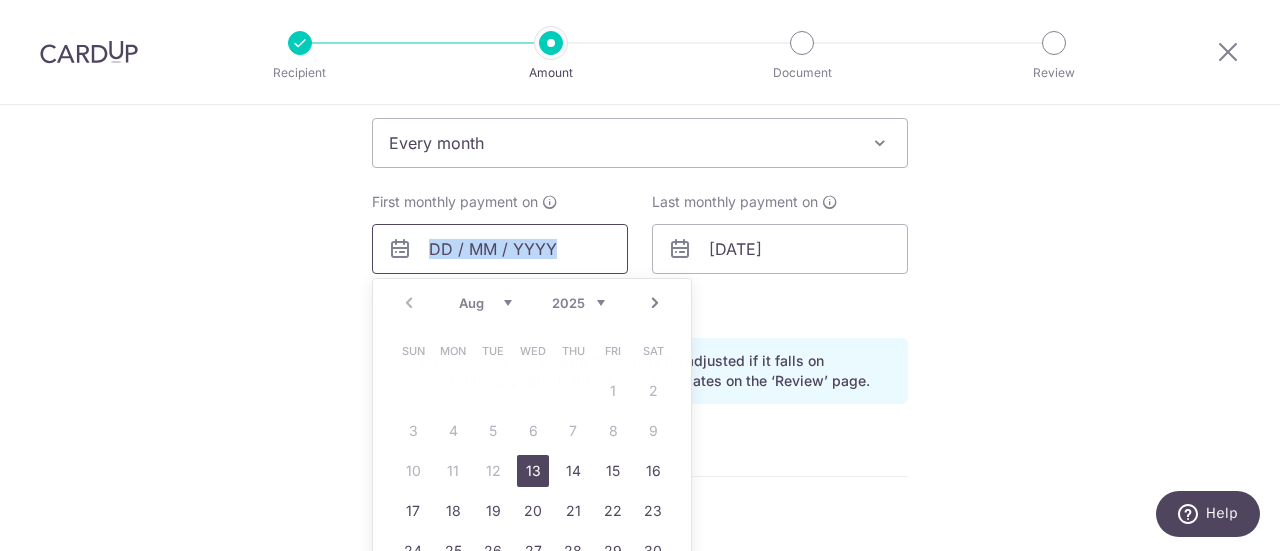 click at bounding box center [500, 249] 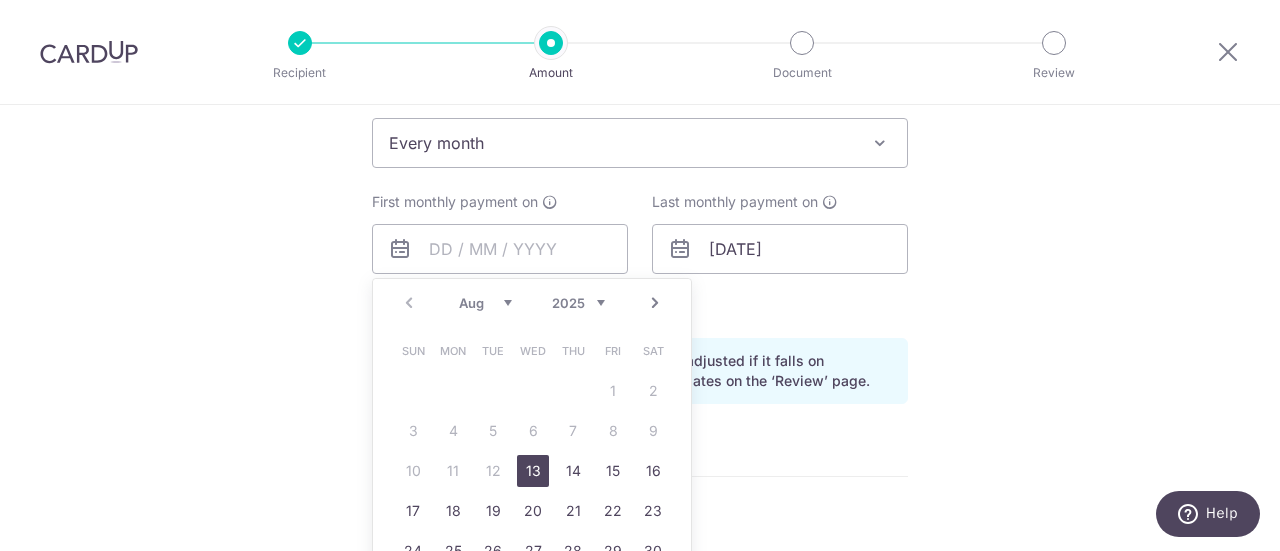 click on "13" at bounding box center (533, 471) 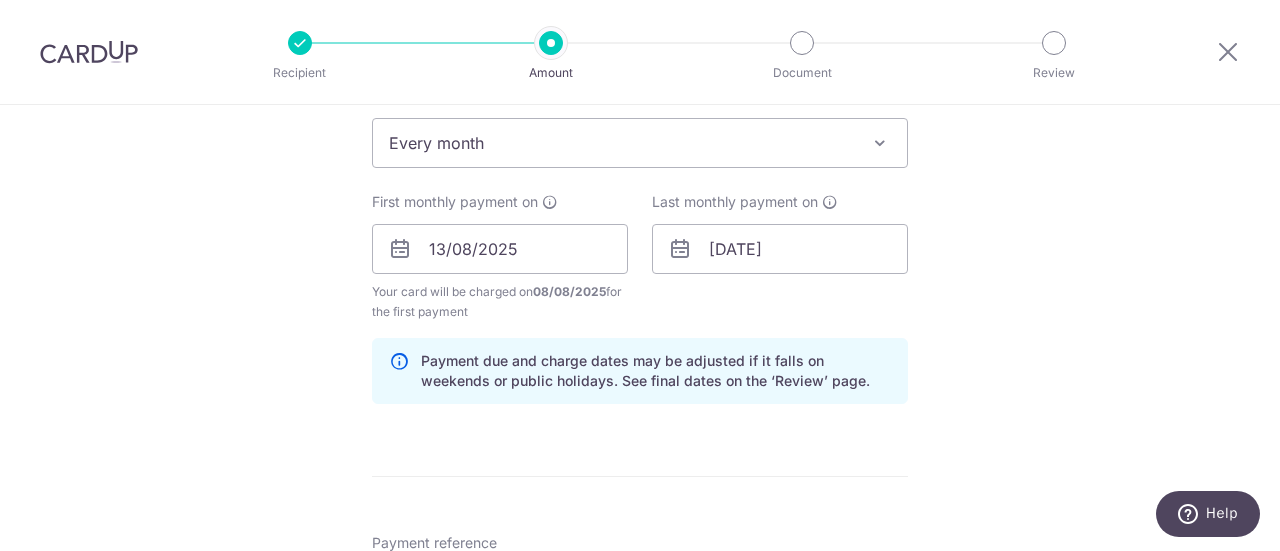 click at bounding box center (680, 249) 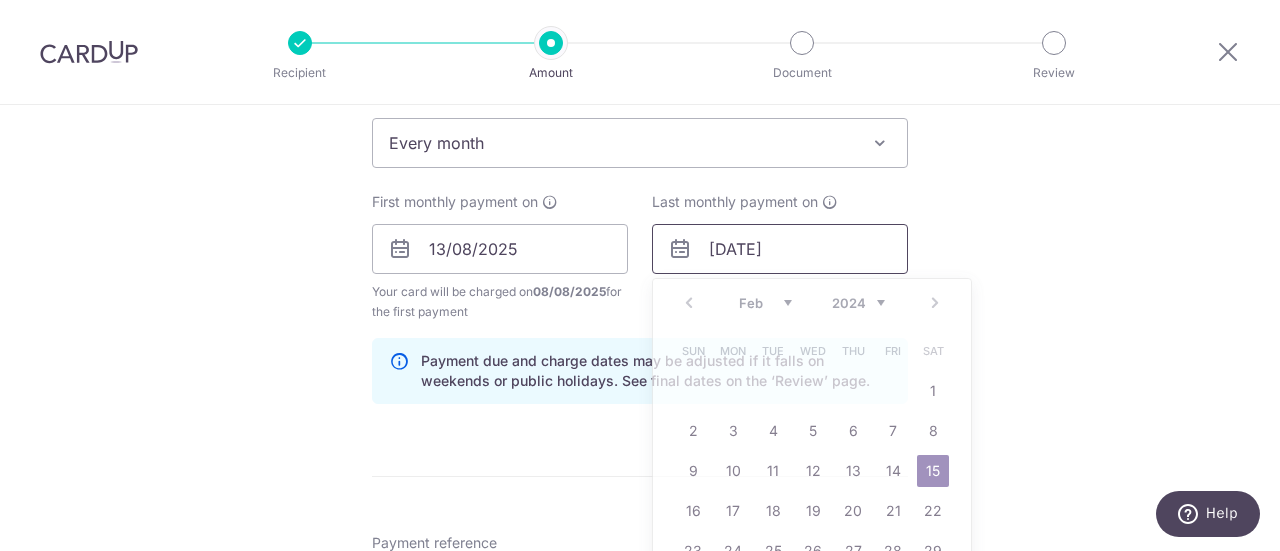click on "[DATE]" at bounding box center [780, 249] 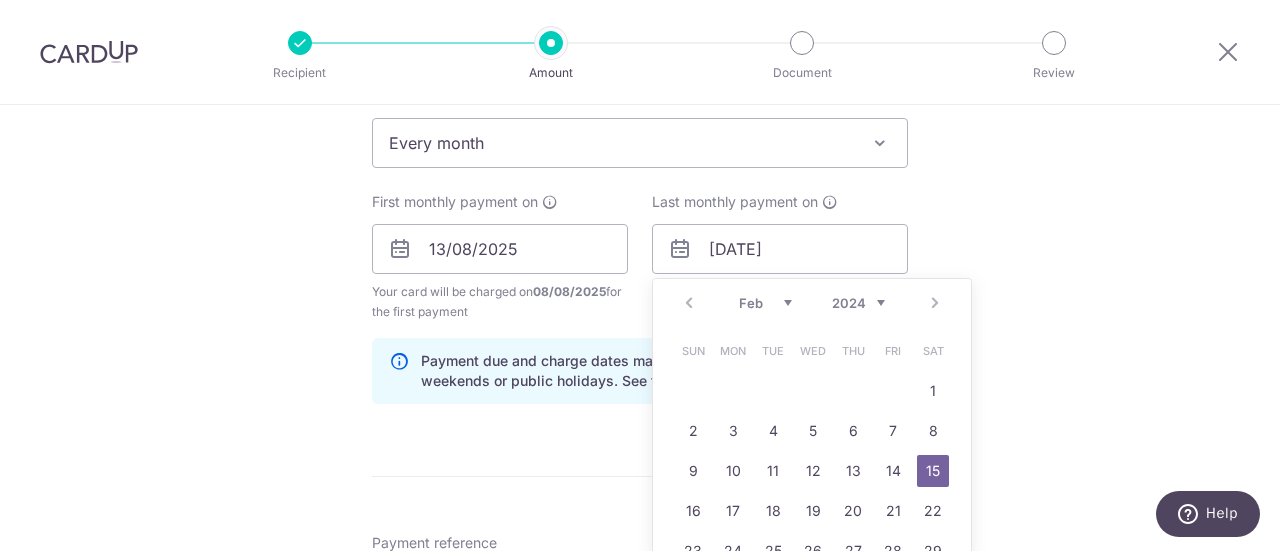 click on "2024 2025 2026 2027 2028 2029 2030 2031 2032 2033 2034 2035" at bounding box center [858, 303] 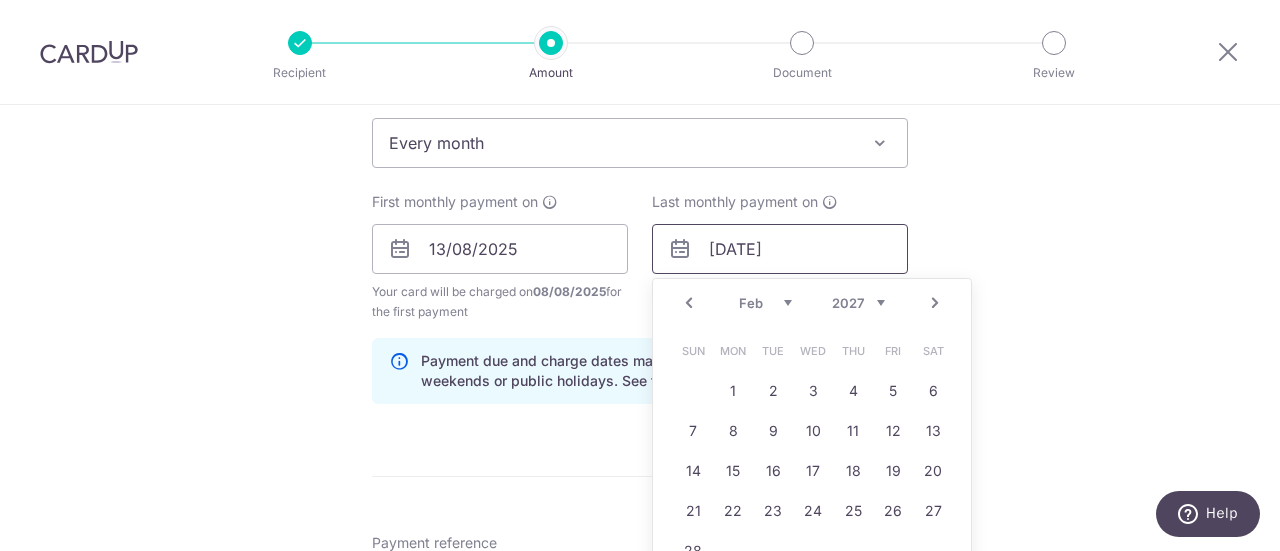 click on "[DATE]" at bounding box center [780, 249] 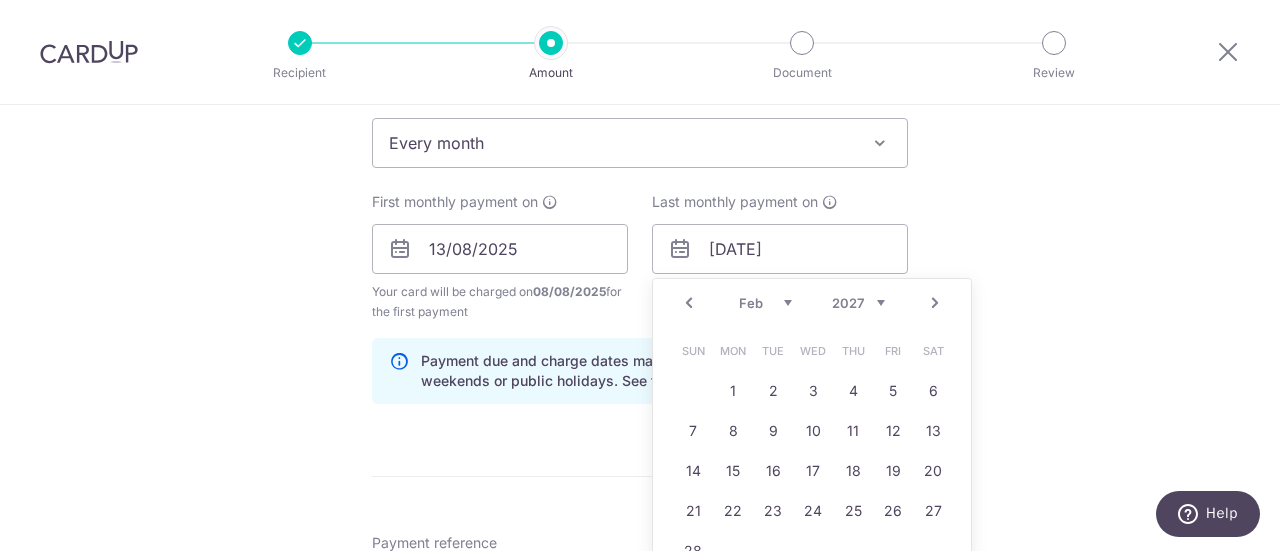 click on "2024 2025 2026 2027 2028 2029 2030 2031 2032 2033 2034 2035" at bounding box center [858, 303] 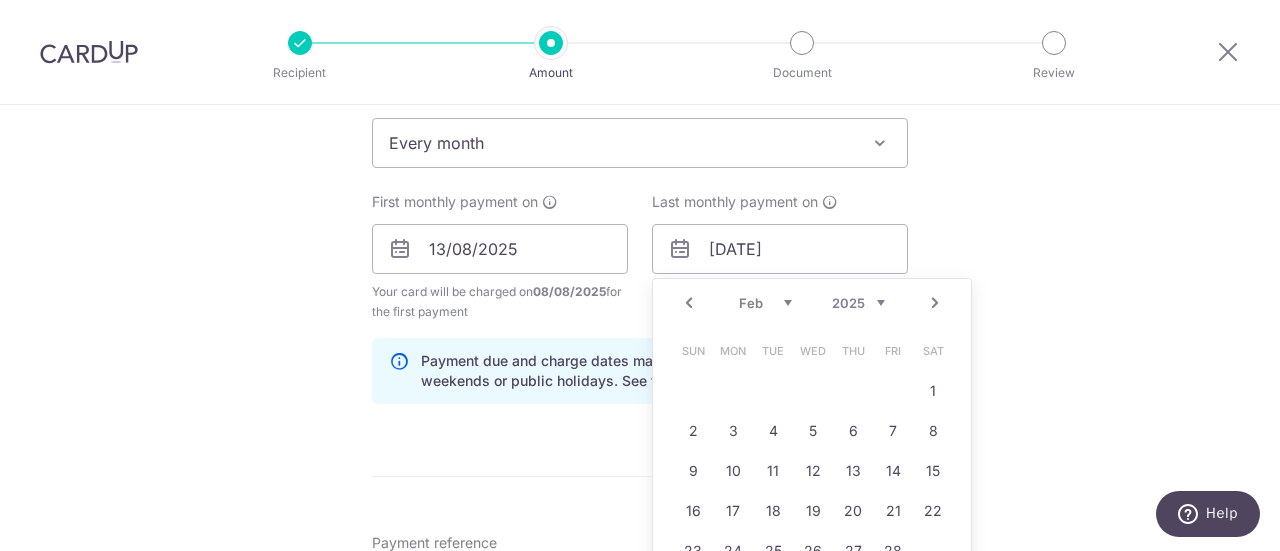 click on "2024 2025 2026 2027 2028 2029 2030 2031 2032 2033 2034 2035" at bounding box center [858, 303] 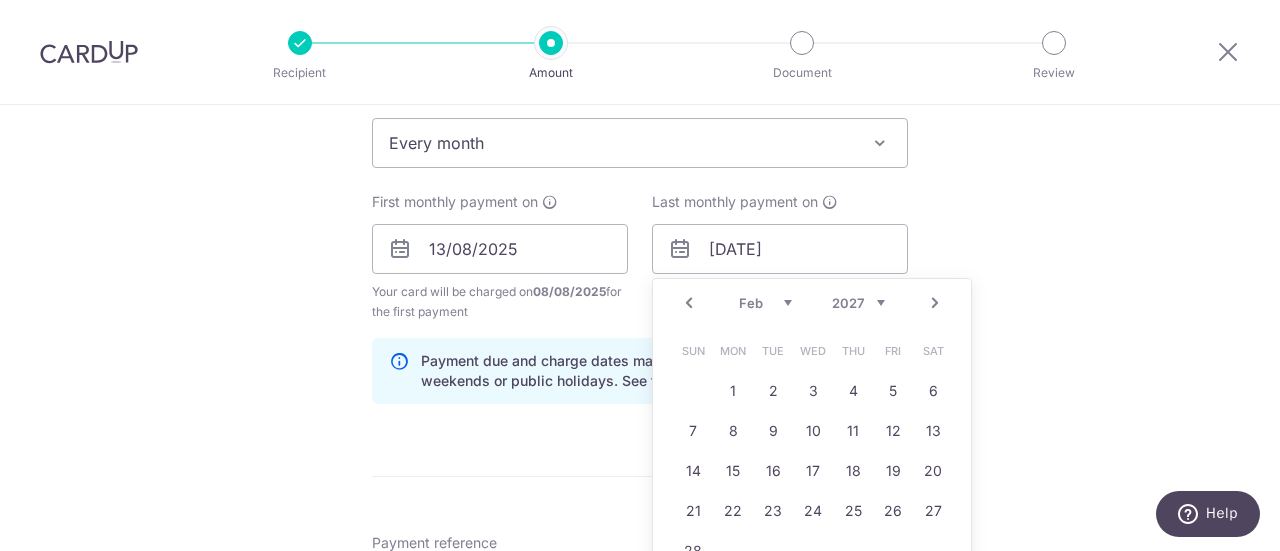click on "Prev Next Jan Feb Mar Apr May Jun Jul Aug Sep Oct Nov Dec 2024 2025 2026 2027 2028 2029 2030 2031 2032 2033 2034 2035" at bounding box center (812, 303) 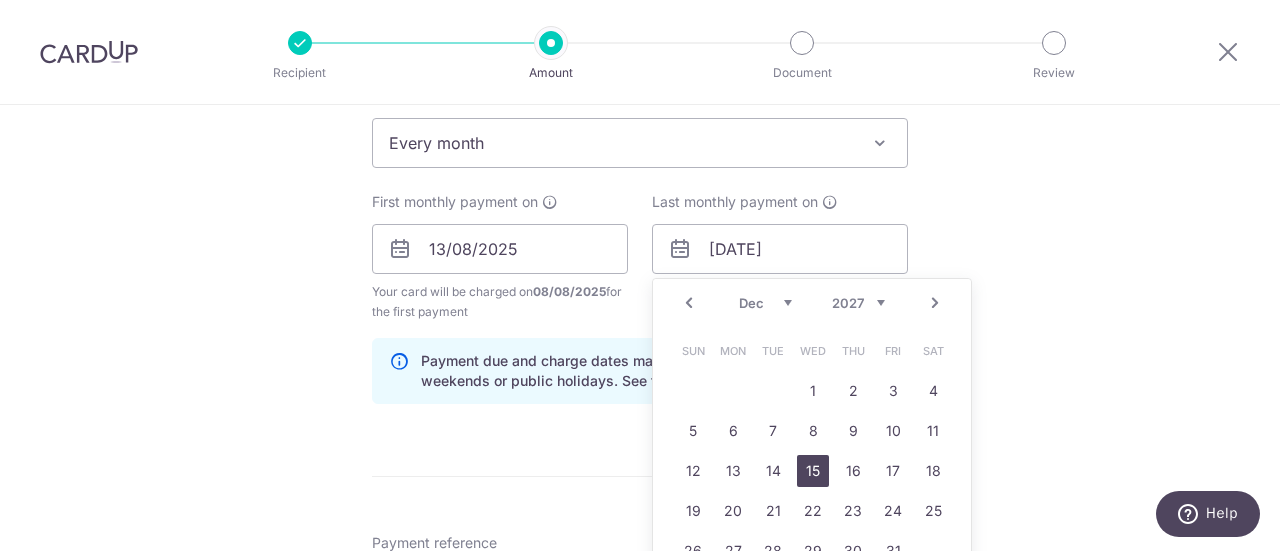 click on "15" at bounding box center [813, 471] 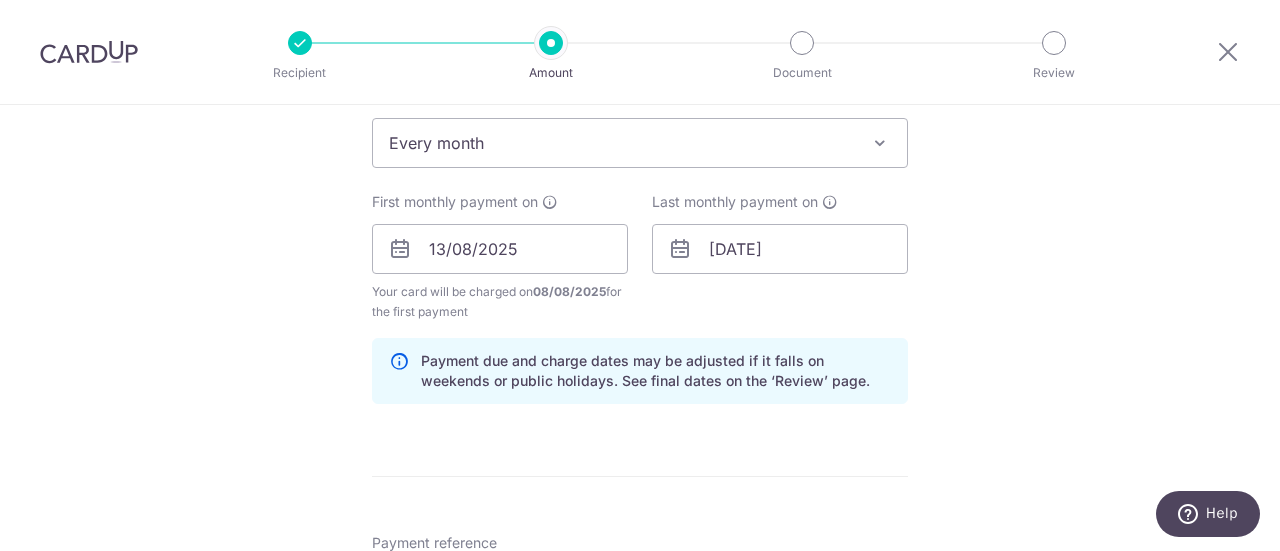click at bounding box center (680, 249) 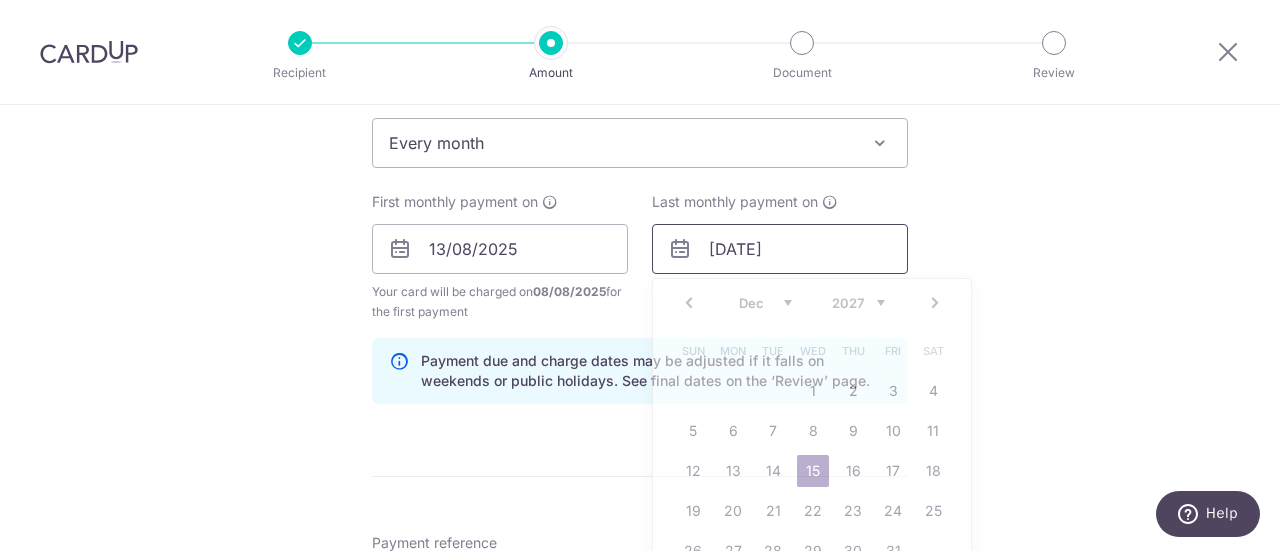 click on "15/12/2027" at bounding box center (780, 249) 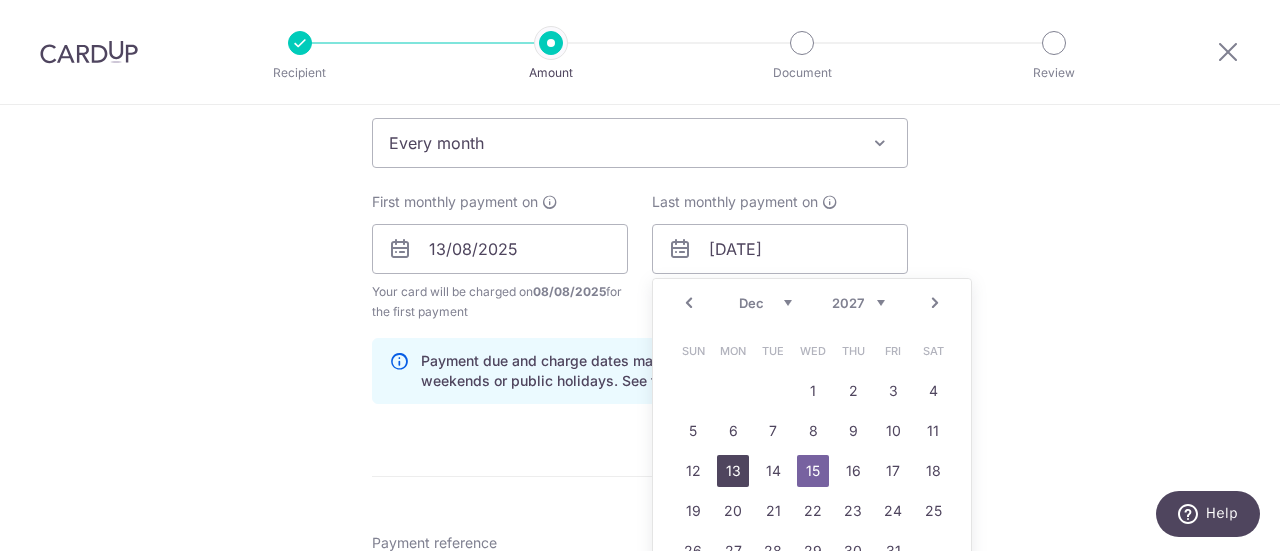 click on "13" at bounding box center (733, 471) 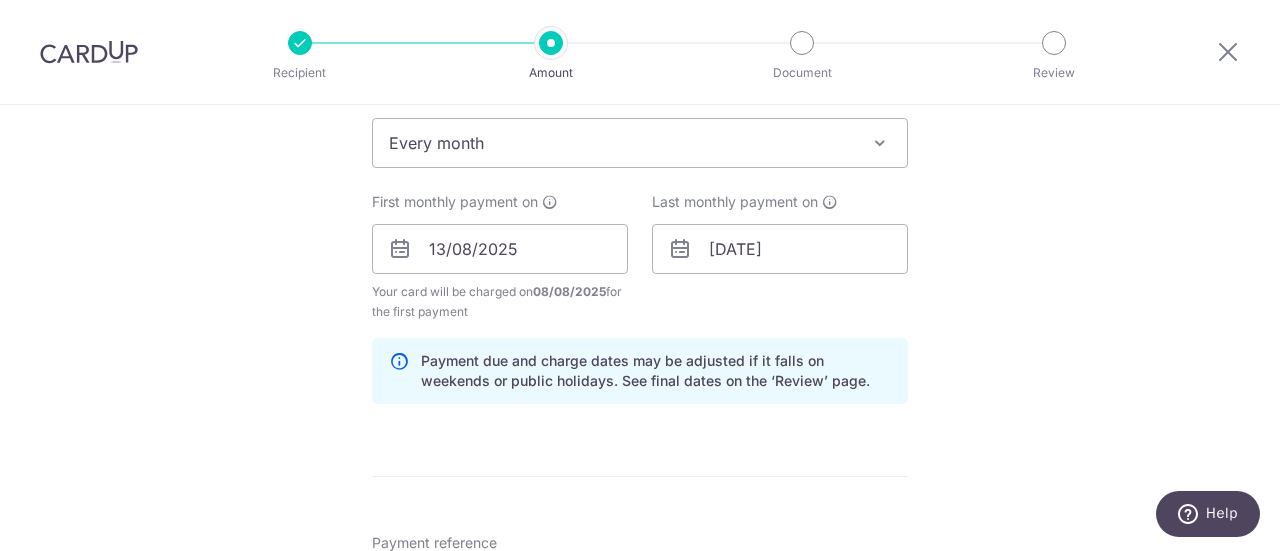 click on "Tell us more about your payment
Enter payment amount
SGD
1,321.46
1321.46
Select Card
**** 1761
Add credit card
Your Cards
**** 4519
**** 1761
Secure 256-bit SSL
Text
New card details
Card
Secure 256-bit SSL" at bounding box center (640, 227) 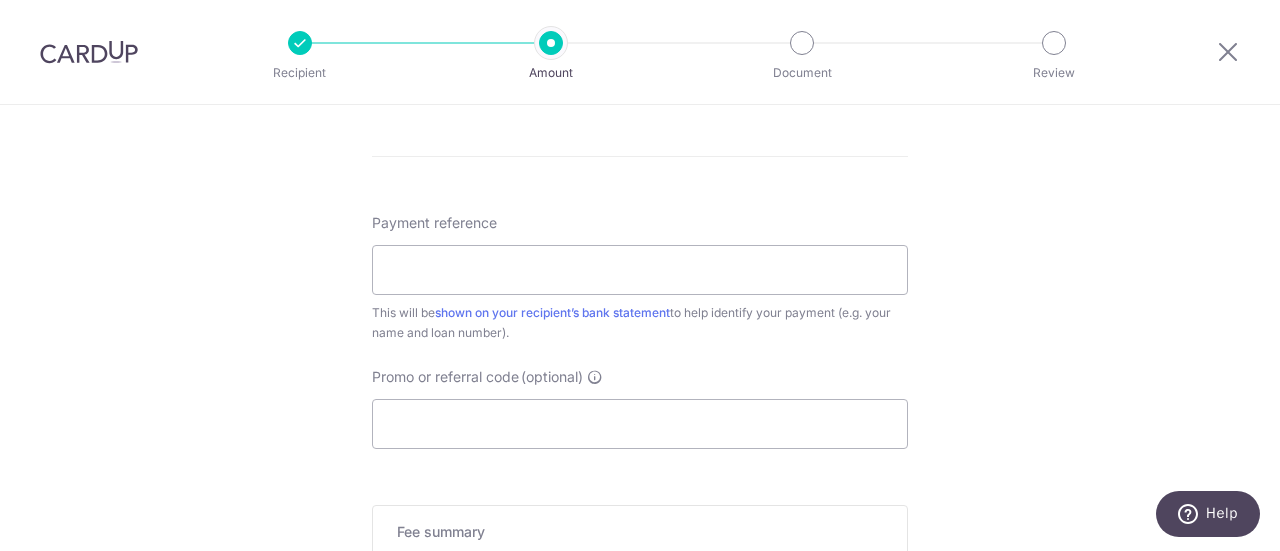 scroll, scrollTop: 1204, scrollLeft: 0, axis: vertical 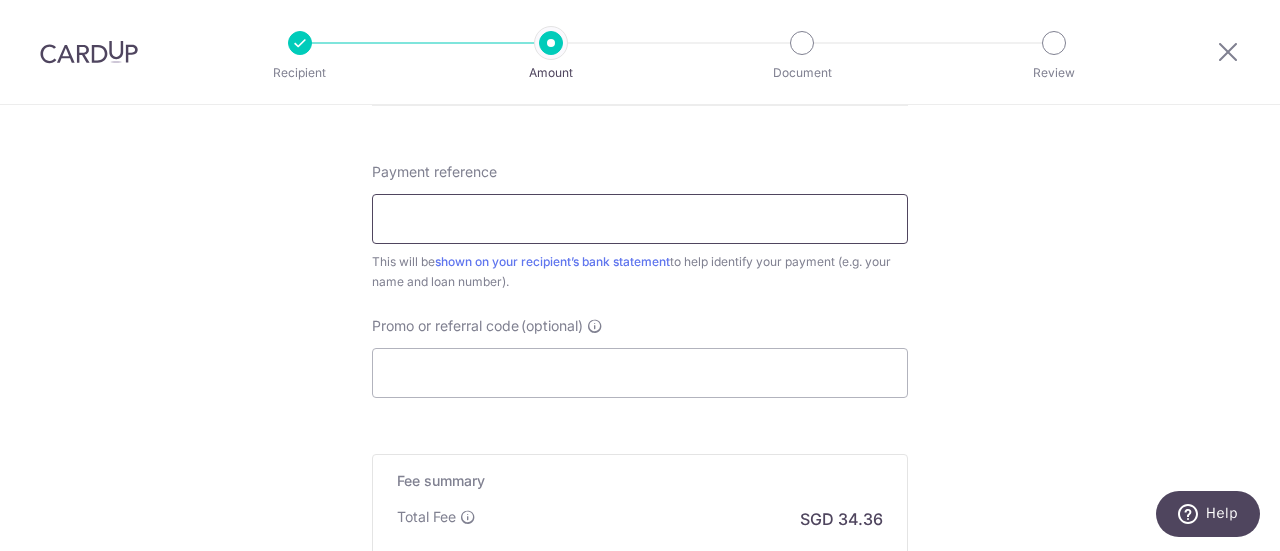 click on "Payment reference" at bounding box center [640, 219] 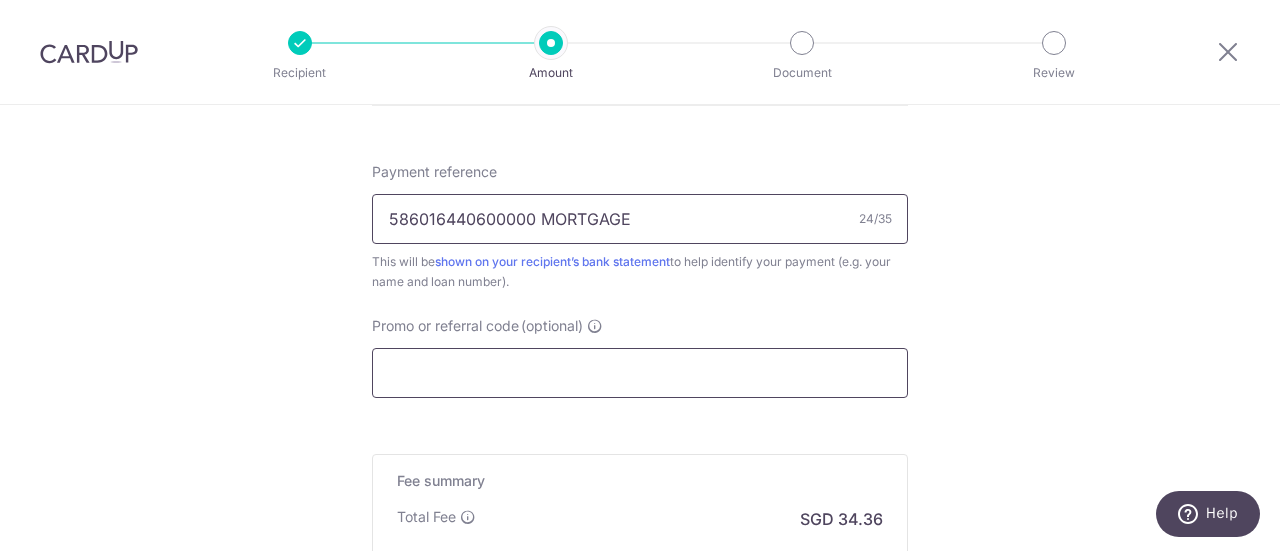 type on "586016440600000 MORTGAGE" 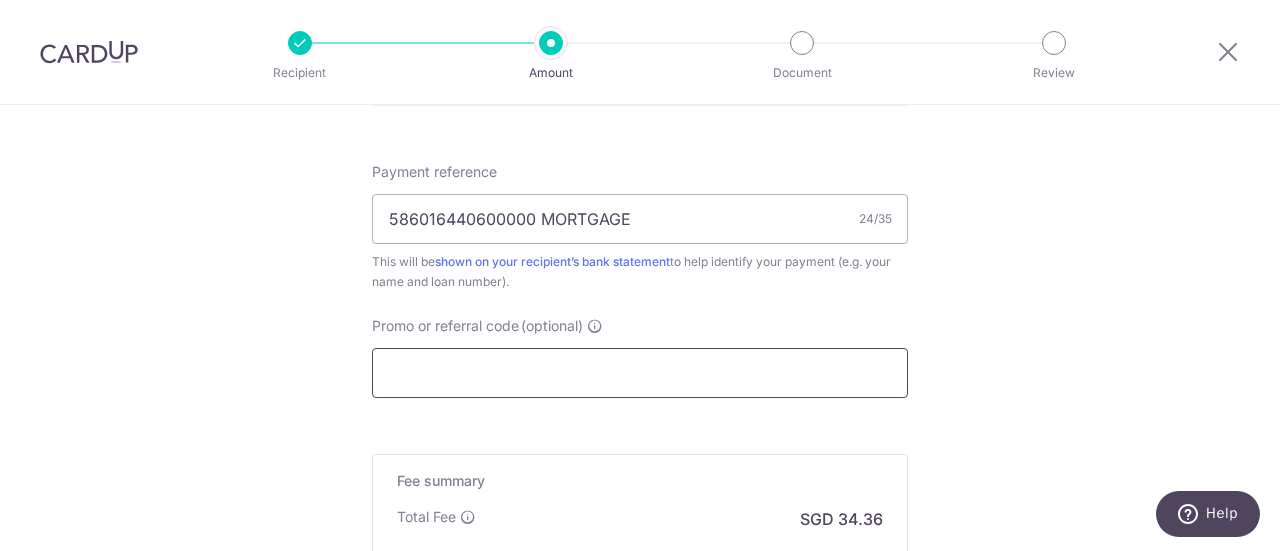 click on "Promo or referral code
(optional)" at bounding box center [640, 373] 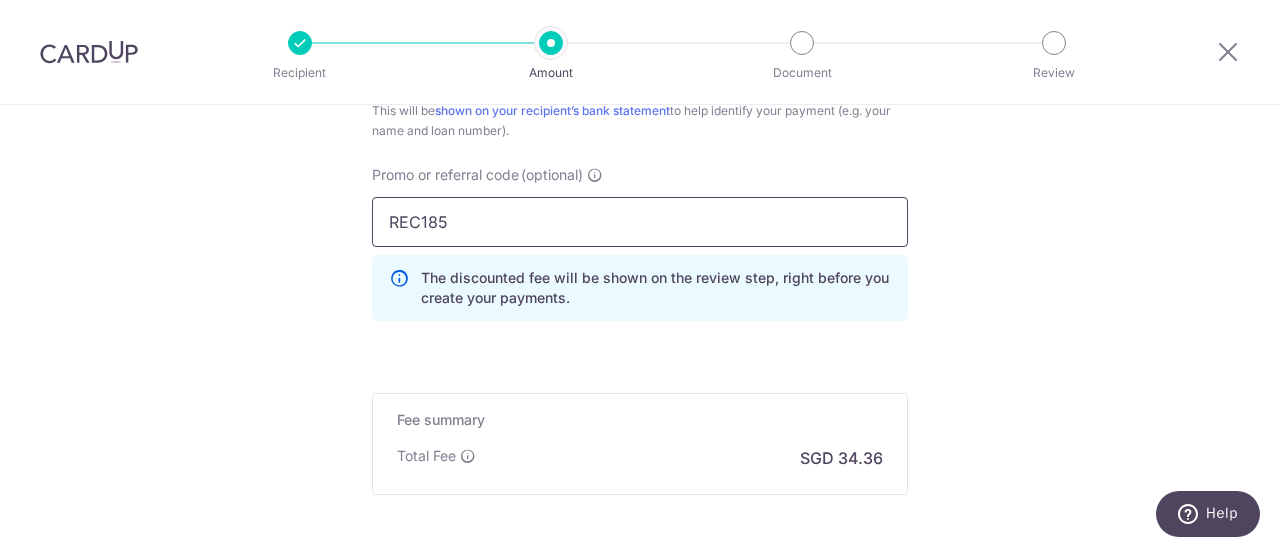 scroll, scrollTop: 1549, scrollLeft: 0, axis: vertical 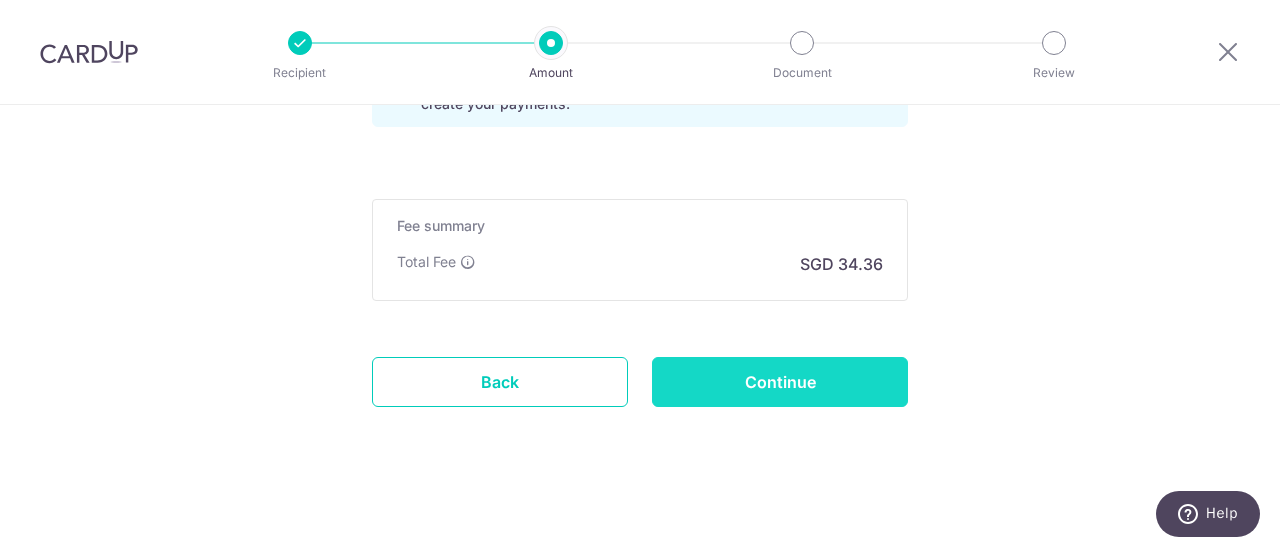 type on "REC185" 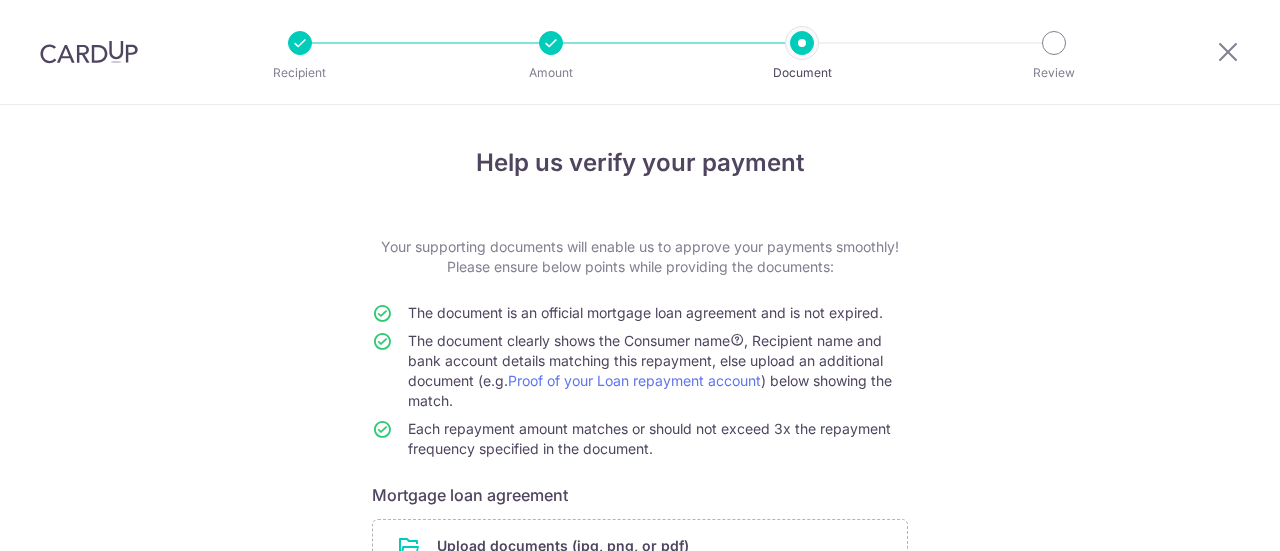 scroll, scrollTop: 0, scrollLeft: 0, axis: both 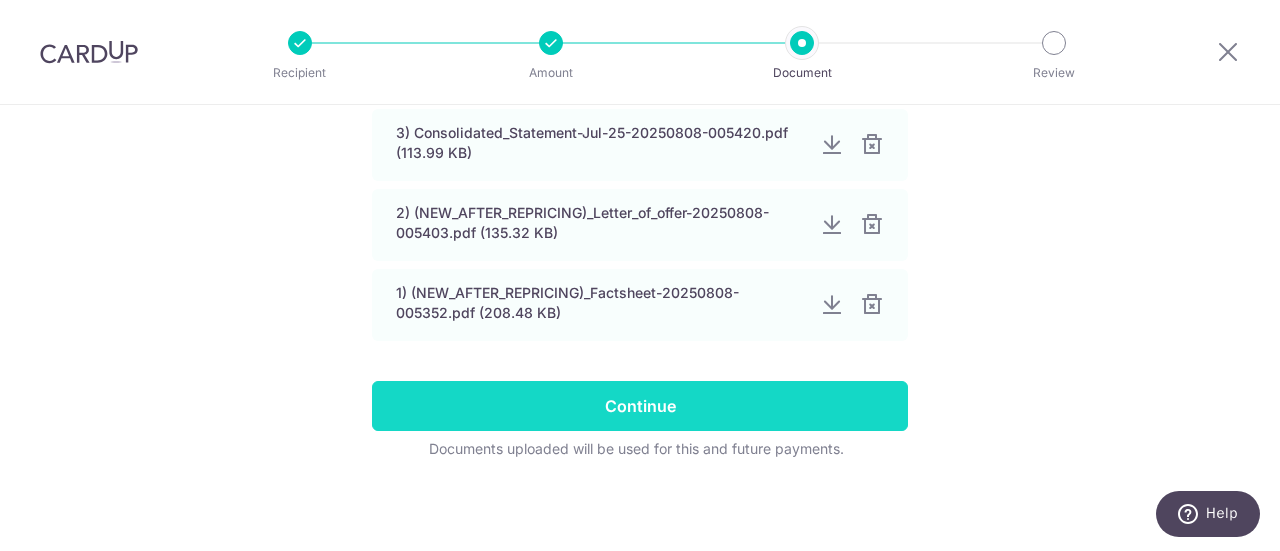 click on "Continue" at bounding box center (640, 406) 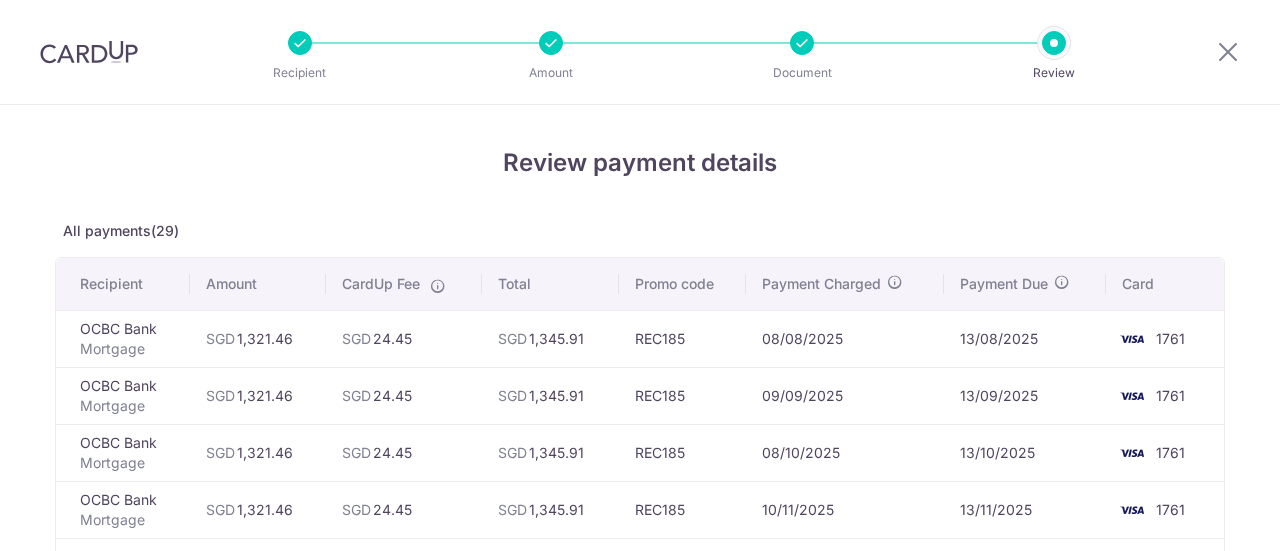 scroll, scrollTop: 0, scrollLeft: 0, axis: both 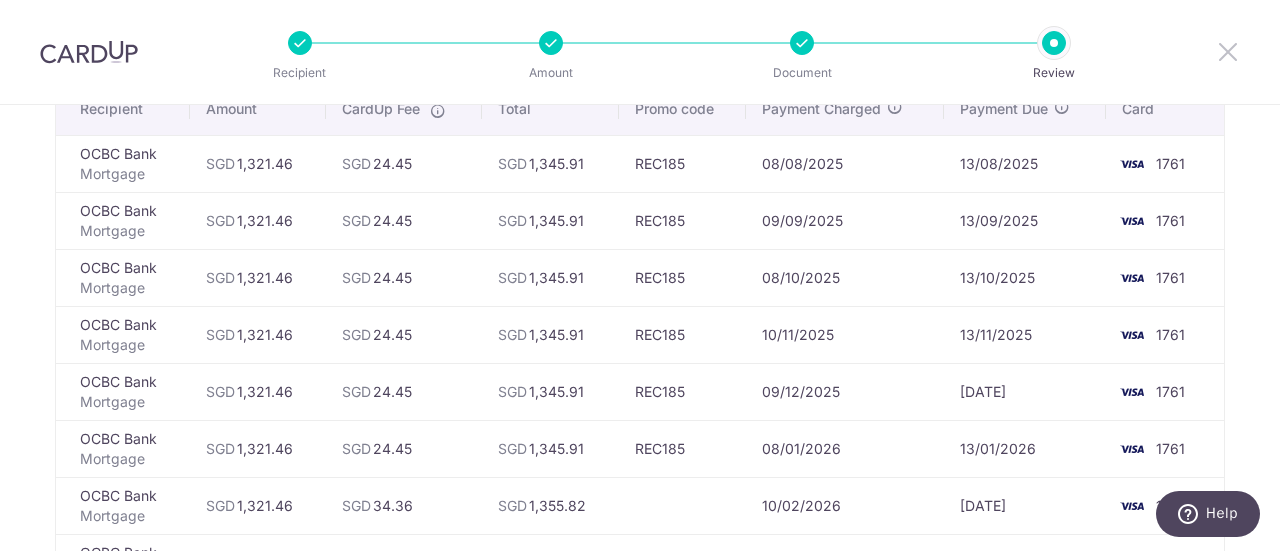 click at bounding box center (1228, 51) 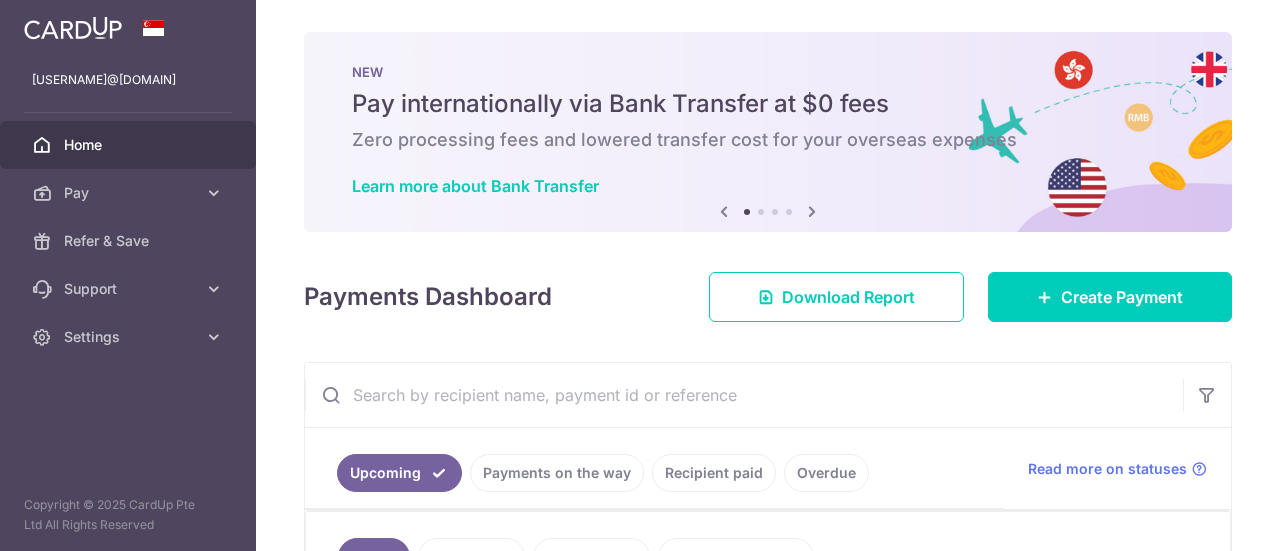 scroll, scrollTop: 0, scrollLeft: 0, axis: both 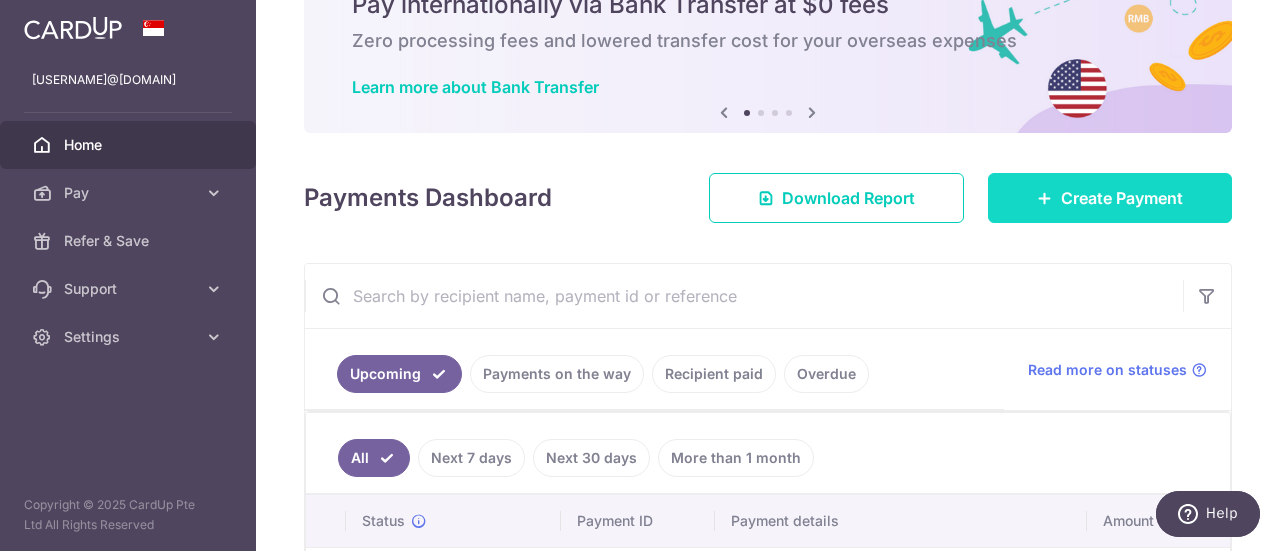 click on "Create Payment" at bounding box center (1110, 198) 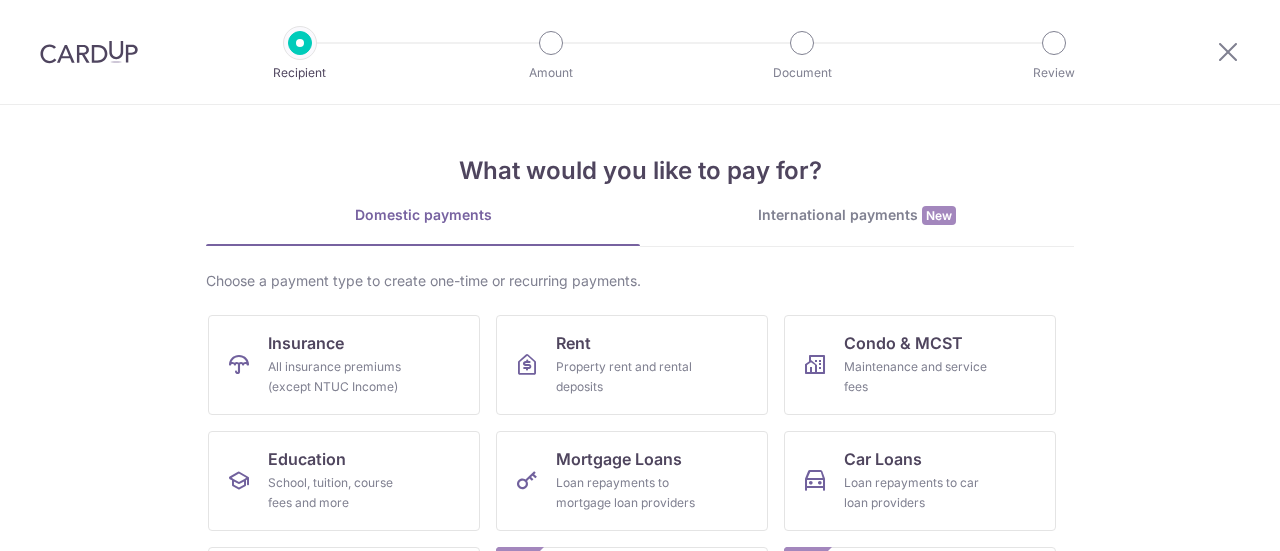 scroll, scrollTop: 0, scrollLeft: 0, axis: both 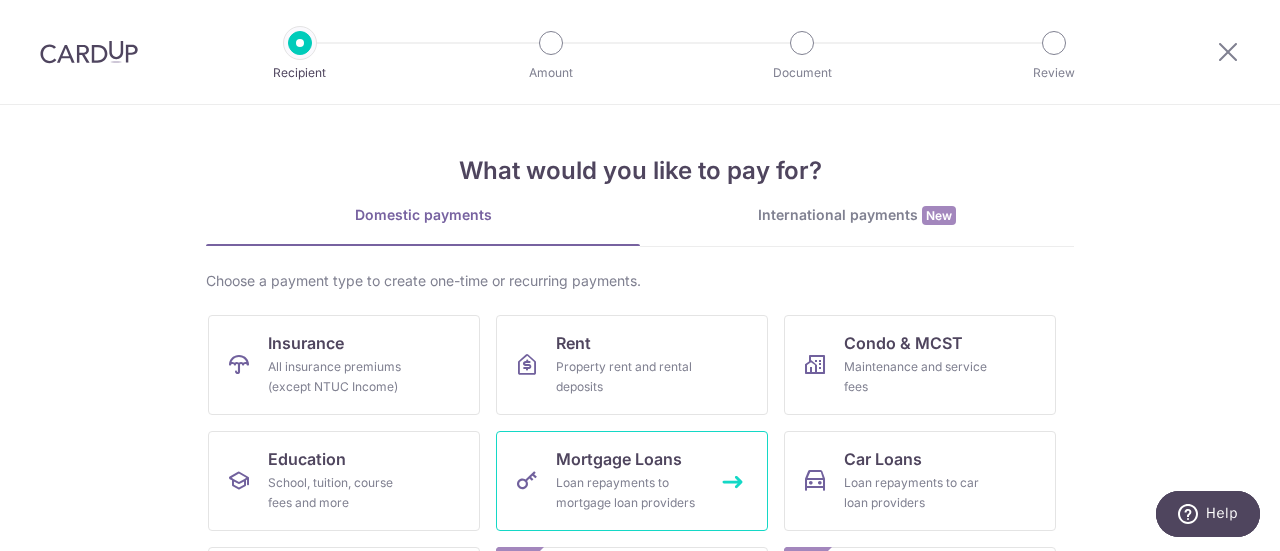 click on "Mortgage Loans Loan repayments to mortgage loan providers" at bounding box center [632, 481] 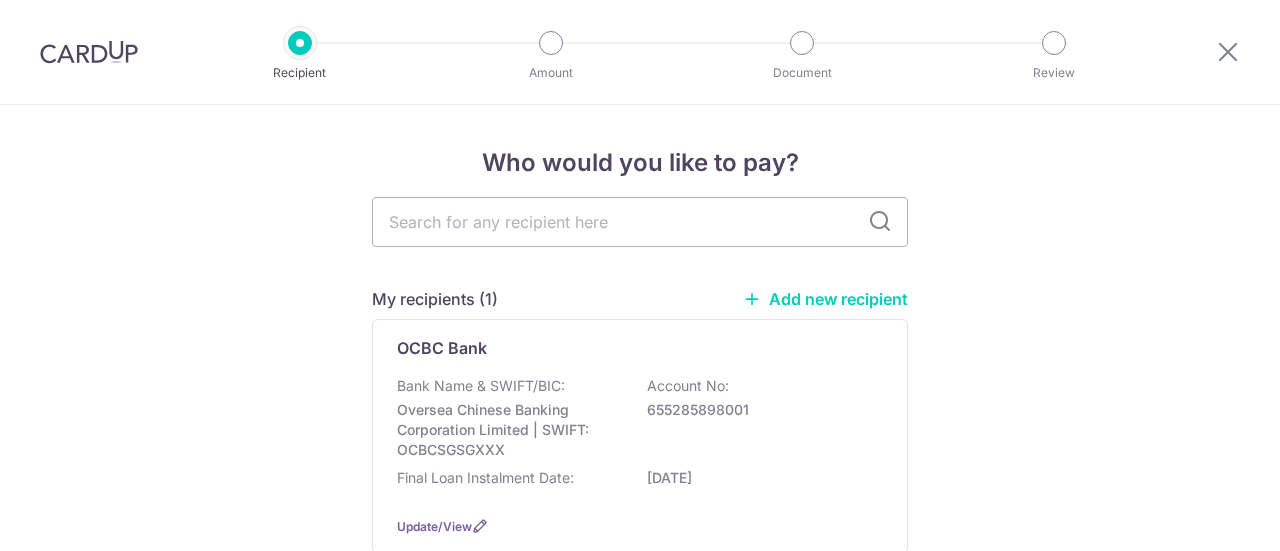scroll, scrollTop: 0, scrollLeft: 0, axis: both 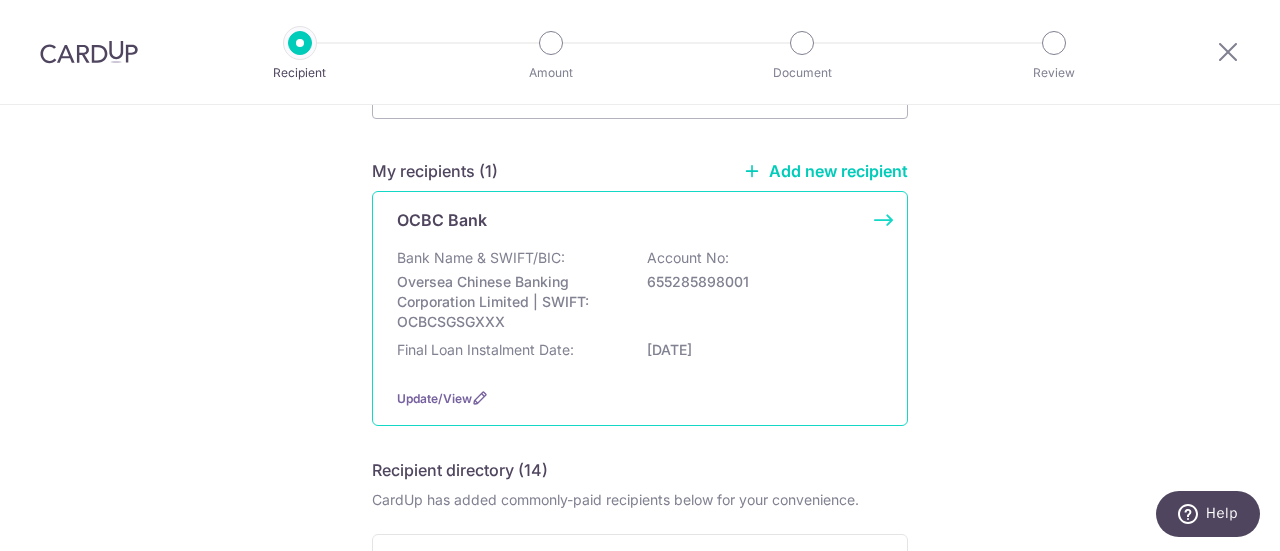 click on "Bank Name & SWIFT/BIC:
[BANK NAME] | SWIFT: [SWIFT]
Account No:
[ACCOUNT NUMBER]" at bounding box center [640, 290] 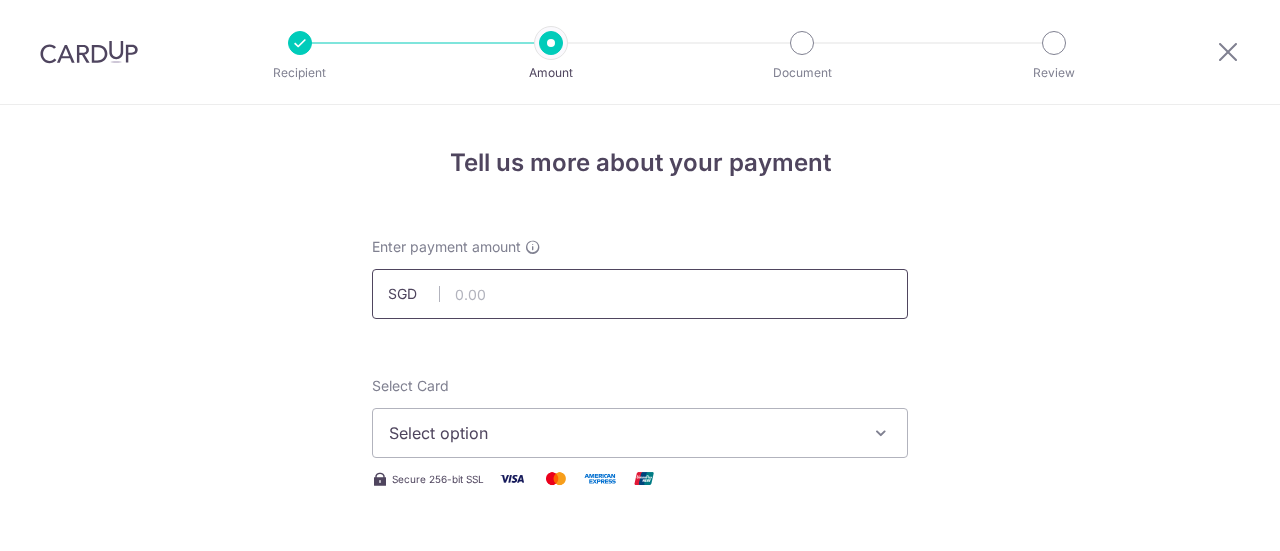 scroll, scrollTop: 0, scrollLeft: 0, axis: both 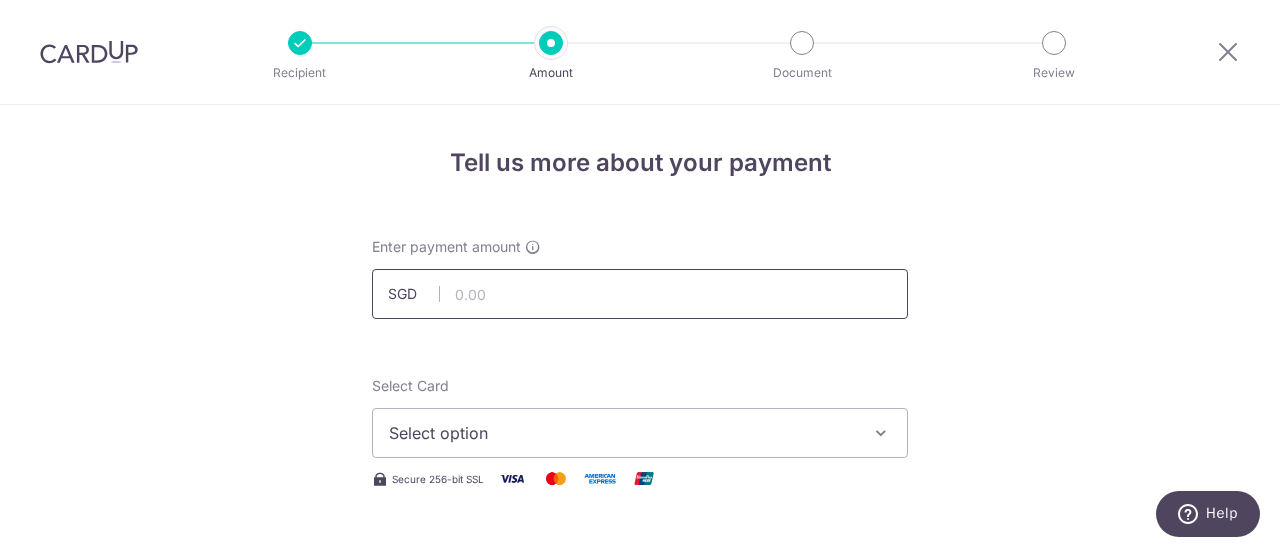 click at bounding box center [640, 294] 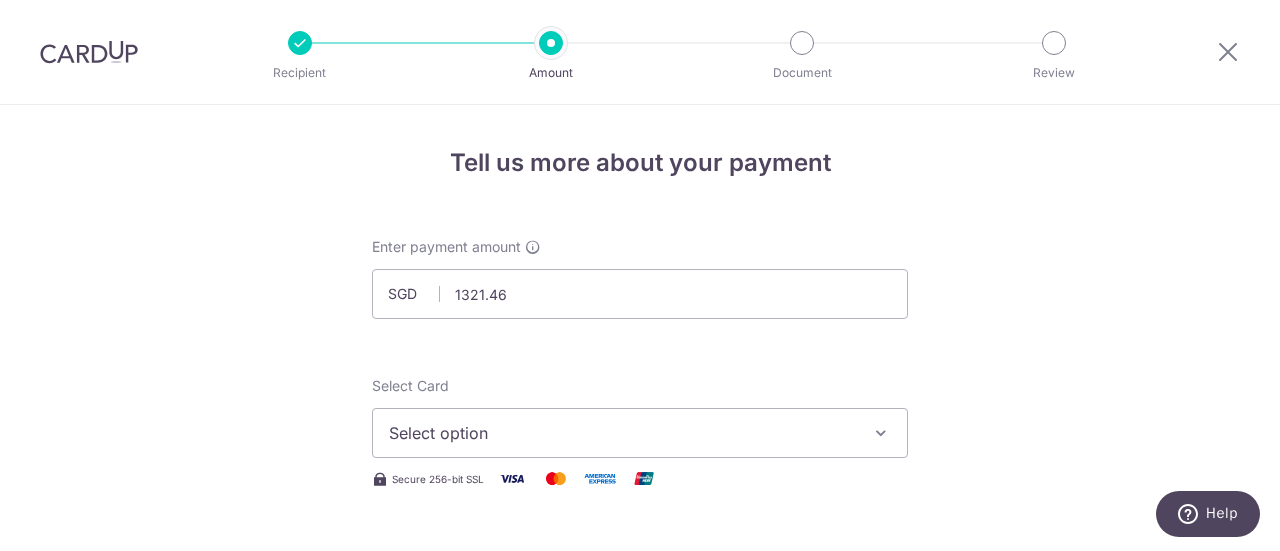 type on "1,321.46" 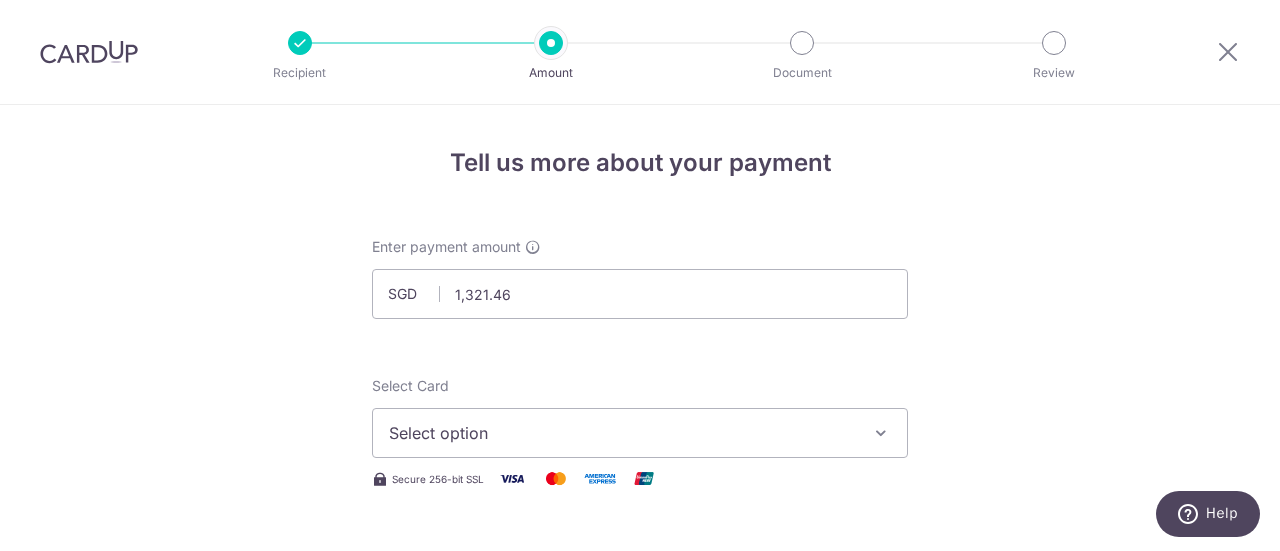 click on "Select option" at bounding box center (622, 433) 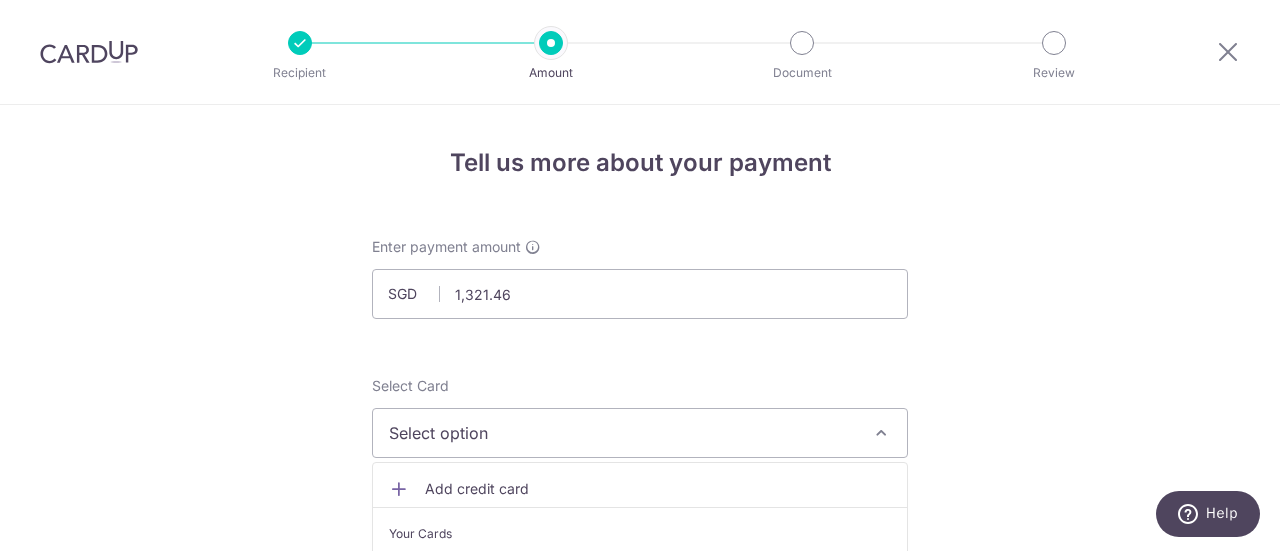 scroll, scrollTop: 108, scrollLeft: 0, axis: vertical 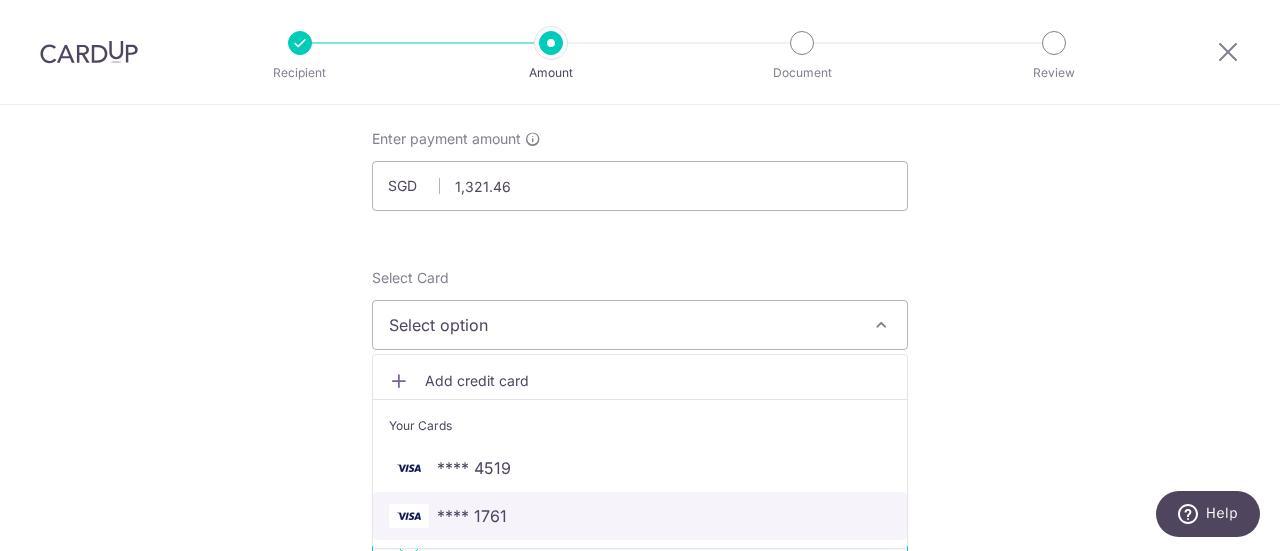 click on "**** 1761" at bounding box center (472, 516) 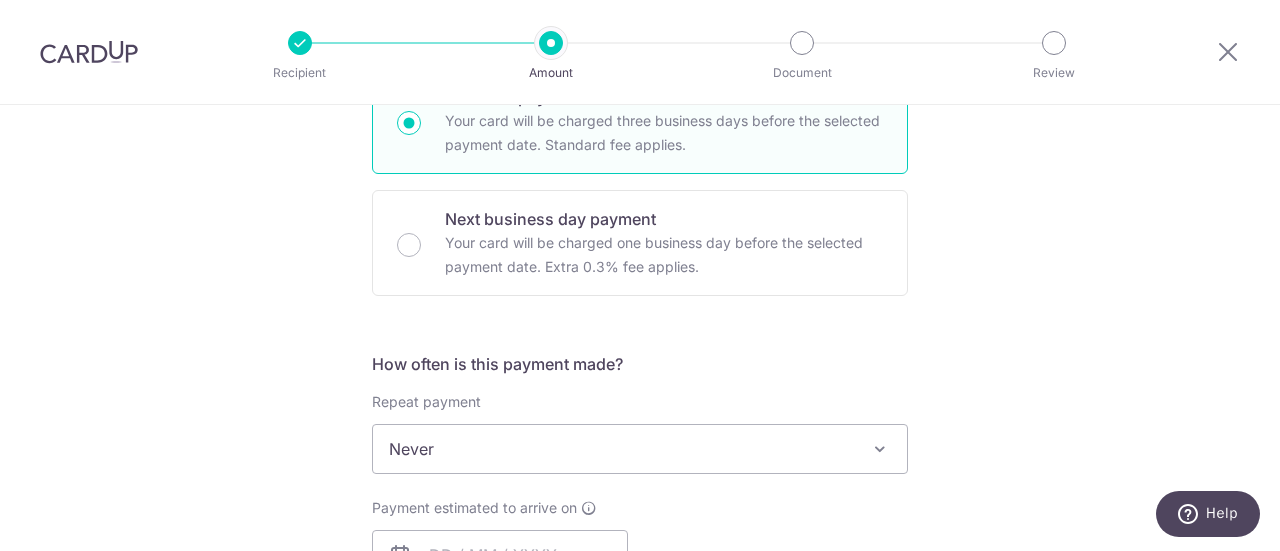 scroll, scrollTop: 669, scrollLeft: 0, axis: vertical 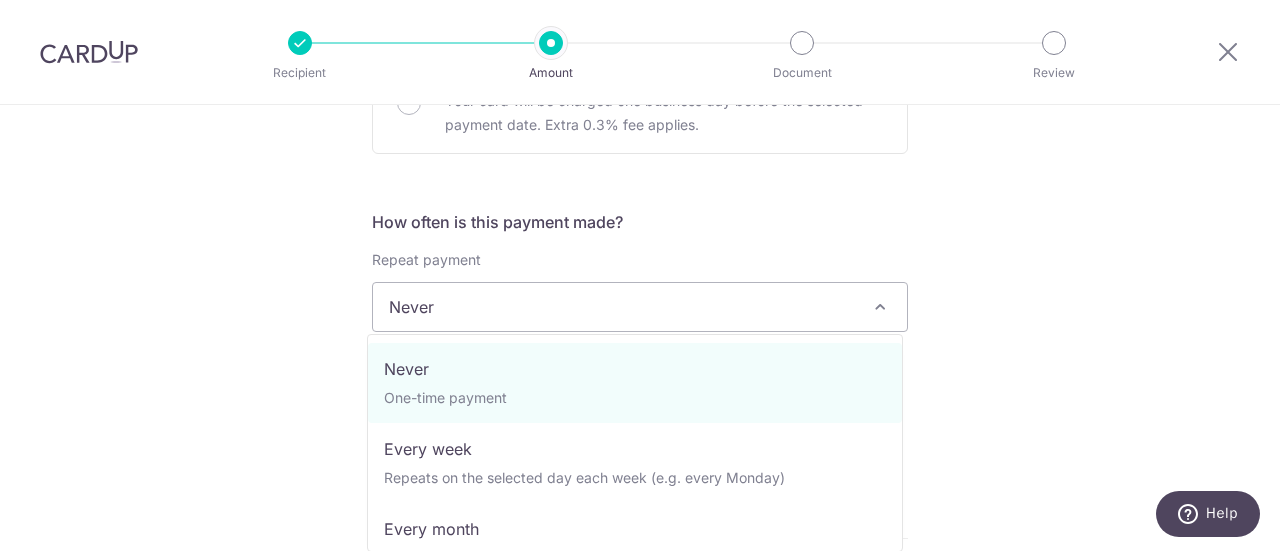 click on "Never" at bounding box center [640, 307] 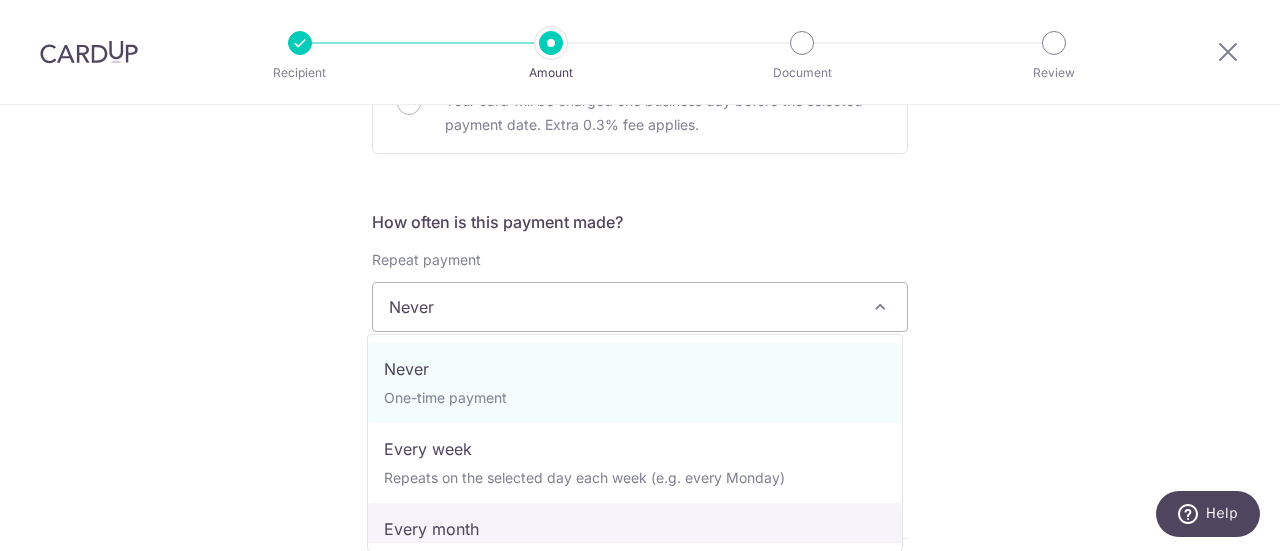select on "3" 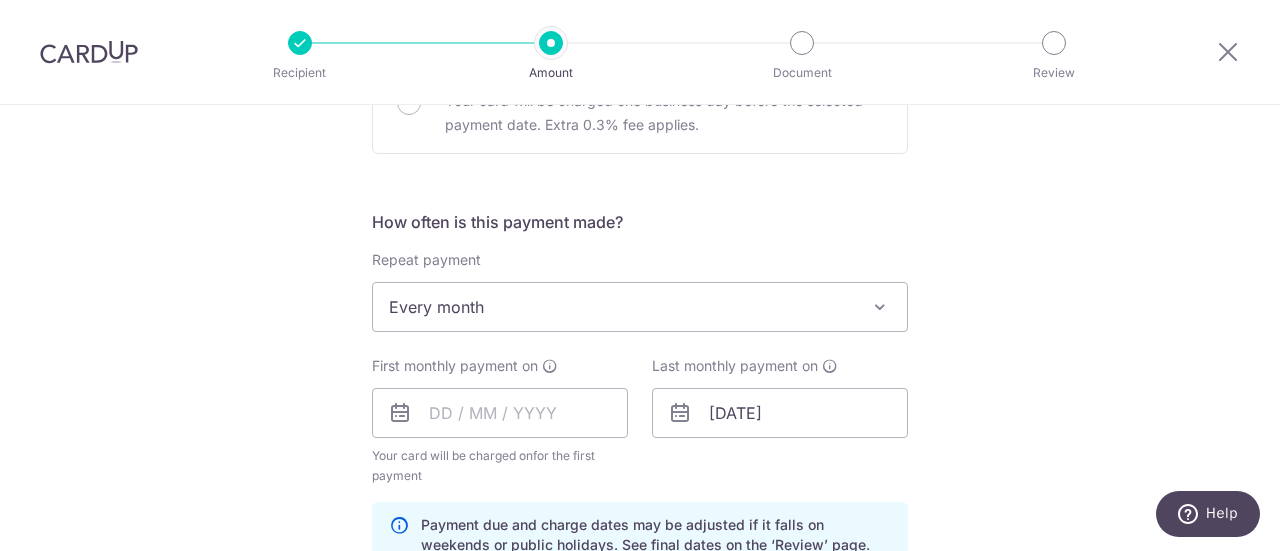 click at bounding box center [400, 413] 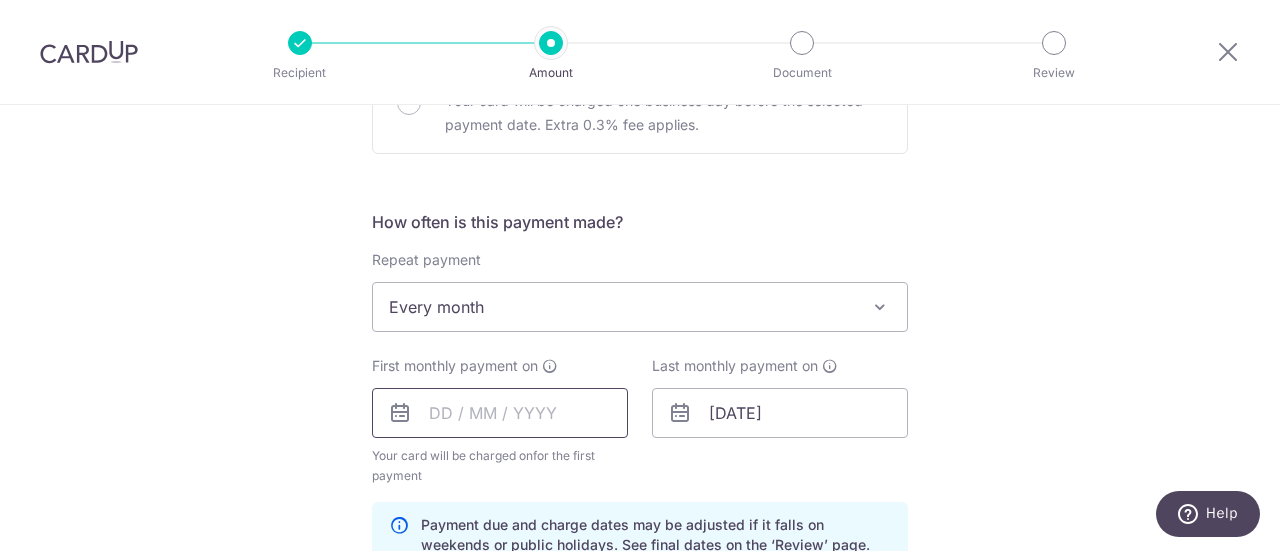 click at bounding box center (500, 413) 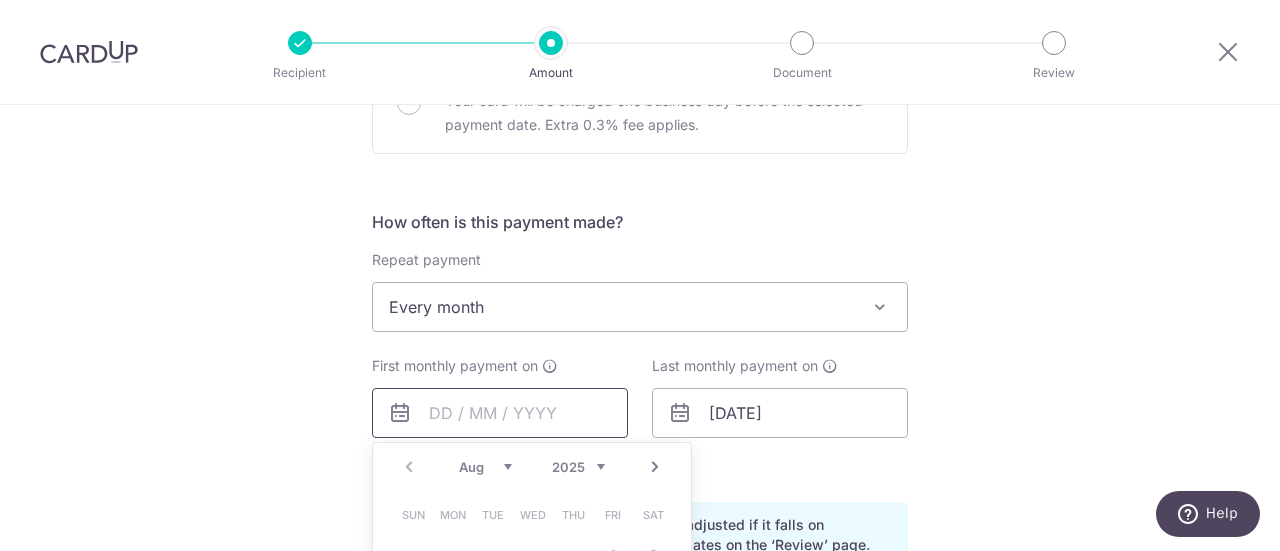 scroll, scrollTop: 813, scrollLeft: 0, axis: vertical 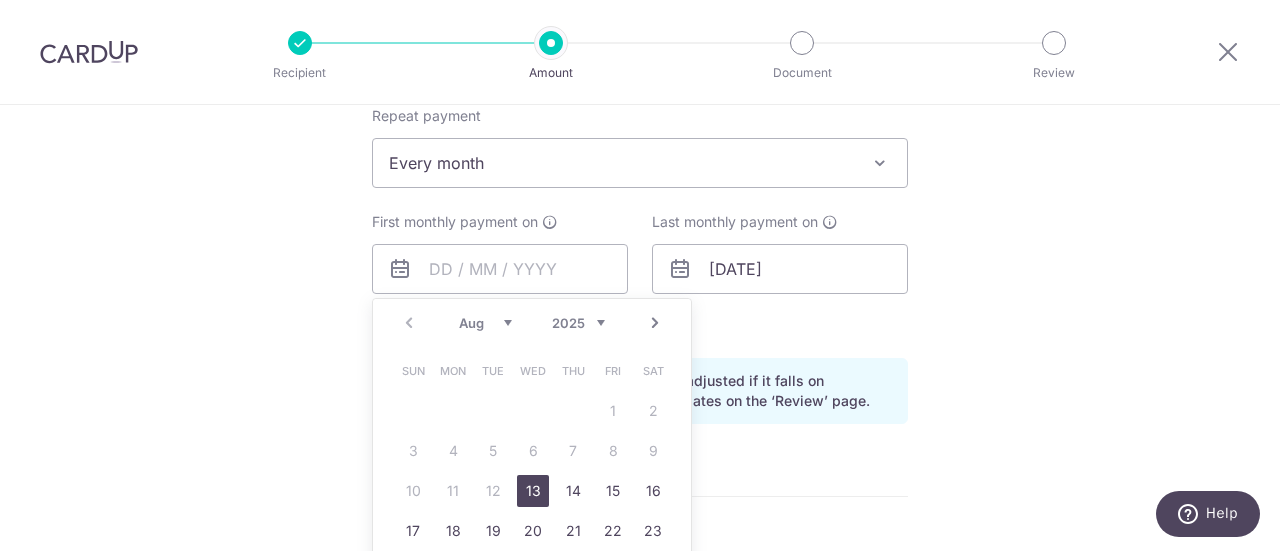 click on "13" at bounding box center [533, 491] 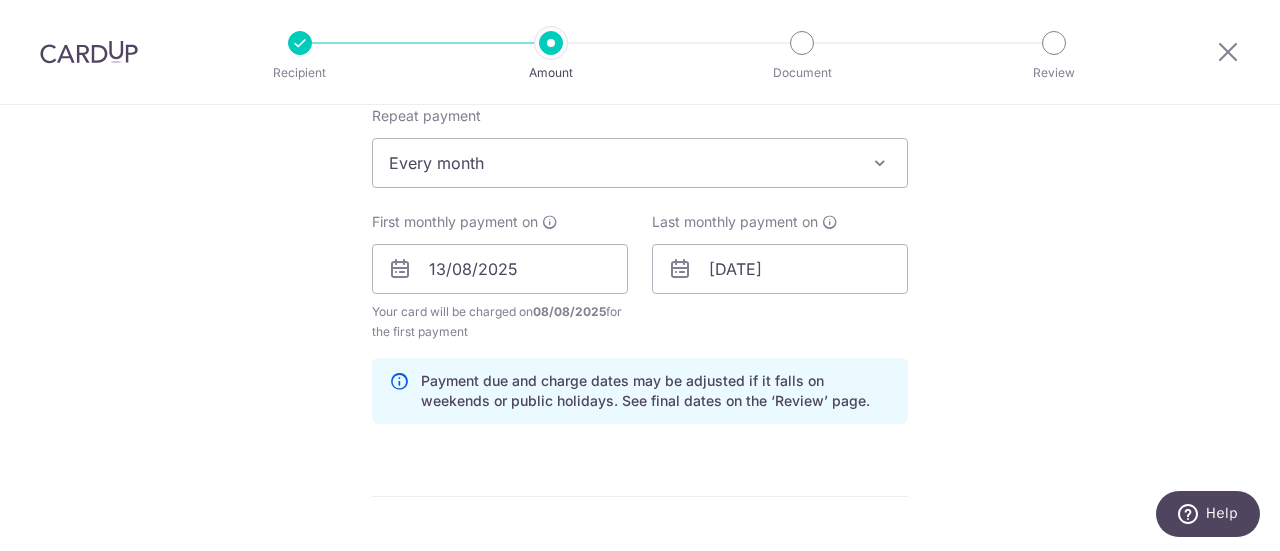 click at bounding box center (680, 269) 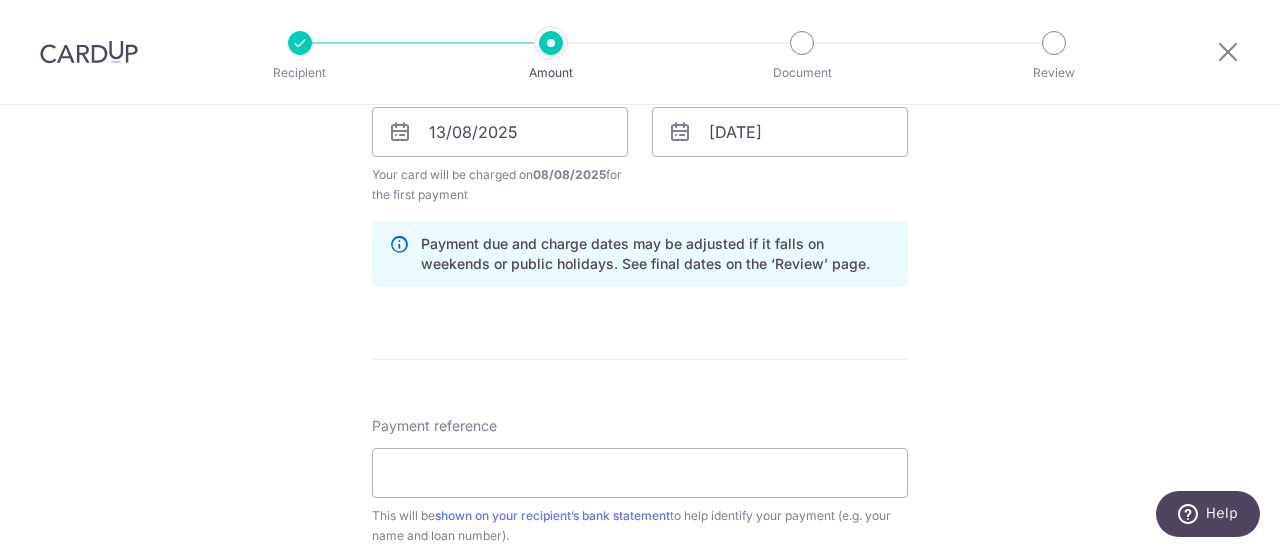 scroll, scrollTop: 1120, scrollLeft: 0, axis: vertical 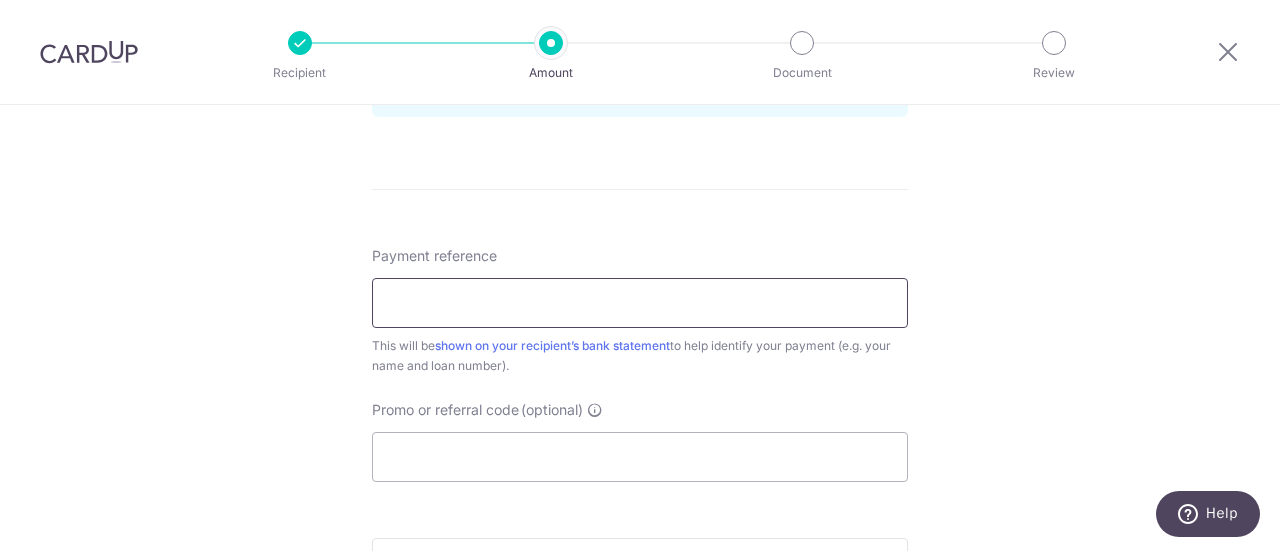 click on "Payment reference" at bounding box center [640, 303] 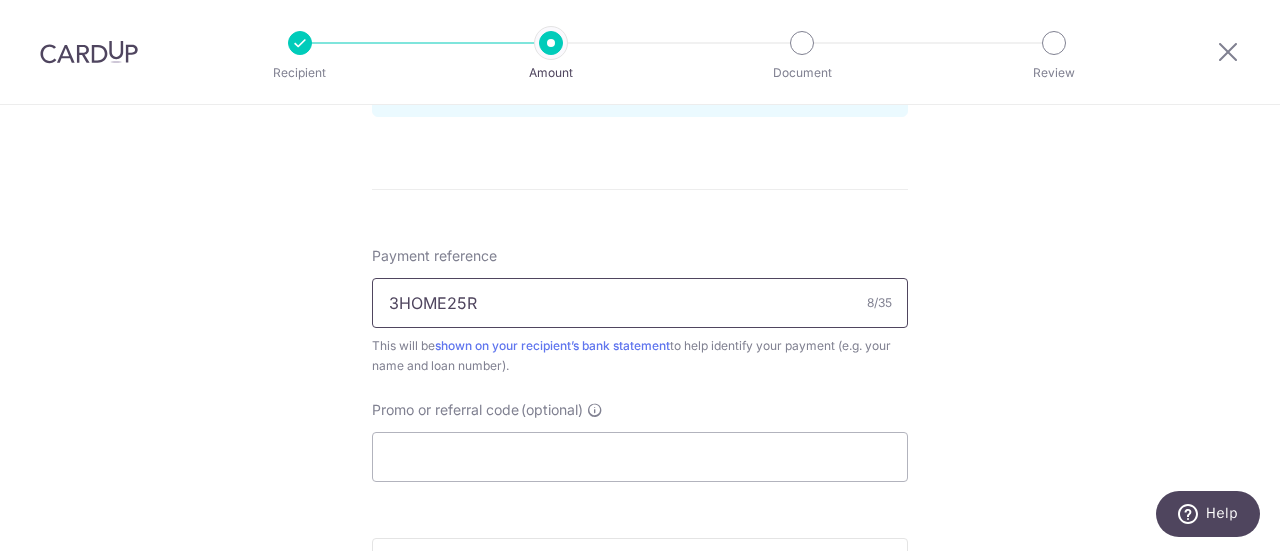 scroll, scrollTop: 1272, scrollLeft: 0, axis: vertical 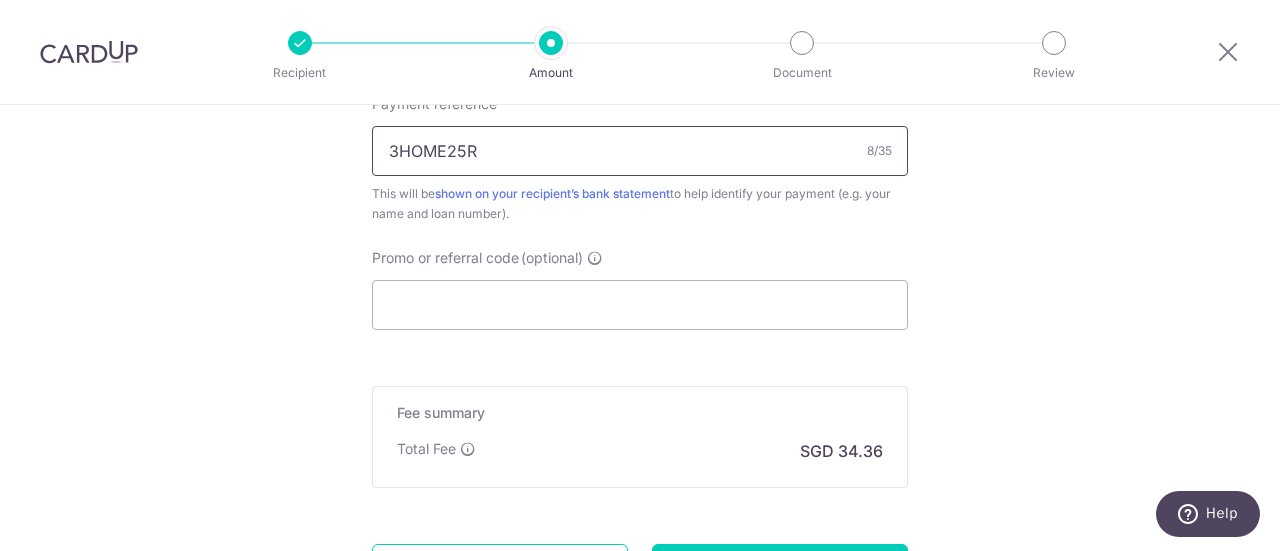 drag, startPoint x: 503, startPoint y: 167, endPoint x: 354, endPoint y: 158, distance: 149.27156 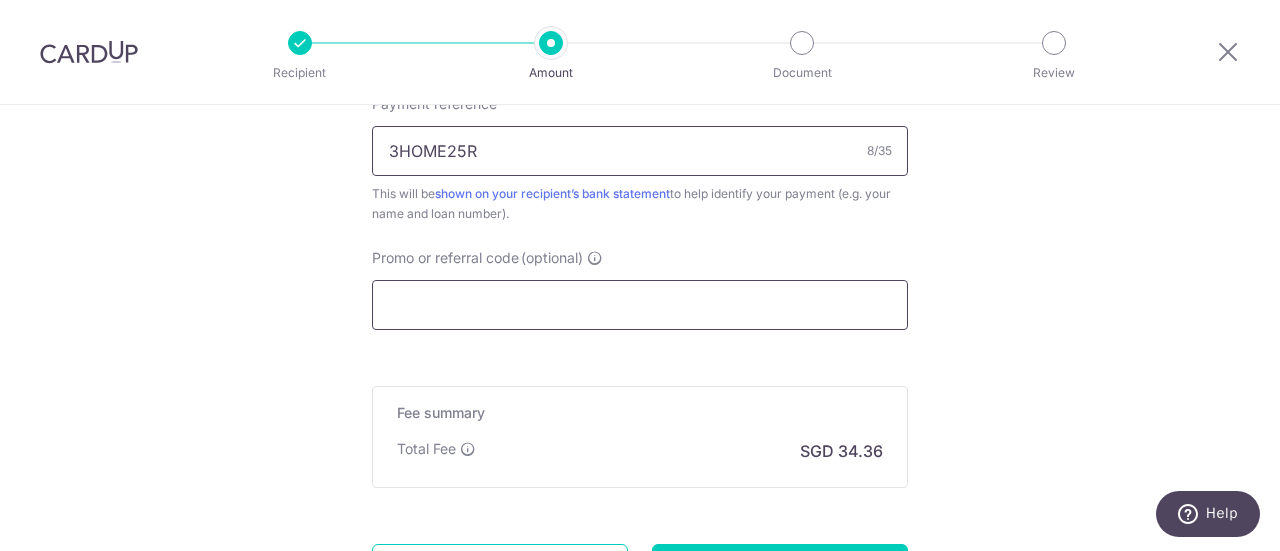 type on "3HOME25R" 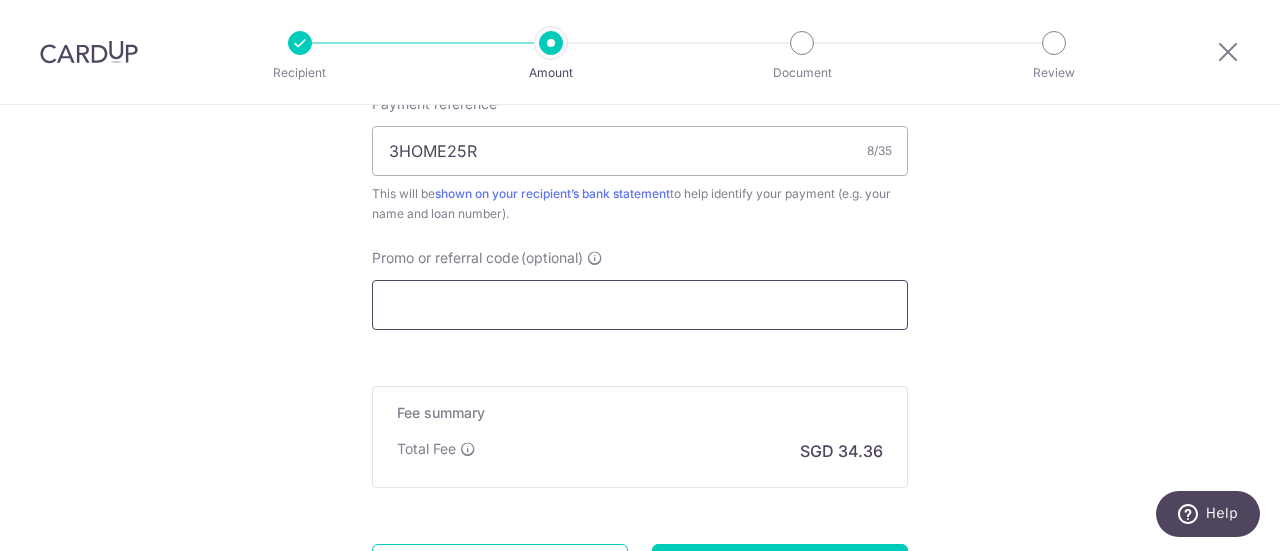 click on "Promo or referral code
(optional)" at bounding box center [640, 305] 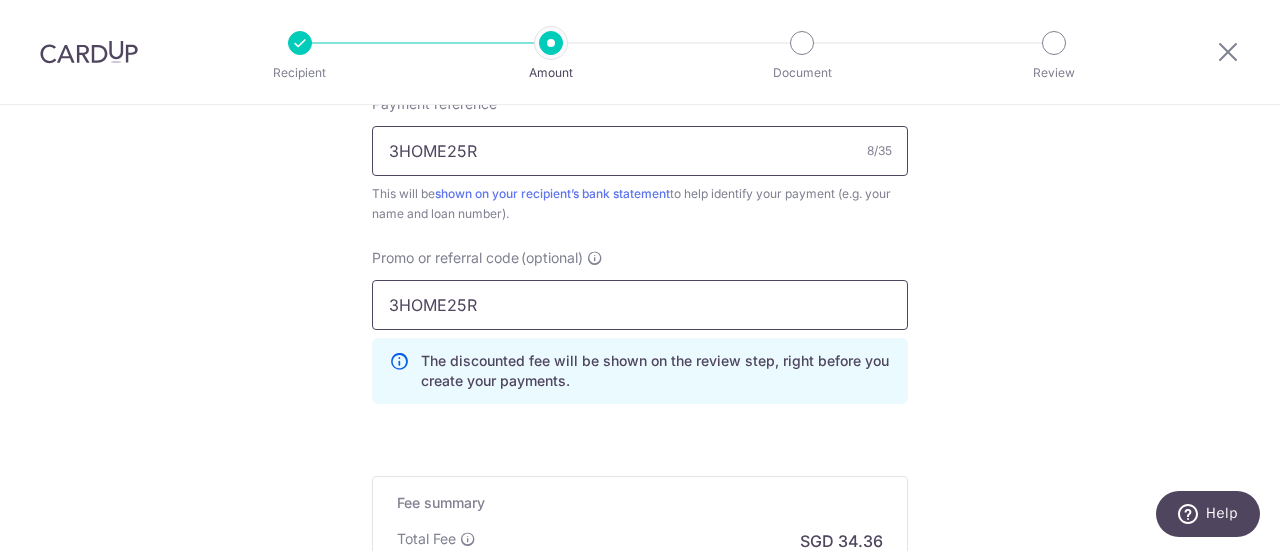 type on "3HOME25R" 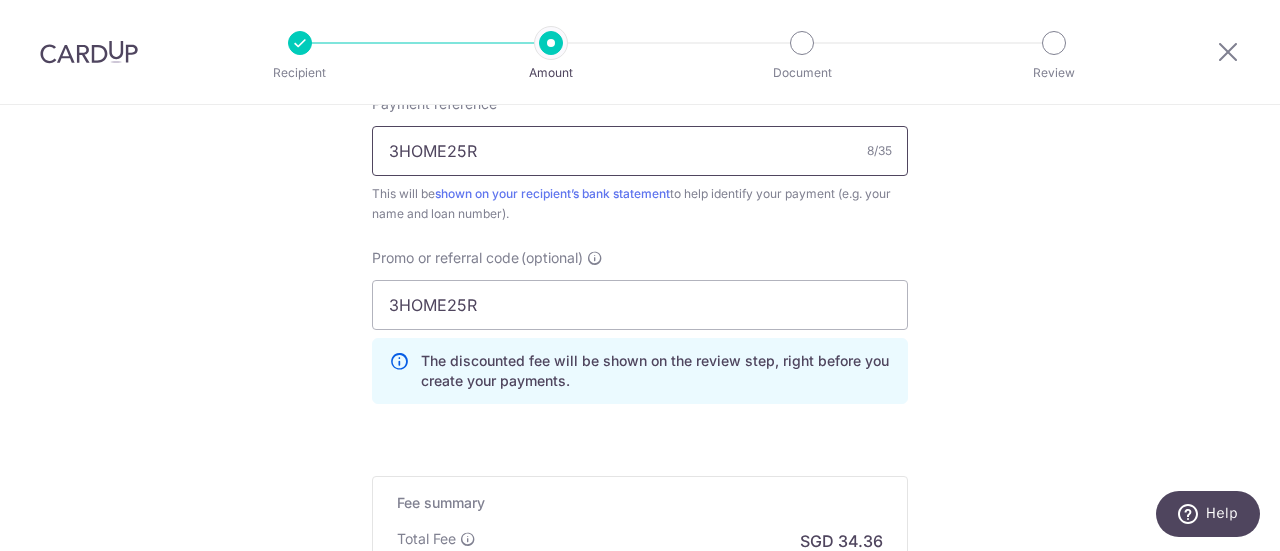 click on "3HOME25R" at bounding box center (640, 151) 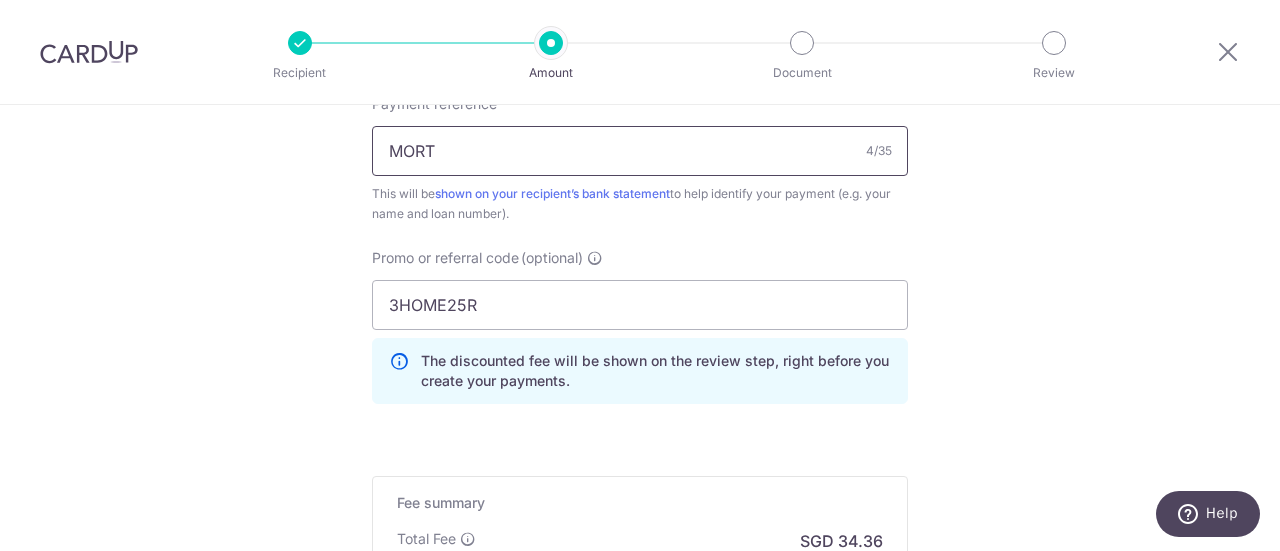 type on "MORTGAGE LOAN 586016440600000" 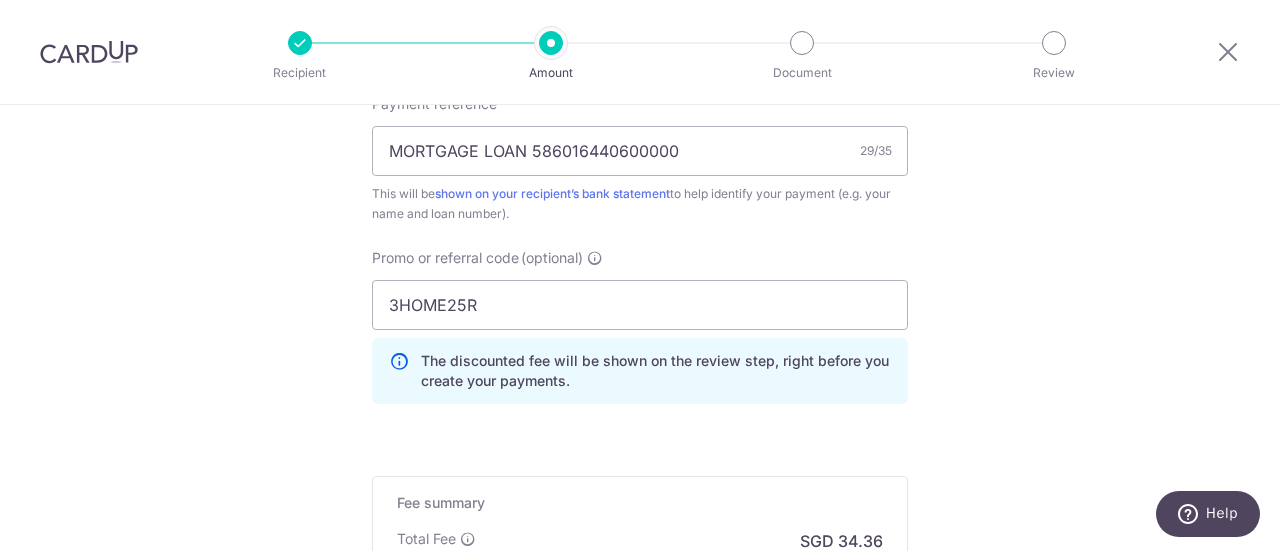 click on "Tell us more about your payment
Enter payment amount
SGD
1,321.46
1321.46
Select Card
**** 1761
Add credit card
Your Cards
**** 4519
**** 1761
Secure 256-bit SSL
Text
New card details
Card
Secure 256-bit SSL" at bounding box center [640, -167] 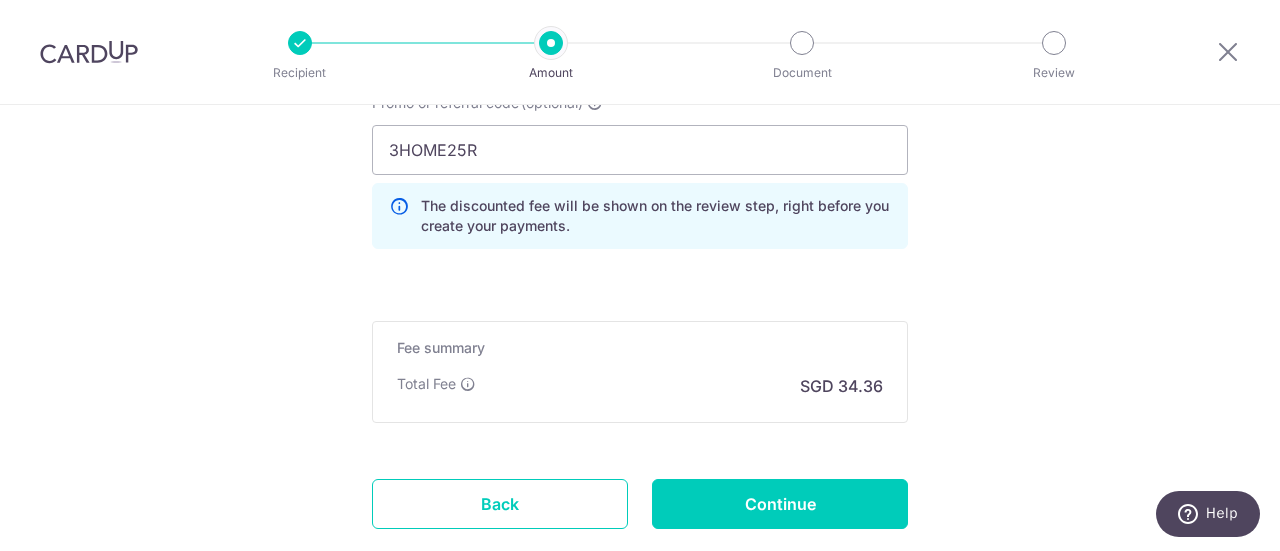 scroll, scrollTop: 1428, scrollLeft: 0, axis: vertical 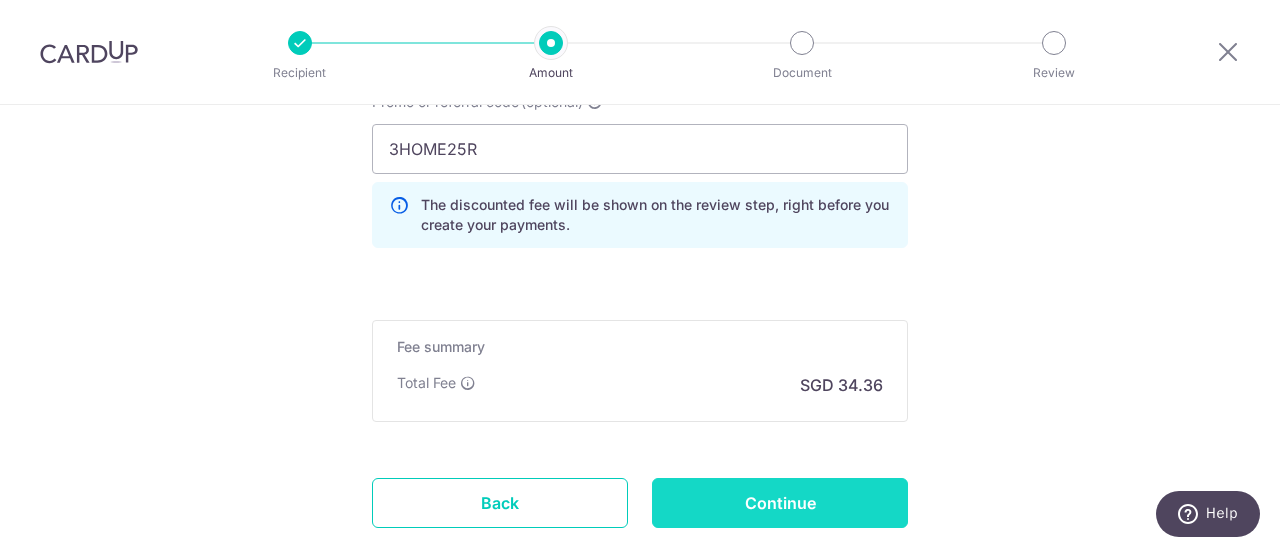 click on "Continue" at bounding box center [780, 503] 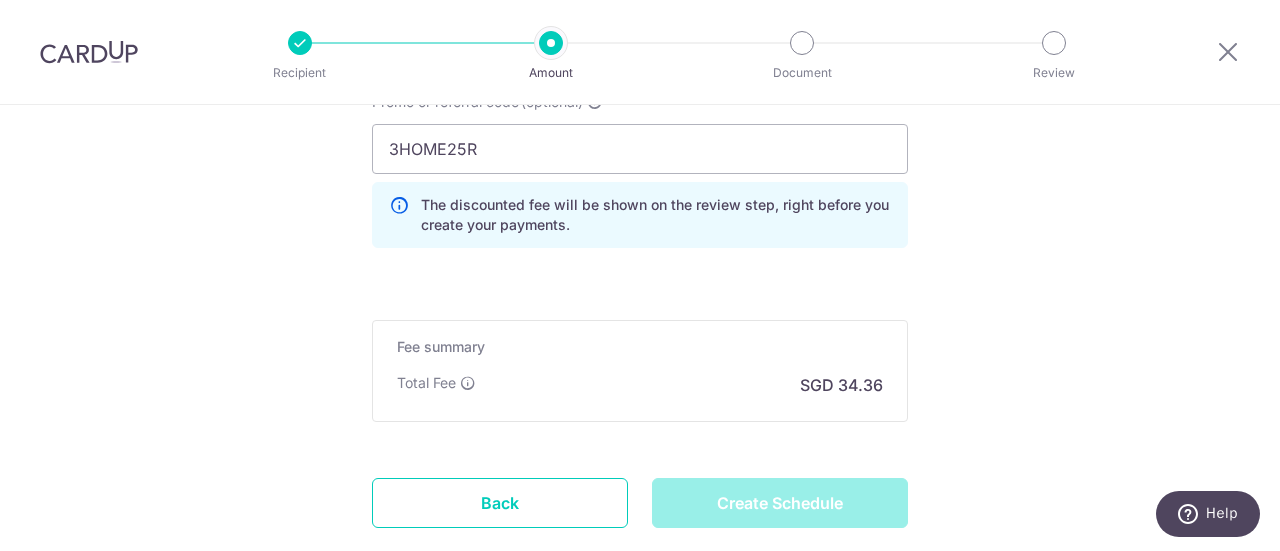 type on "Create Schedule" 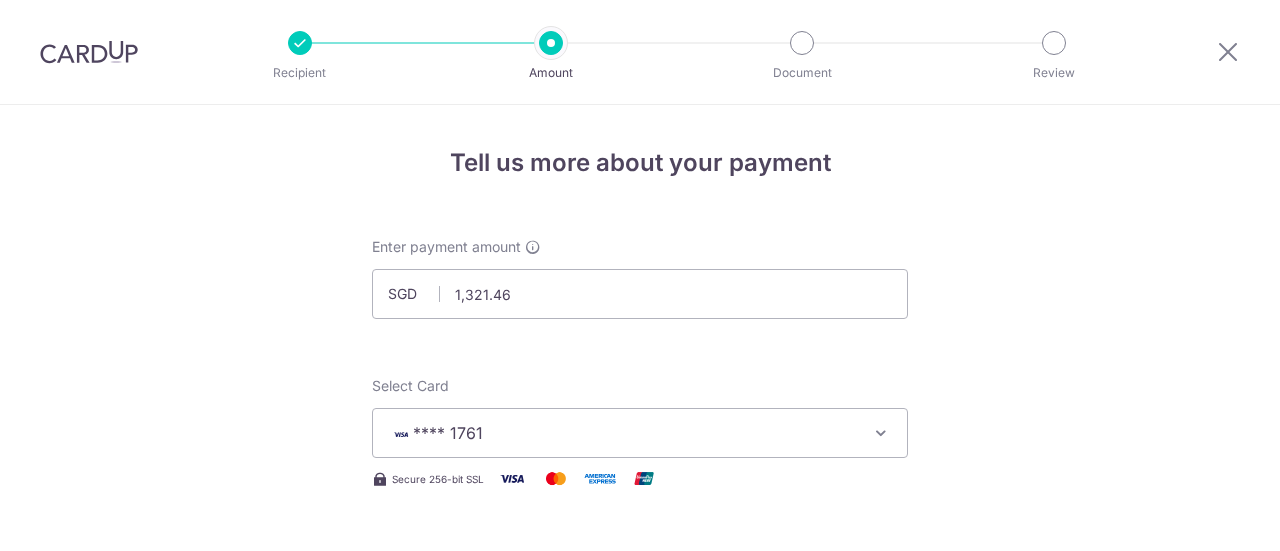 scroll, scrollTop: 0, scrollLeft: 0, axis: both 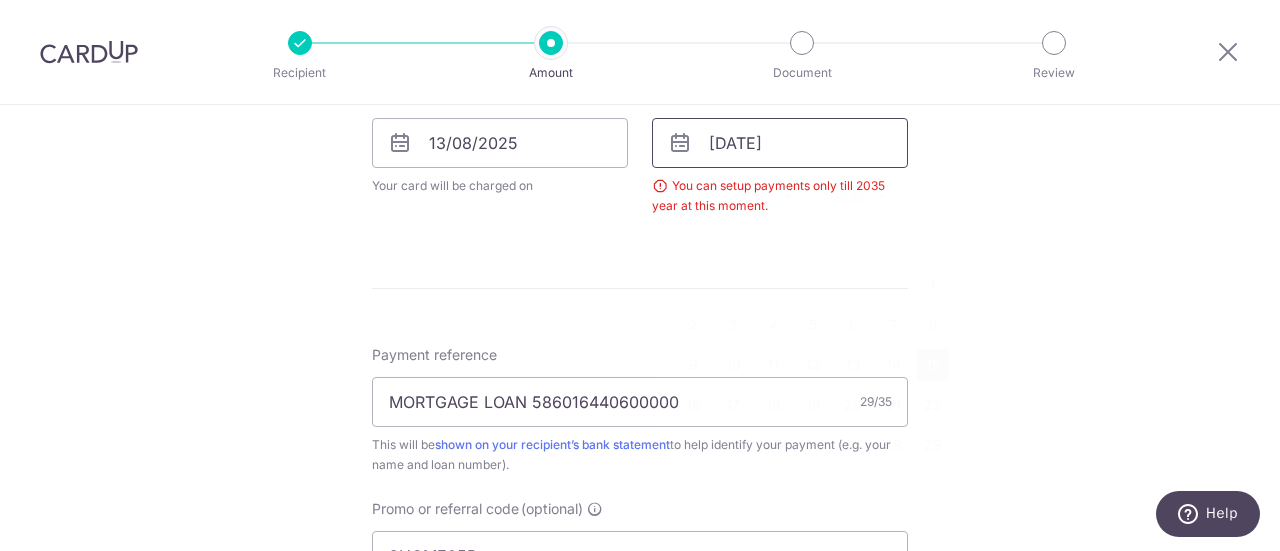 click on "15/02/2048" at bounding box center [780, 143] 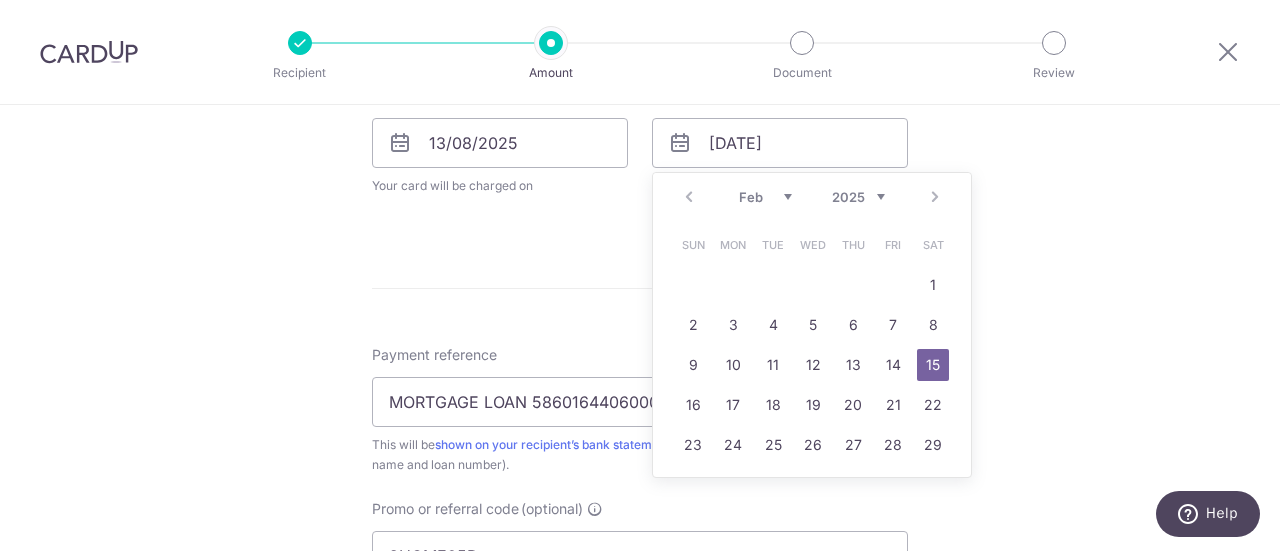 click on "2025 2026 2027 2028 2029 2030 2031 2032 2033 2034 2035" at bounding box center (858, 197) 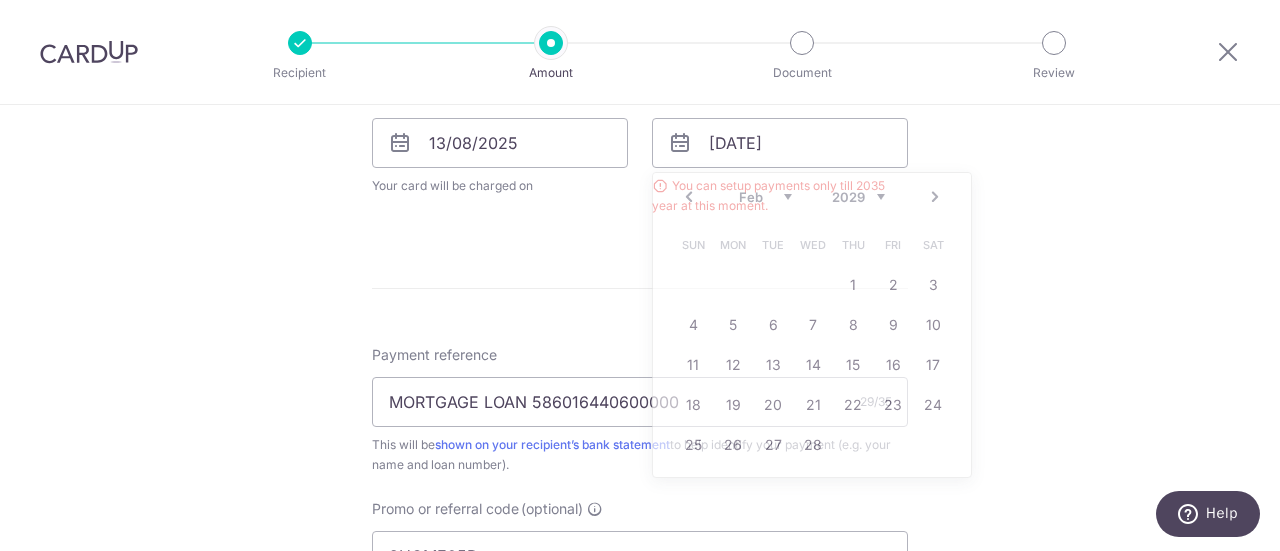 click on "Tell us more about your payment
Enter payment amount
SGD
1,321.46
1321.46
Select Card
**** 1761
Add credit card
Your Cards
**** 4519
**** 1761
Secure 256-bit SSL
Text
New card details
Card
Secure 256-bit SSL" at bounding box center (640, 125) 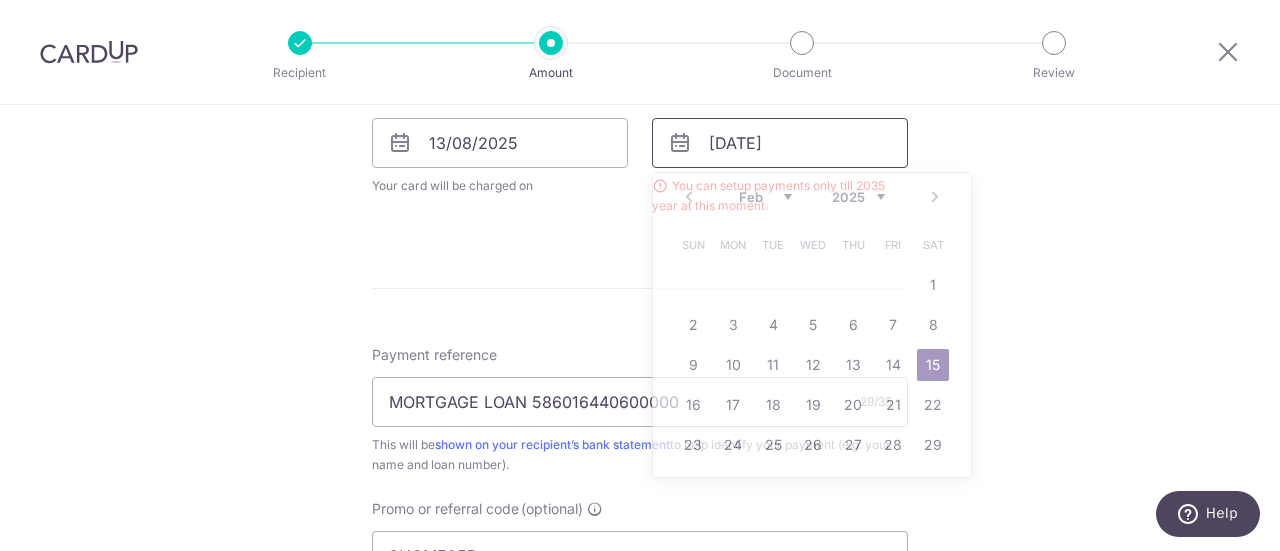click on "15/02/2048" at bounding box center [780, 143] 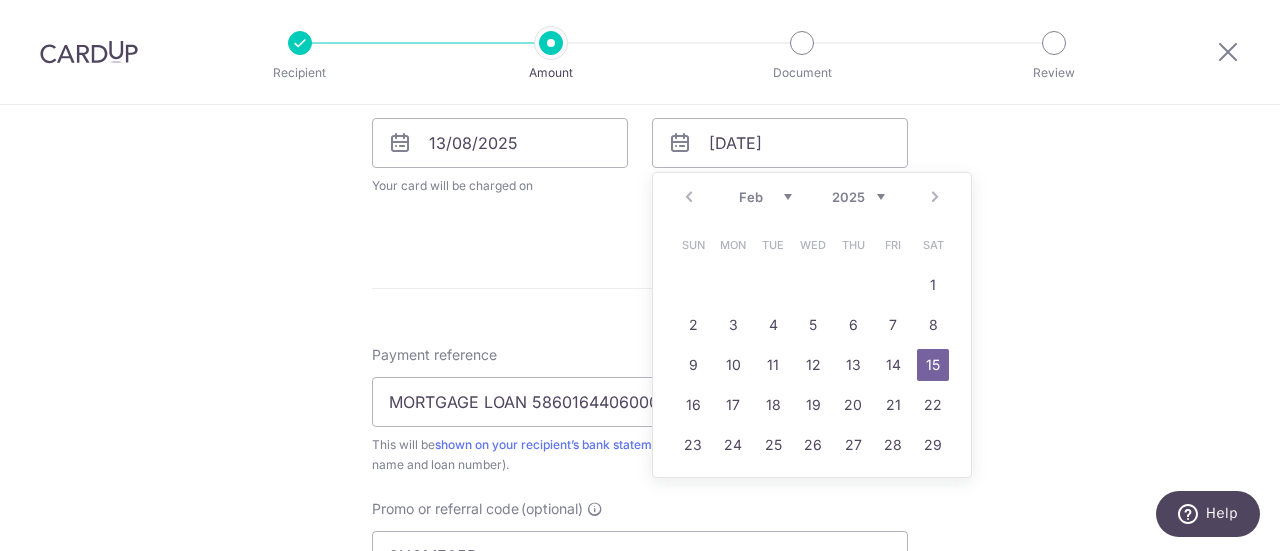 click on "Prev Next Jan Feb Mar Apr May Jun Jul Aug Sep Oct Nov Dec 2025 2026 2027 2028 2029 2030 2031 2032 2033 2034 2035" at bounding box center [812, 197] 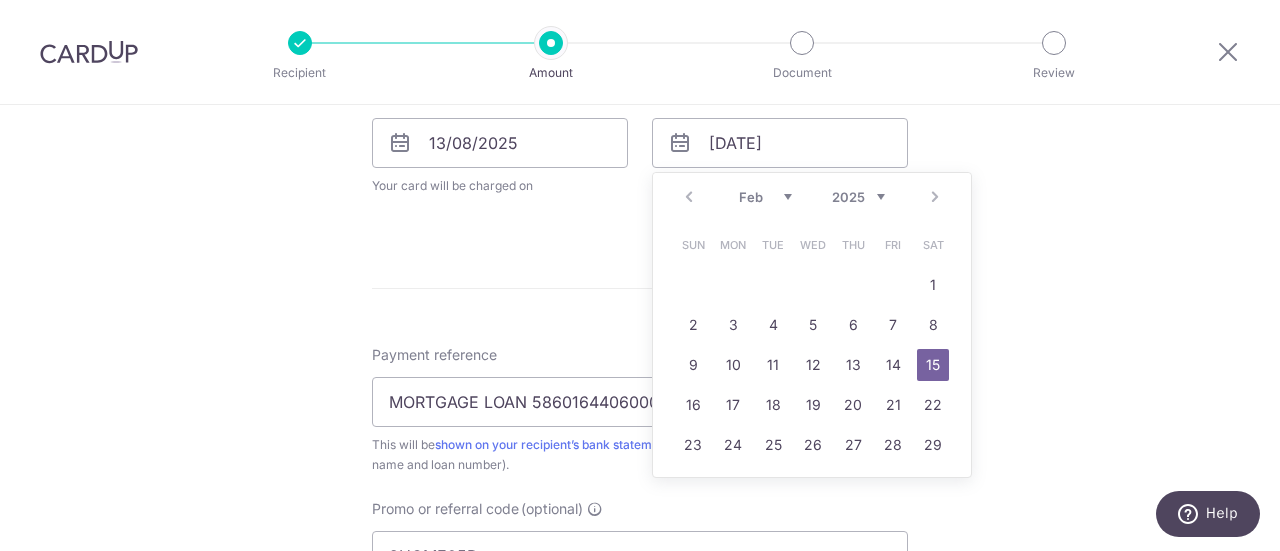 click on "2025 2026 2027 2028 2029 2030 2031 2032 2033 2034 2035" at bounding box center [858, 197] 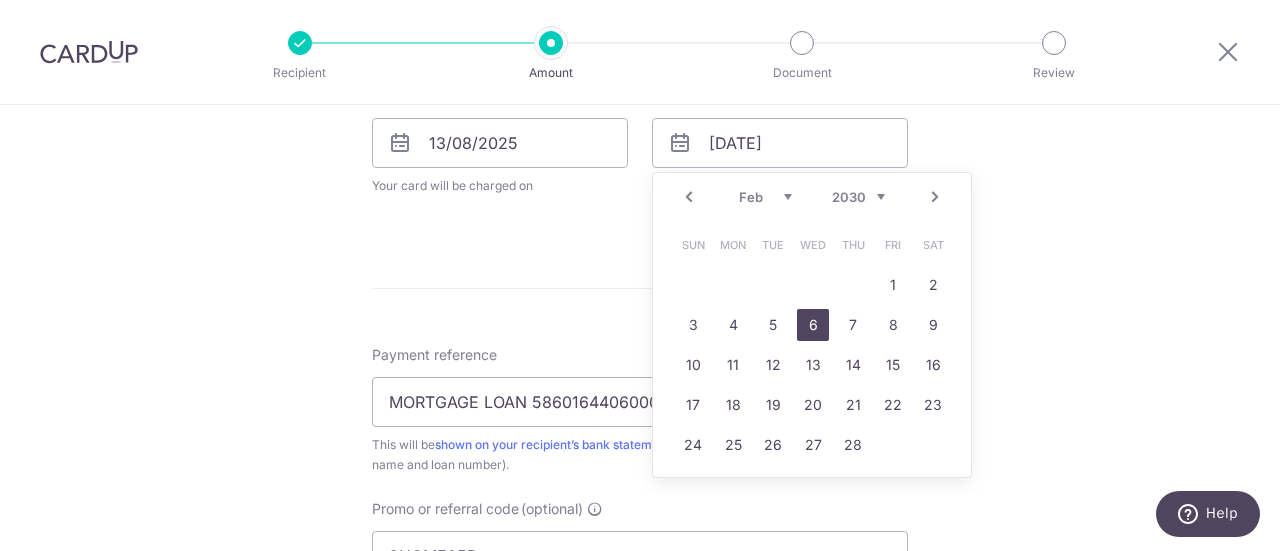 click on "6" at bounding box center (813, 325) 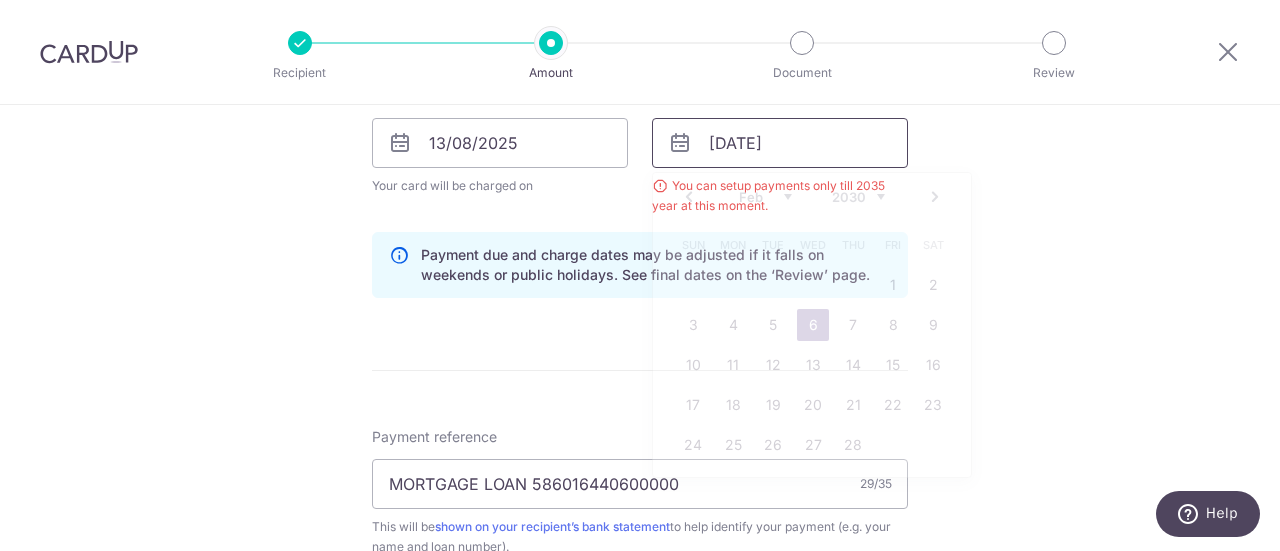 click on "06/02/2030" at bounding box center [780, 143] 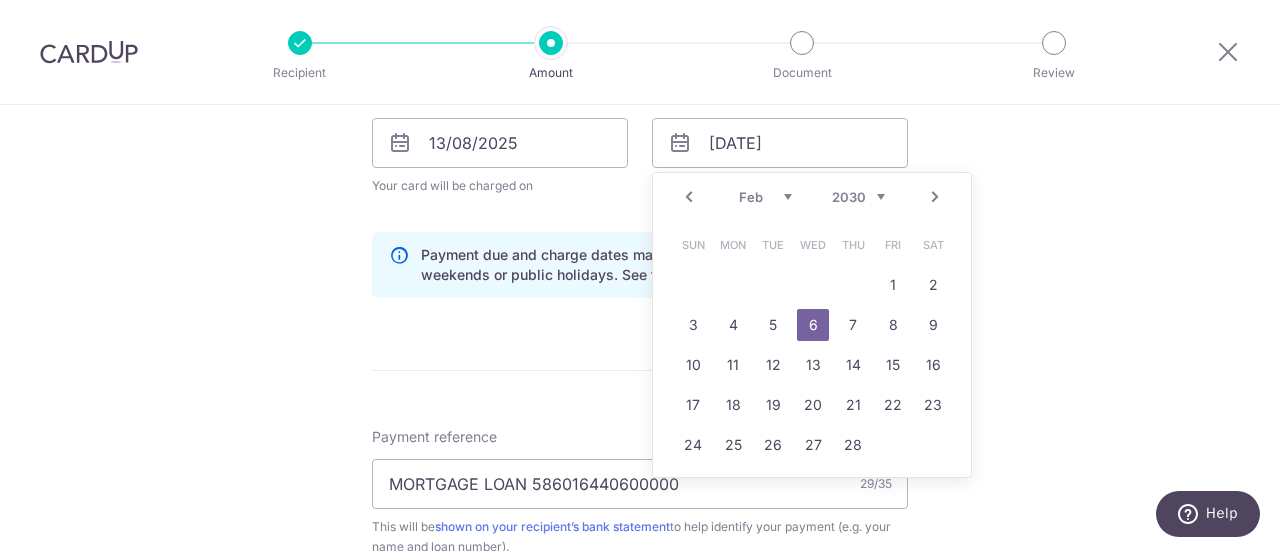 click on "2025 2026 2027 2028 2029 2030 2031 2032 2033 2034 2035" at bounding box center [858, 197] 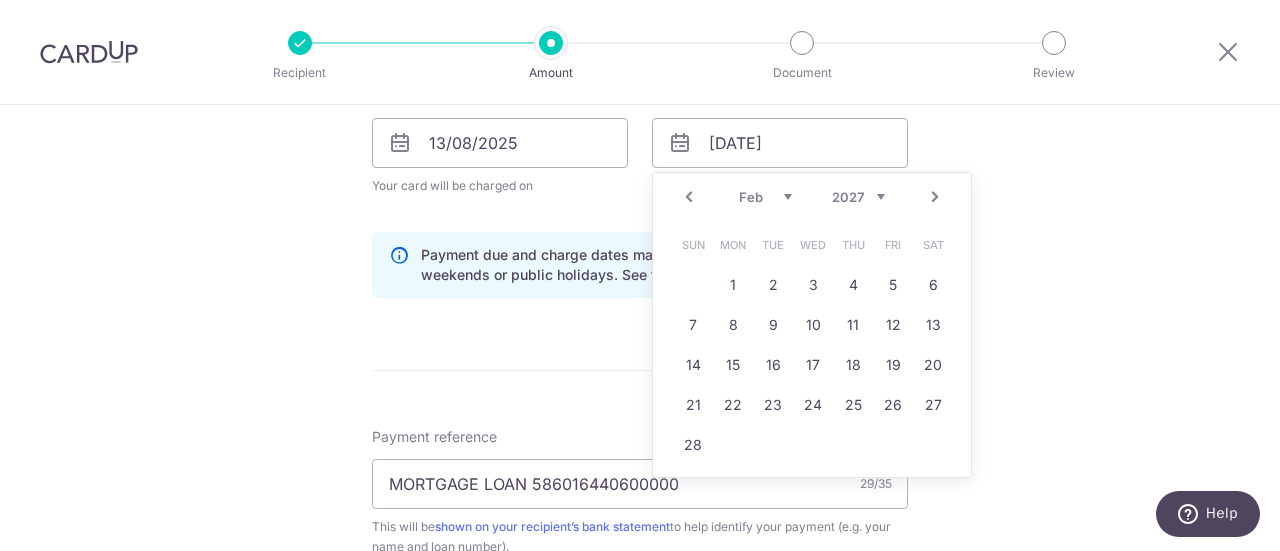 click on "Prev Next Jan Feb Mar Apr May Jun Jul Aug Sep Oct Nov Dec 2025 2026 2027 2028 2029 2030 2031 2032 2033 2034 2035" at bounding box center [812, 197] 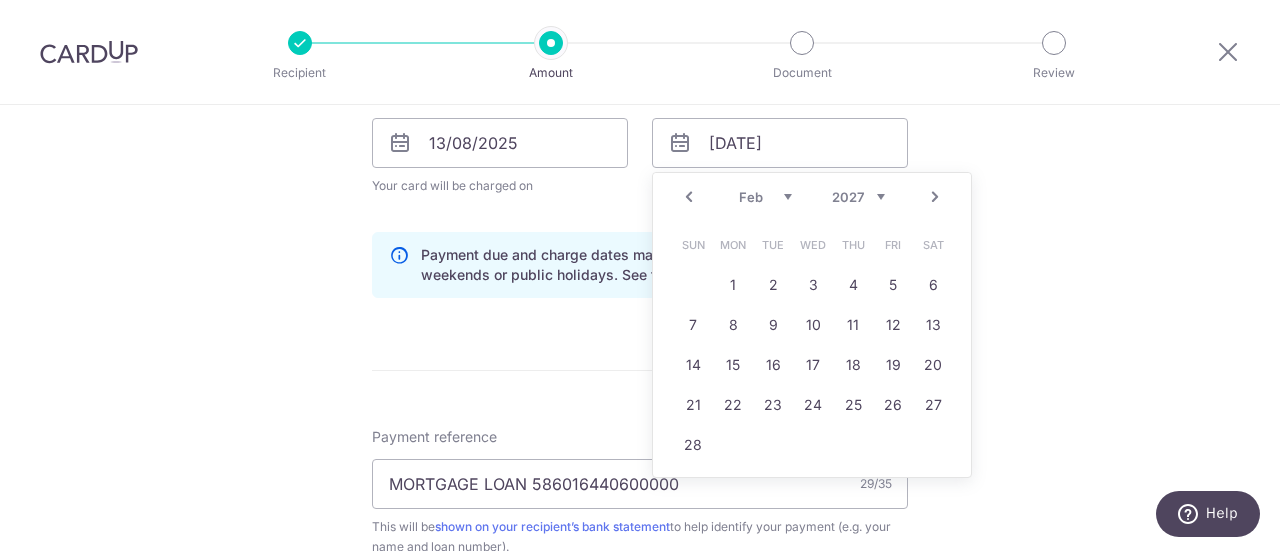 click on "Jan Feb Mar Apr May Jun Jul Aug Sep Oct Nov Dec" at bounding box center (765, 197) 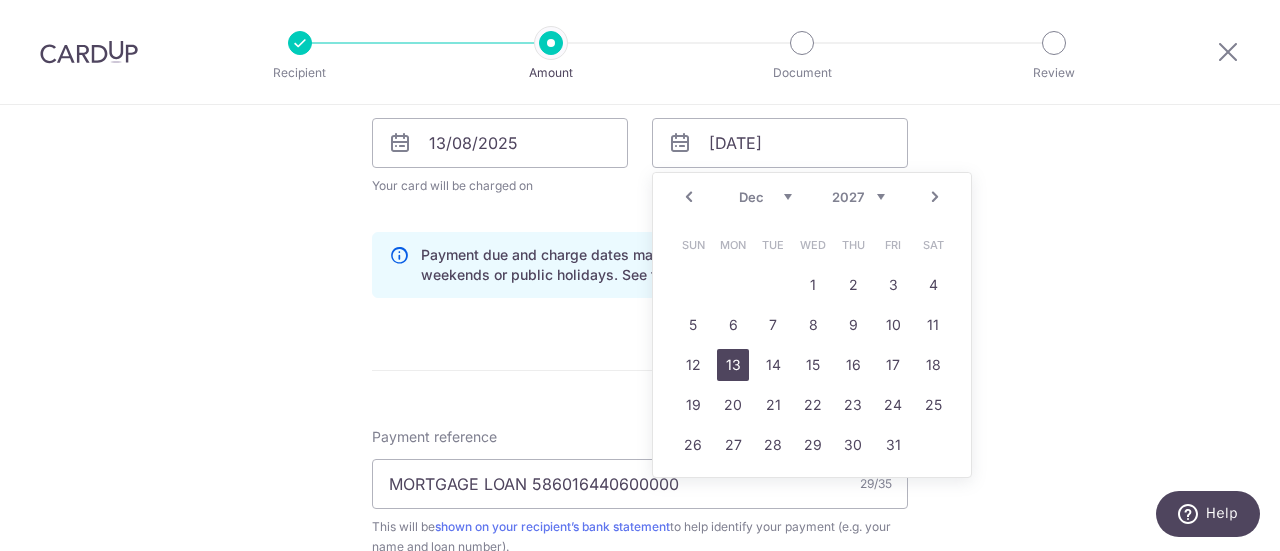 click on "13" at bounding box center (733, 365) 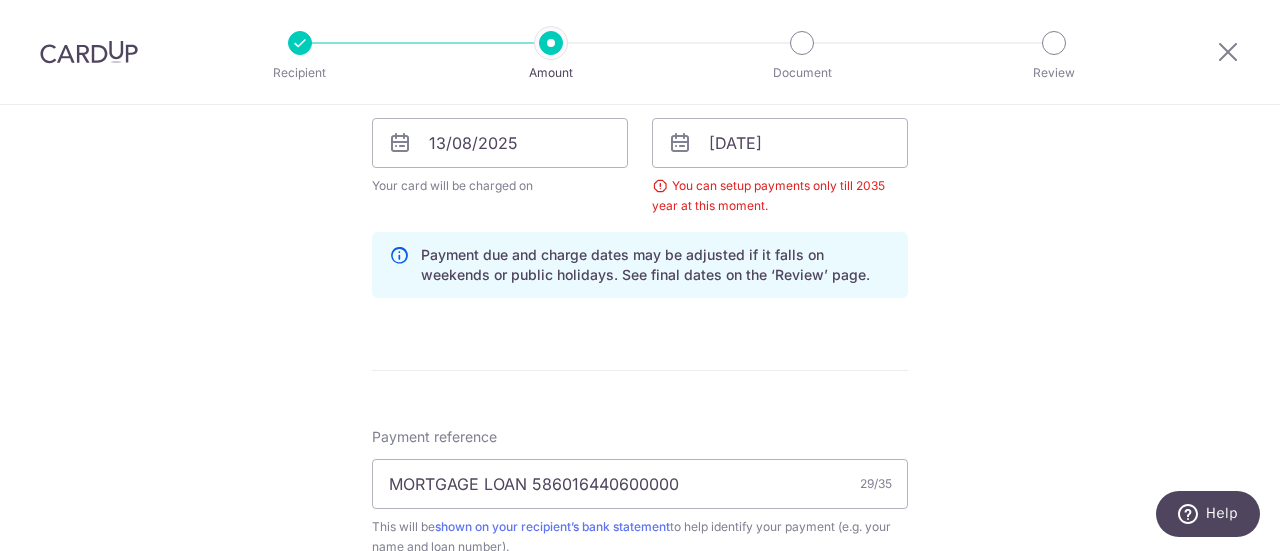 click on "Tell us more about your payment
Enter payment amount
SGD
1,321.46
1321.46
Select Card
**** 1761
Add credit card
Your Cards
**** 4519
**** 1761
Secure 256-bit SSL
Text
New card details
Card
Secure 256-bit SSL" at bounding box center (640, 166) 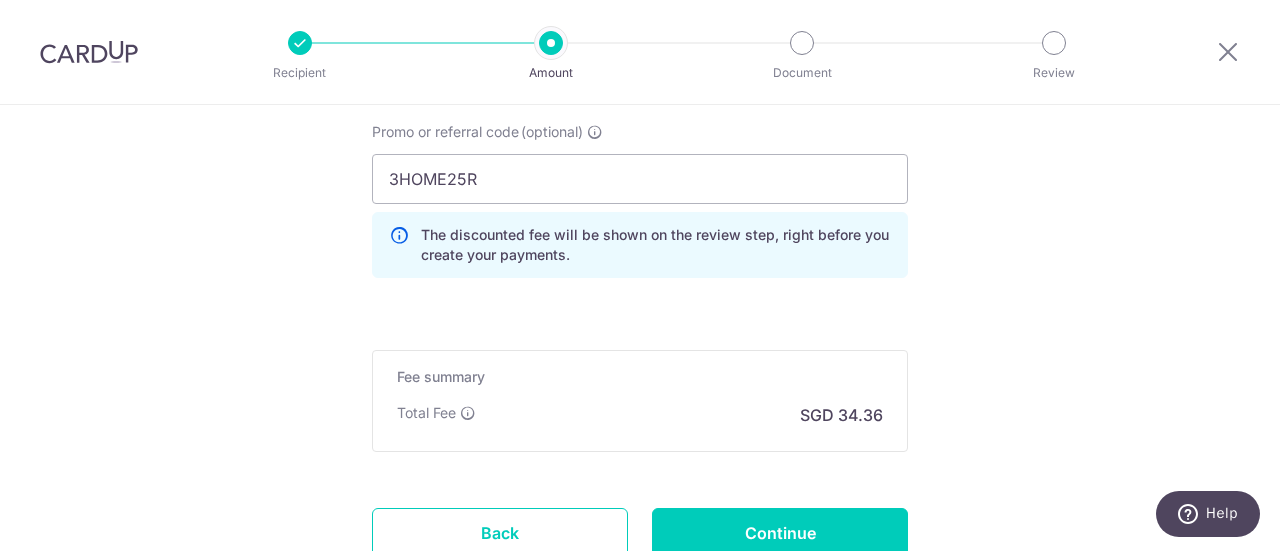 scroll, scrollTop: 1549, scrollLeft: 0, axis: vertical 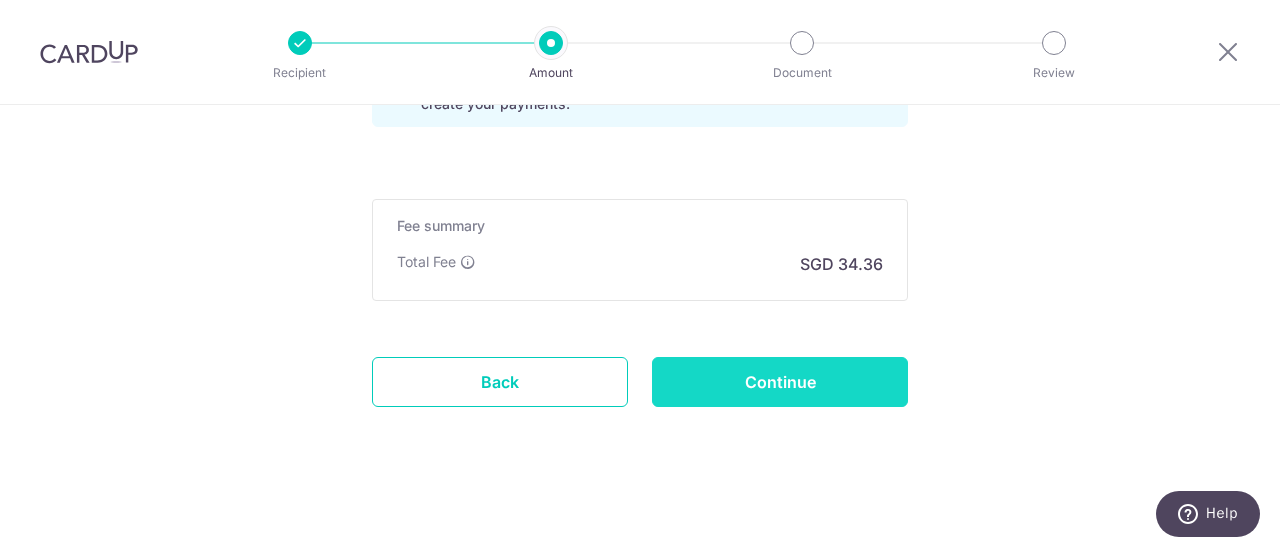 click on "Continue" at bounding box center (780, 382) 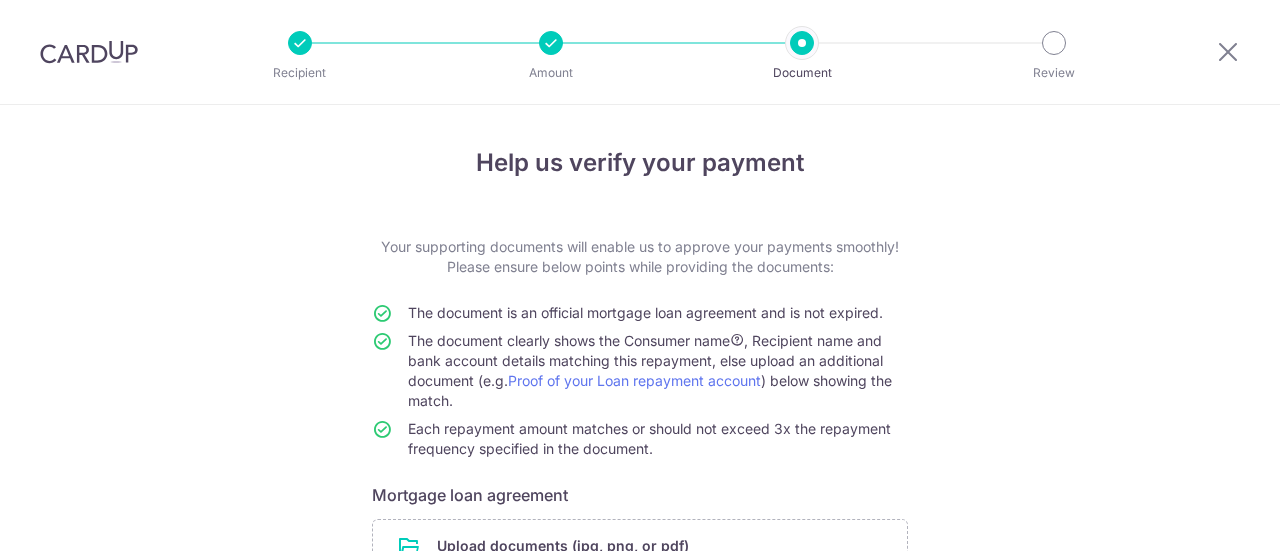 scroll, scrollTop: 0, scrollLeft: 0, axis: both 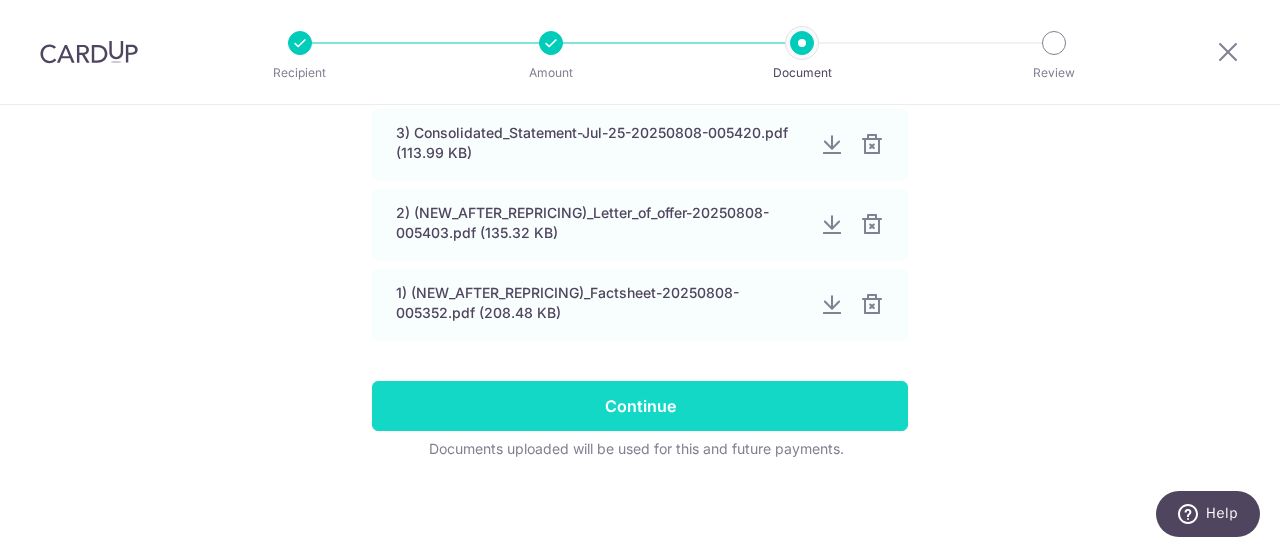click on "Continue" at bounding box center (640, 406) 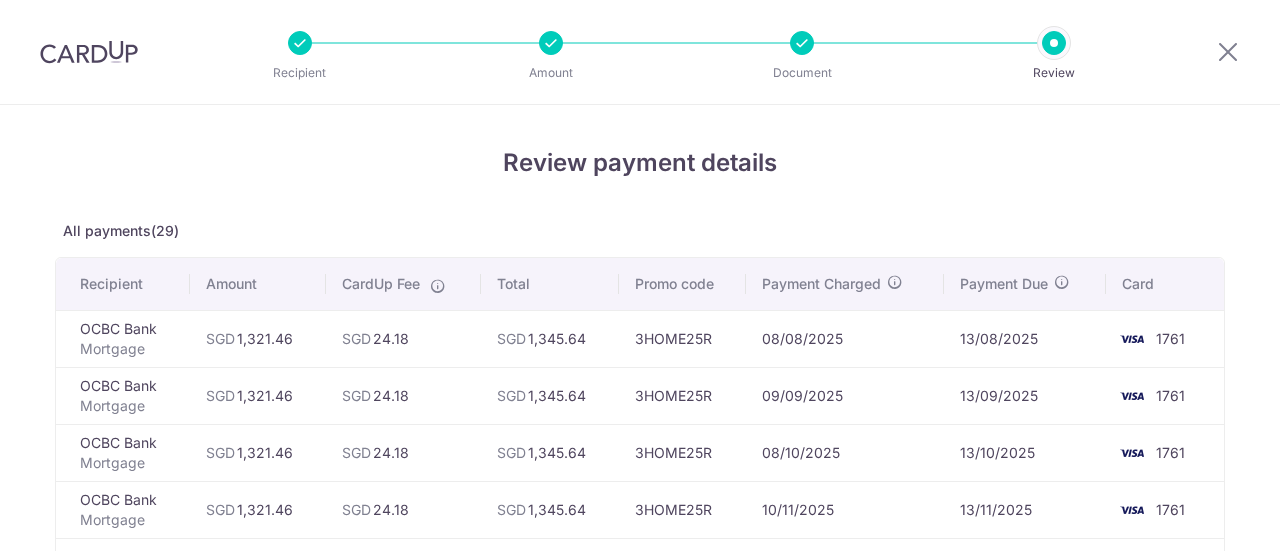 scroll, scrollTop: 0, scrollLeft: 0, axis: both 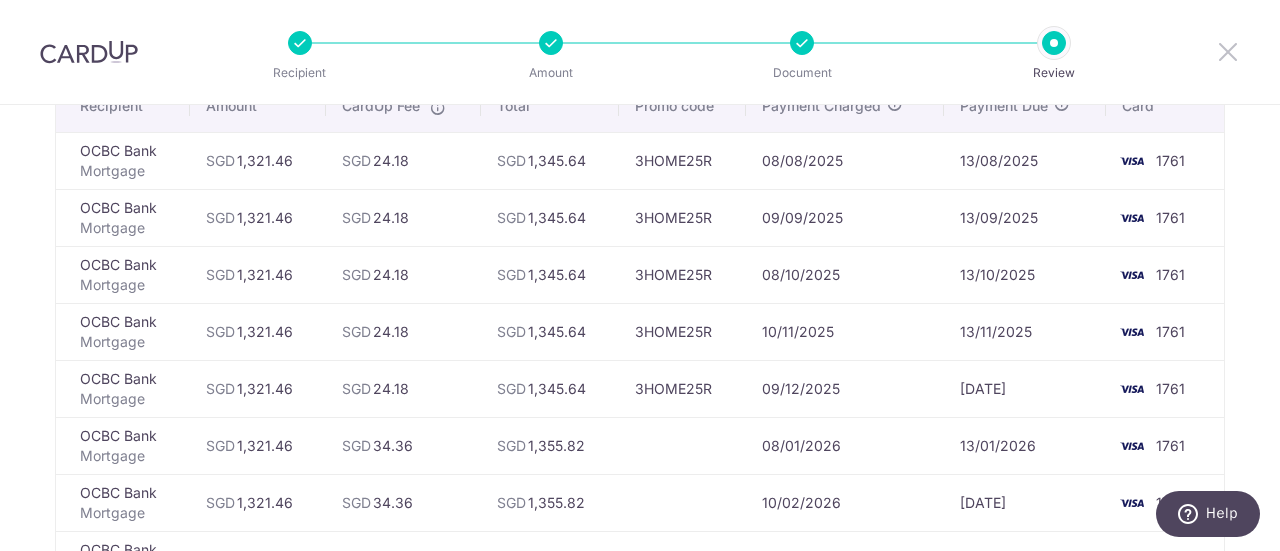 click at bounding box center [1228, 51] 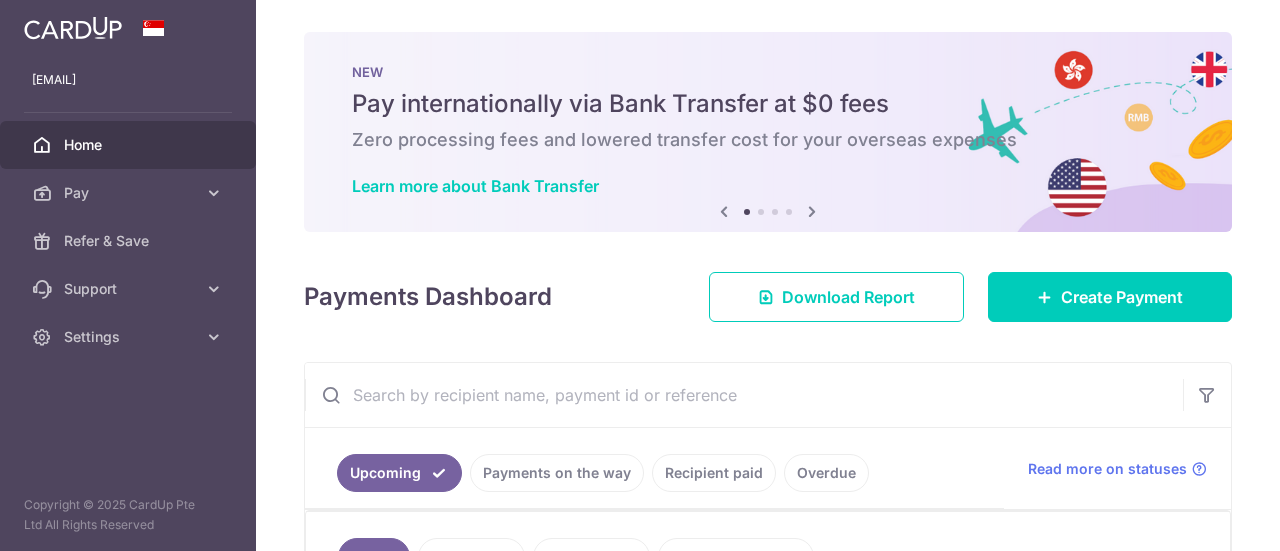 scroll, scrollTop: 0, scrollLeft: 0, axis: both 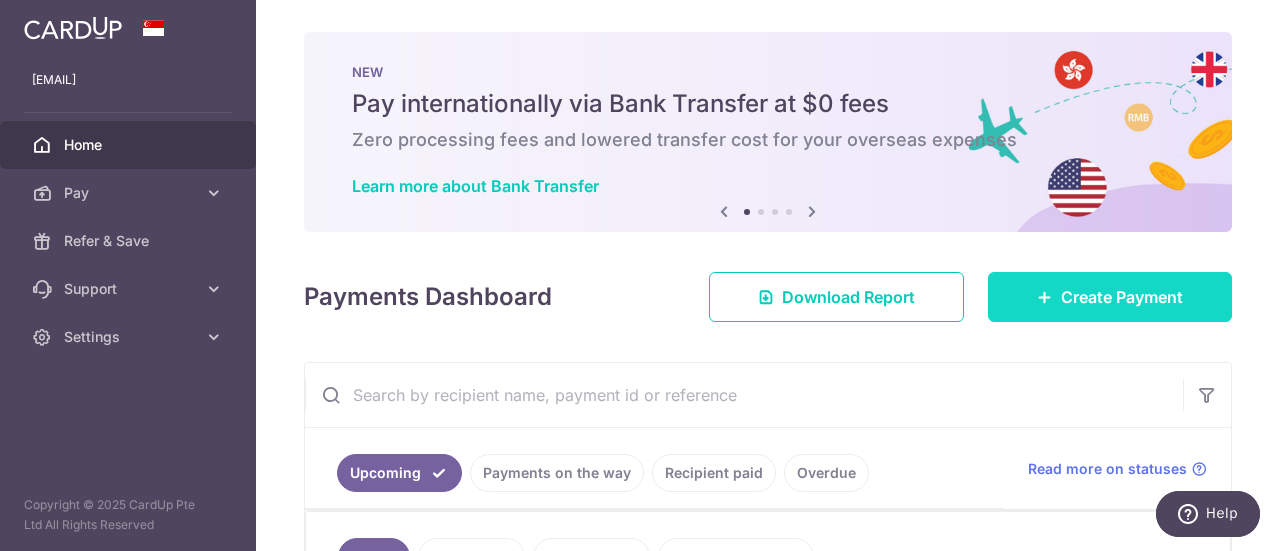 click on "Create Payment" at bounding box center (1122, 297) 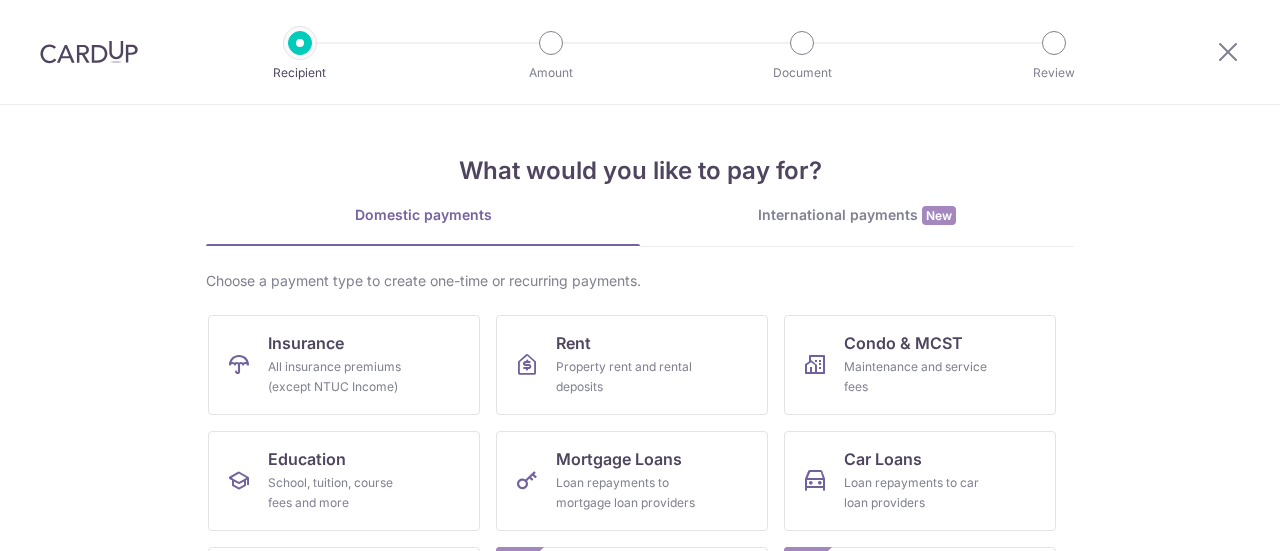 scroll, scrollTop: 0, scrollLeft: 0, axis: both 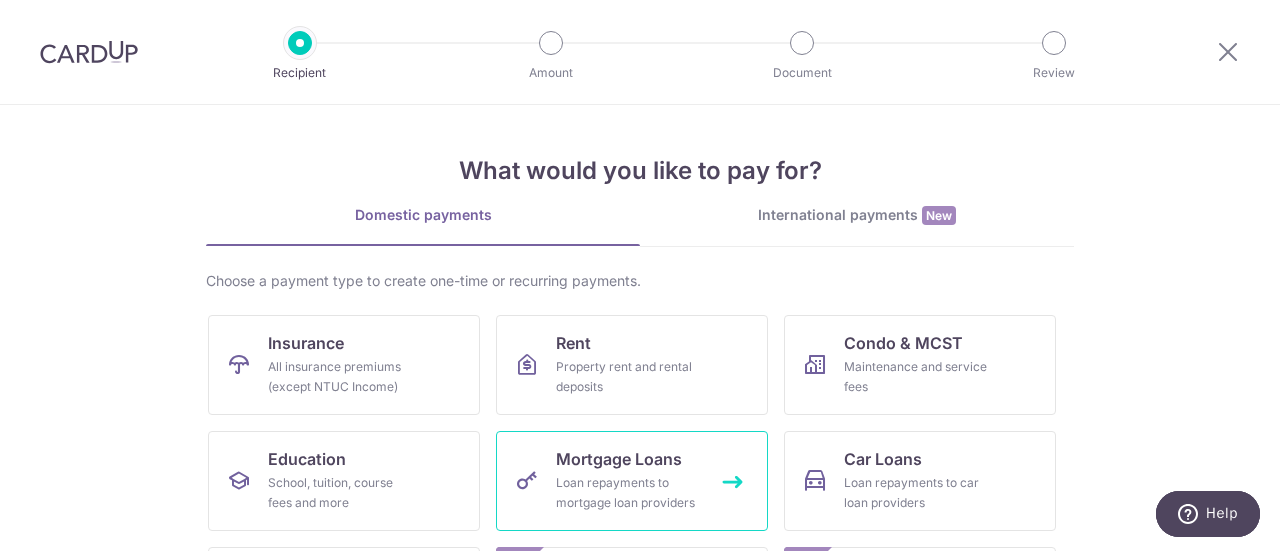 click on "Mortgage Loans Loan repayments to mortgage loan providers" at bounding box center (632, 481) 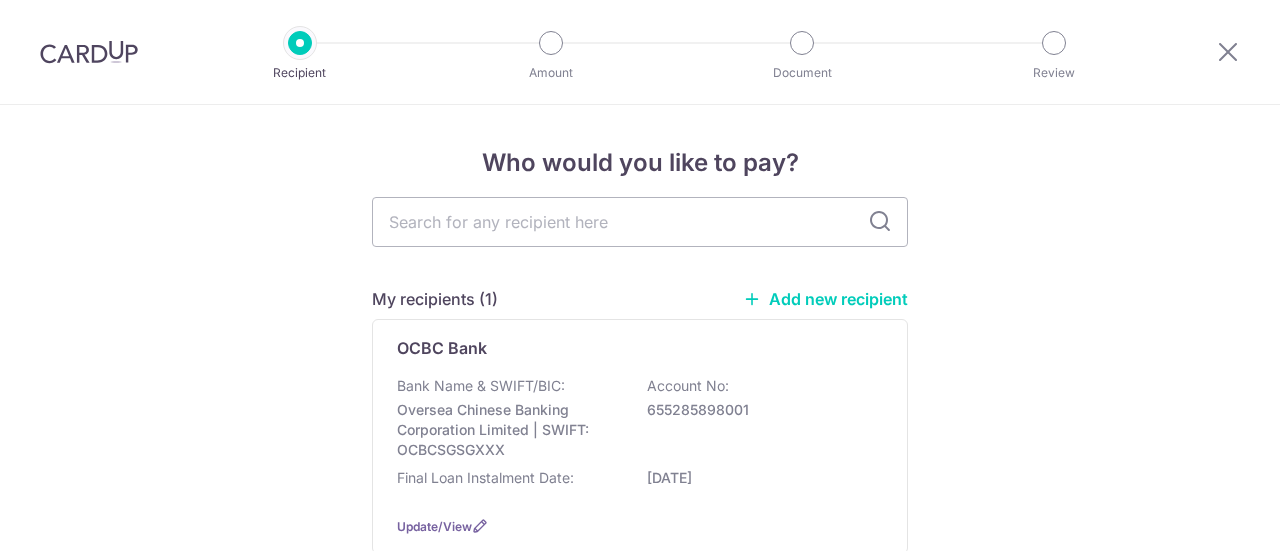 scroll, scrollTop: 0, scrollLeft: 0, axis: both 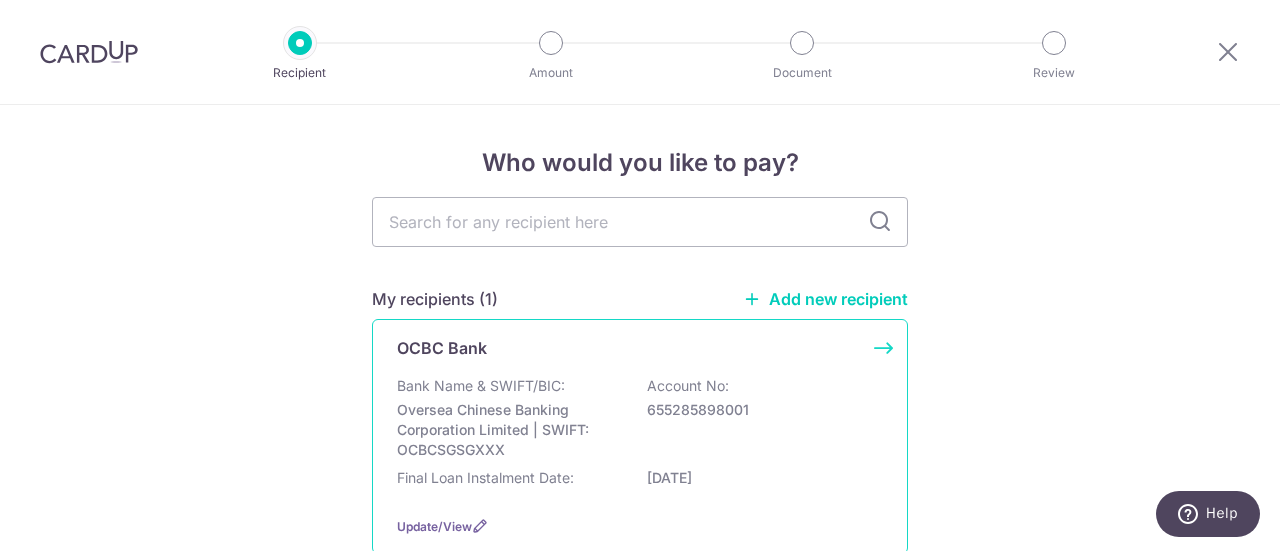 click on "655285898001" at bounding box center (759, 410) 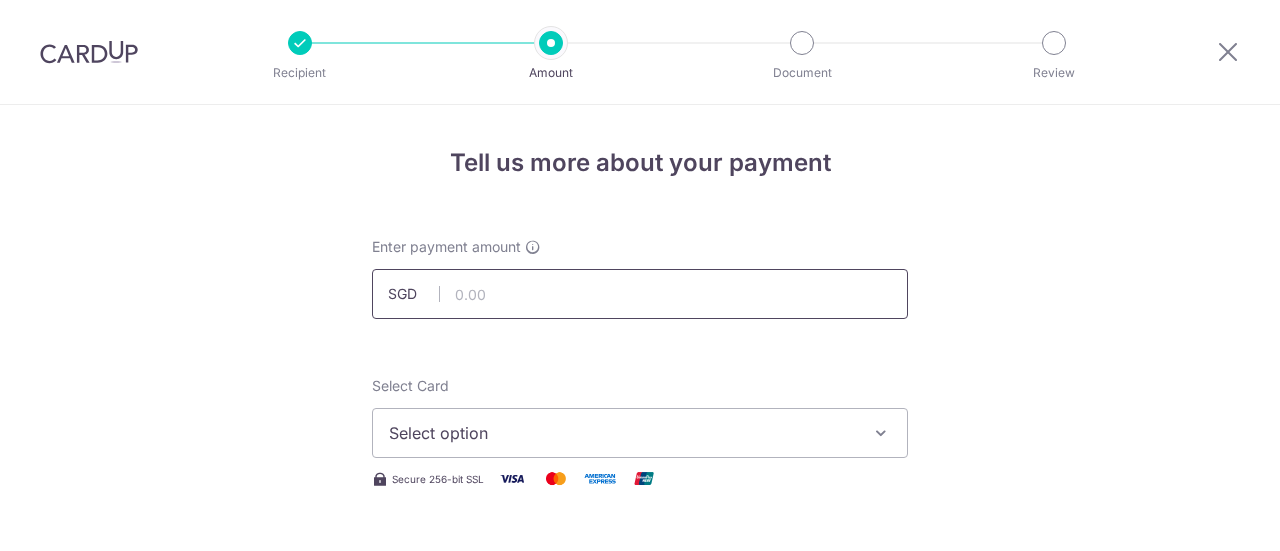 scroll, scrollTop: 0, scrollLeft: 0, axis: both 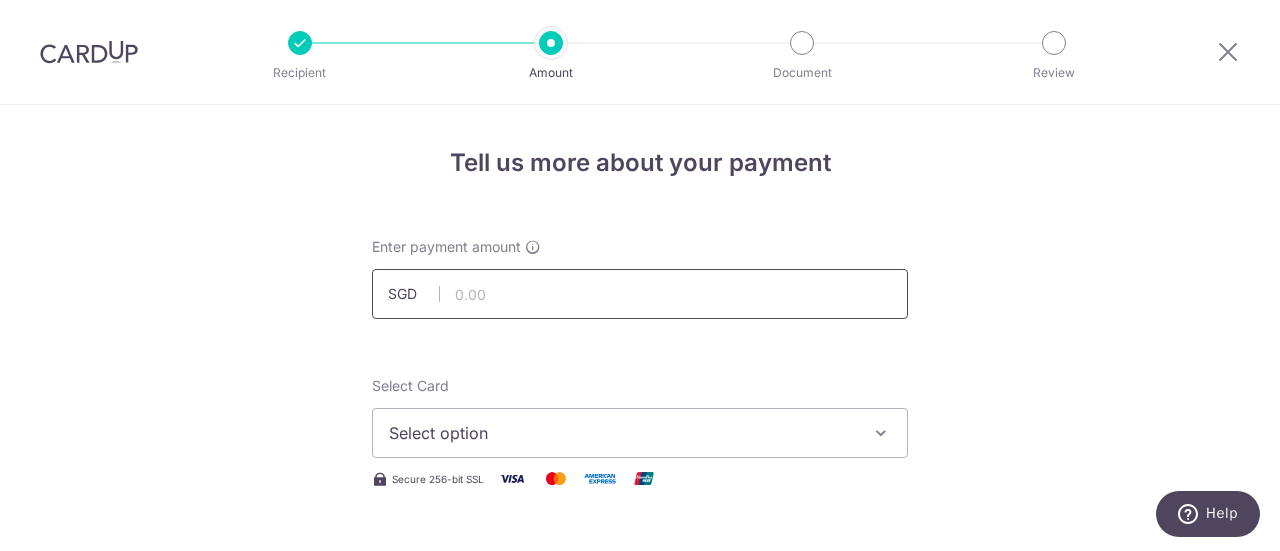 click at bounding box center (640, 294) 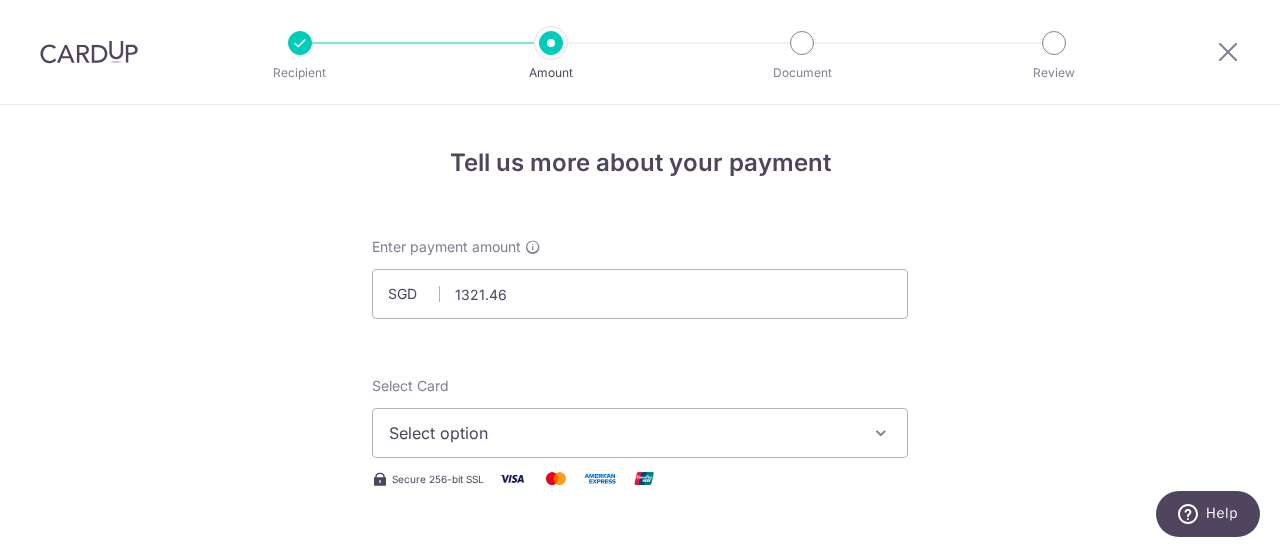 type on "1,321.46" 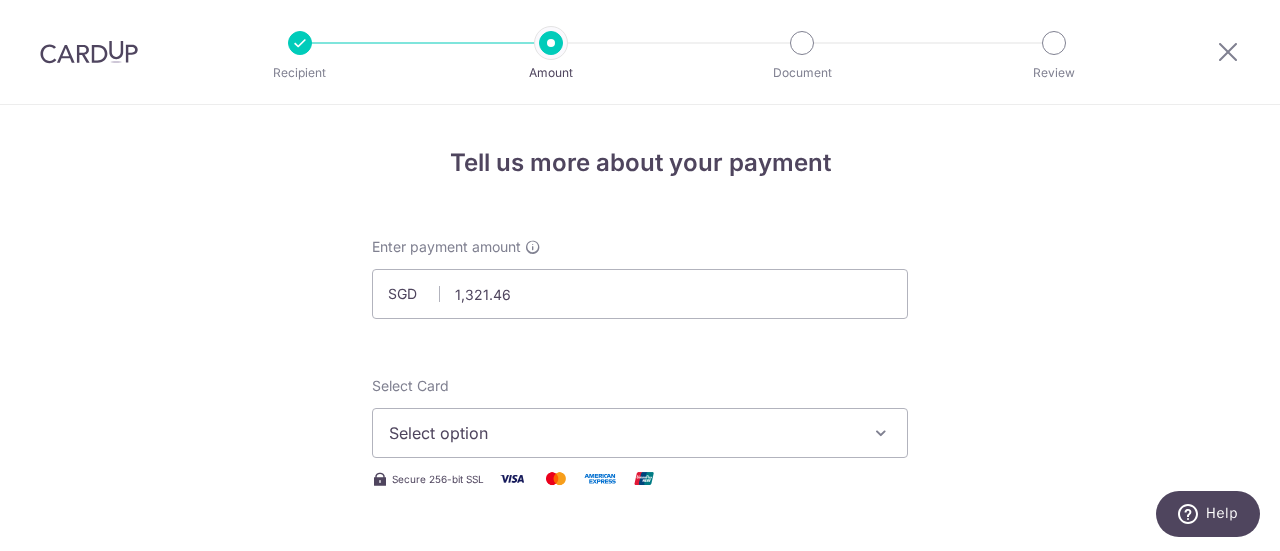click on "Select Card
Select option
Add credit card
Your Cards
**** 4519
**** 1761" at bounding box center [640, 417] 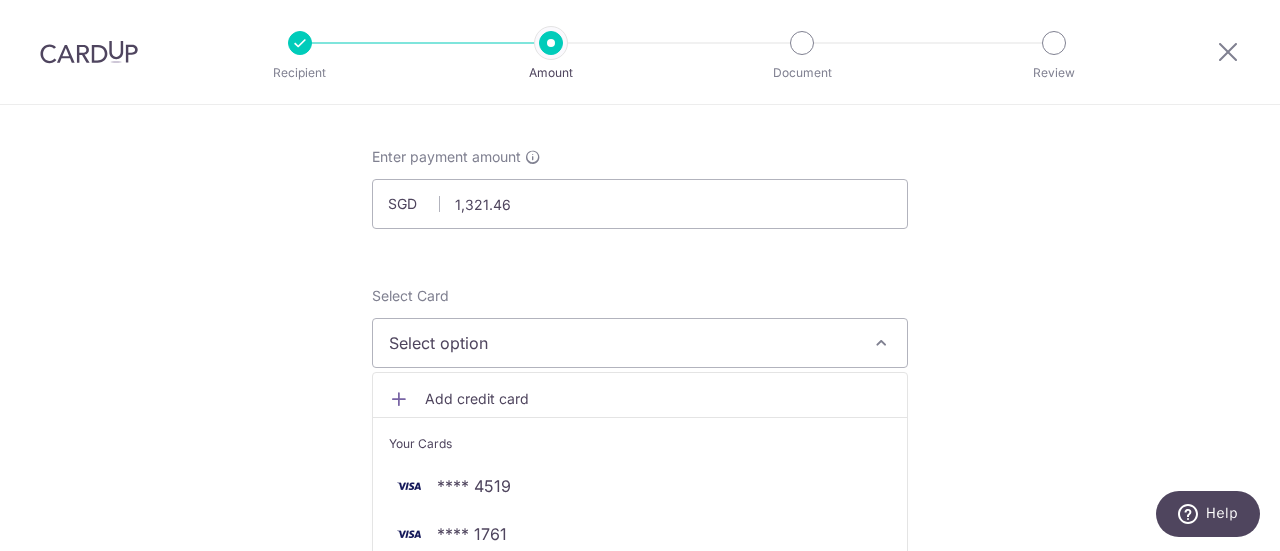 scroll, scrollTop: 91, scrollLeft: 0, axis: vertical 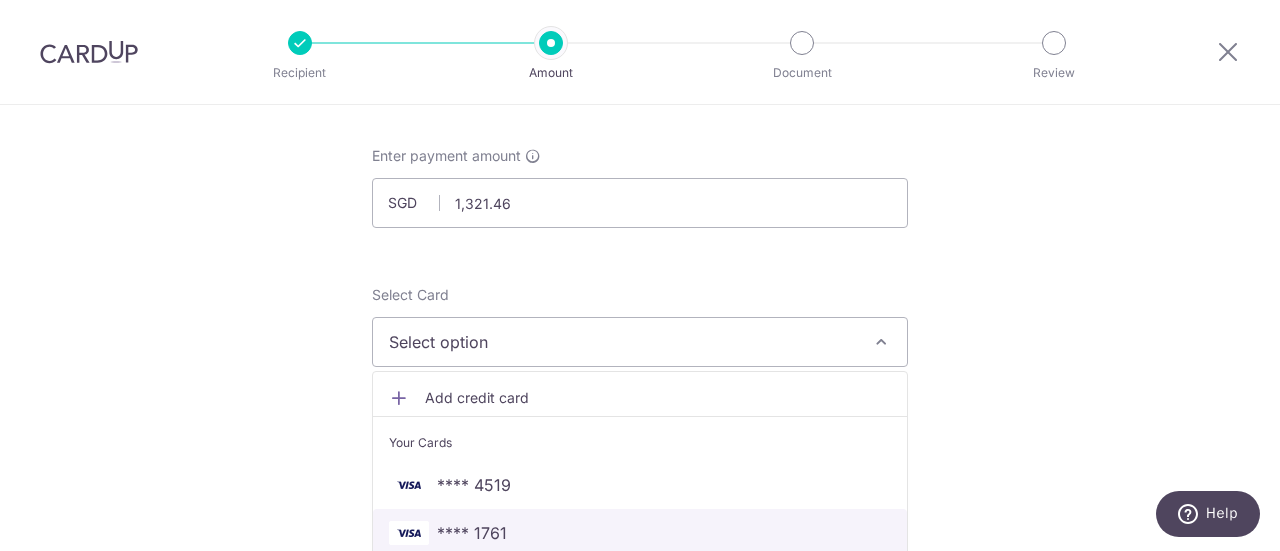 click on "**** 1761" at bounding box center [640, 533] 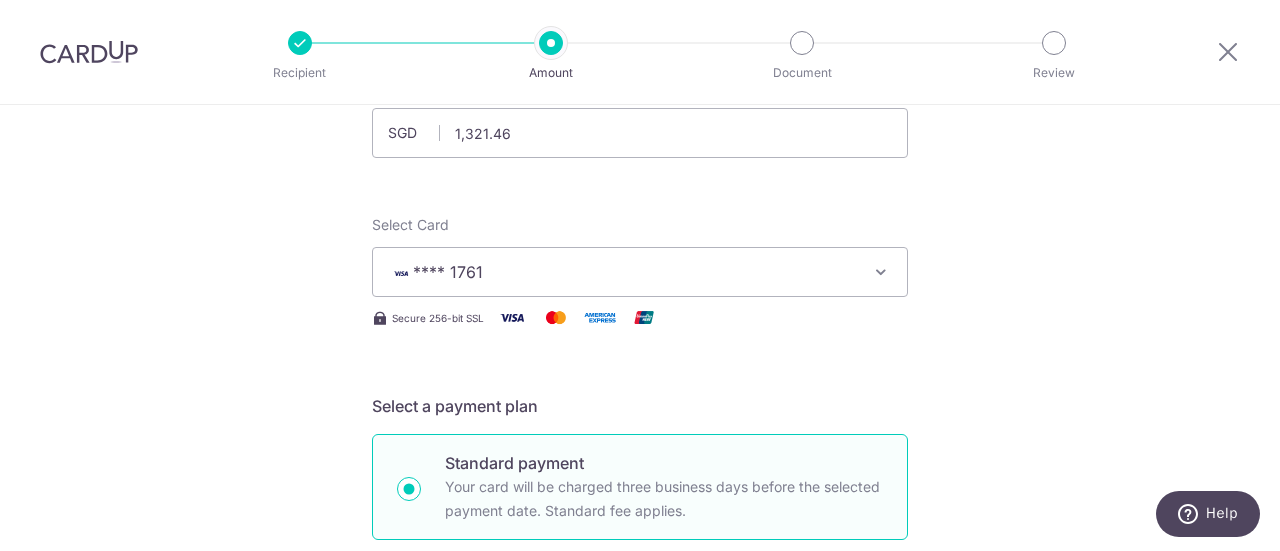 scroll, scrollTop: 162, scrollLeft: 0, axis: vertical 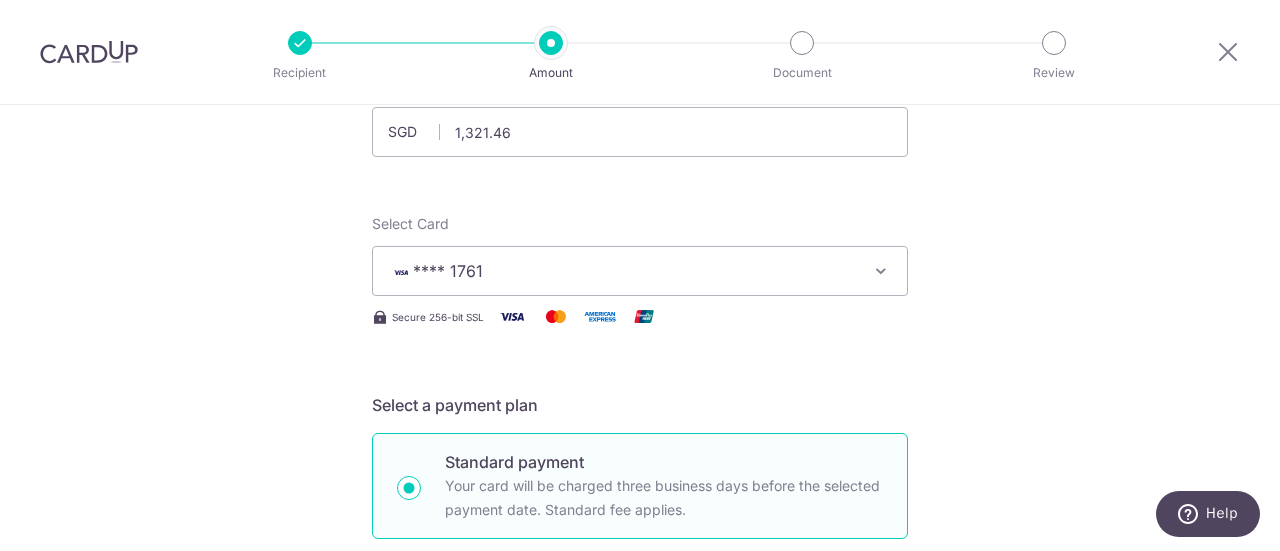 click on "Tell us more about your payment
Enter payment amount
SGD
1,321.46
1321.46
Select Card
**** 1761
Add credit card
Your Cards
**** 4519
**** 1761
Secure 256-bit SSL
Text
New card details
Card
Secure 256-bit SSL" at bounding box center (640, 847) 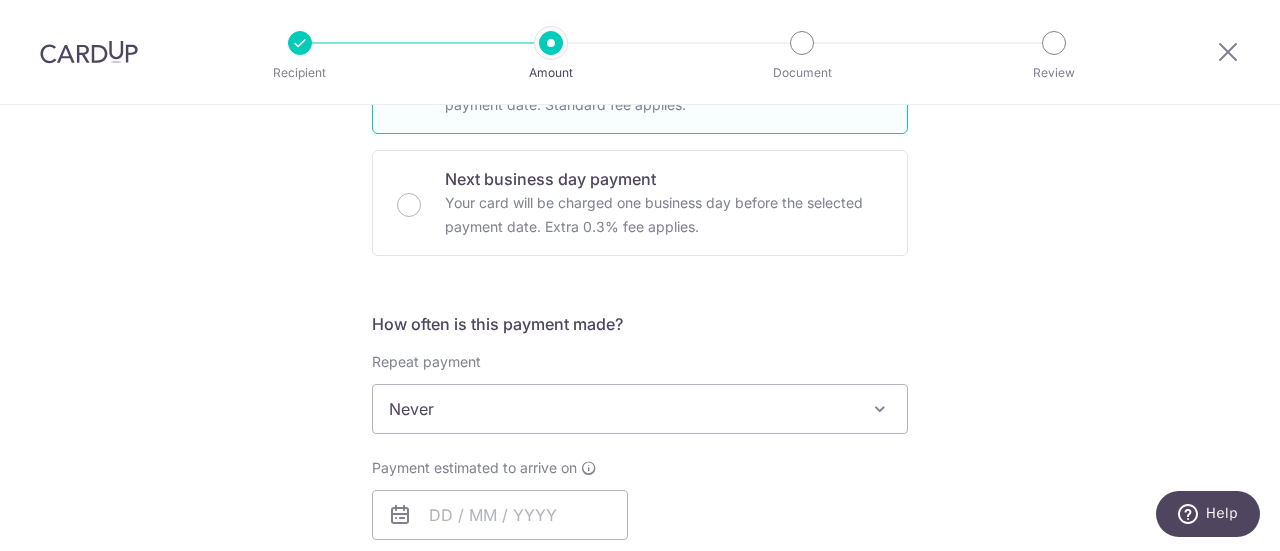 scroll, scrollTop: 568, scrollLeft: 0, axis: vertical 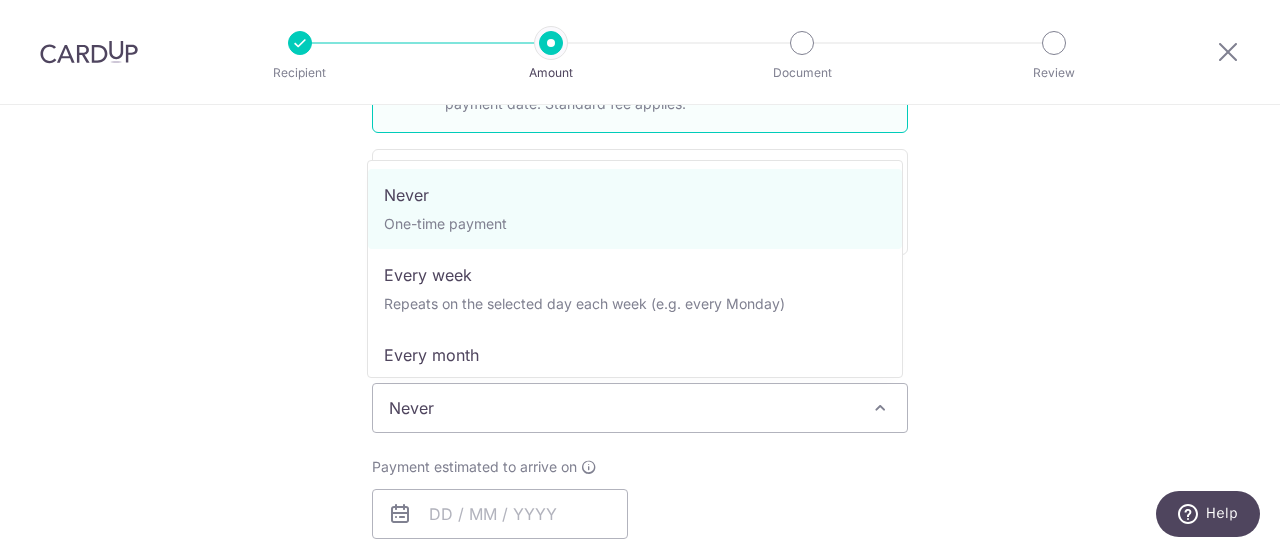 click on "Never" at bounding box center [640, 408] 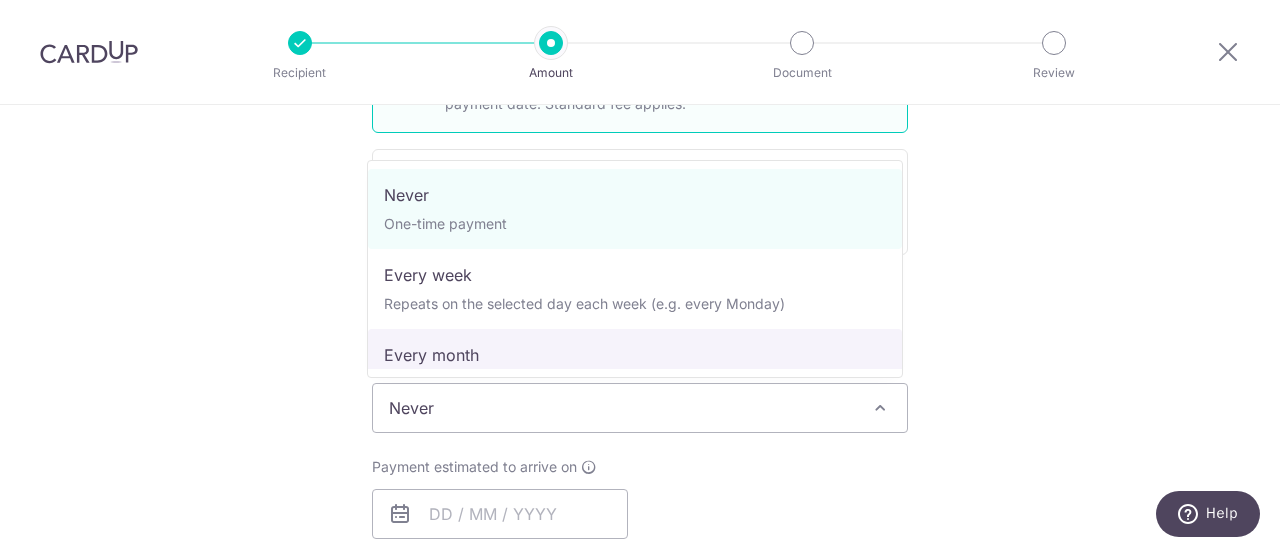select on "3" 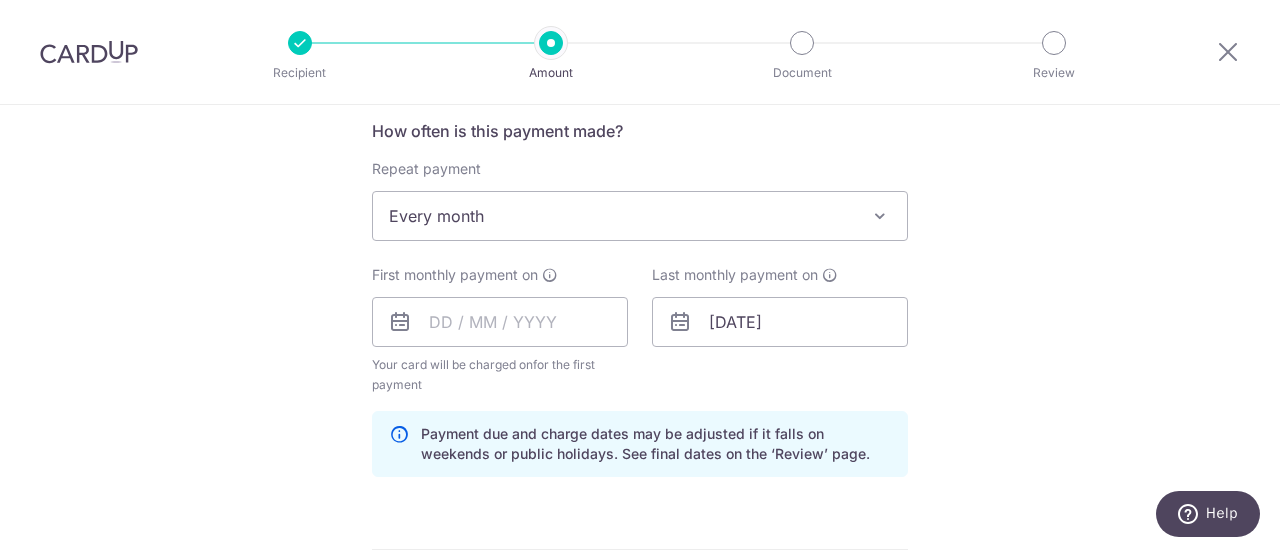 scroll, scrollTop: 764, scrollLeft: 0, axis: vertical 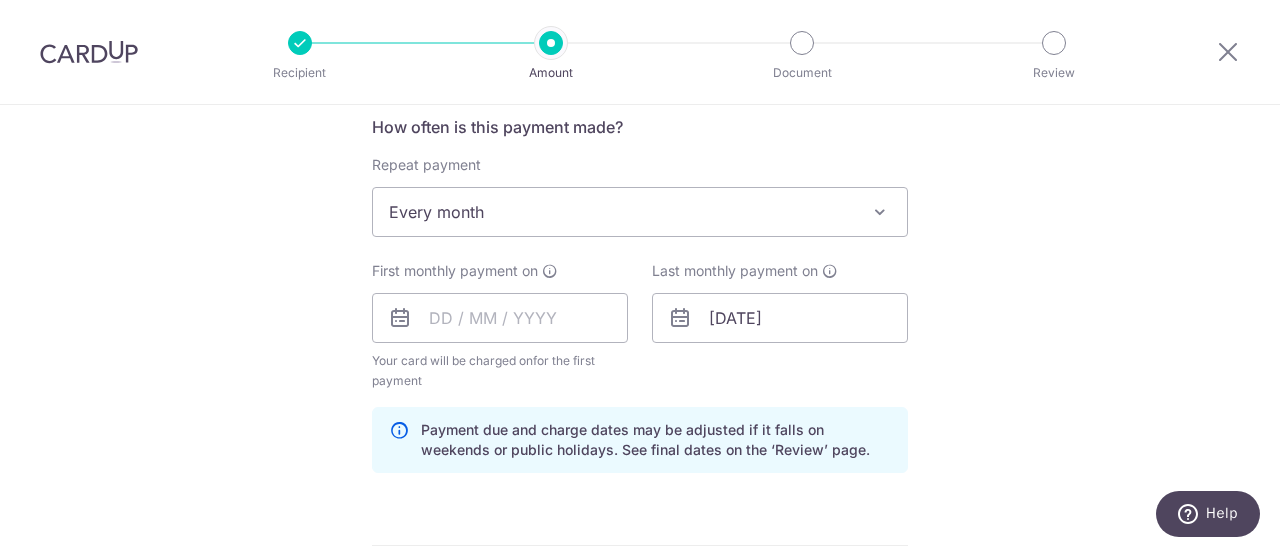 click at bounding box center (400, 318) 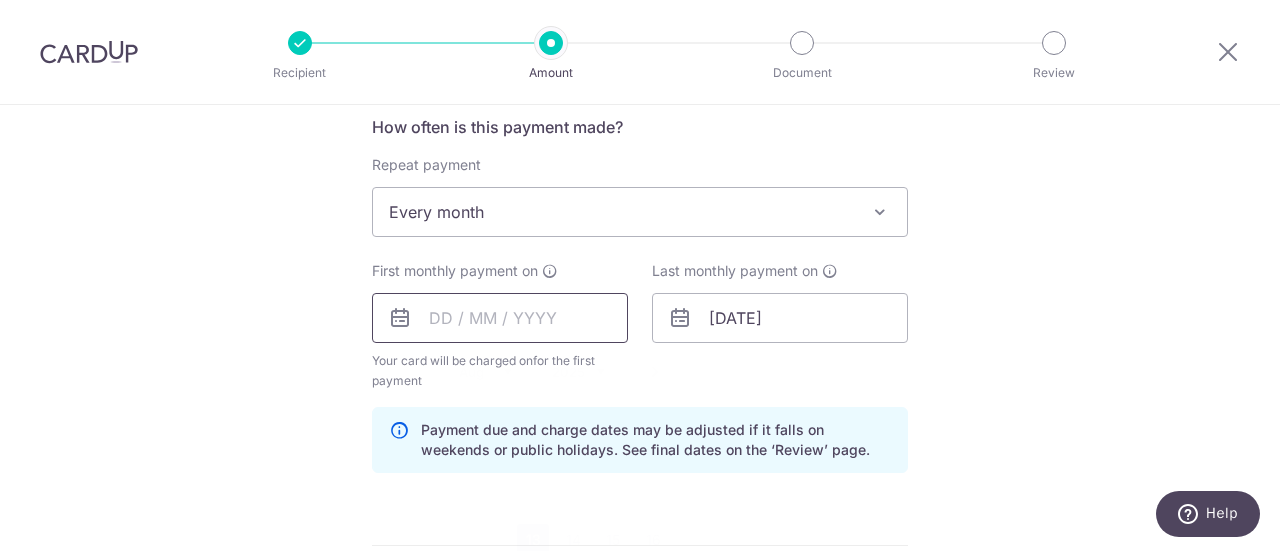 click at bounding box center [500, 318] 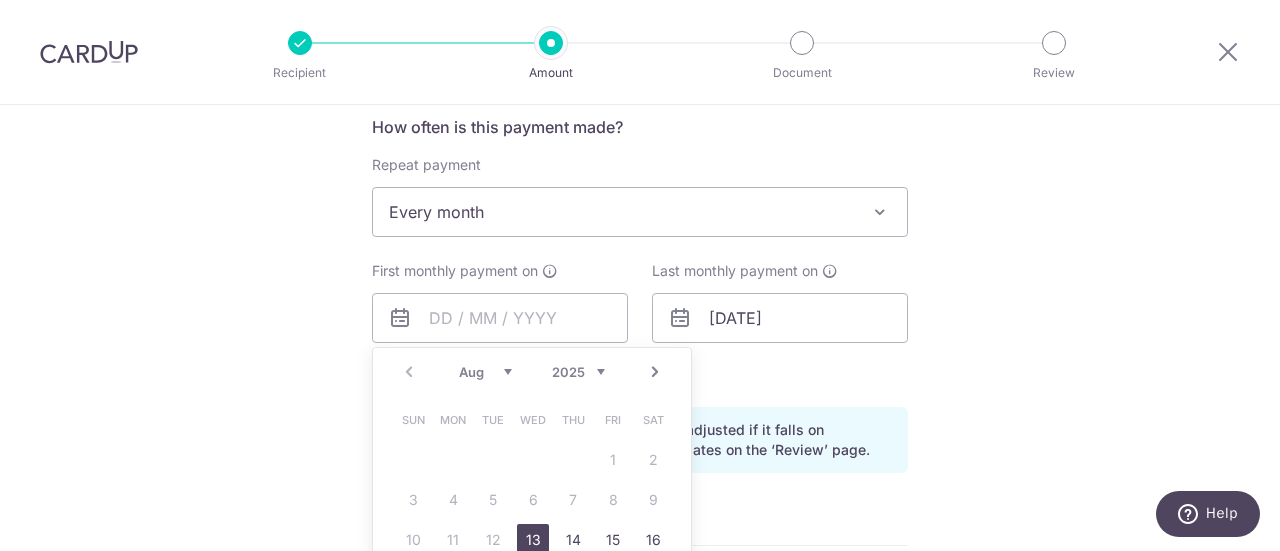 click on "13" at bounding box center (533, 540) 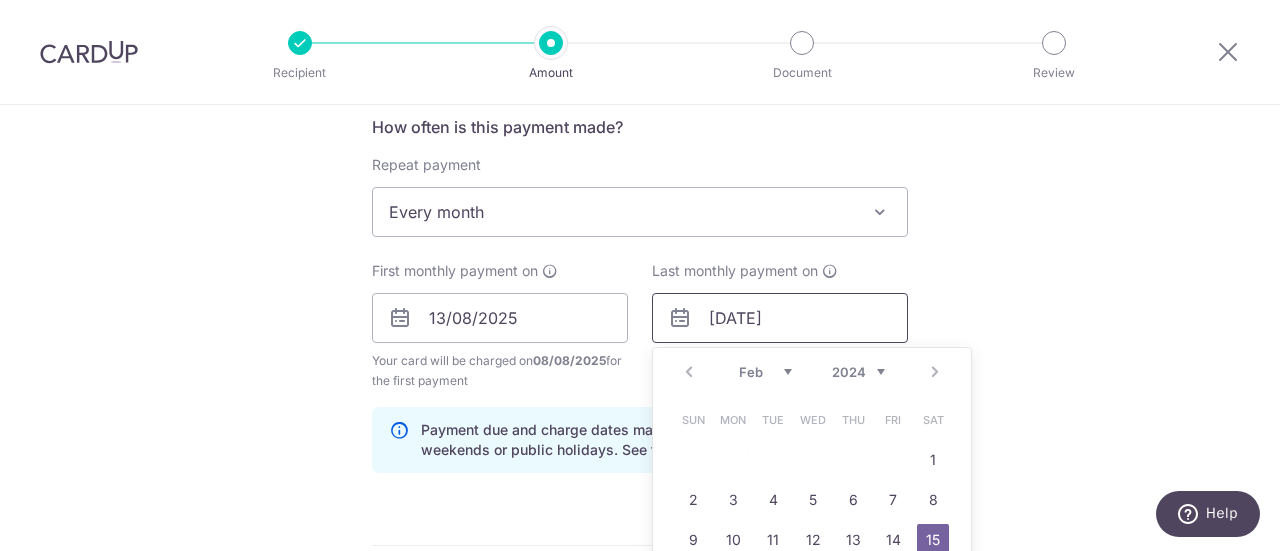 click on "15/02/2048" at bounding box center [780, 318] 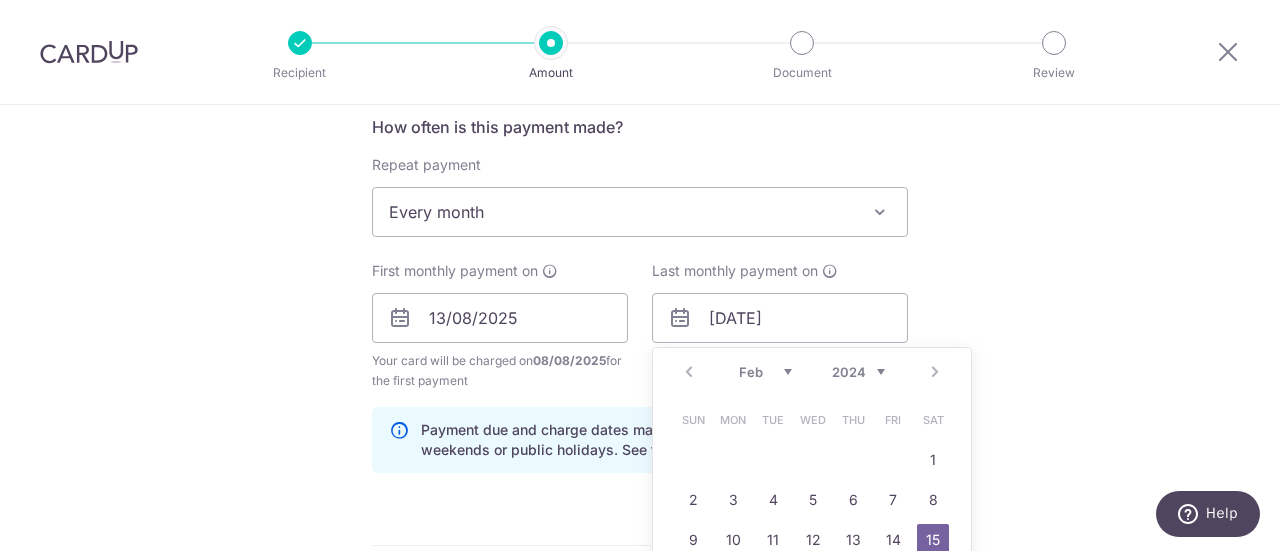 click on "Prev Next Jan Feb Mar Apr May Jun Jul Aug Sep Oct Nov Dec 2024 2025 2026 2027 2028 2029 2030 2031 2032 2033 2034 2035" at bounding box center [812, 372] 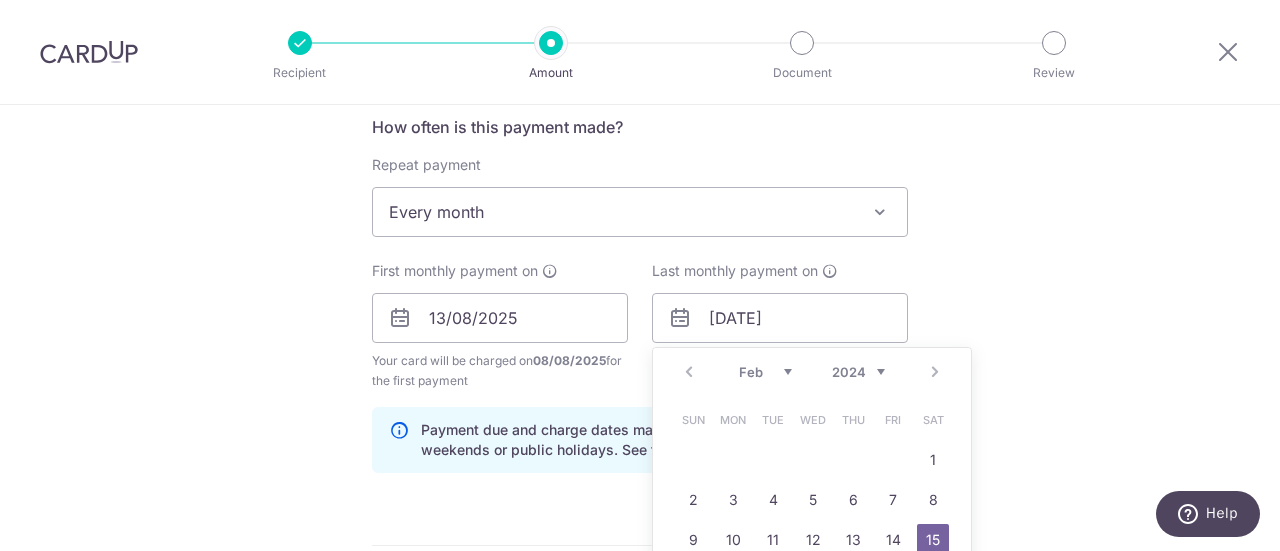 click on "2024 2025 2026 2027 2028 2029 2030 2031 2032 2033 2034 2035" at bounding box center (858, 372) 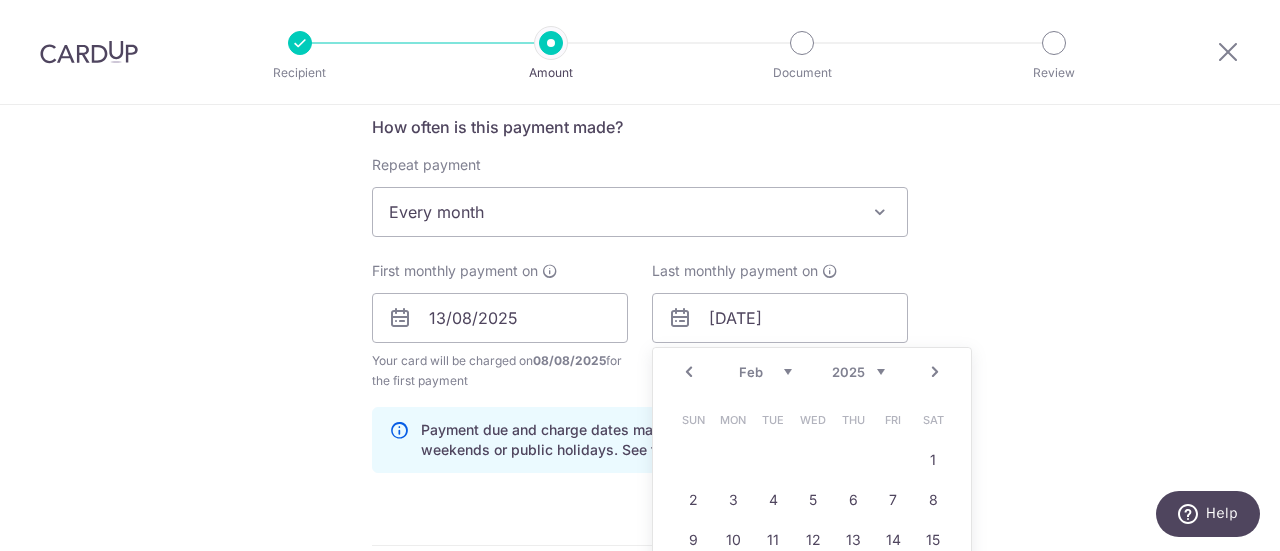 click on "Jan Feb Mar Apr May Jun Jul Aug Sep Oct Nov Dec" at bounding box center [765, 372] 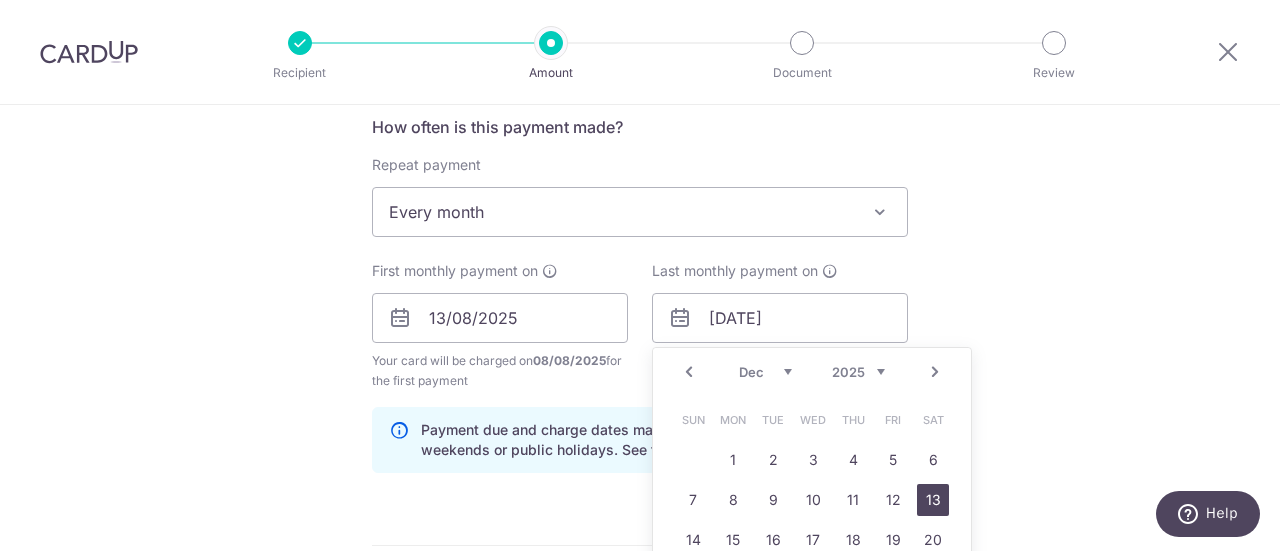 click on "13" at bounding box center (933, 500) 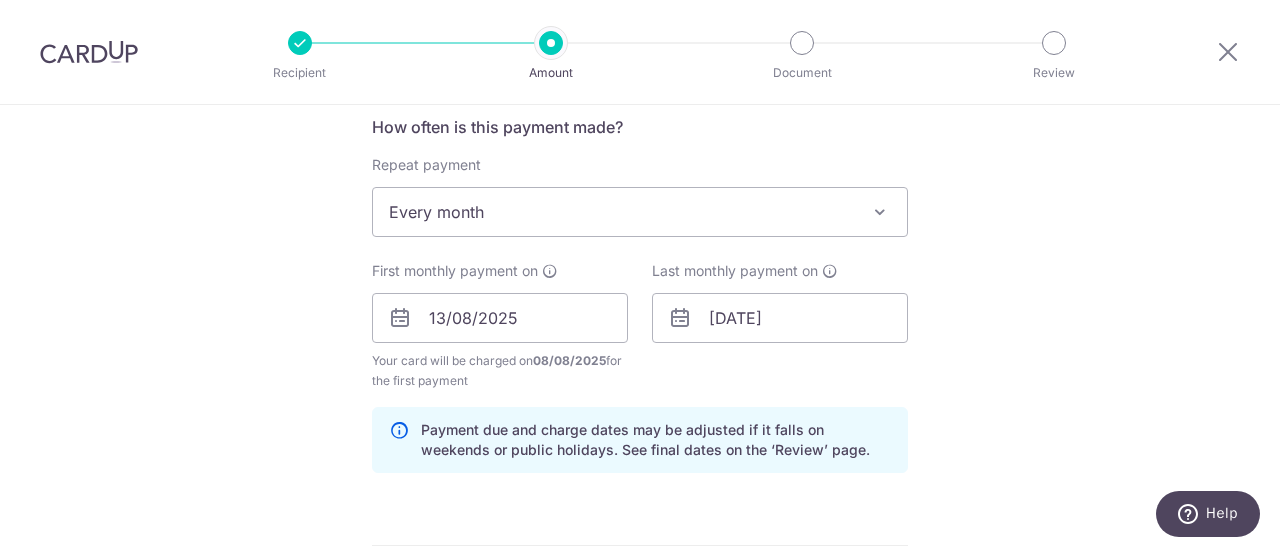 click on "Tell us more about your payment
Enter payment amount
SGD
1,321.46
1321.46
Select Card
**** 1761
Add credit card
Your Cards
**** 4519
**** 1761
Secure 256-bit SSL
Text
New card details
Card
Secure 256-bit SSL" at bounding box center [640, 296] 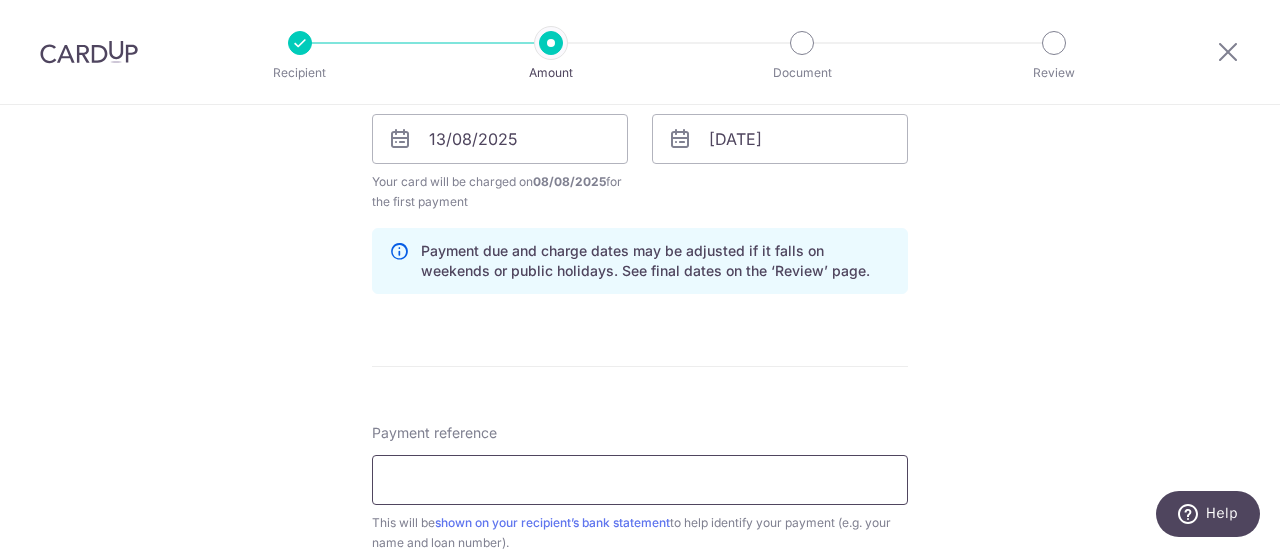 click on "Payment reference" at bounding box center [640, 480] 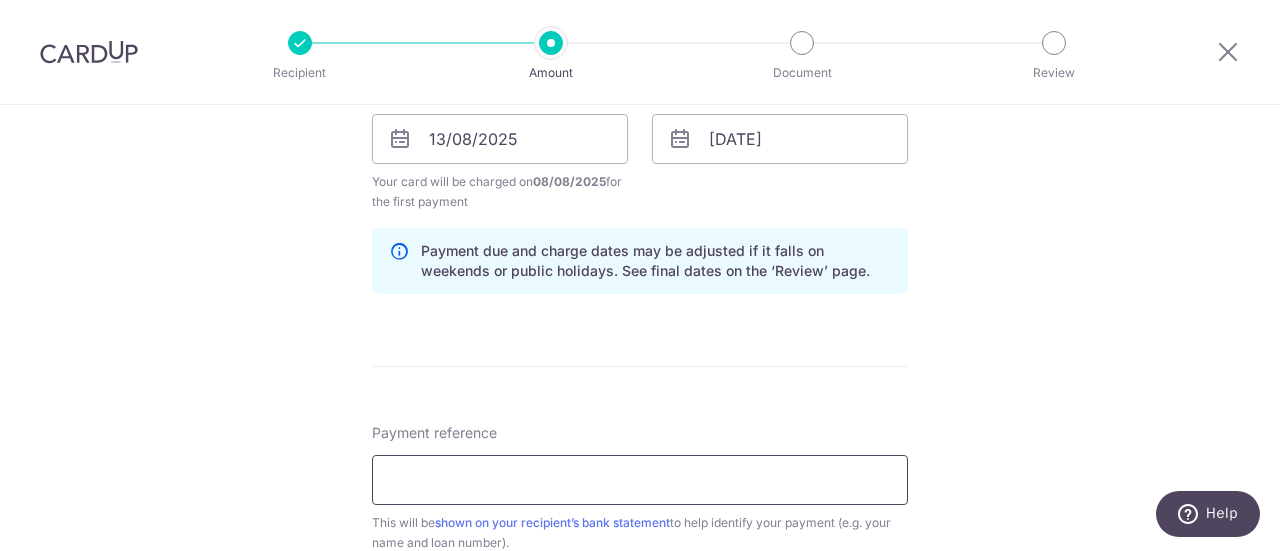 type on "MORTGAGE LOAN 586016440600000" 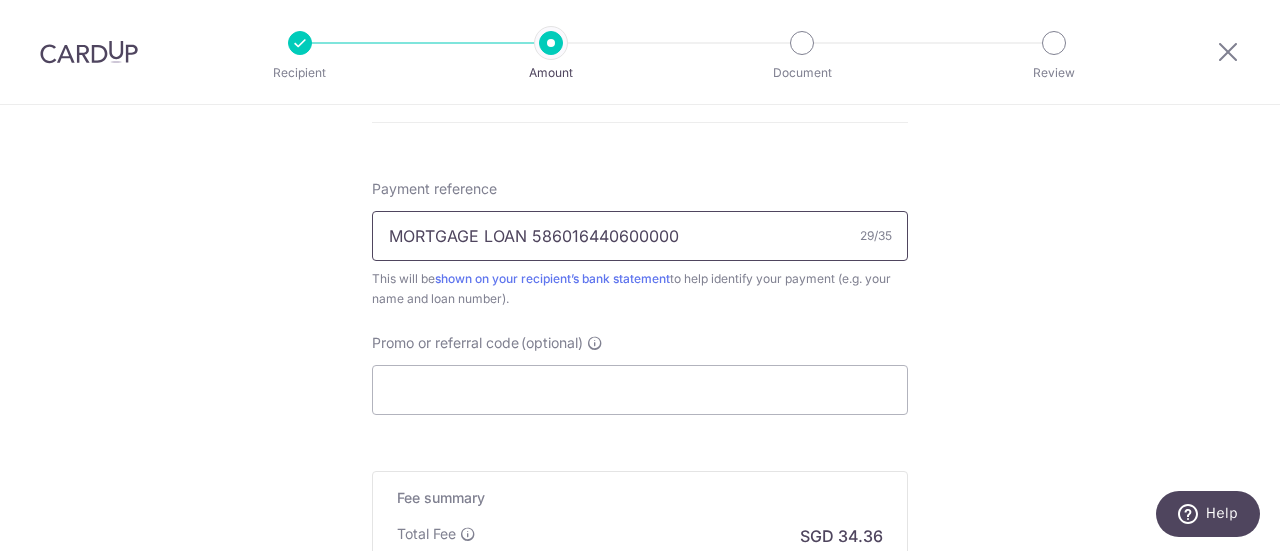 scroll, scrollTop: 1198, scrollLeft: 0, axis: vertical 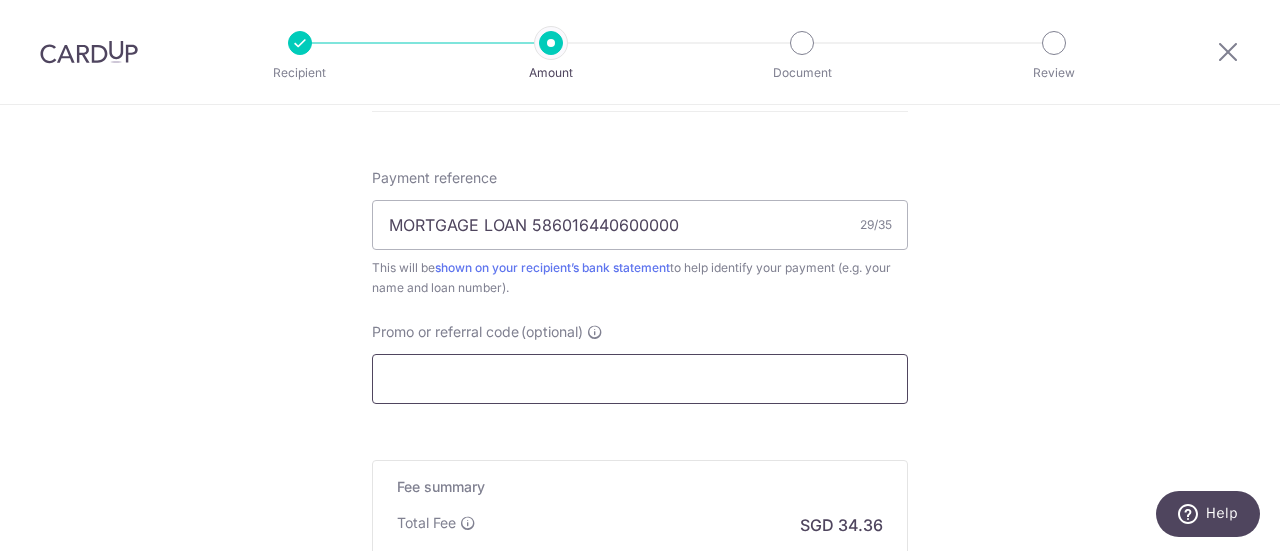 click on "Promo or referral code
(optional)" at bounding box center (640, 379) 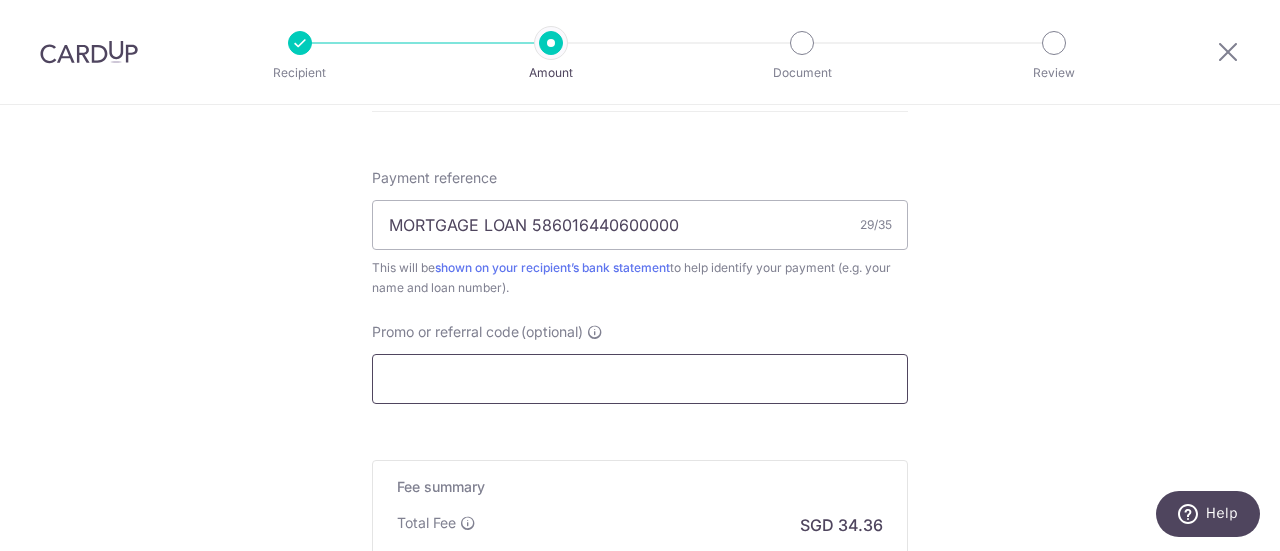 paste on "586016440600000" 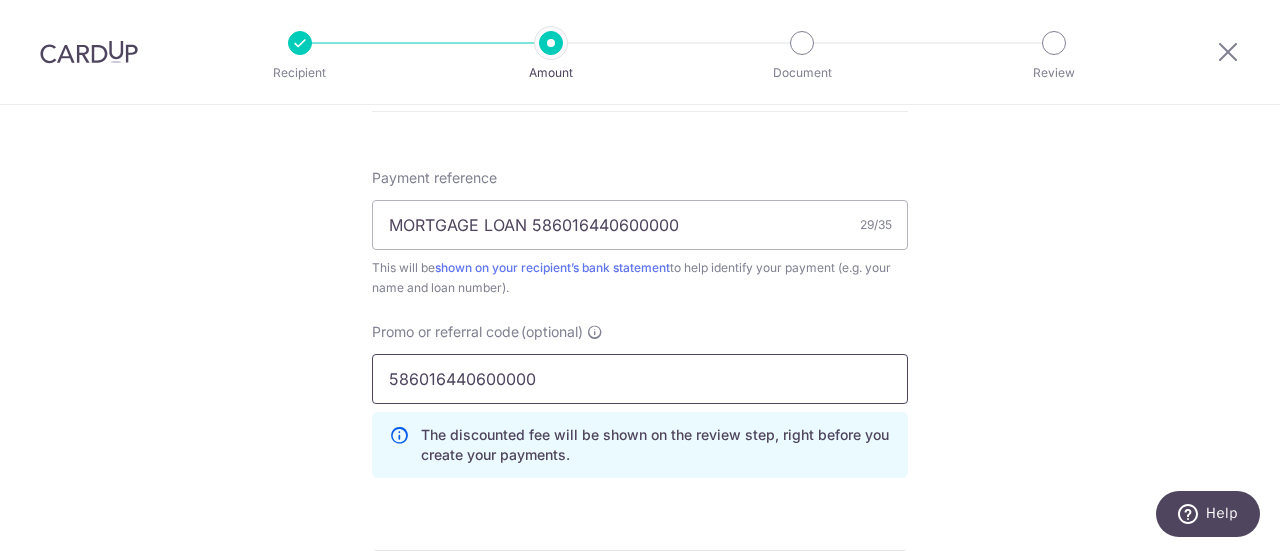 drag, startPoint x: 661, startPoint y: 381, endPoint x: 366, endPoint y: 329, distance: 299.548 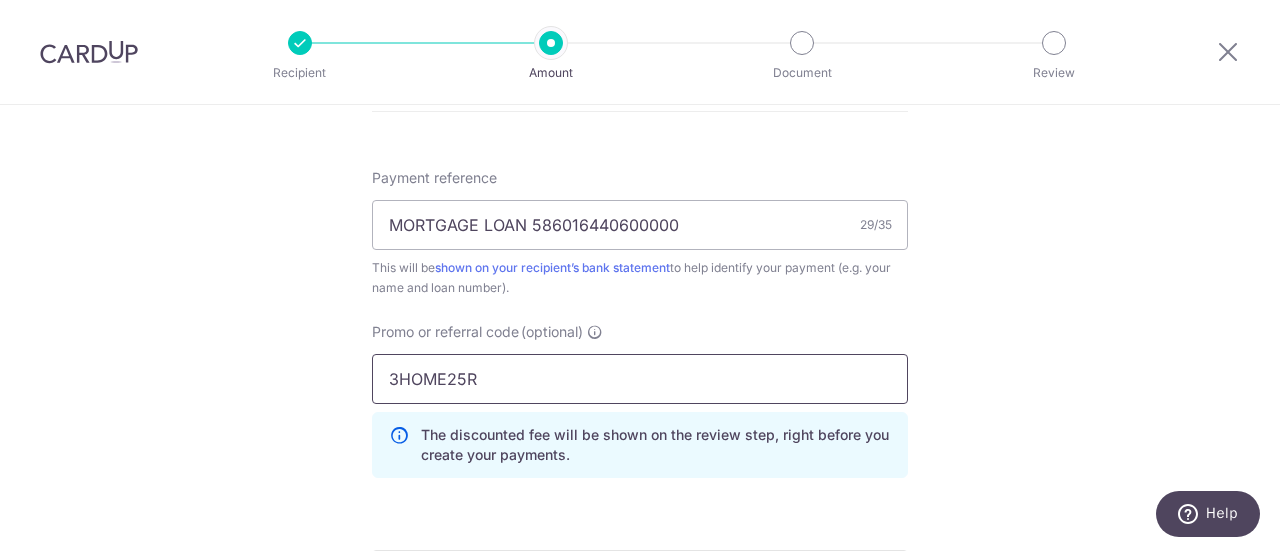 type on "3HOME25R" 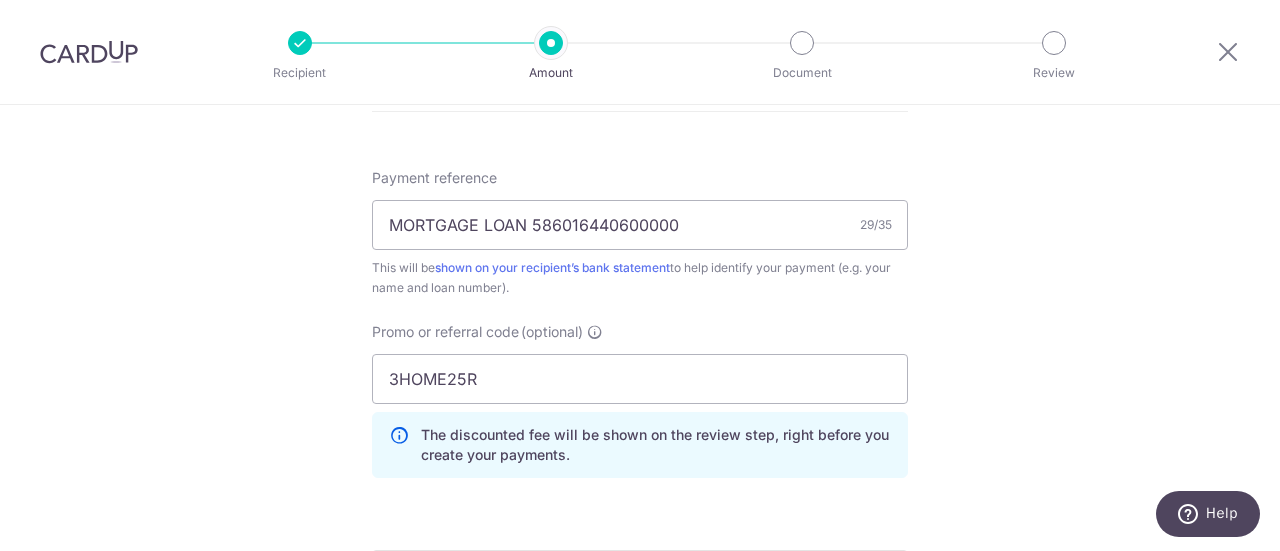 click on "Tell us more about your payment
Enter payment amount
SGD
1,321.46
1321.46
Select Card
**** 1761
Add credit card
Your Cards
**** 4519
**** 1761
Secure 256-bit SSL
Text
New card details
Card
Secure 256-bit SSL" at bounding box center (640, -93) 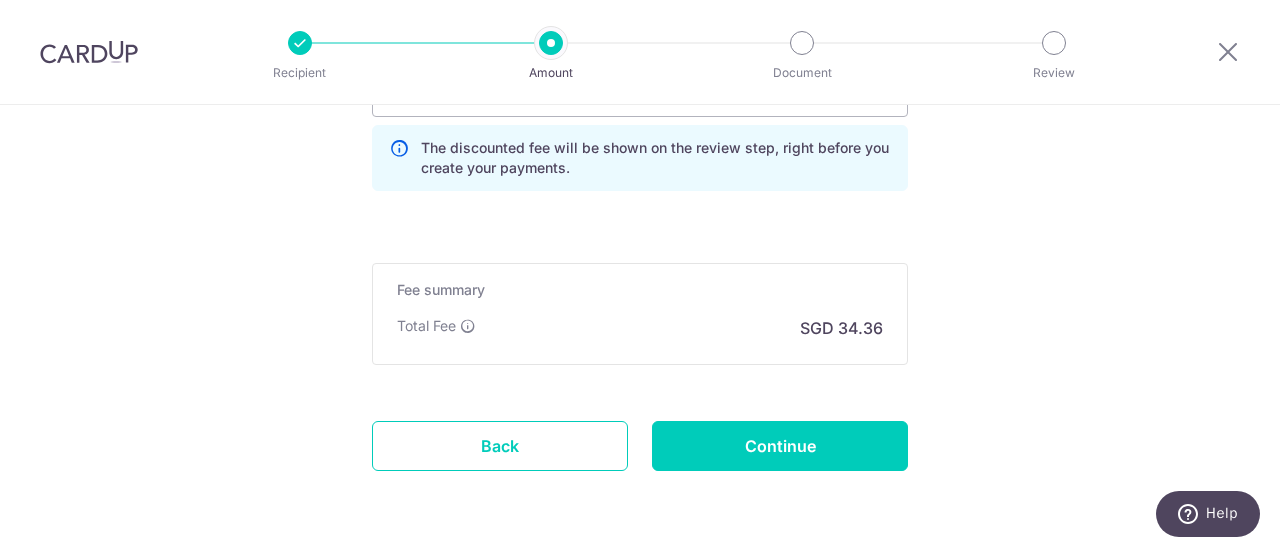scroll, scrollTop: 1490, scrollLeft: 0, axis: vertical 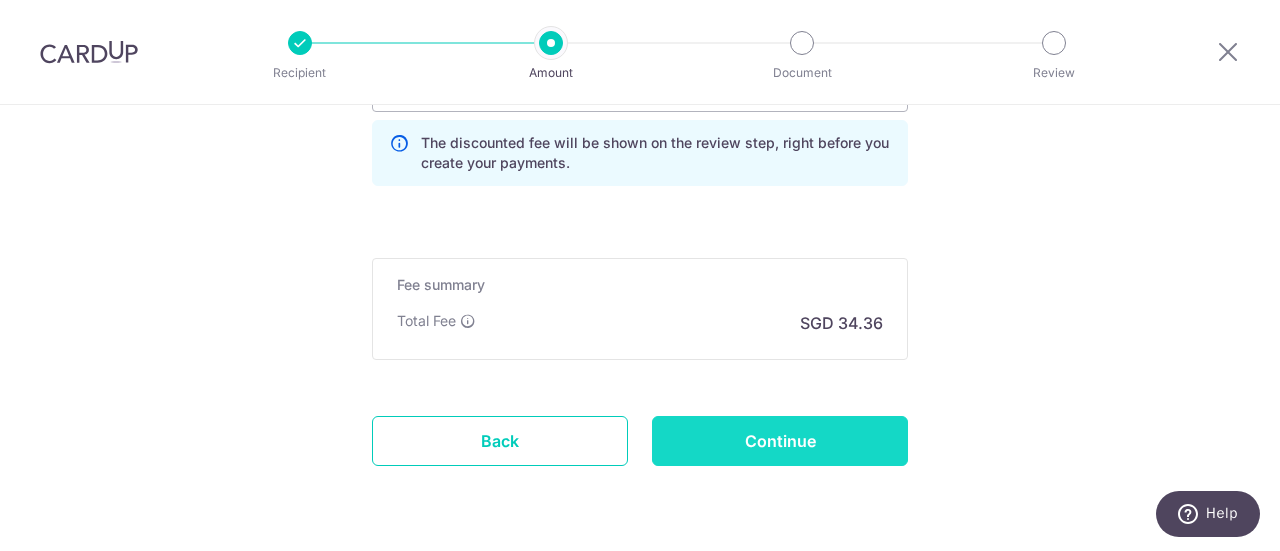 click on "Continue" at bounding box center [780, 441] 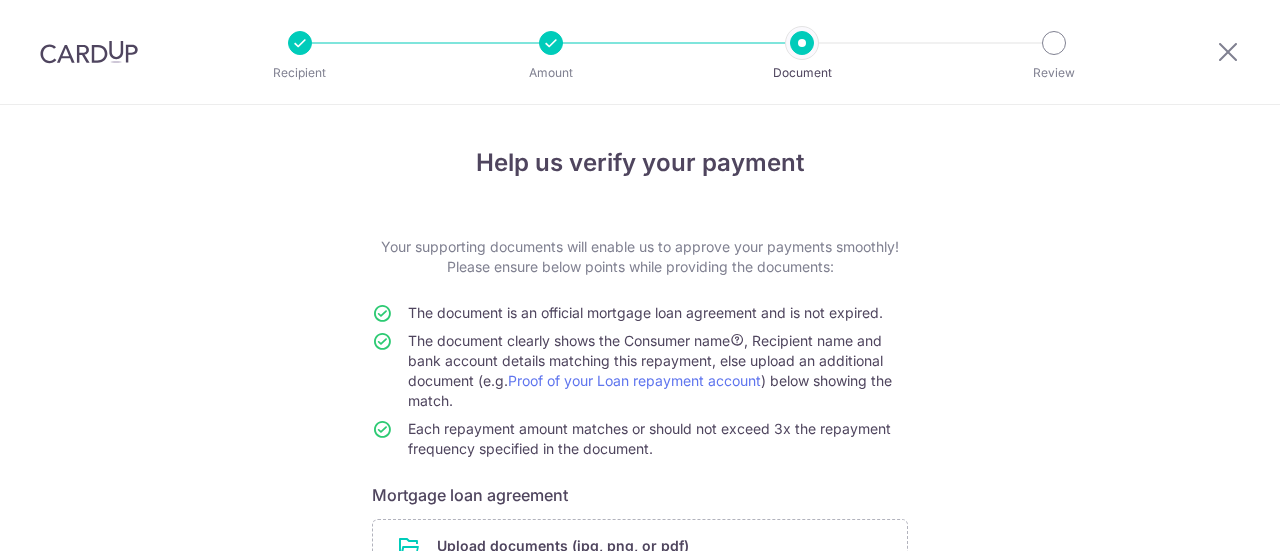 scroll, scrollTop: 0, scrollLeft: 0, axis: both 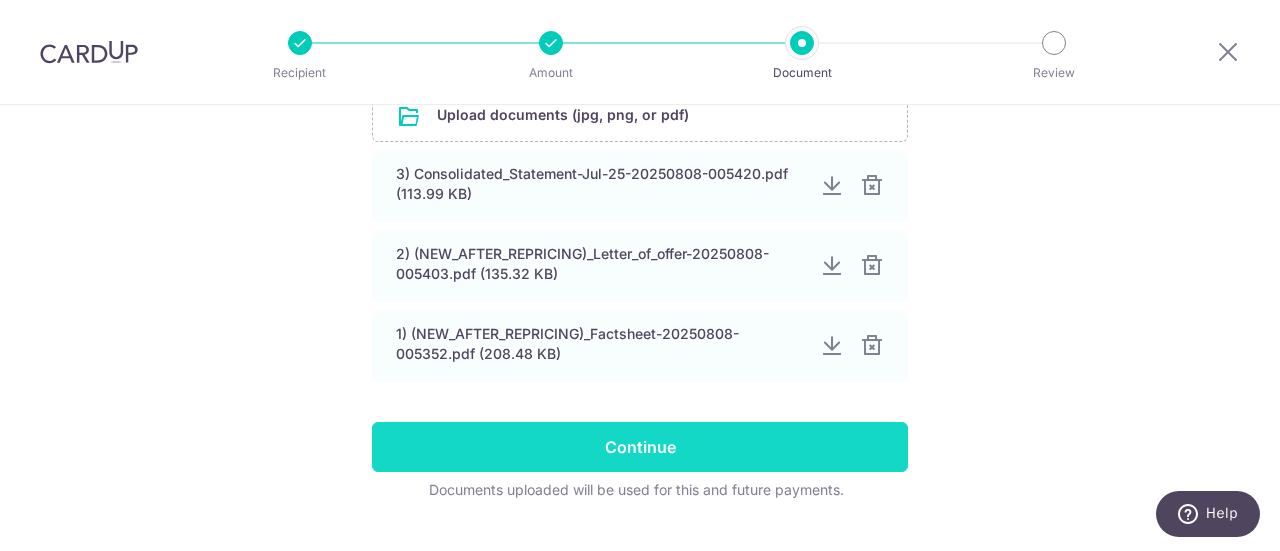 click on "Continue" at bounding box center (640, 447) 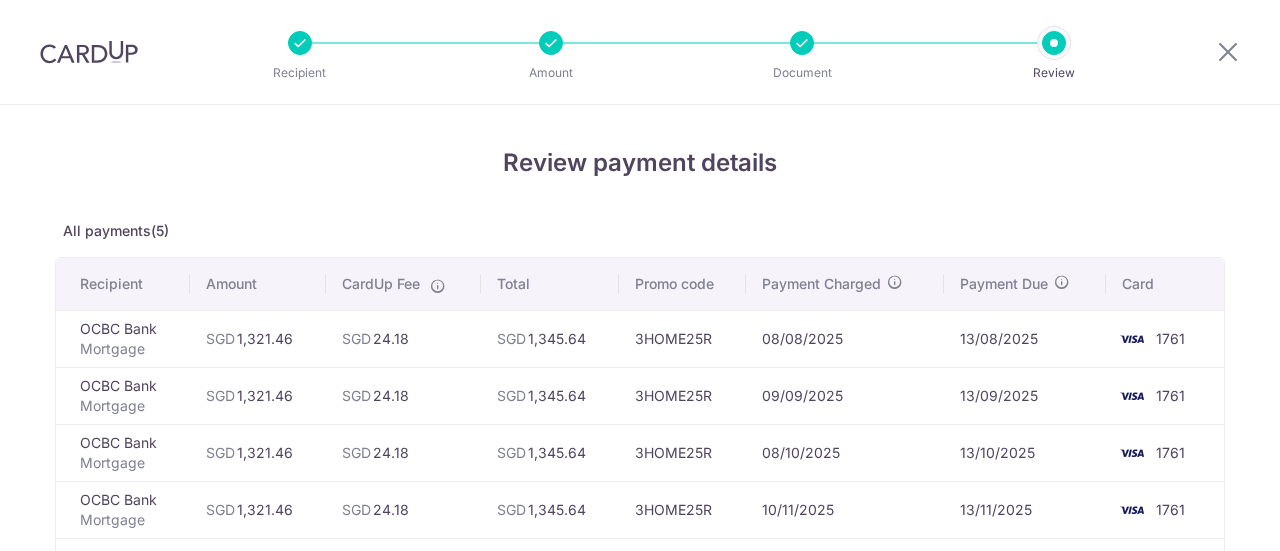 scroll, scrollTop: 0, scrollLeft: 0, axis: both 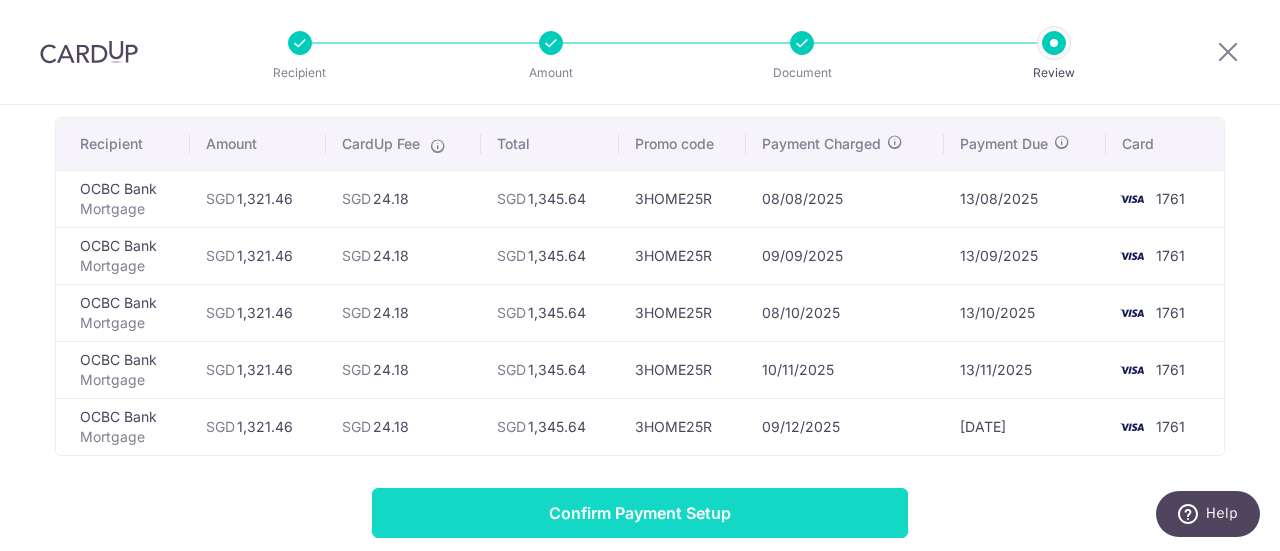 click on "Confirm Payment Setup" at bounding box center (640, 513) 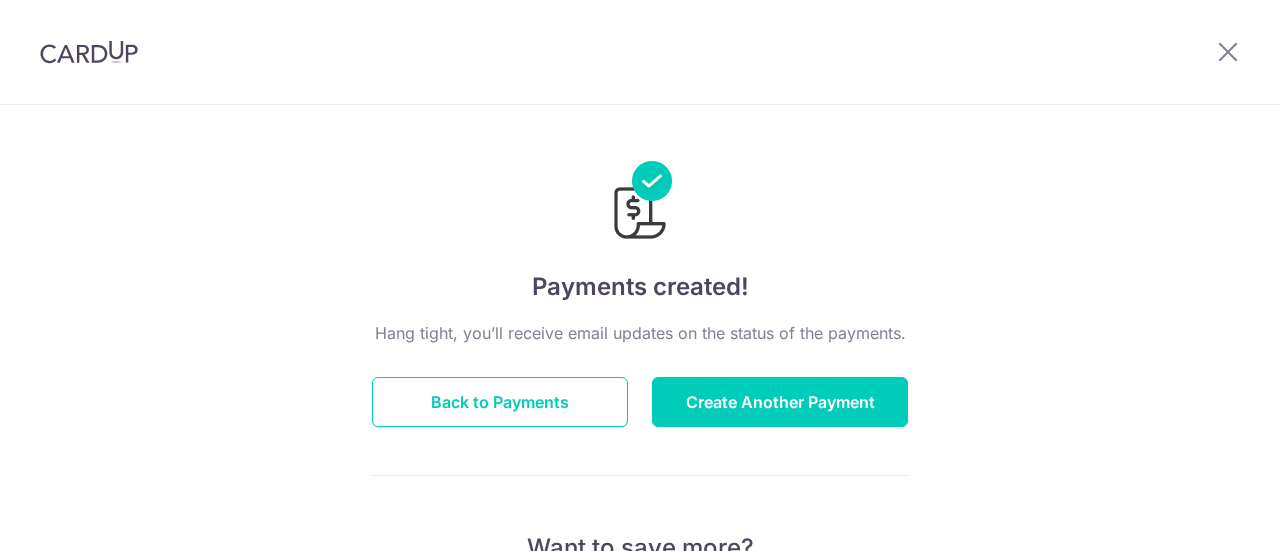 scroll, scrollTop: 0, scrollLeft: 0, axis: both 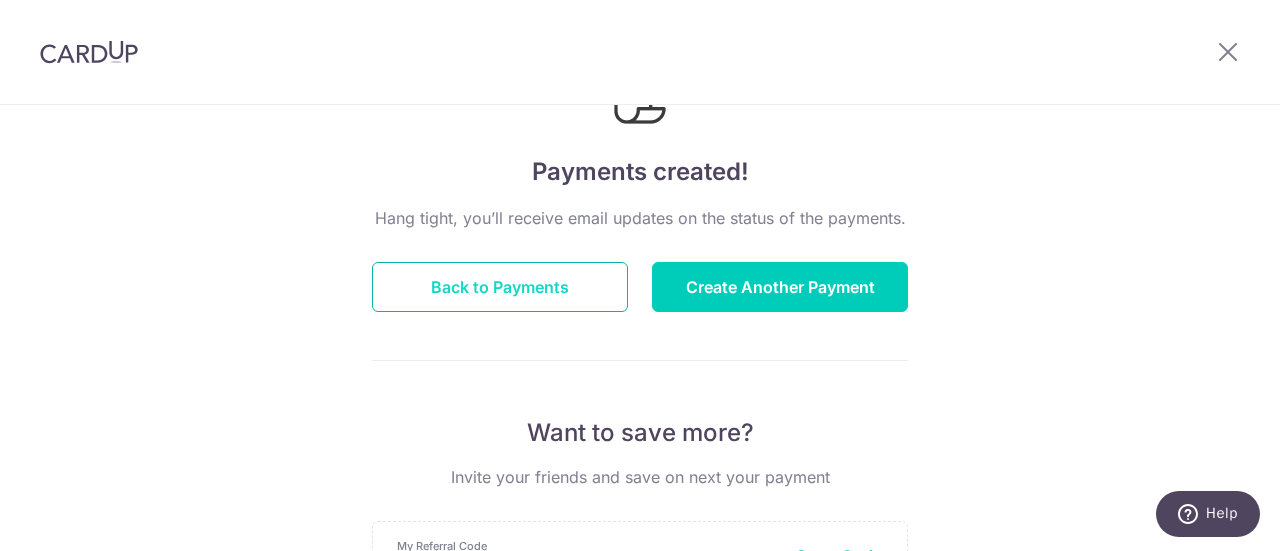 click on "Back to Payments" at bounding box center (500, 287) 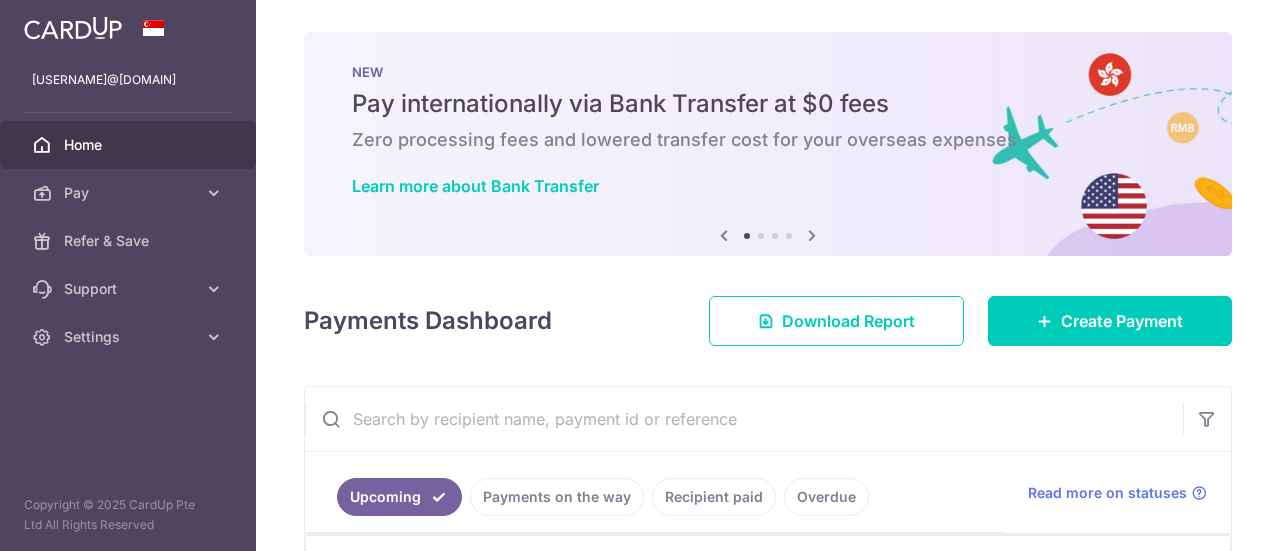 scroll, scrollTop: 0, scrollLeft: 0, axis: both 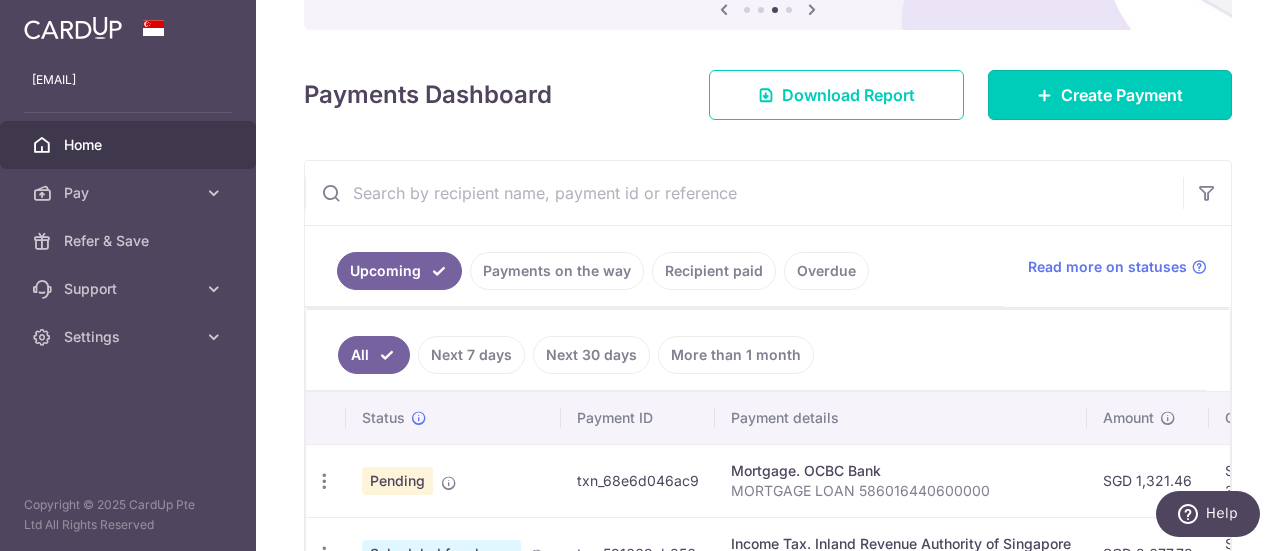 click on "Create Payment" at bounding box center [1110, 95] 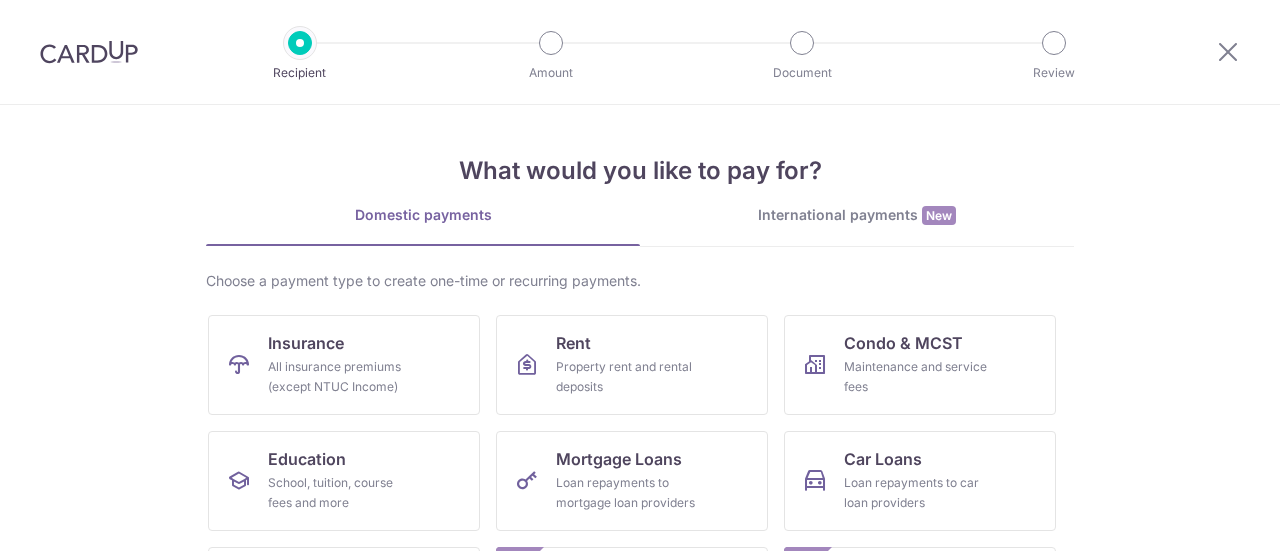scroll, scrollTop: 0, scrollLeft: 0, axis: both 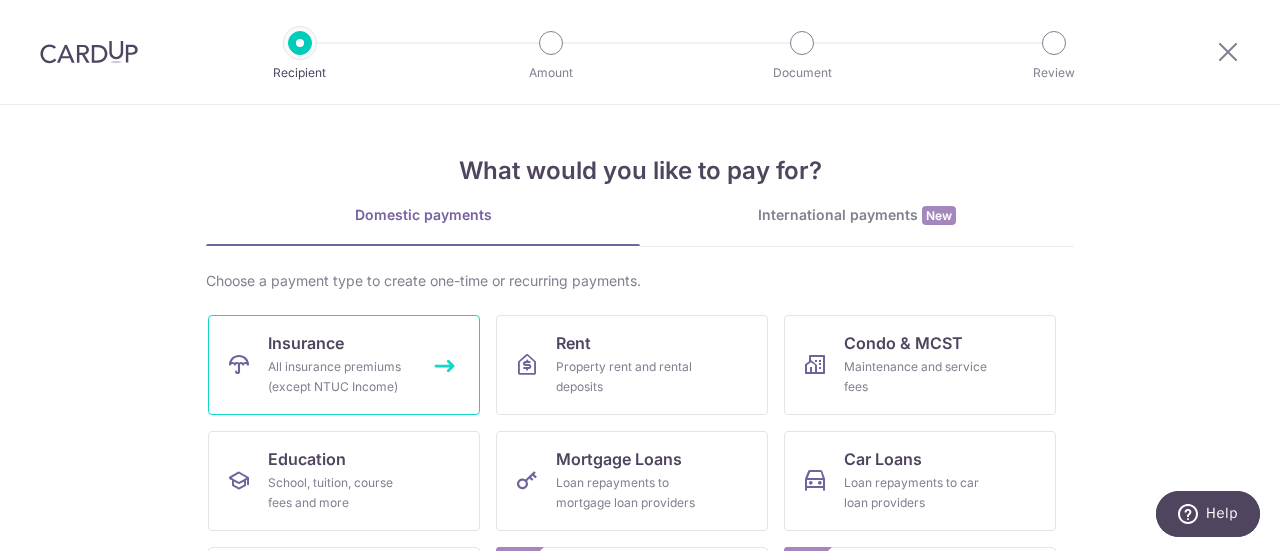click on "All insurance premiums (except NTUC Income)" at bounding box center (340, 377) 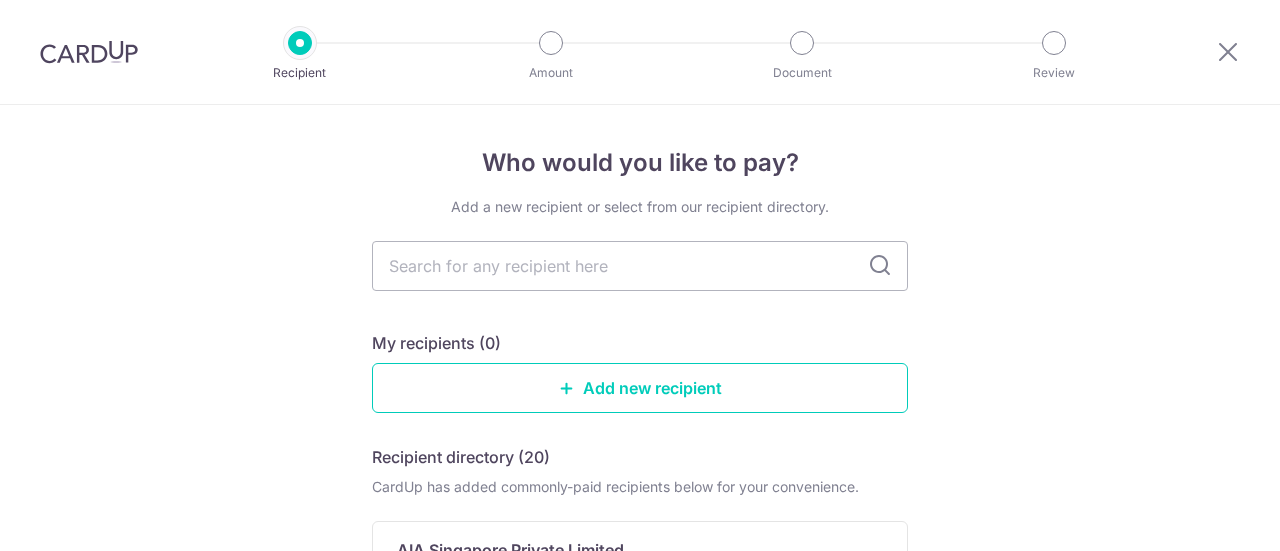 scroll, scrollTop: 0, scrollLeft: 0, axis: both 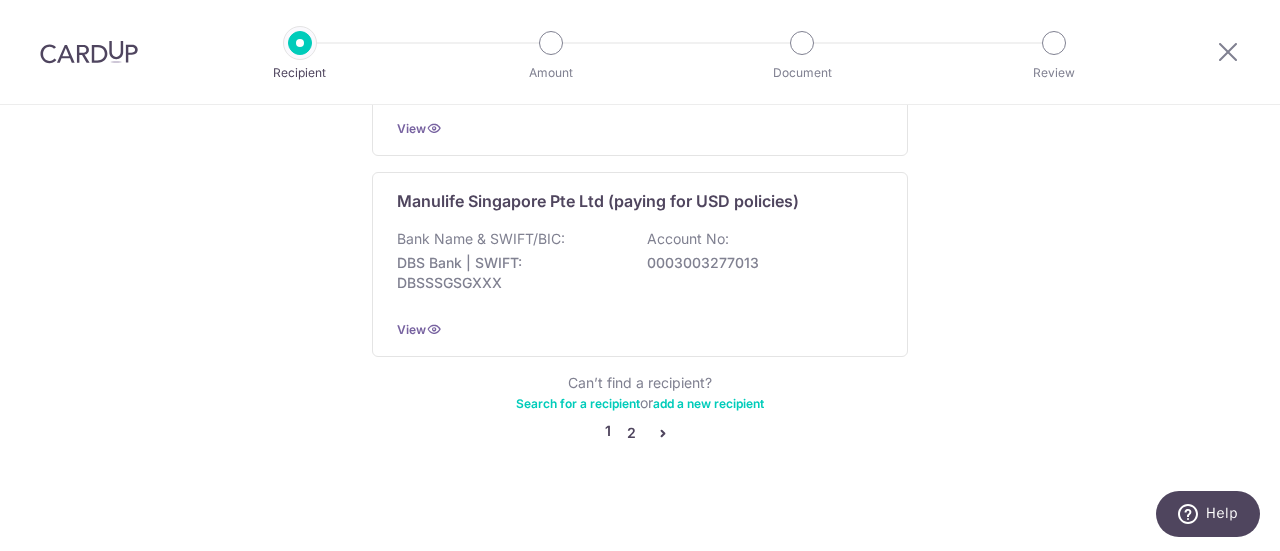 click on "2" at bounding box center [631, 433] 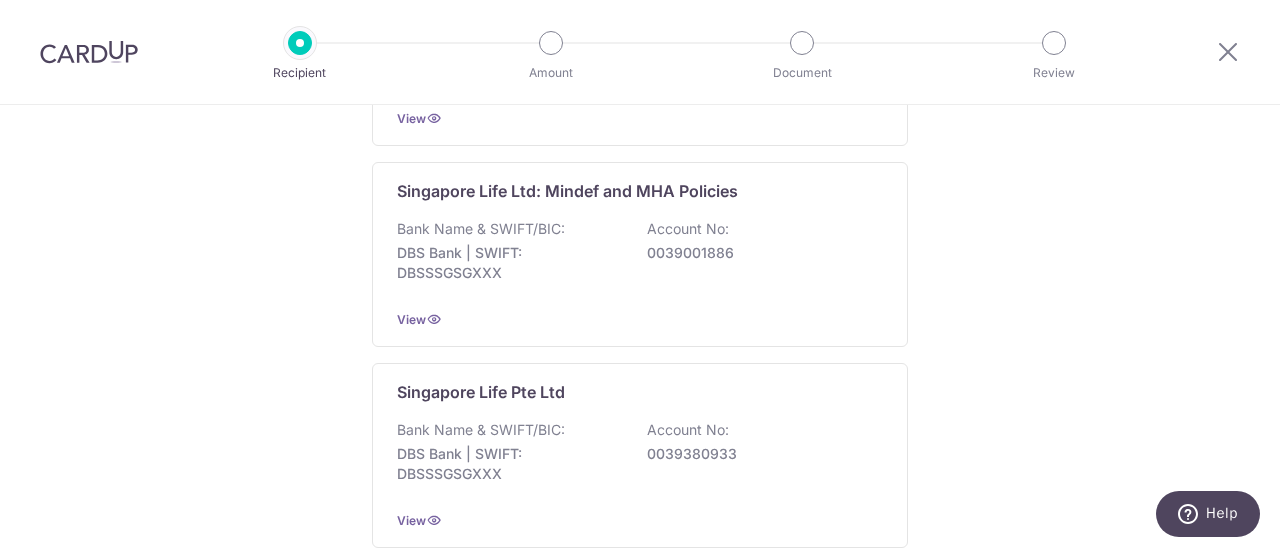 scroll, scrollTop: 1174, scrollLeft: 0, axis: vertical 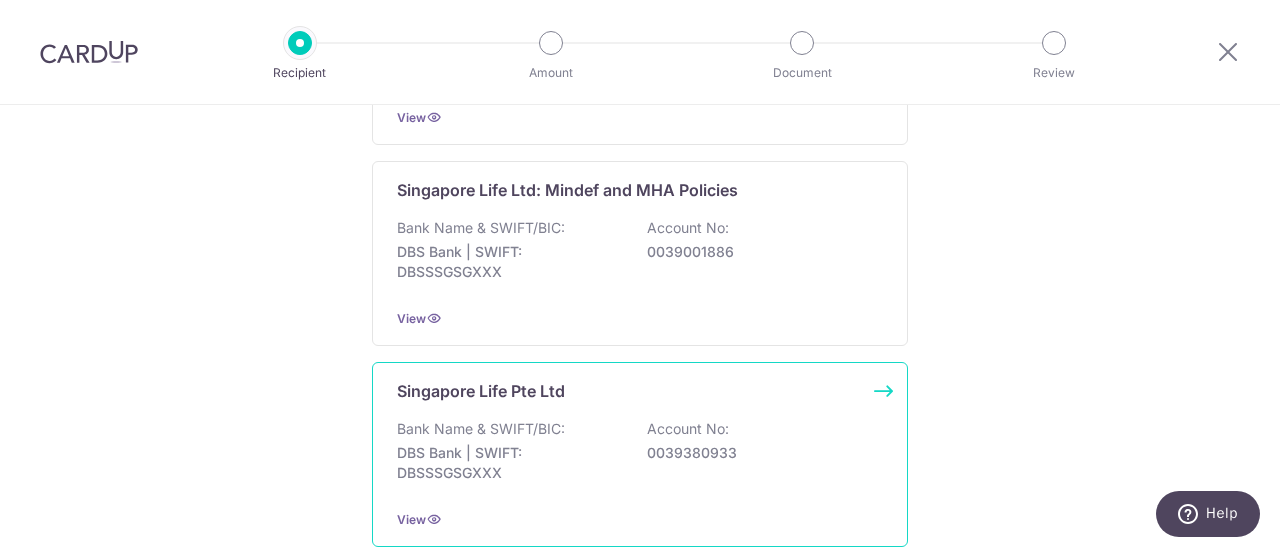 click on "View" at bounding box center [640, 519] 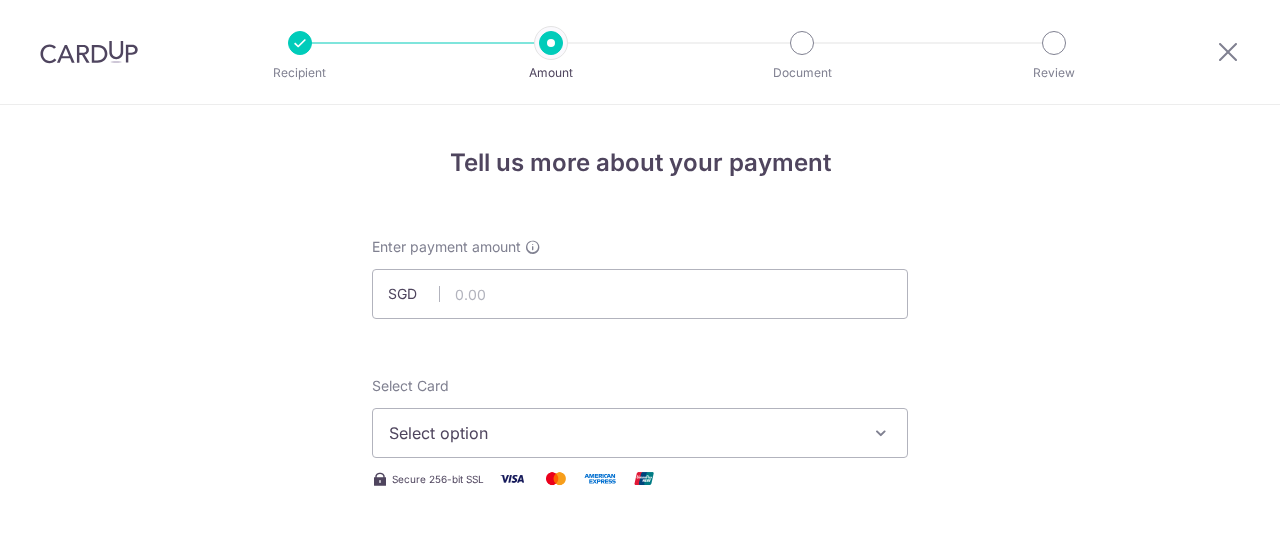 scroll, scrollTop: 0, scrollLeft: 0, axis: both 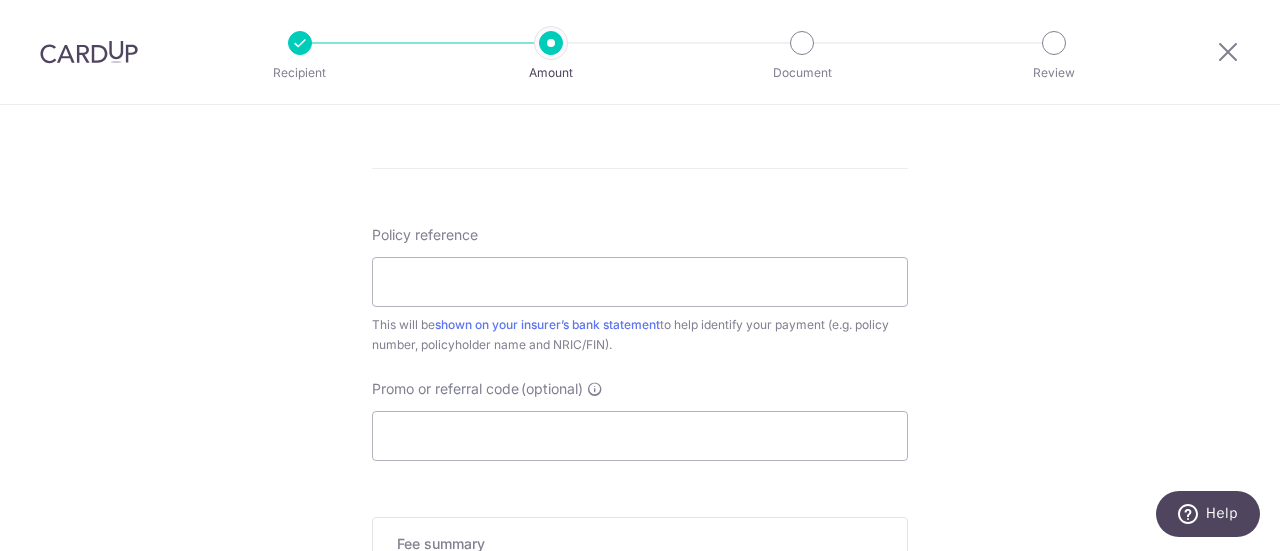 click at bounding box center [300, 43] 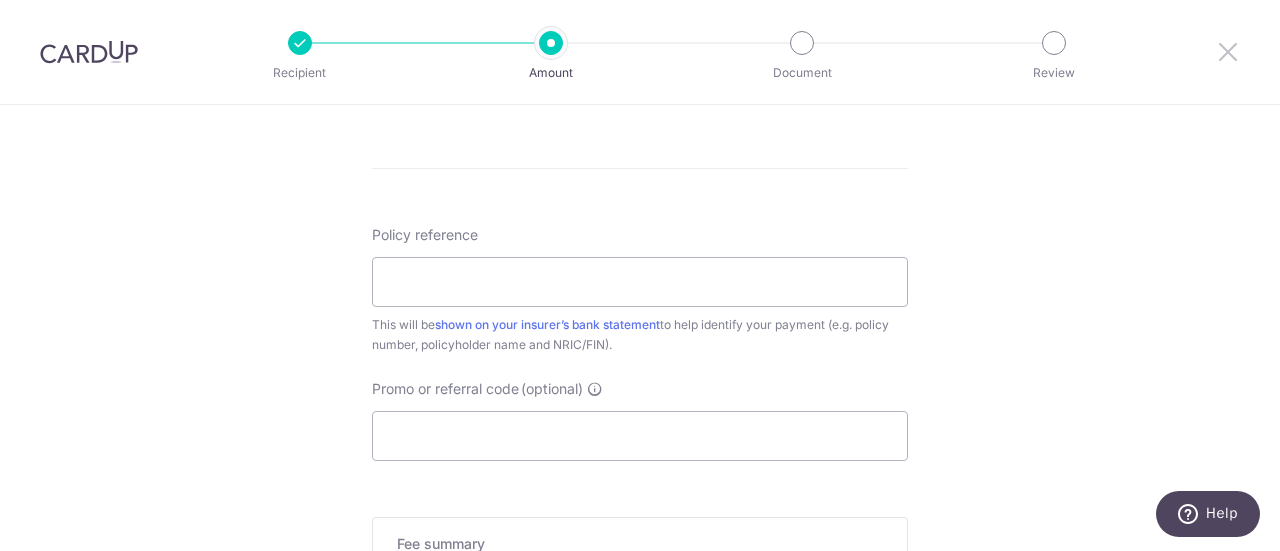 click at bounding box center (1228, 51) 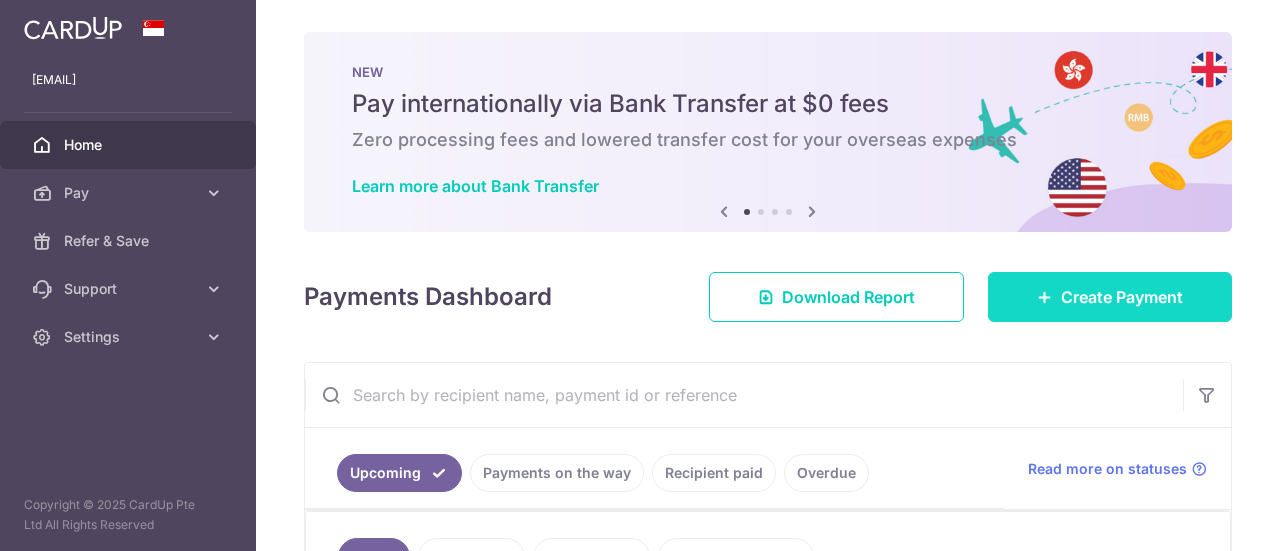 click on "Create Payment" at bounding box center [1122, 297] 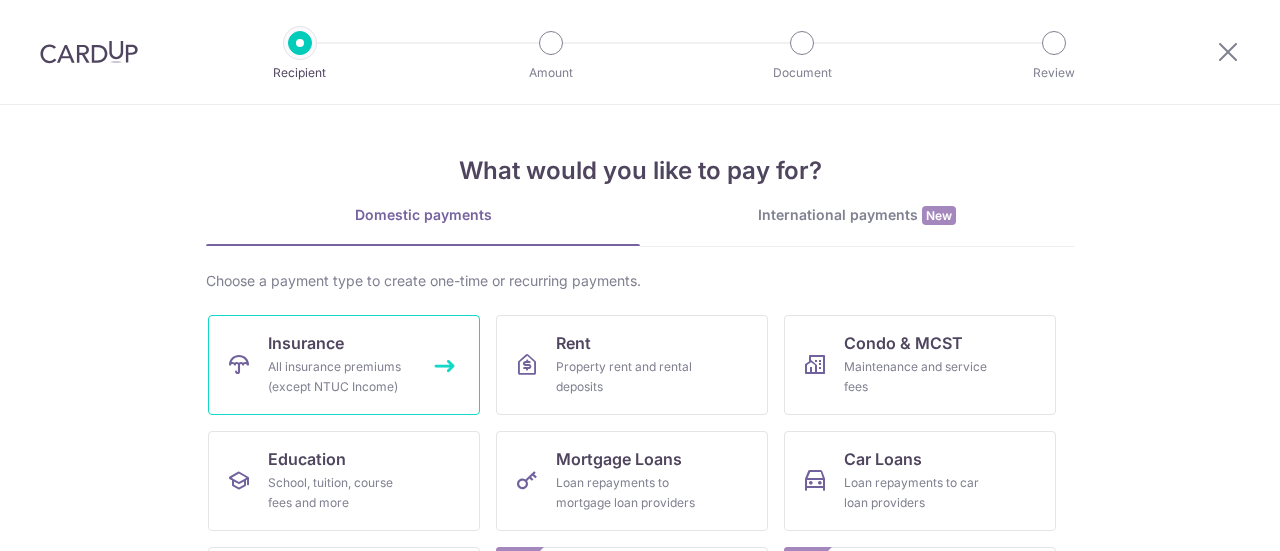 click on "All insurance premiums (except NTUC Income)" at bounding box center (340, 377) 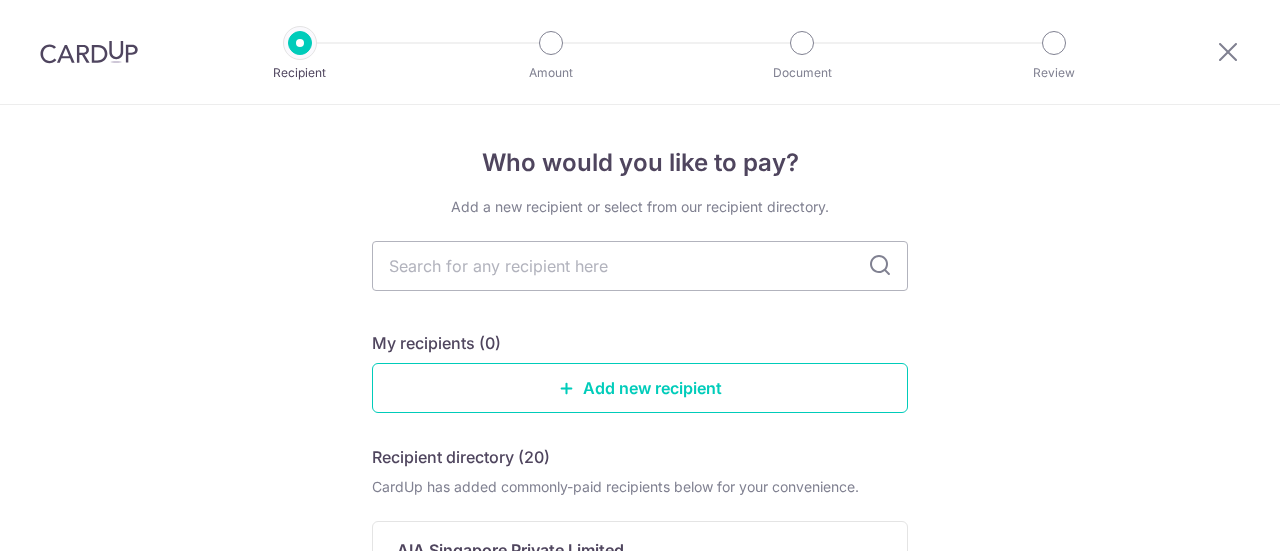 scroll, scrollTop: 0, scrollLeft: 0, axis: both 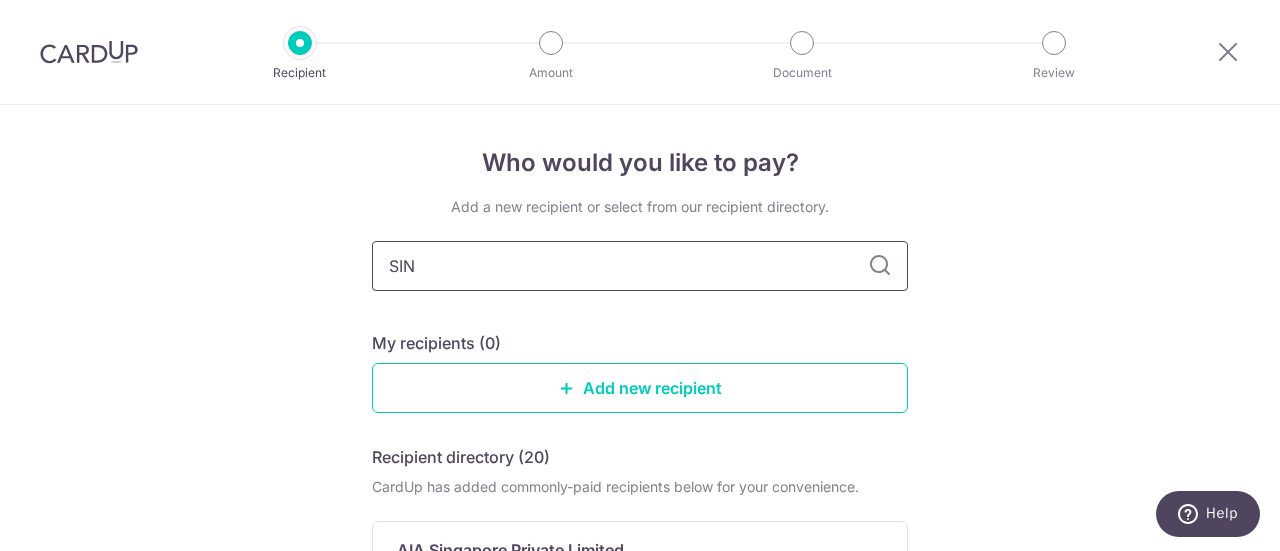 type on "SING" 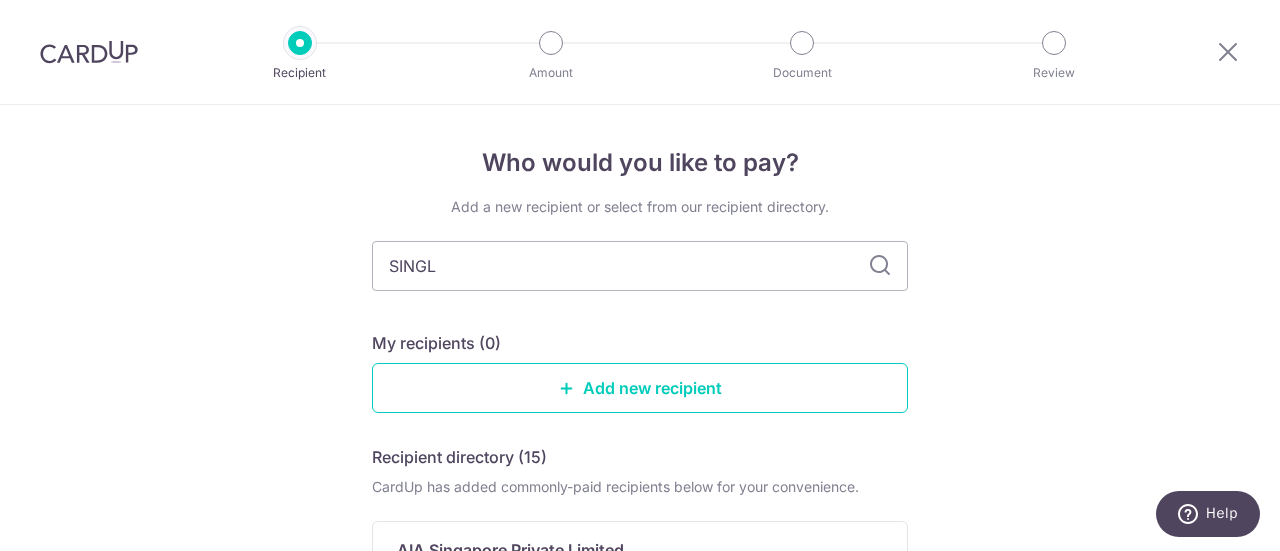 type on "SINGLI" 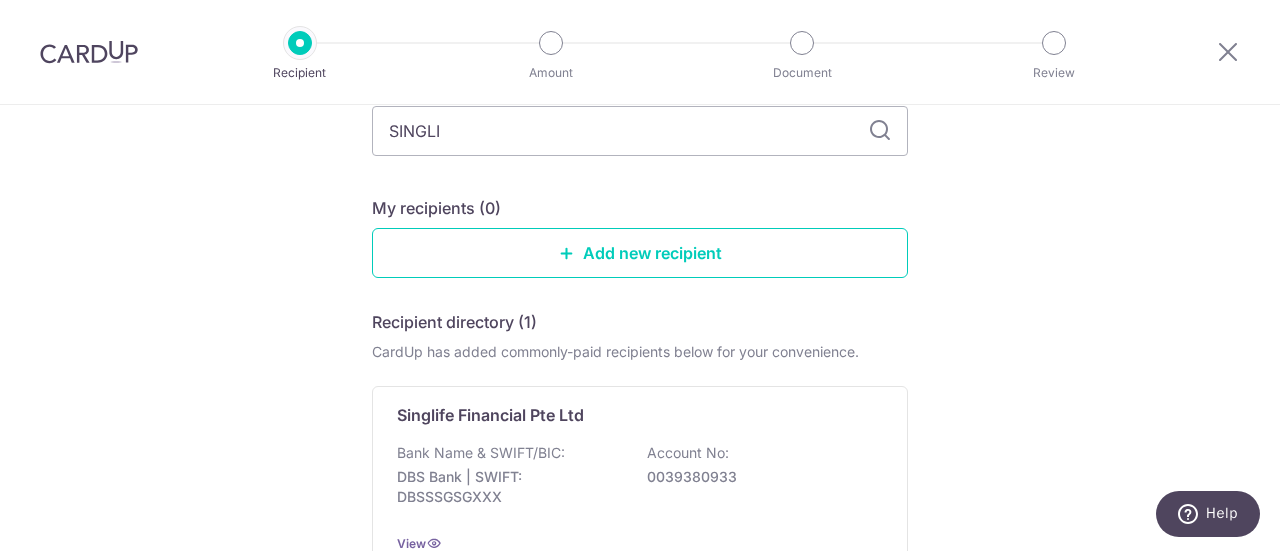 scroll, scrollTop: 133, scrollLeft: 0, axis: vertical 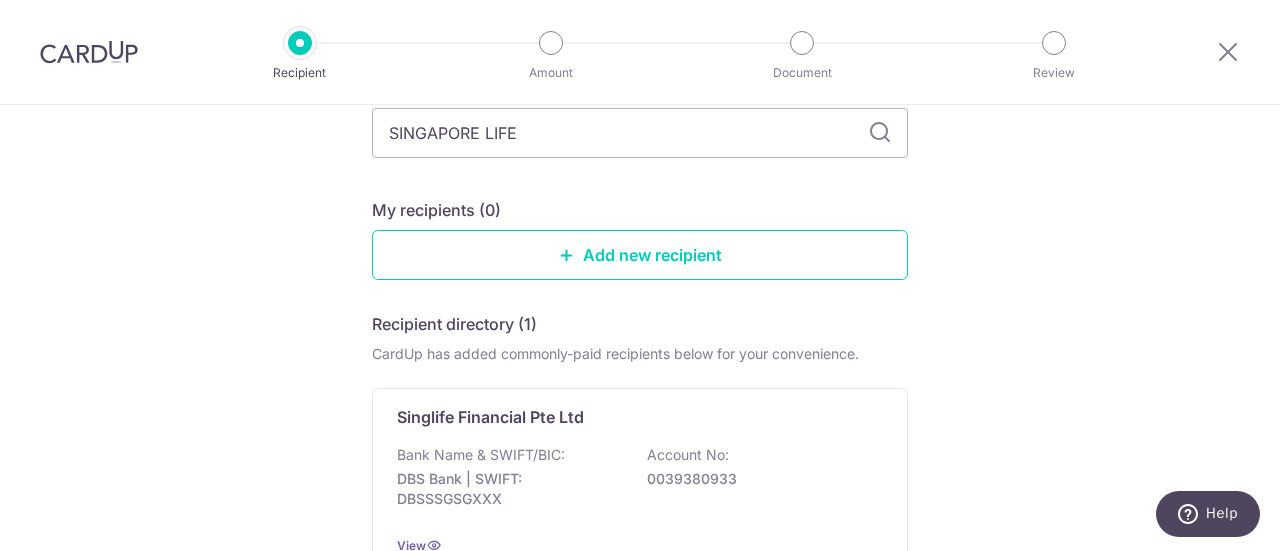 type on "SINGAPORE LIFE" 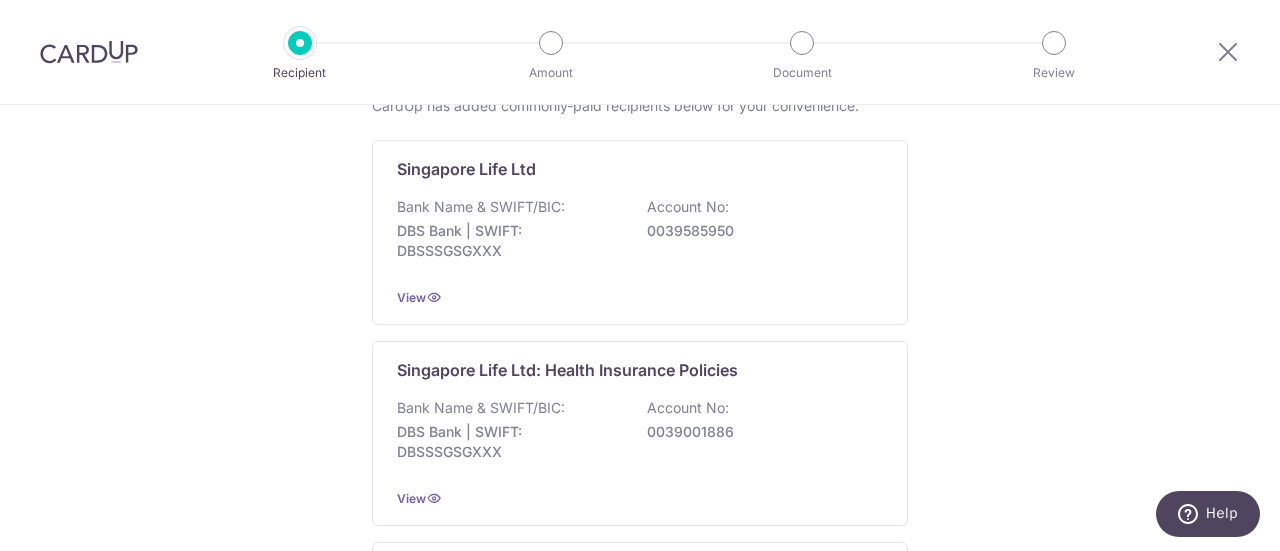scroll, scrollTop: 380, scrollLeft: 0, axis: vertical 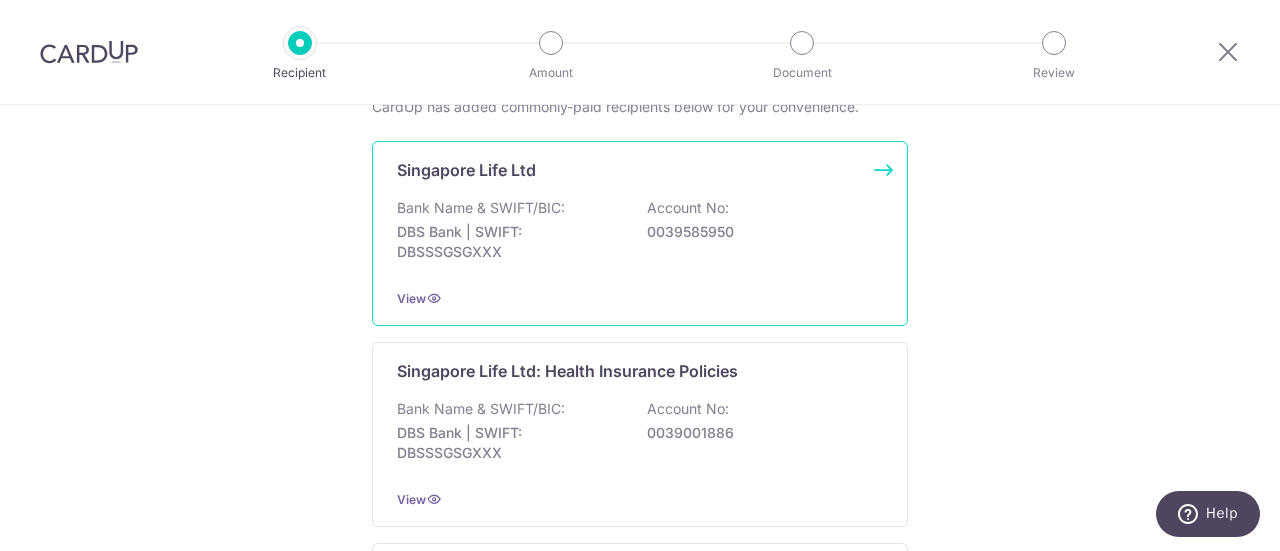 click on "Bank Name & SWIFT/BIC:
DBS Bank | SWIFT: DBSSSGSGXXX
Account No:
0039585950" at bounding box center [640, 235] 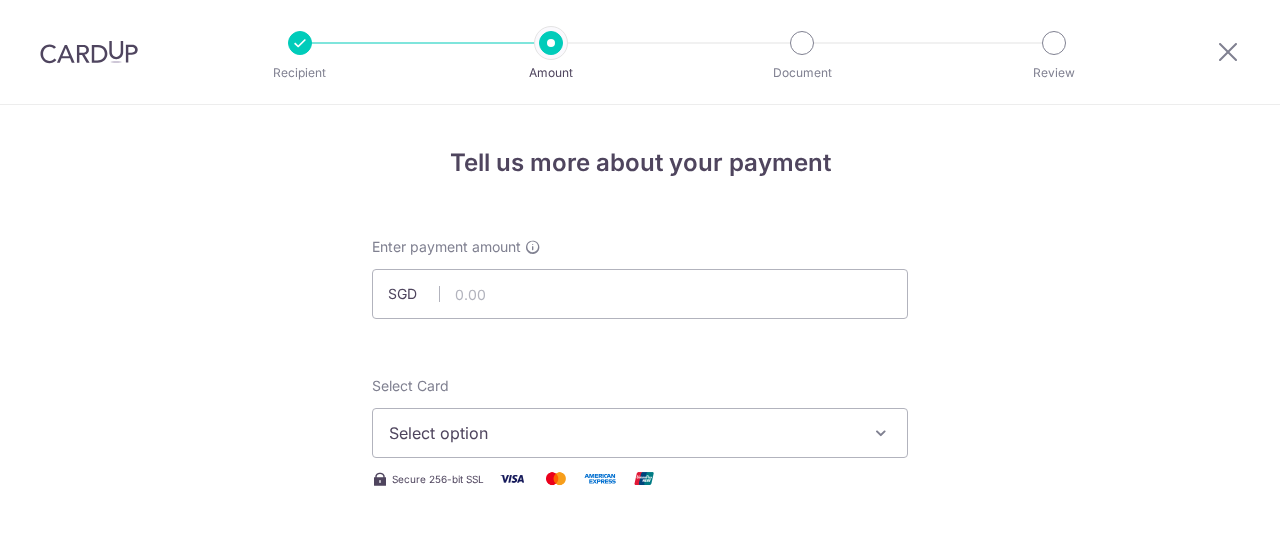 scroll, scrollTop: 0, scrollLeft: 0, axis: both 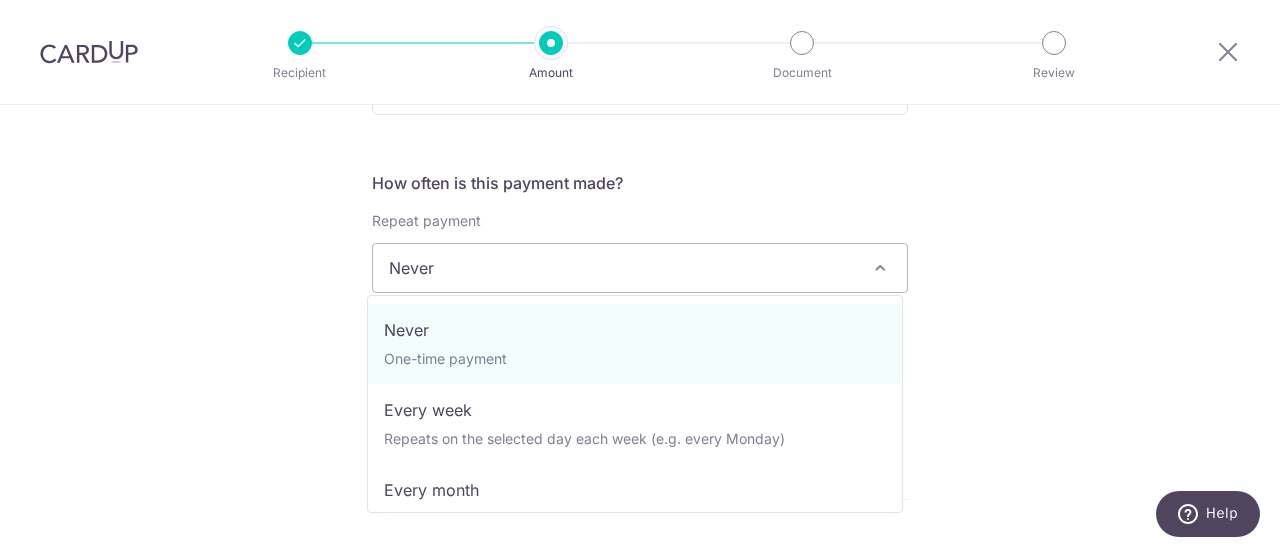 click on "Never" at bounding box center (640, 268) 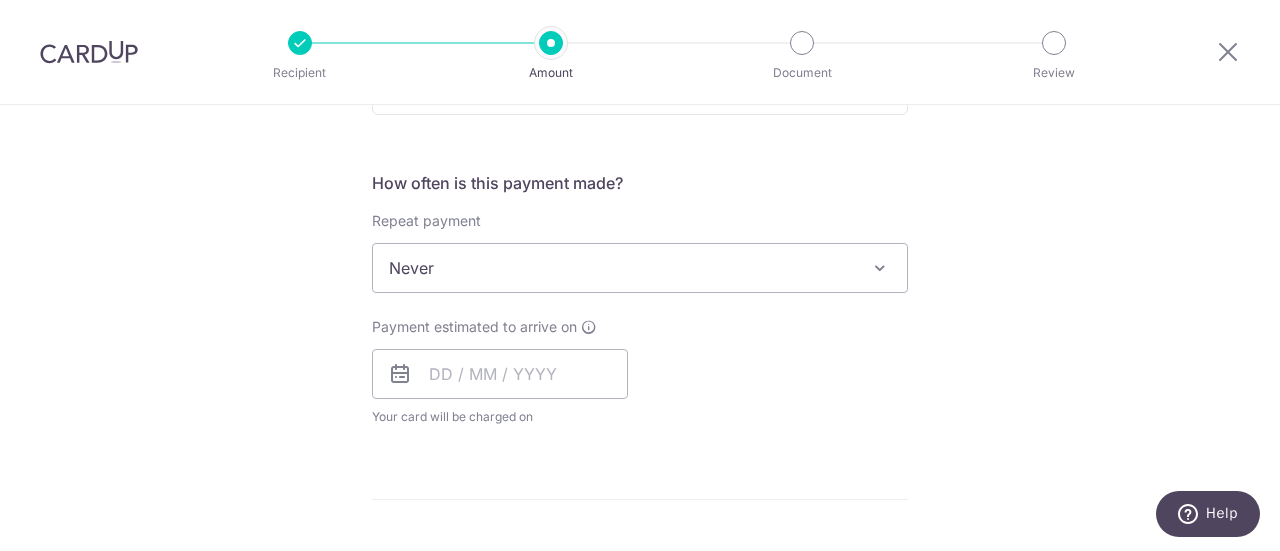 click on "Tell us more about your payment
Enter payment amount
SGD
Select Card
Select option
Add credit card
Your Cards
**** 4519
**** 1761
Secure 256-bit SSL
Text
New card details
Card
Secure 256-bit SSL" at bounding box center [640, 301] 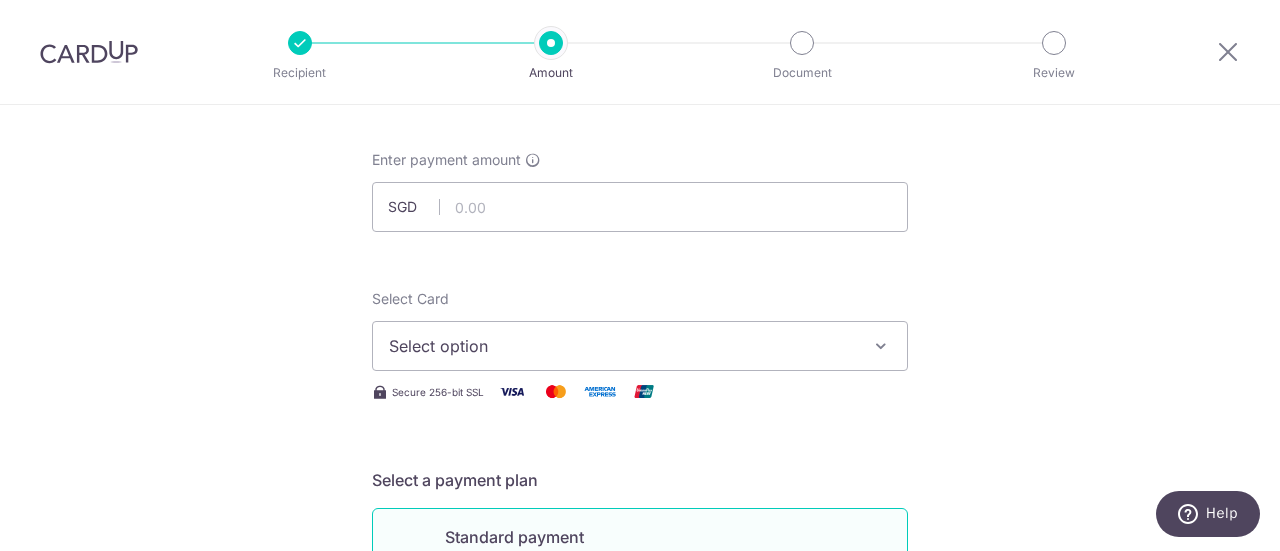 scroll, scrollTop: 80, scrollLeft: 0, axis: vertical 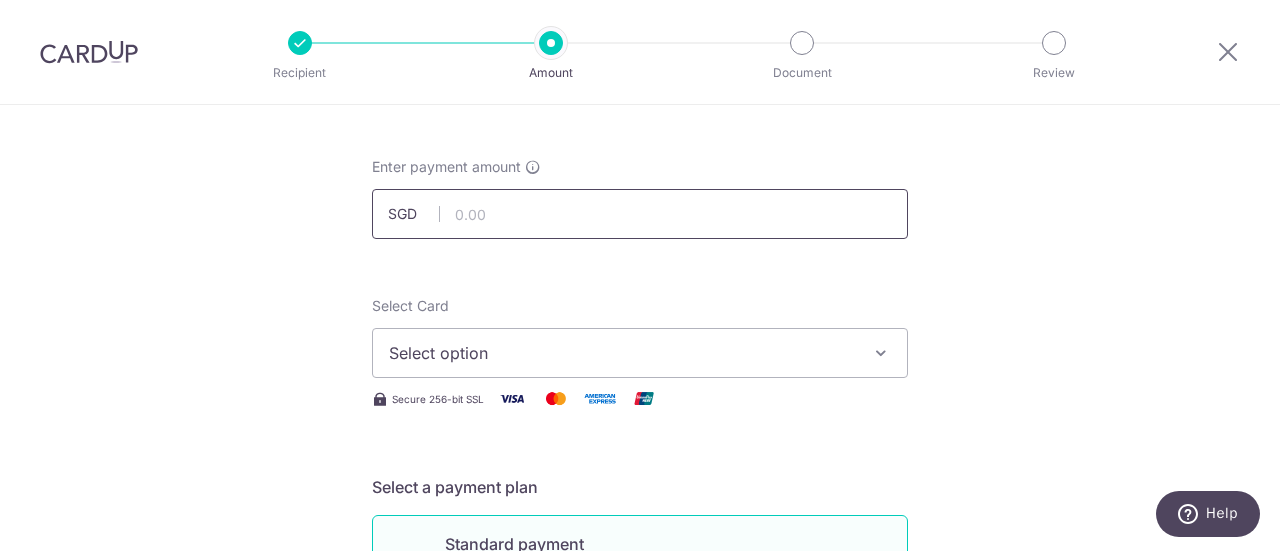 click at bounding box center [640, 214] 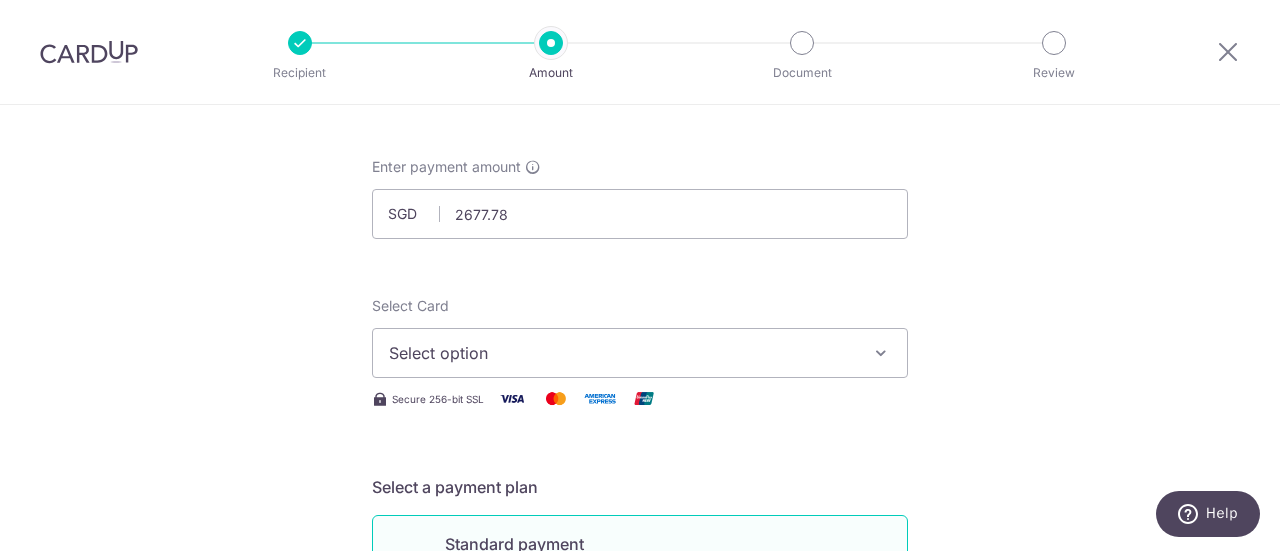 type on "2,677.78" 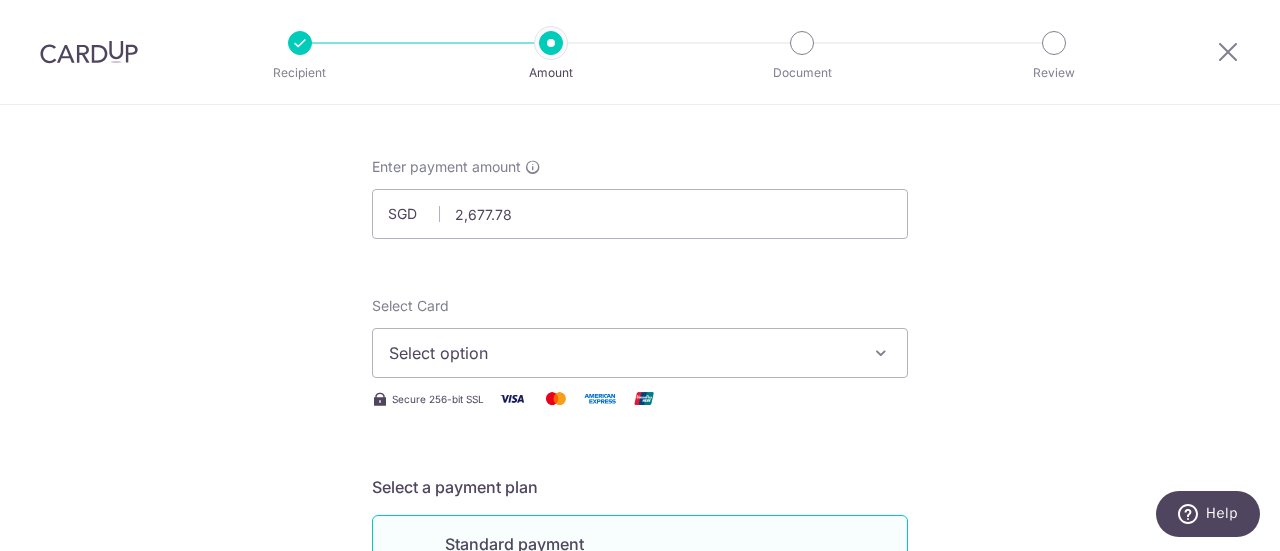 click on "Select option" at bounding box center [622, 353] 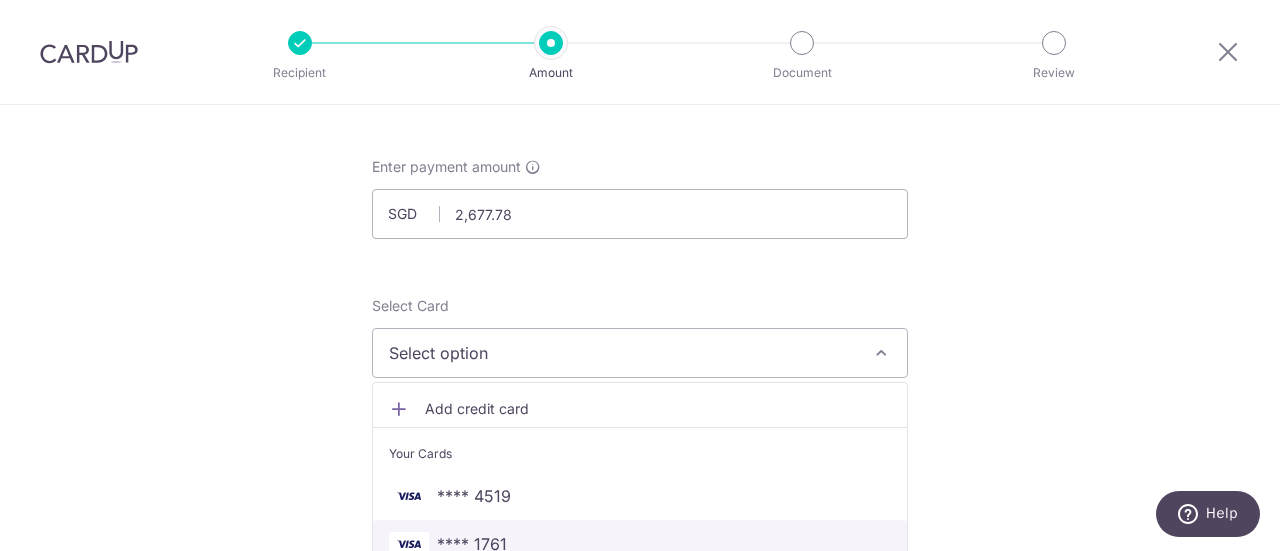 click on "**** 1761" at bounding box center (472, 544) 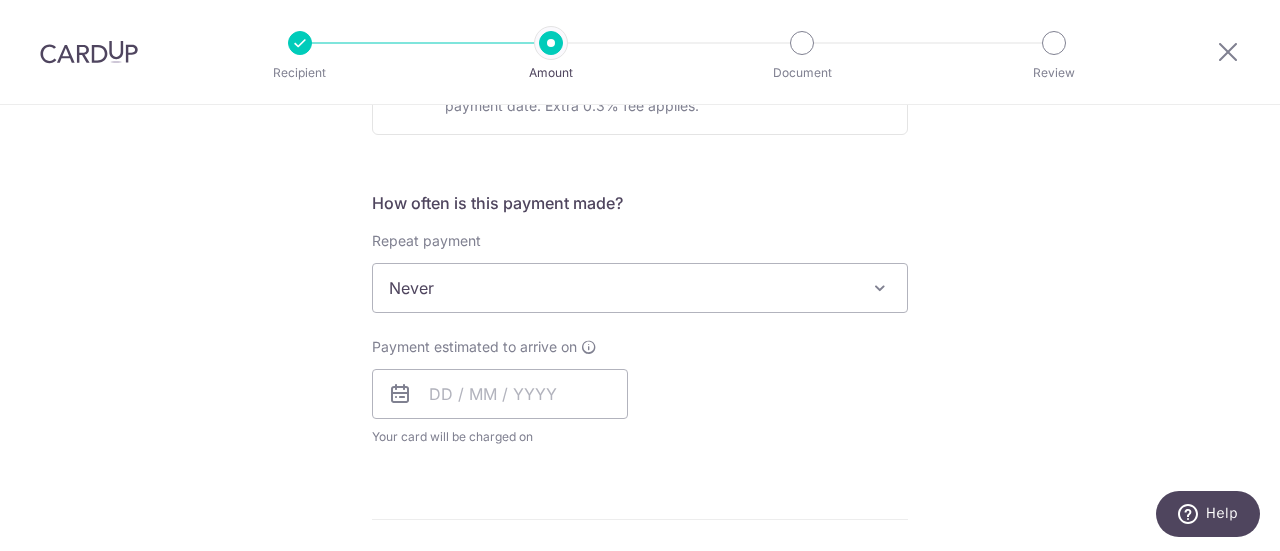 scroll, scrollTop: 689, scrollLeft: 0, axis: vertical 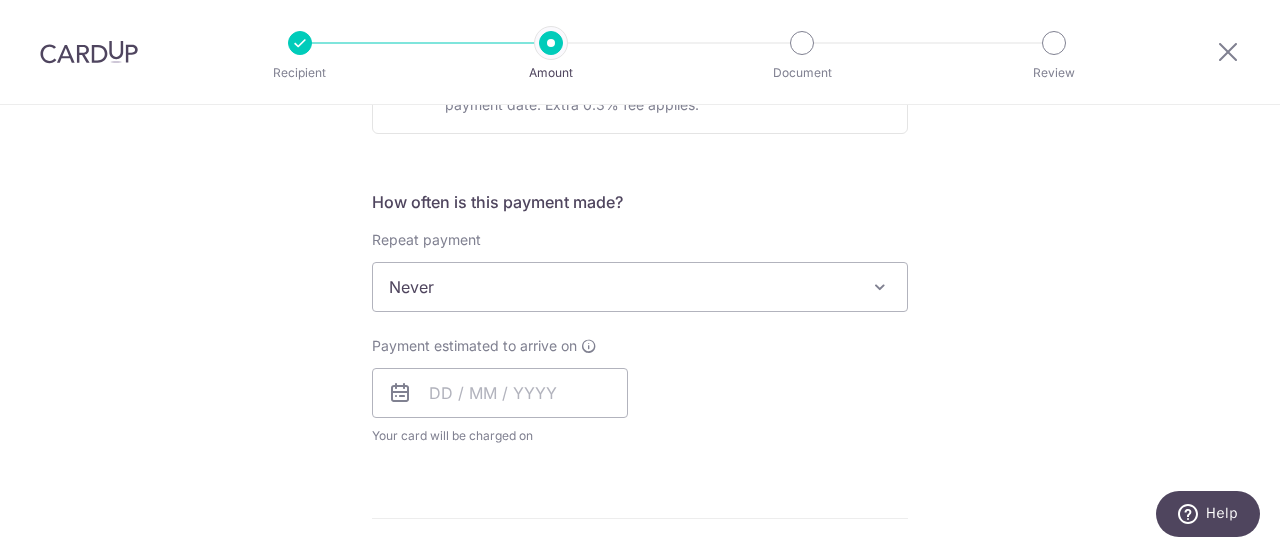 click at bounding box center (400, 393) 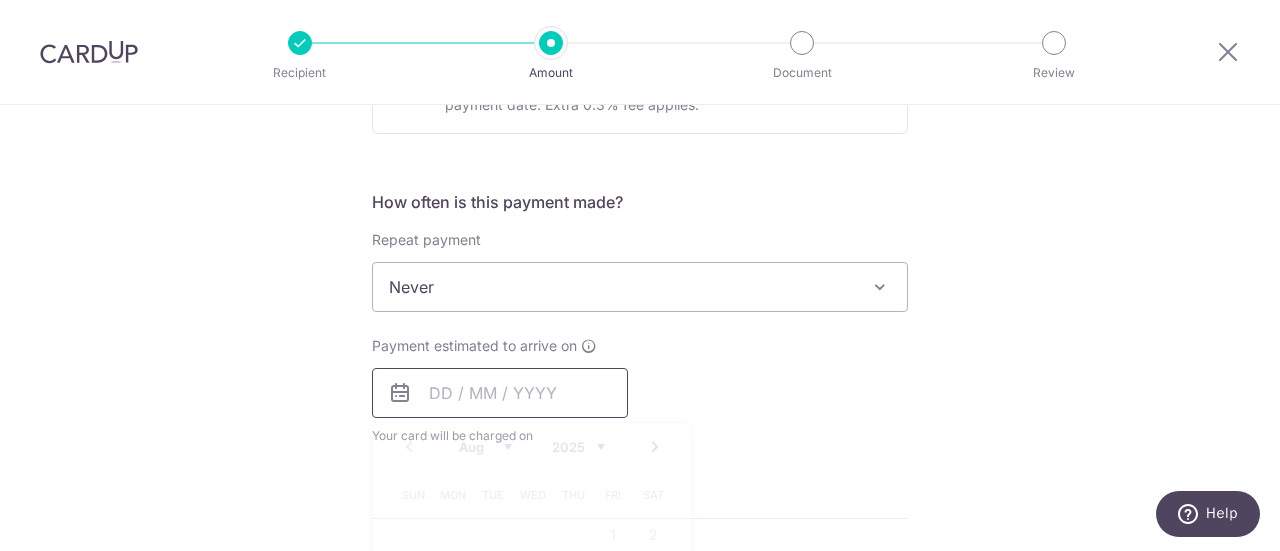 click at bounding box center [500, 393] 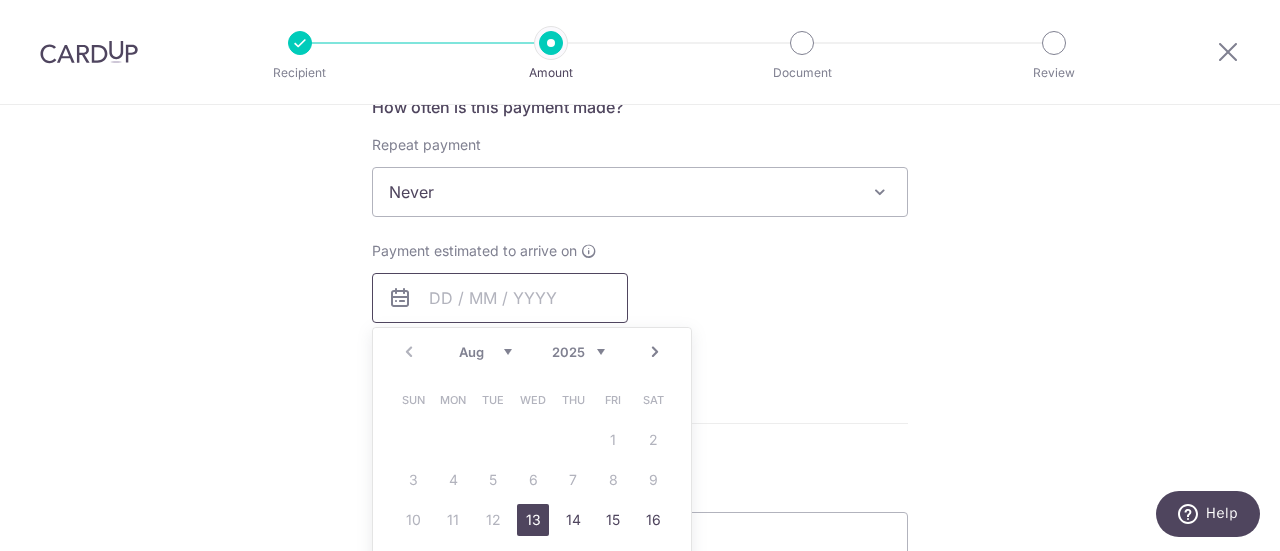 scroll, scrollTop: 785, scrollLeft: 0, axis: vertical 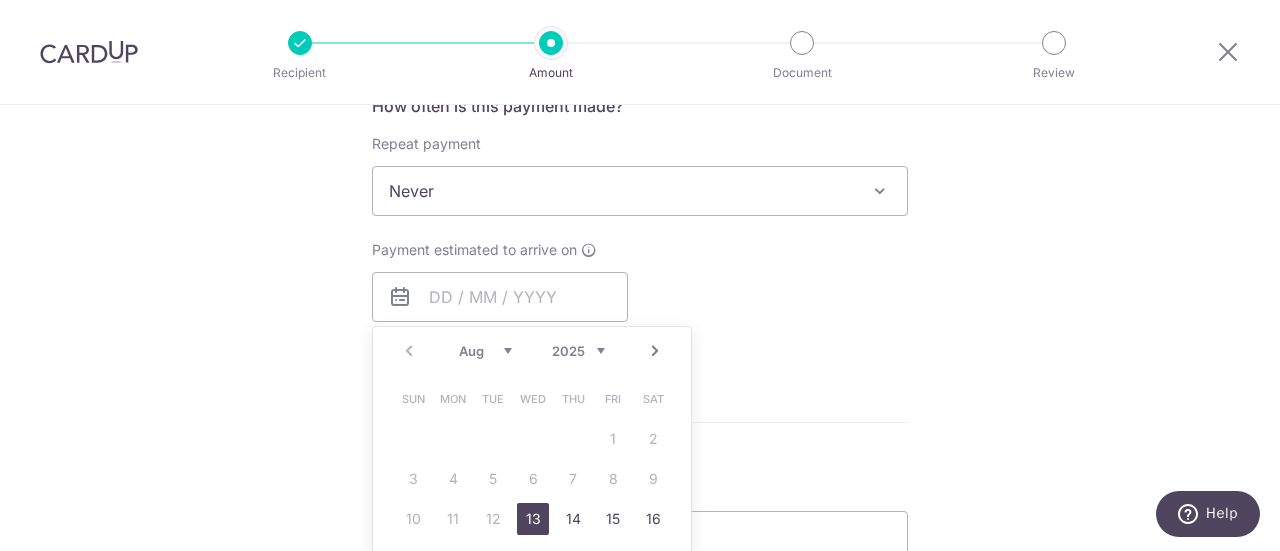 click on "13" at bounding box center (533, 519) 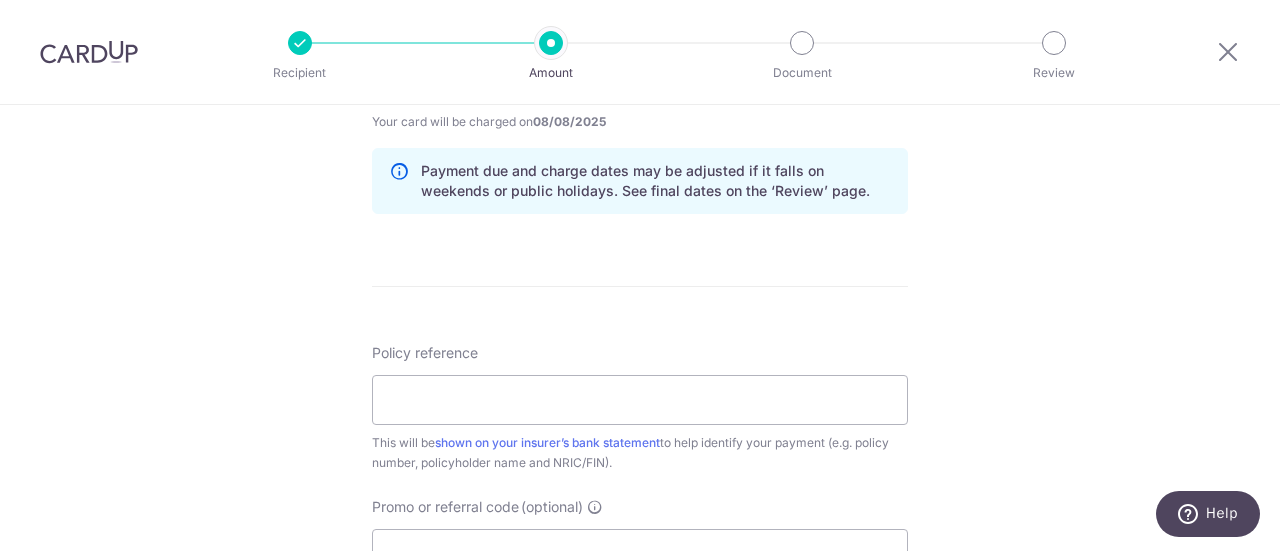 scroll, scrollTop: 1036, scrollLeft: 0, axis: vertical 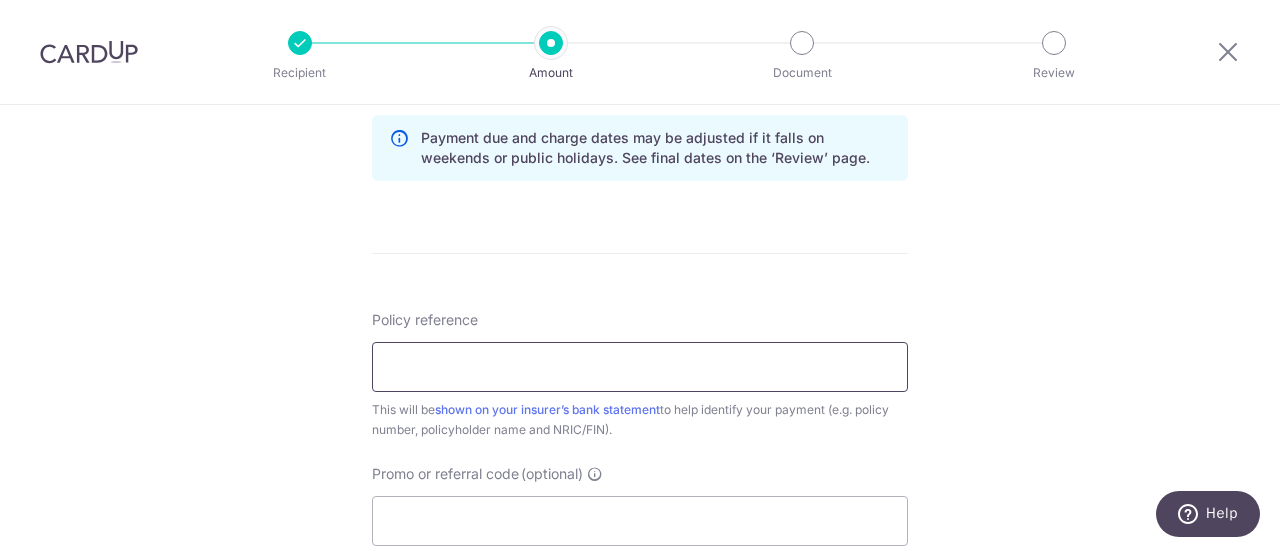 click on "Policy reference" at bounding box center [640, 367] 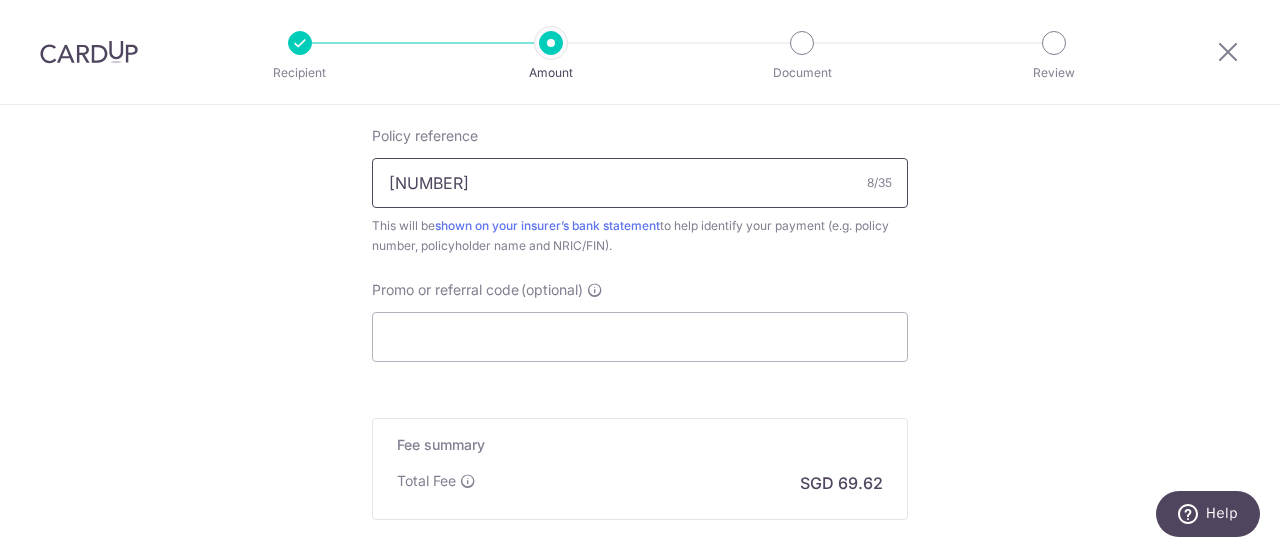 scroll, scrollTop: 1221, scrollLeft: 0, axis: vertical 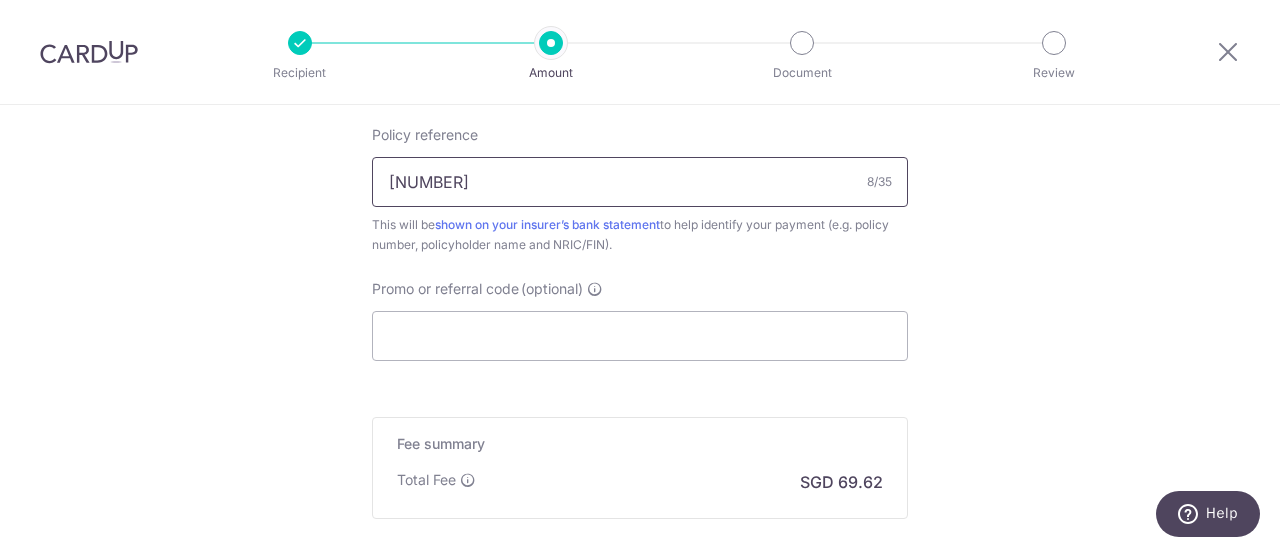 type on "33333323" 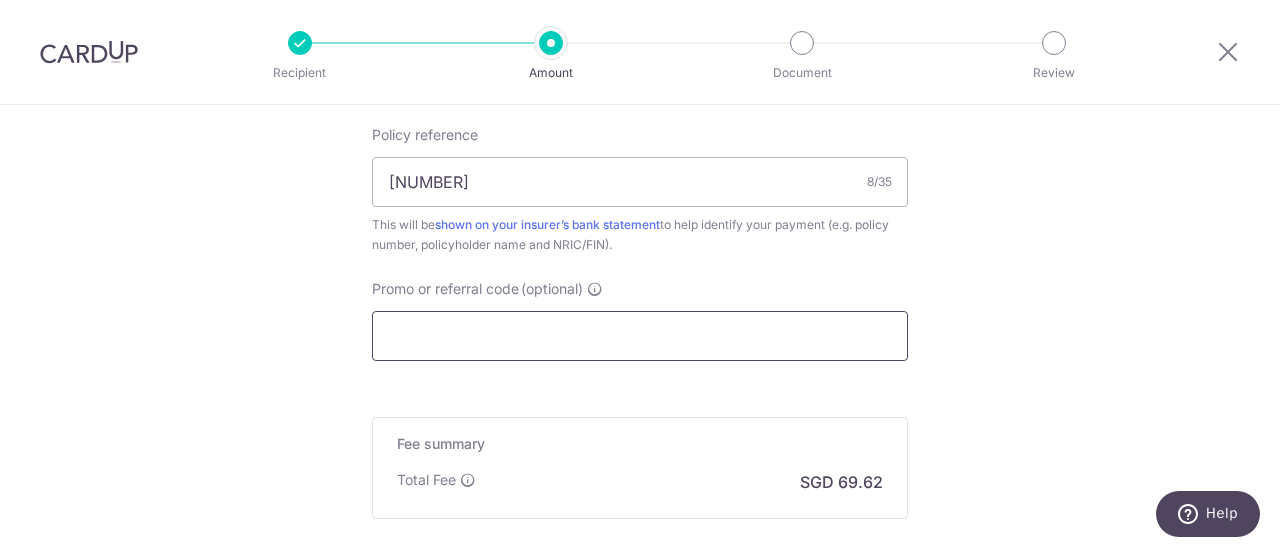 click on "Promo or referral code
(optional)" at bounding box center [640, 336] 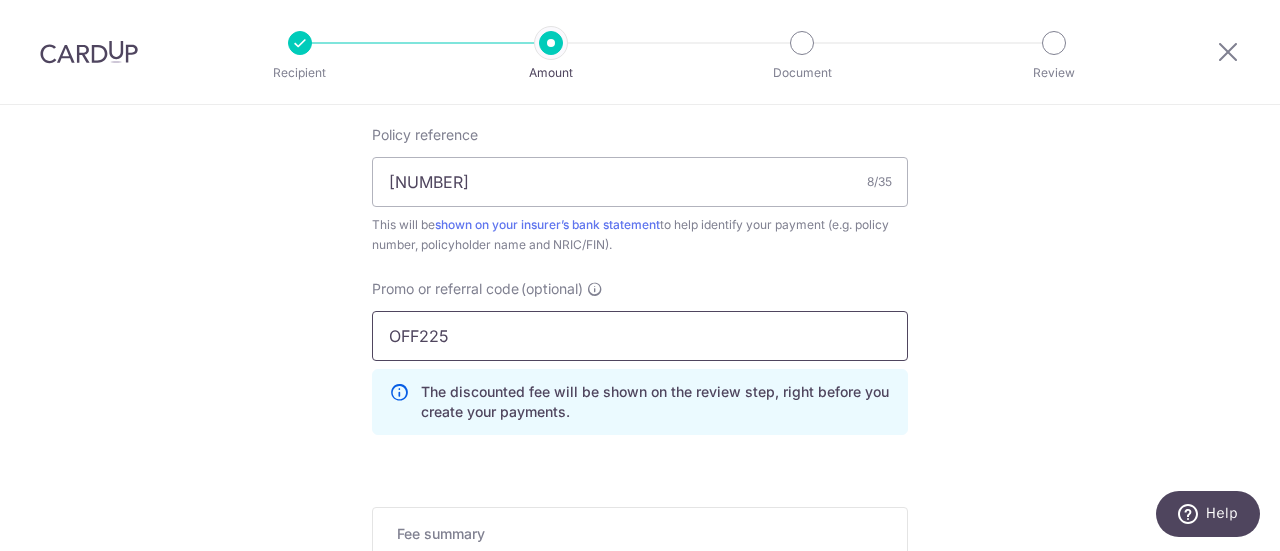 type on "OFF225" 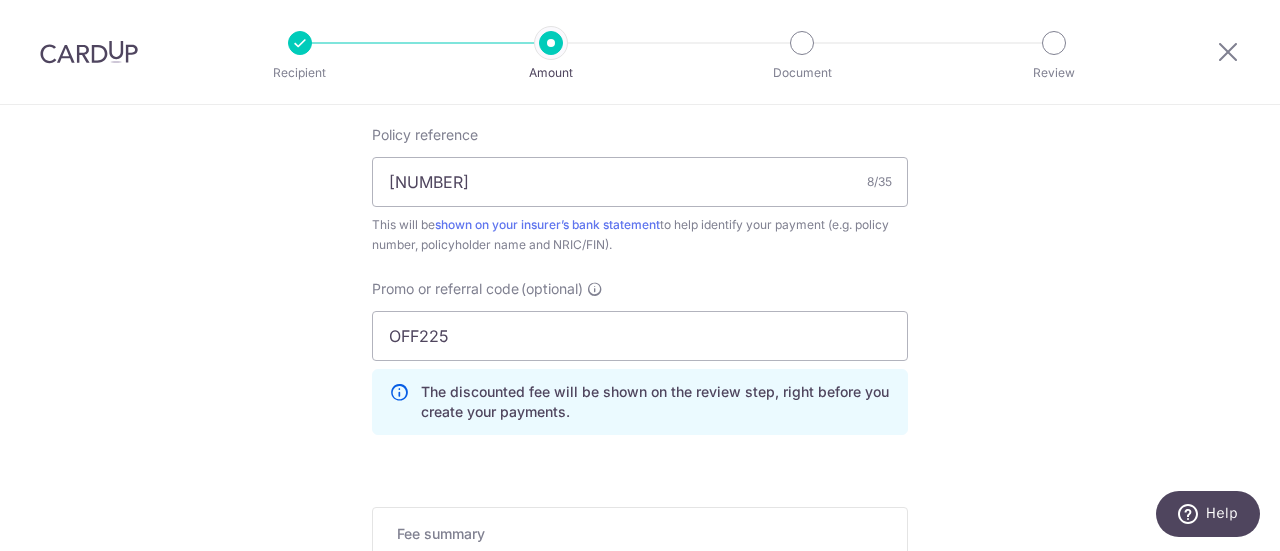 click on "Tell us more about your payment
Enter payment amount
SGD
2,677.78
2677.78
Select Card
**** 1761
Add credit card
Your Cards
**** 4519
**** 1761
Secure 256-bit SSL
Text
New card details
Card
Secure 256-bit SSL" at bounding box center (640, -126) 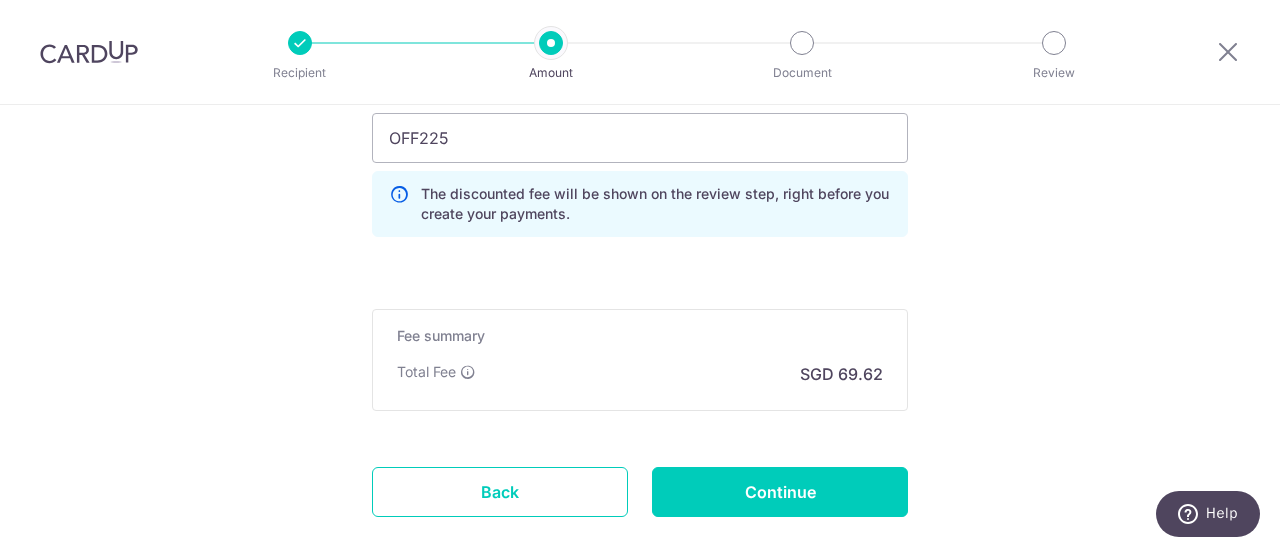 scroll, scrollTop: 1427, scrollLeft: 0, axis: vertical 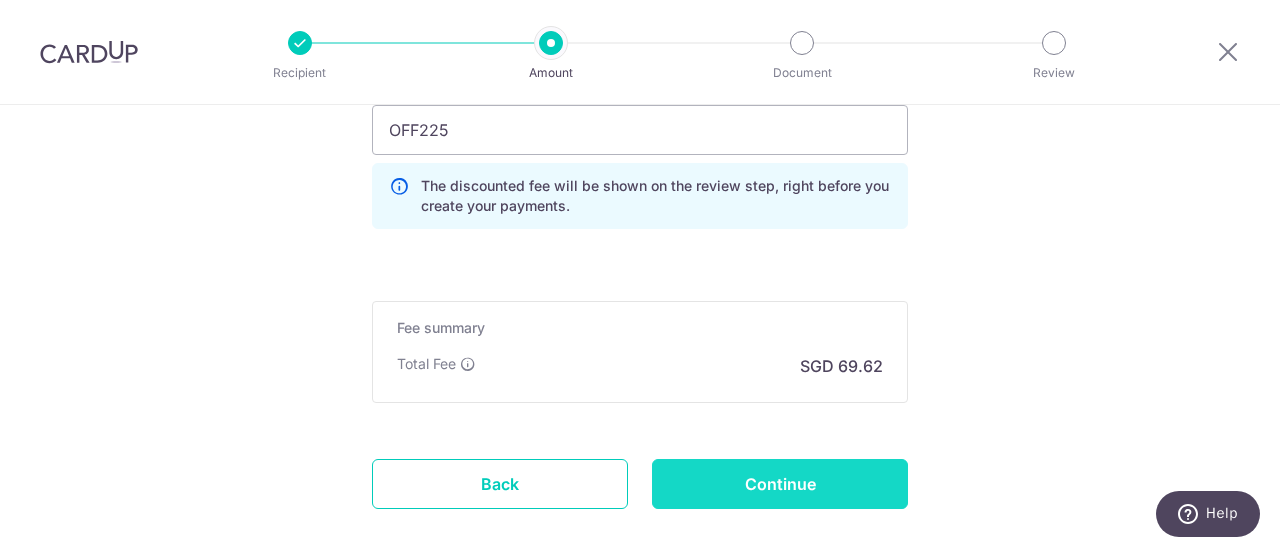 click on "Continue" at bounding box center (780, 484) 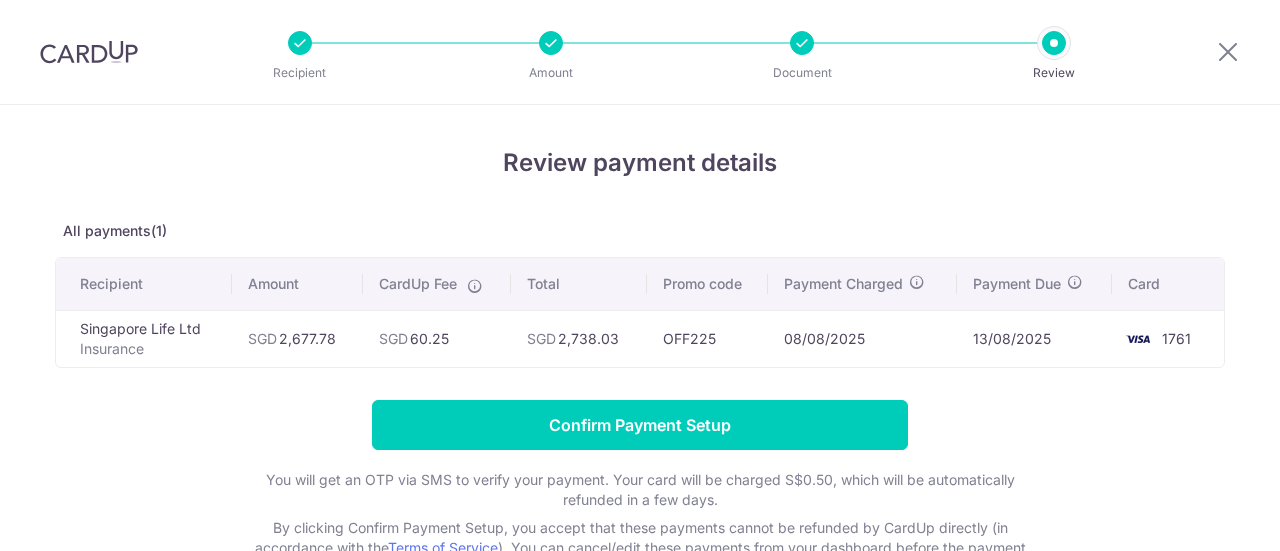 scroll, scrollTop: 0, scrollLeft: 0, axis: both 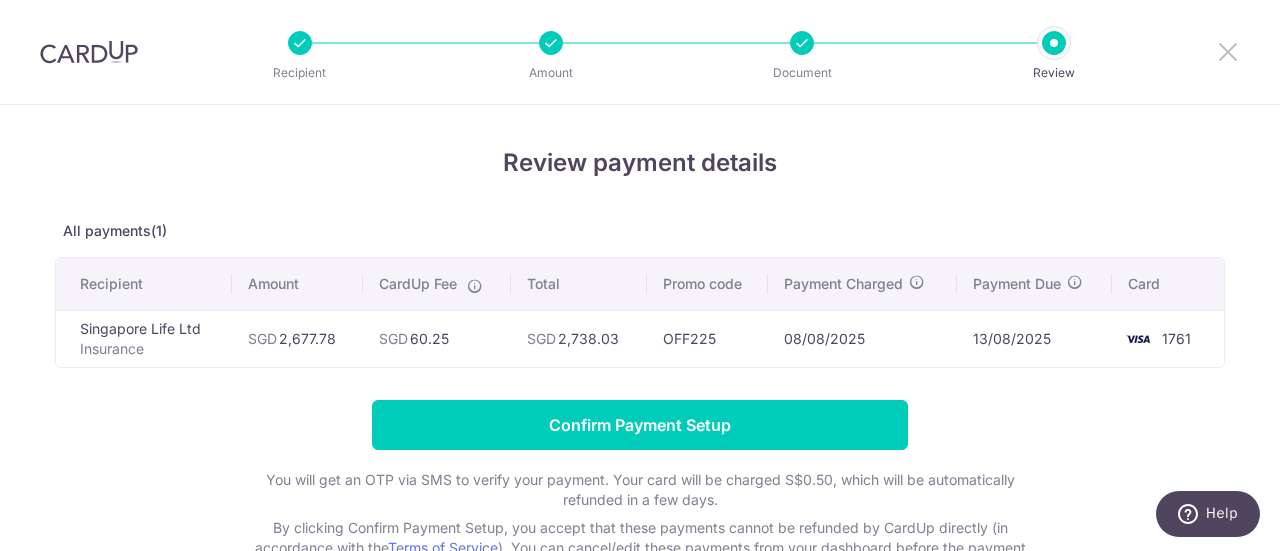 click at bounding box center (1228, 51) 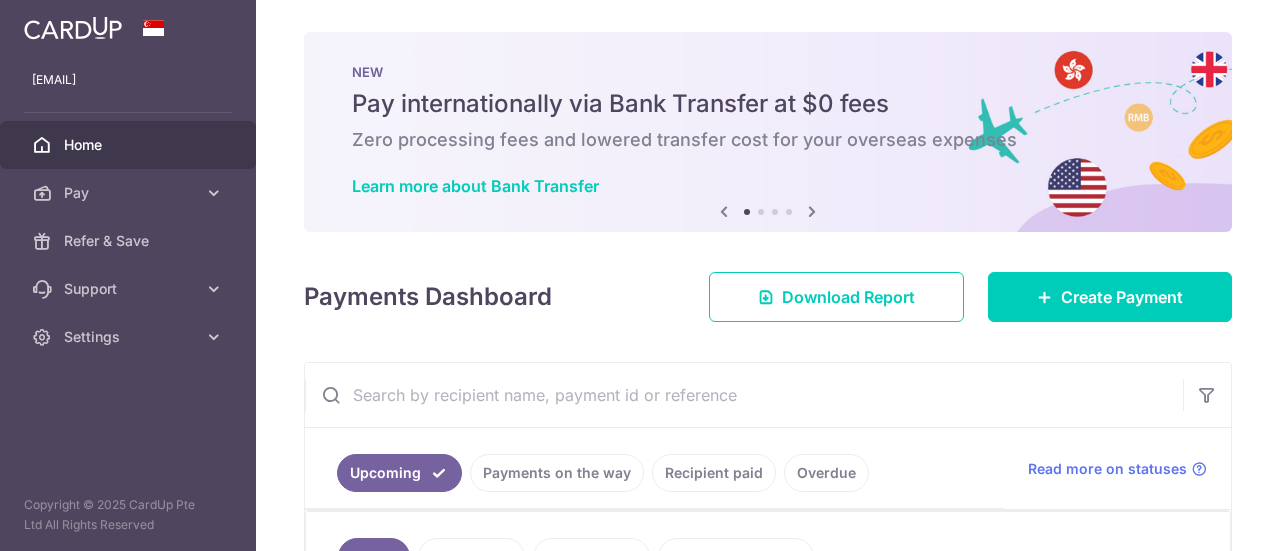 scroll, scrollTop: 0, scrollLeft: 0, axis: both 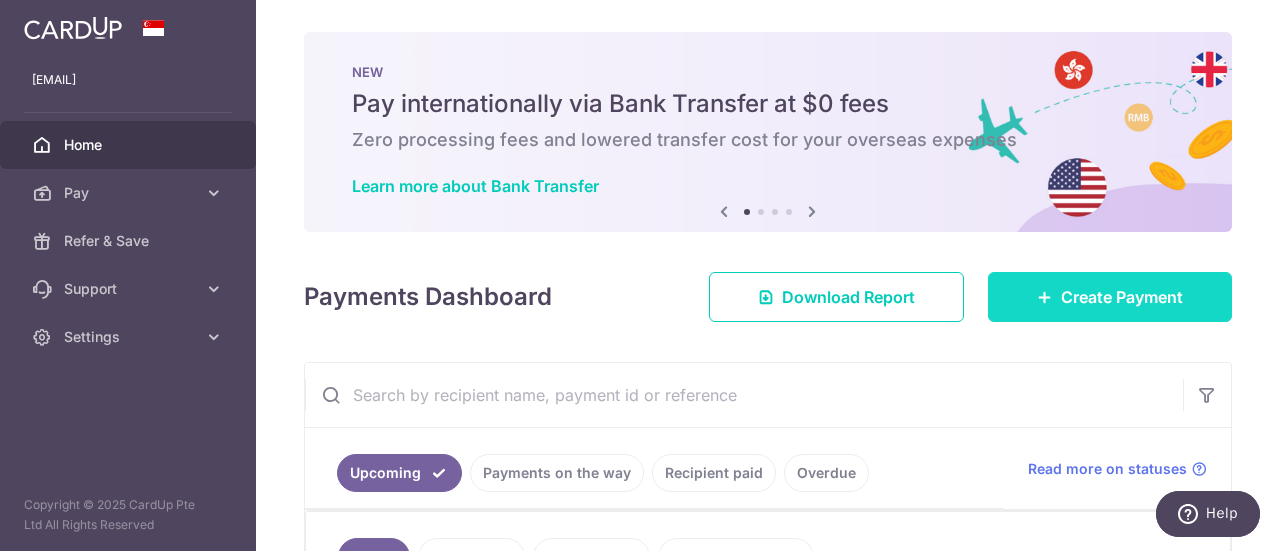 click on "Create Payment" at bounding box center [1122, 297] 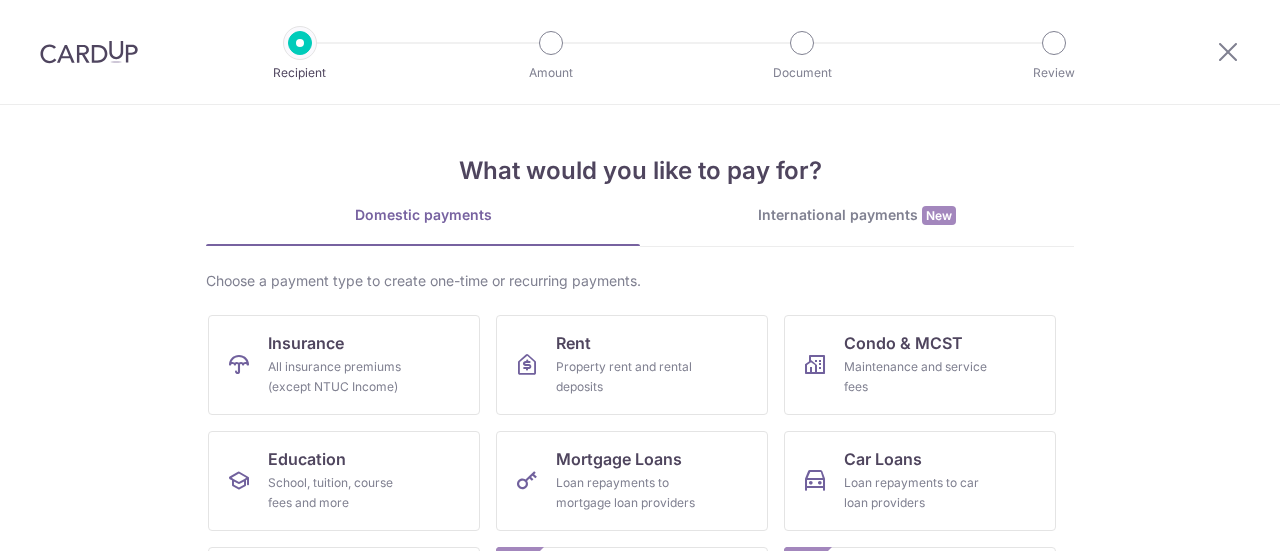 scroll, scrollTop: 0, scrollLeft: 0, axis: both 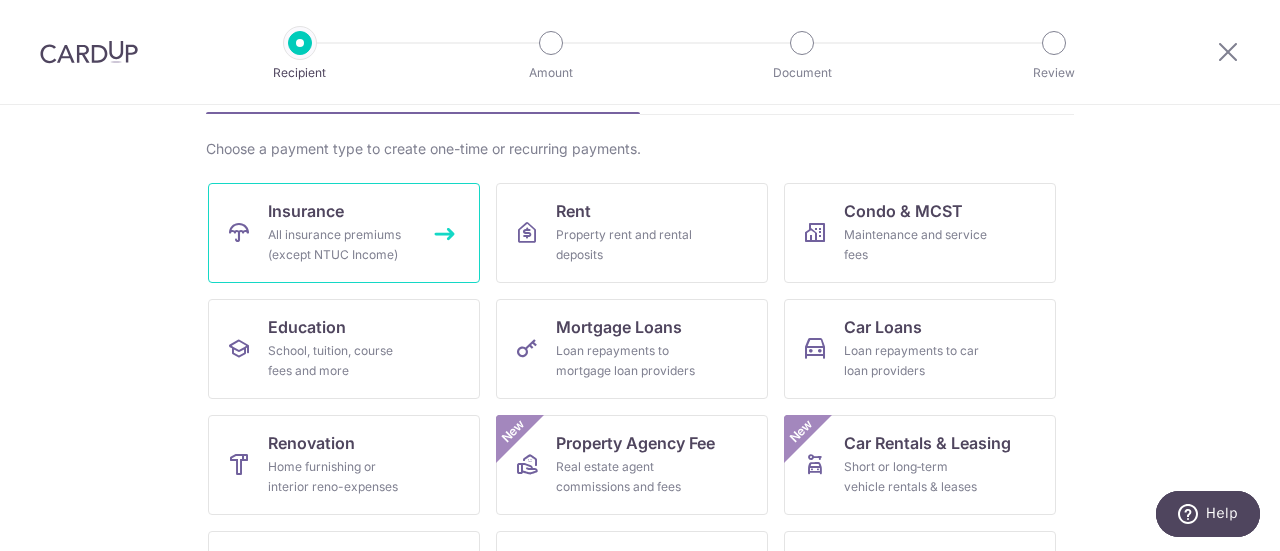 click on "All insurance premiums (except NTUC Income)" at bounding box center [340, 245] 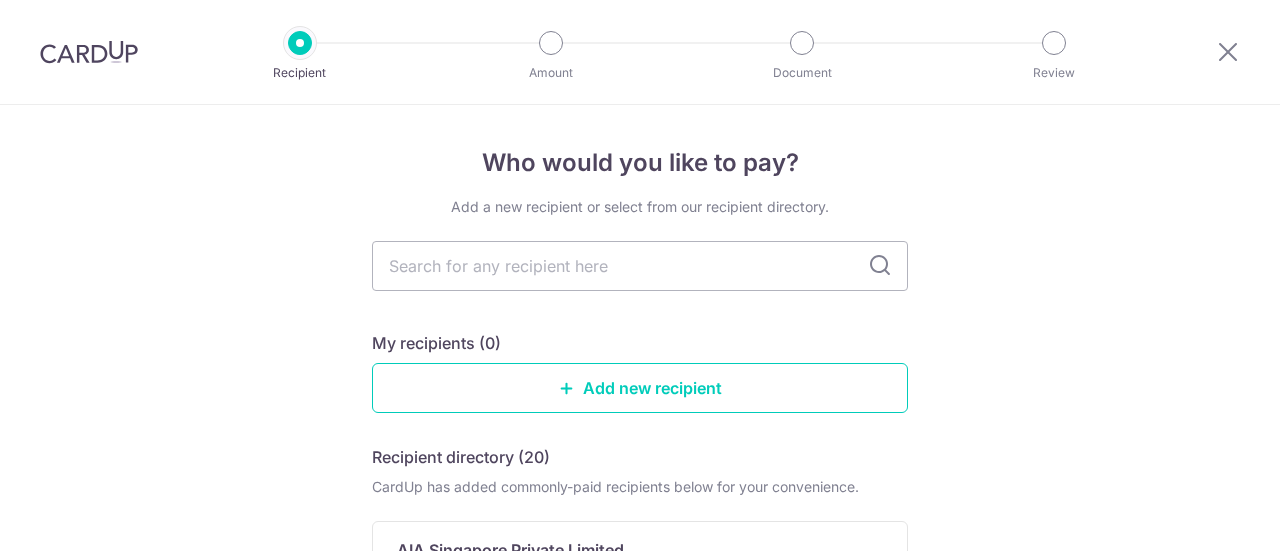 scroll, scrollTop: 0, scrollLeft: 0, axis: both 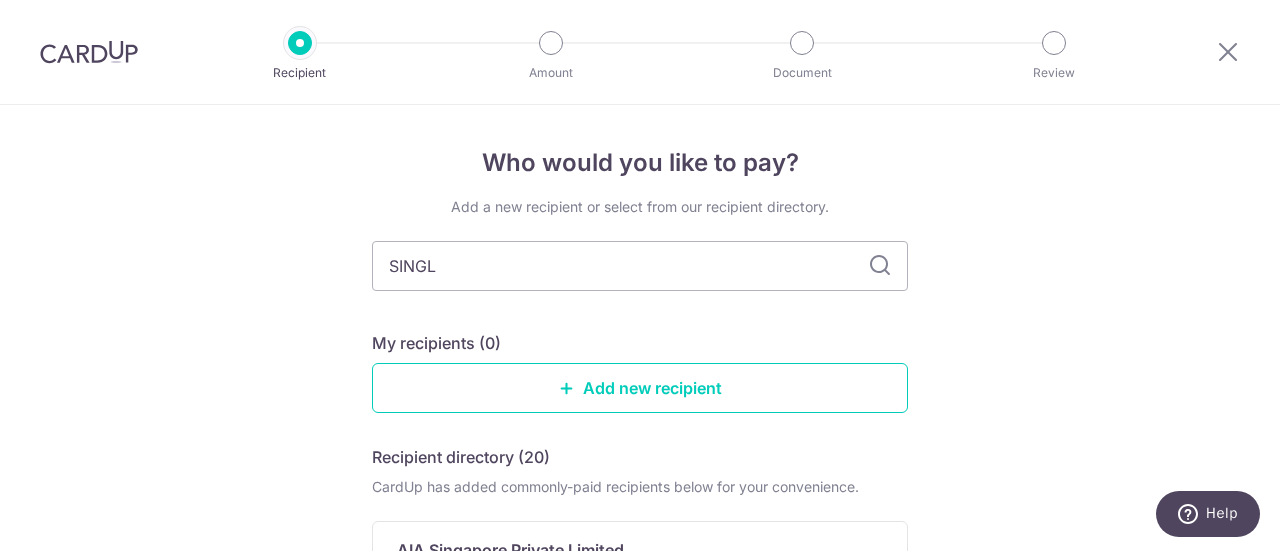 type on "SINGLI" 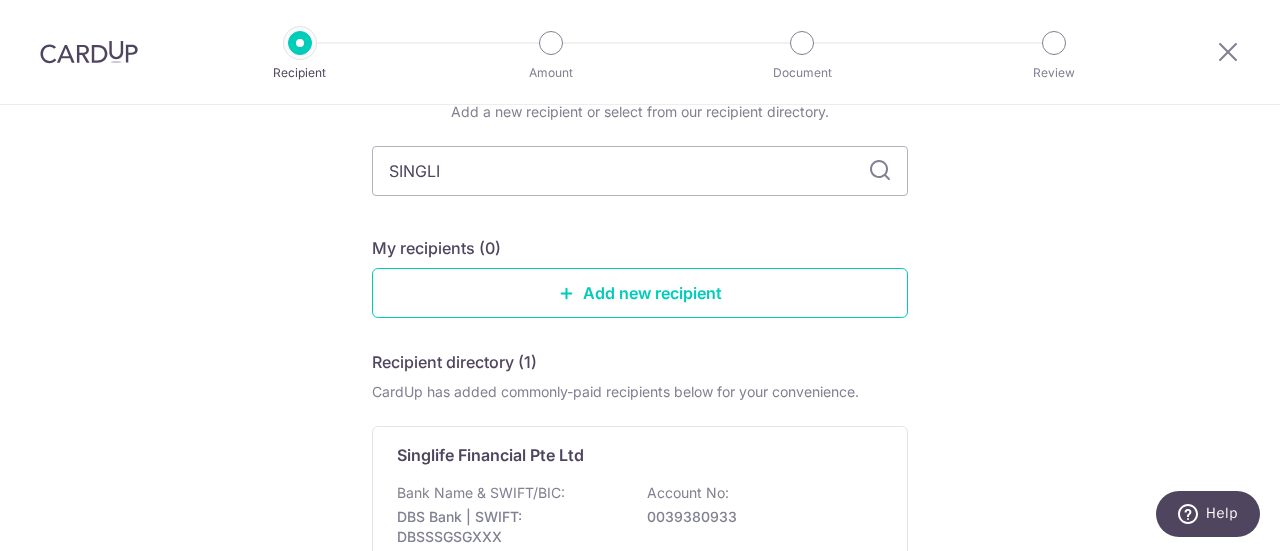 scroll, scrollTop: 90, scrollLeft: 0, axis: vertical 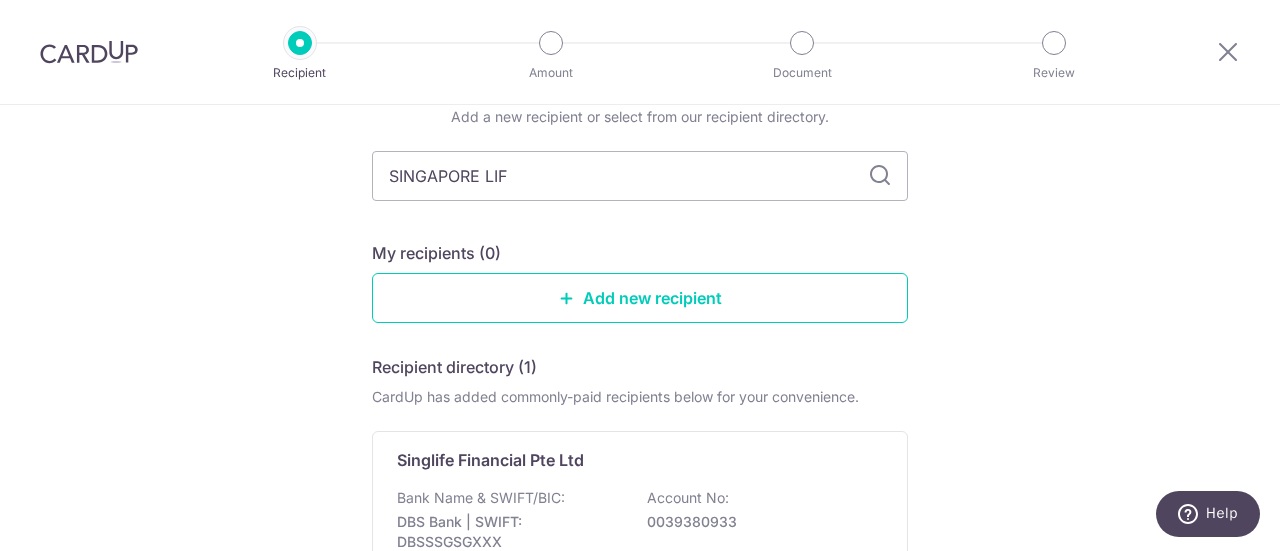type on "SINGAPORE LIFE" 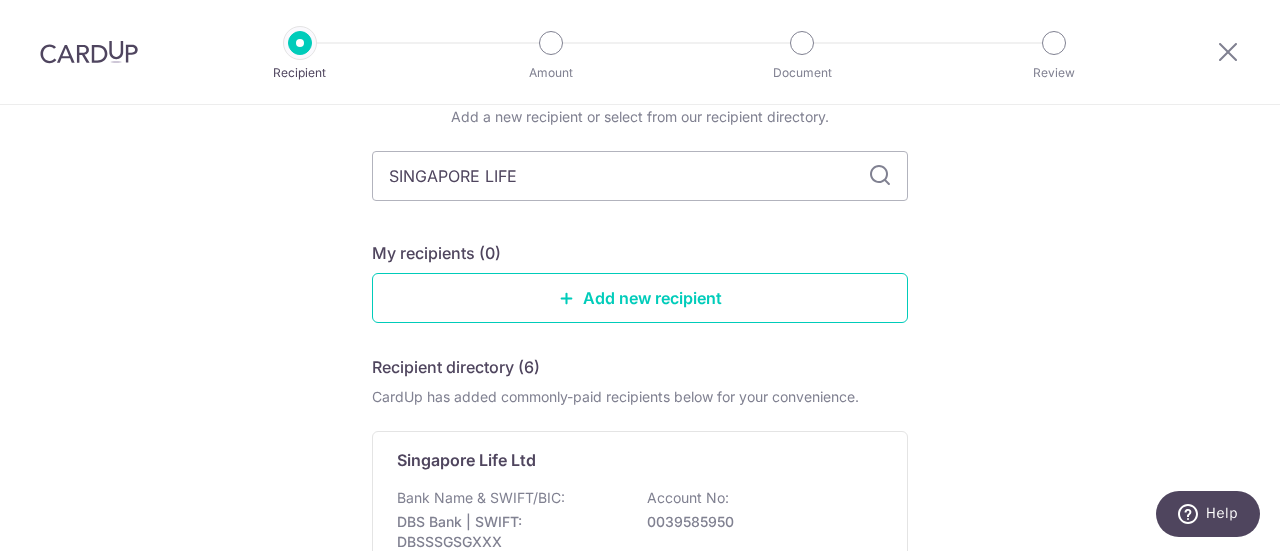 scroll, scrollTop: 187, scrollLeft: 0, axis: vertical 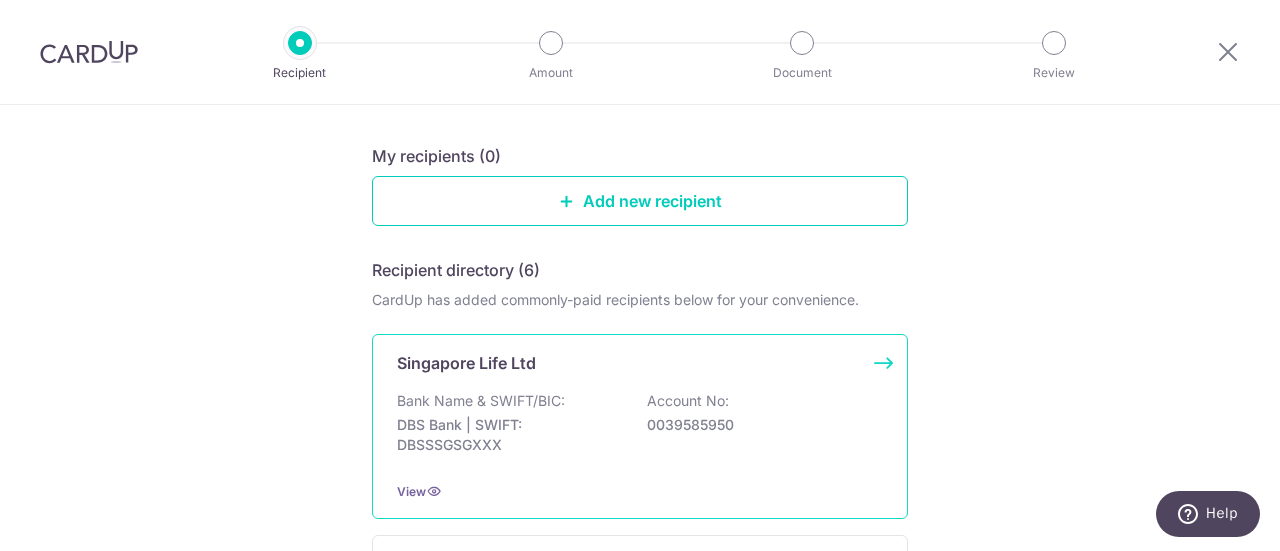 click on "[COUNTRY] Life Ltd
Bank Name & SWIFT/BIC:
DBS Bank | SWIFT: DBSSSGSGXXX
Account No:
[ACCOUNT_NUMBER]
View" at bounding box center (640, 426) 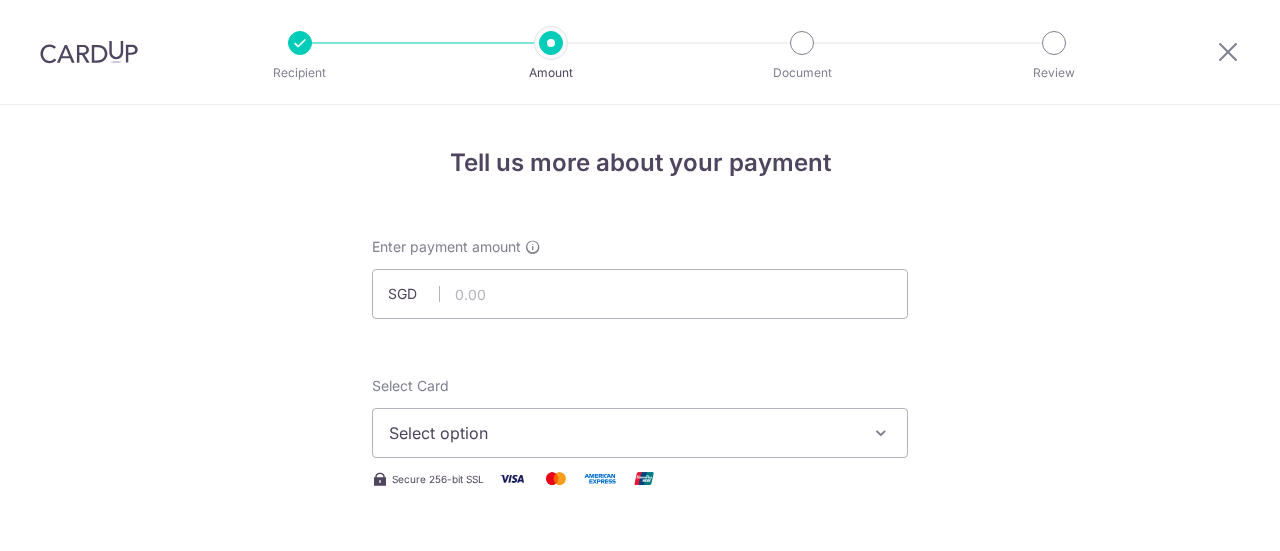 scroll, scrollTop: 0, scrollLeft: 0, axis: both 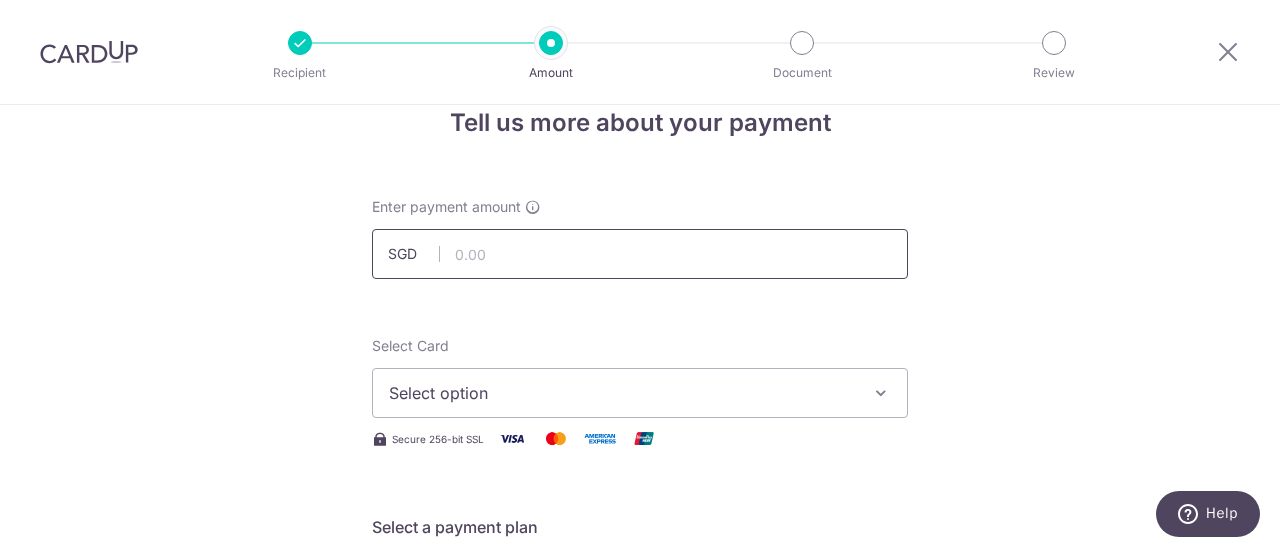click at bounding box center [640, 254] 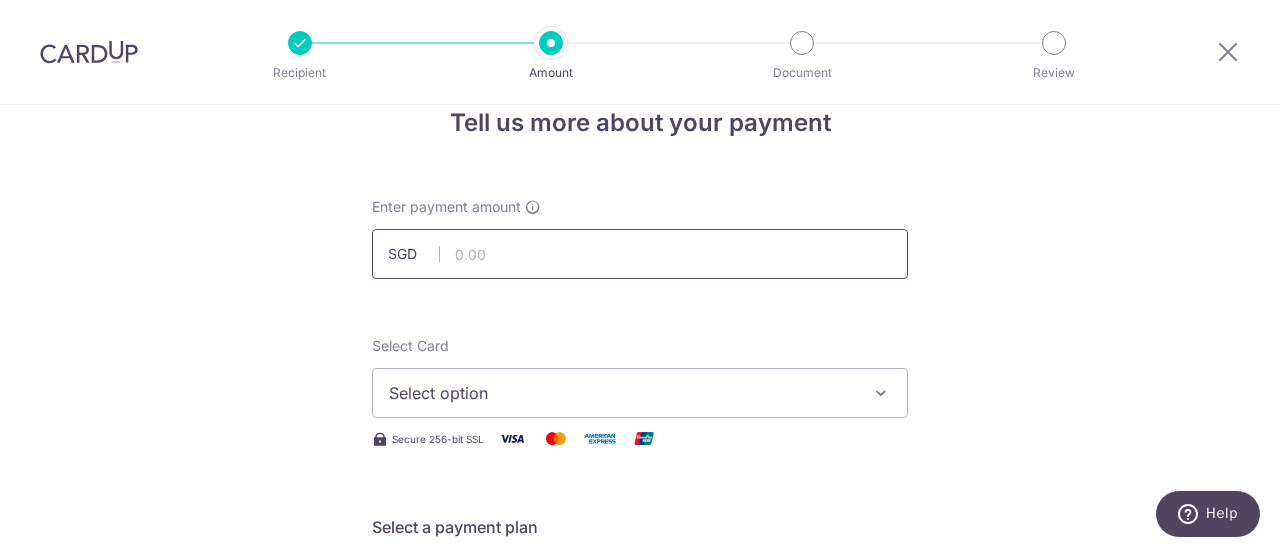 paste on "3,867.00" 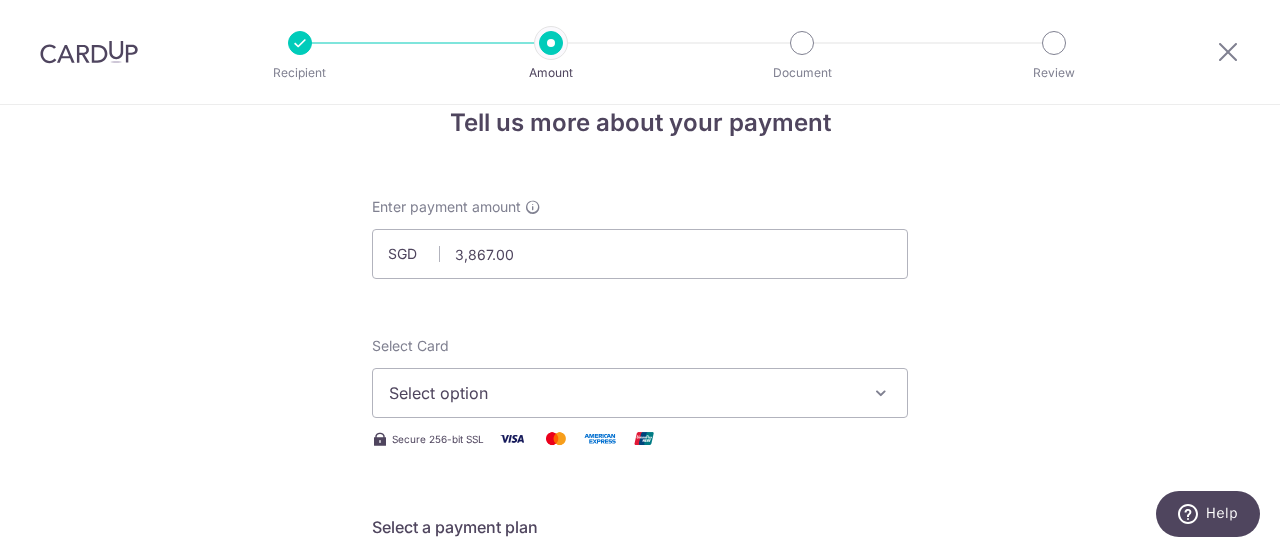 type on "3,867.00" 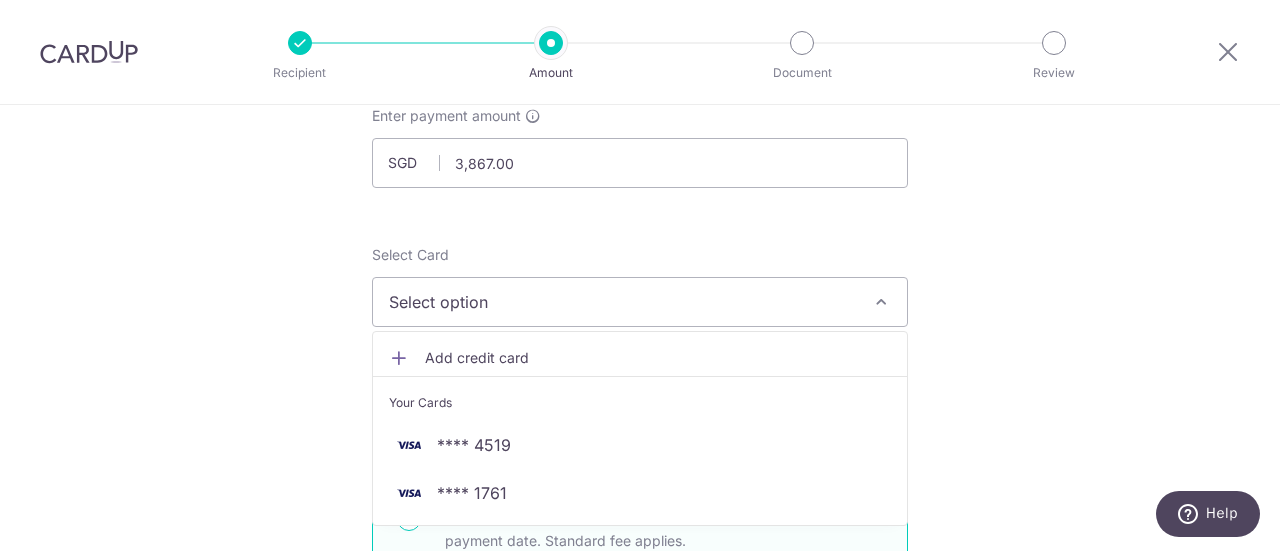 scroll, scrollTop: 132, scrollLeft: 0, axis: vertical 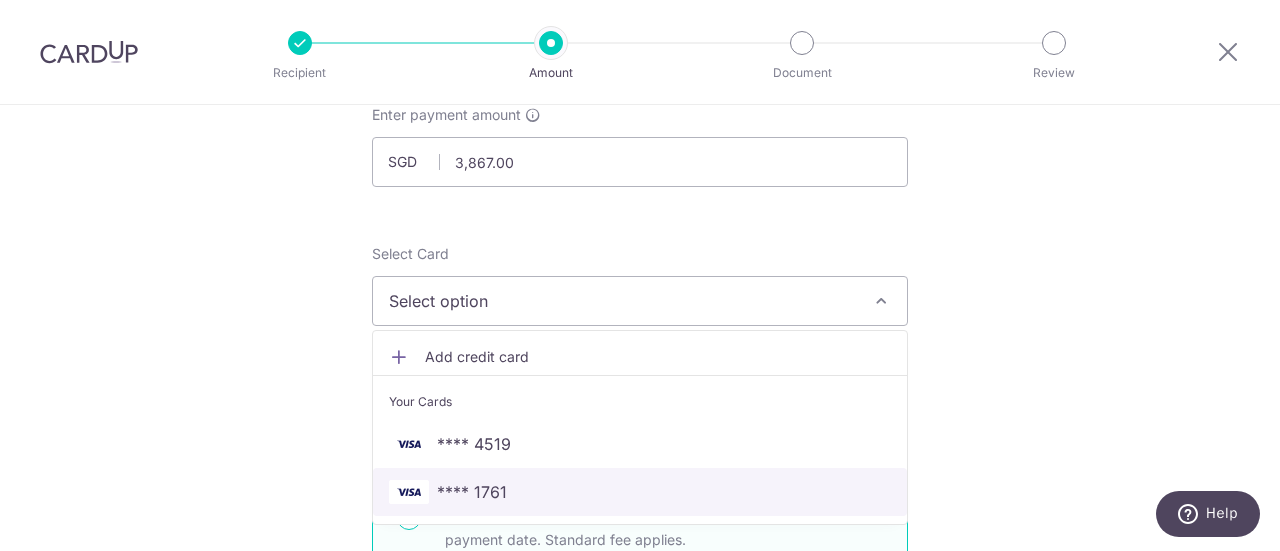 click on "**** 1761" at bounding box center [472, 492] 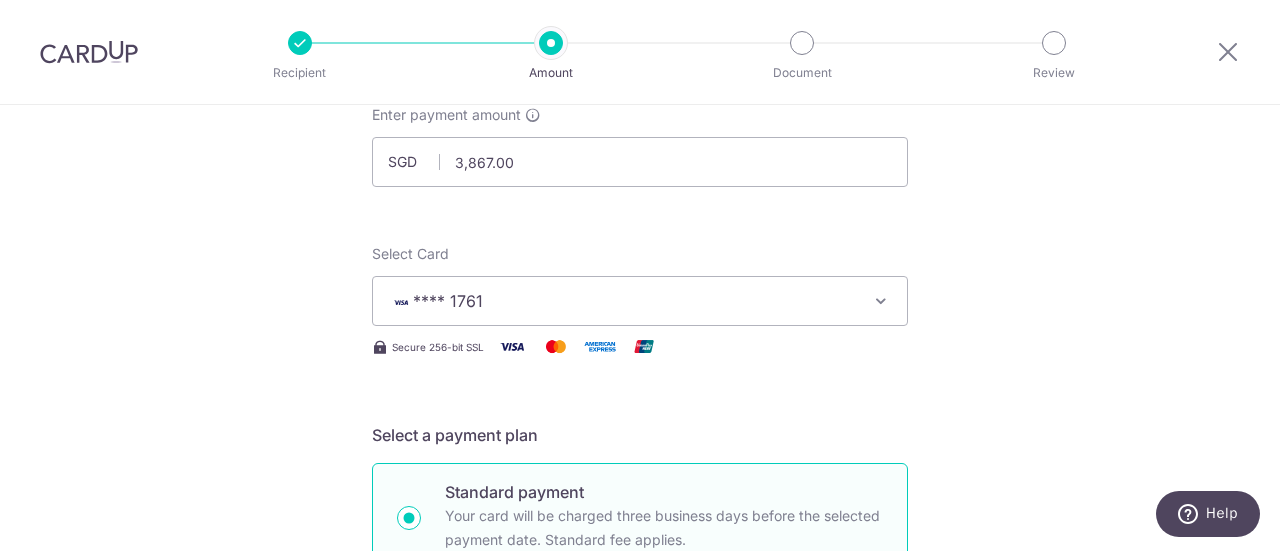 click on "Tell us more about your payment
Enter payment amount
SGD
3,867.00
3867.00
Select Card
**** 1761
Add credit card
Your Cards
**** 4519
**** 1761
Secure 256-bit SSL
Text
New card details
Card
Secure 256-bit SSL" at bounding box center (640, 877) 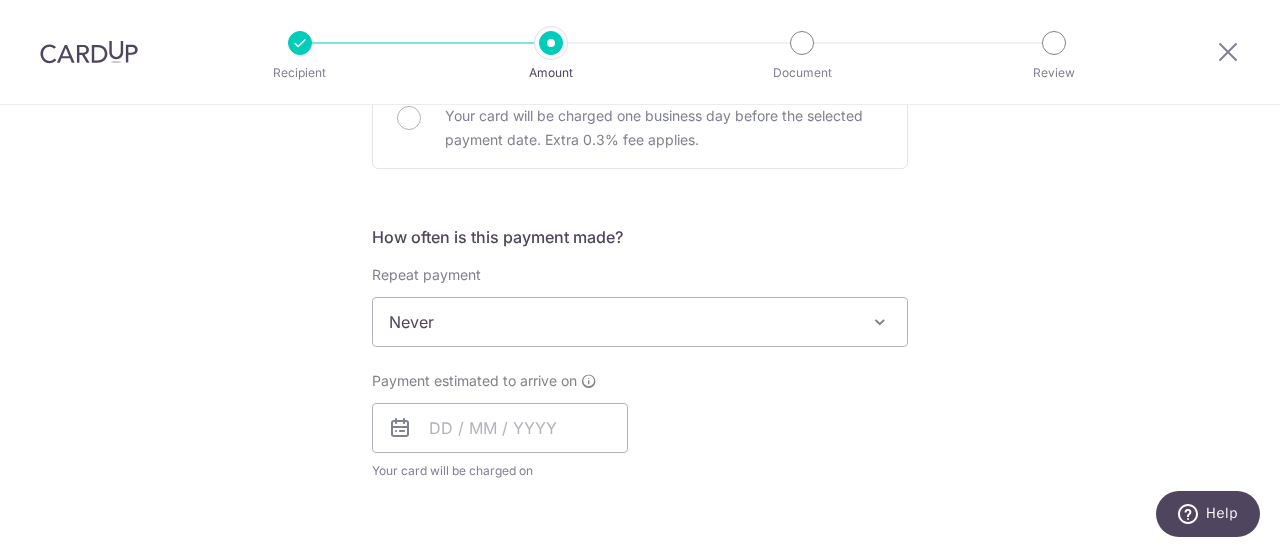 scroll, scrollTop: 692, scrollLeft: 0, axis: vertical 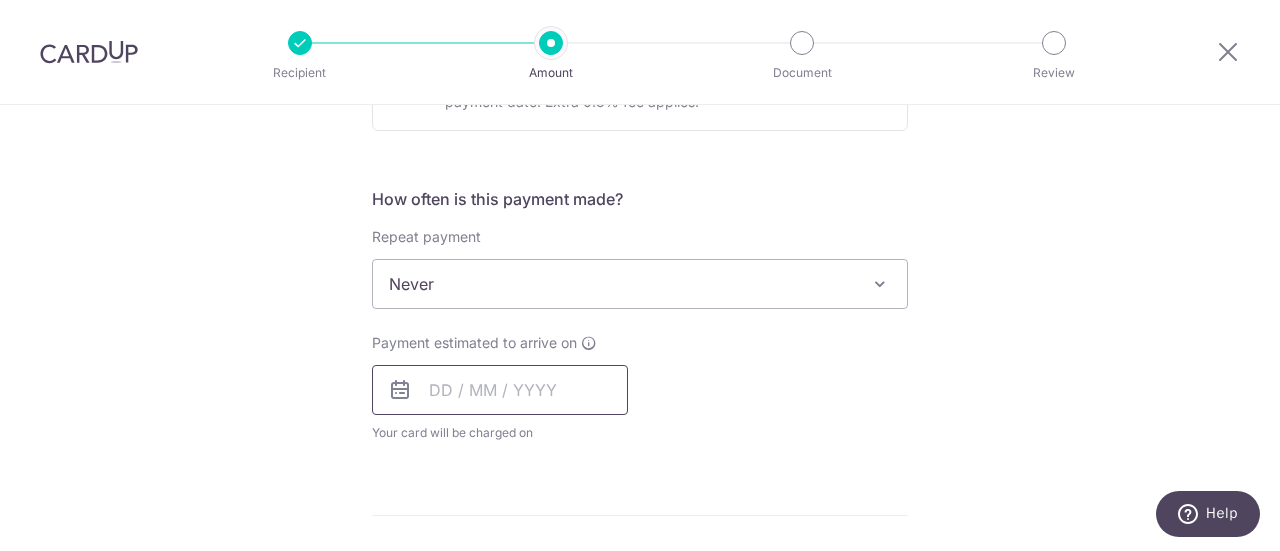 click at bounding box center (500, 390) 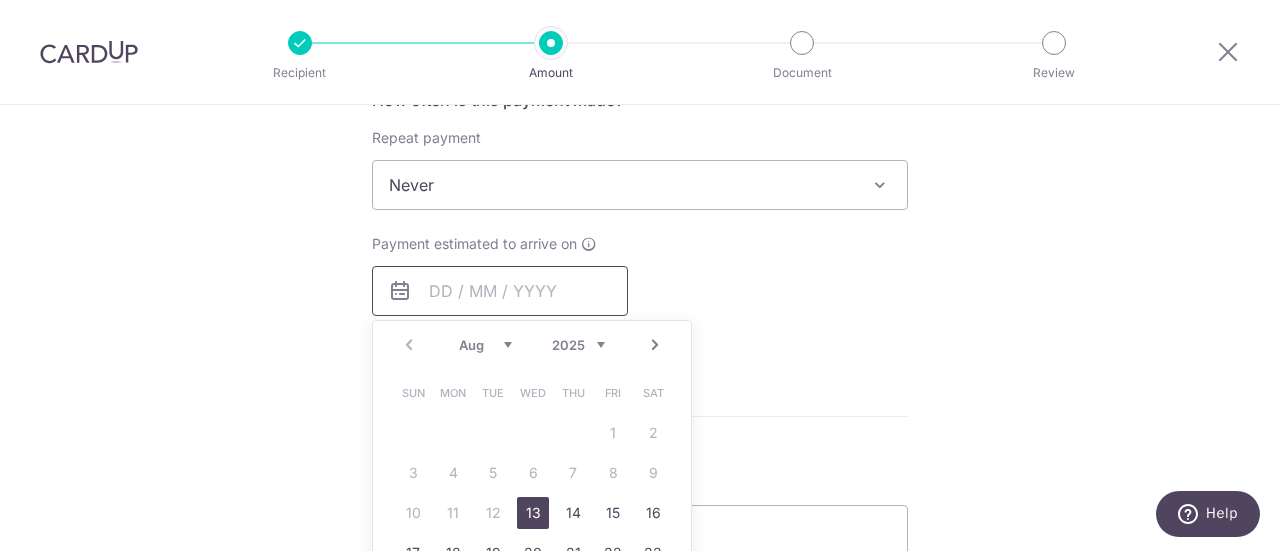 scroll, scrollTop: 793, scrollLeft: 0, axis: vertical 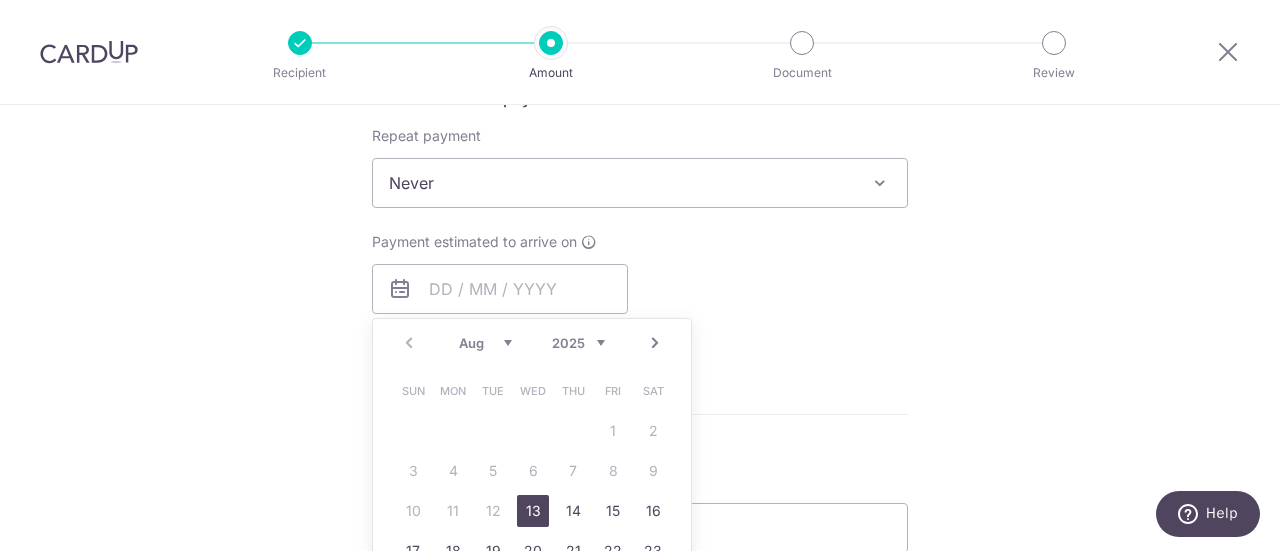 drag, startPoint x: 522, startPoint y: 507, endPoint x: 300, endPoint y: 347, distance: 273.6494 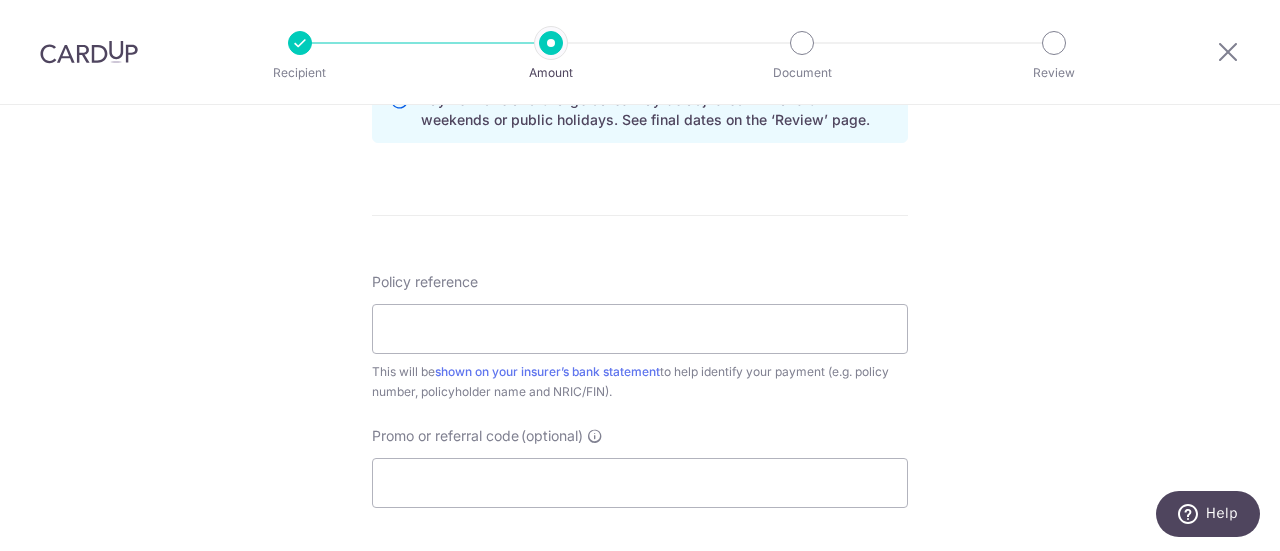 scroll, scrollTop: 1101, scrollLeft: 0, axis: vertical 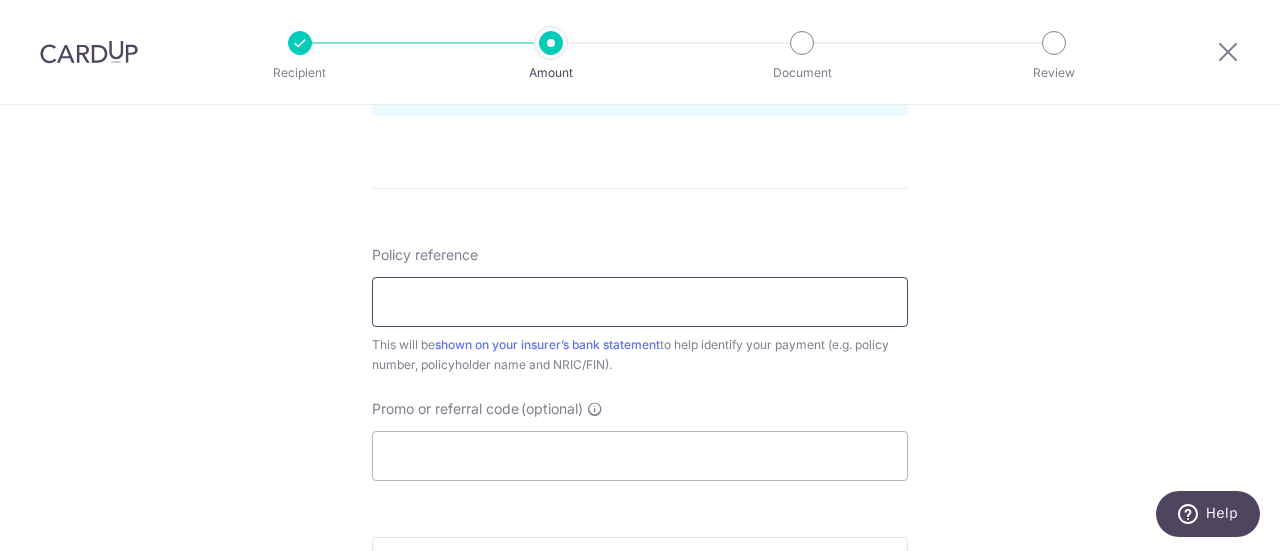 click on "Policy reference" at bounding box center [640, 302] 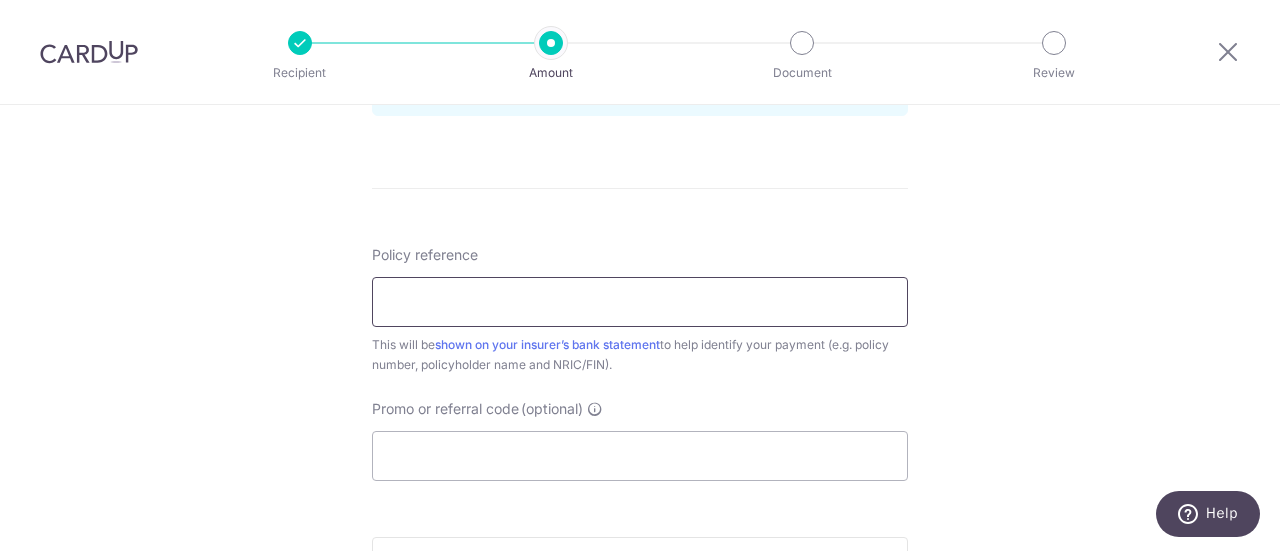 type on "33333323" 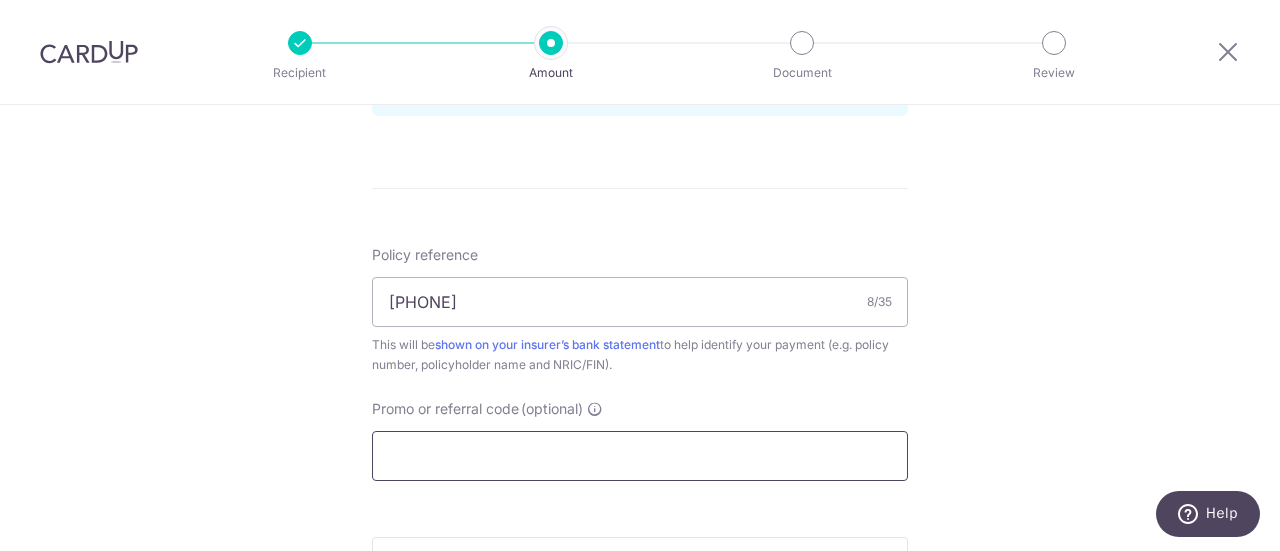 click on "Promo or referral code
(optional)" at bounding box center (640, 456) 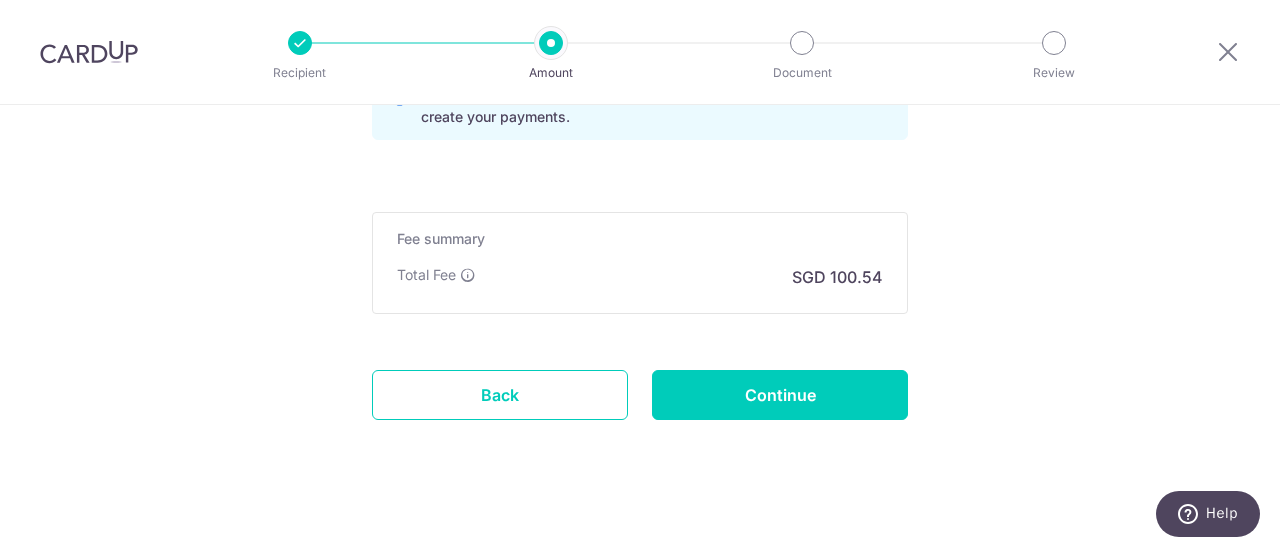 scroll, scrollTop: 1517, scrollLeft: 0, axis: vertical 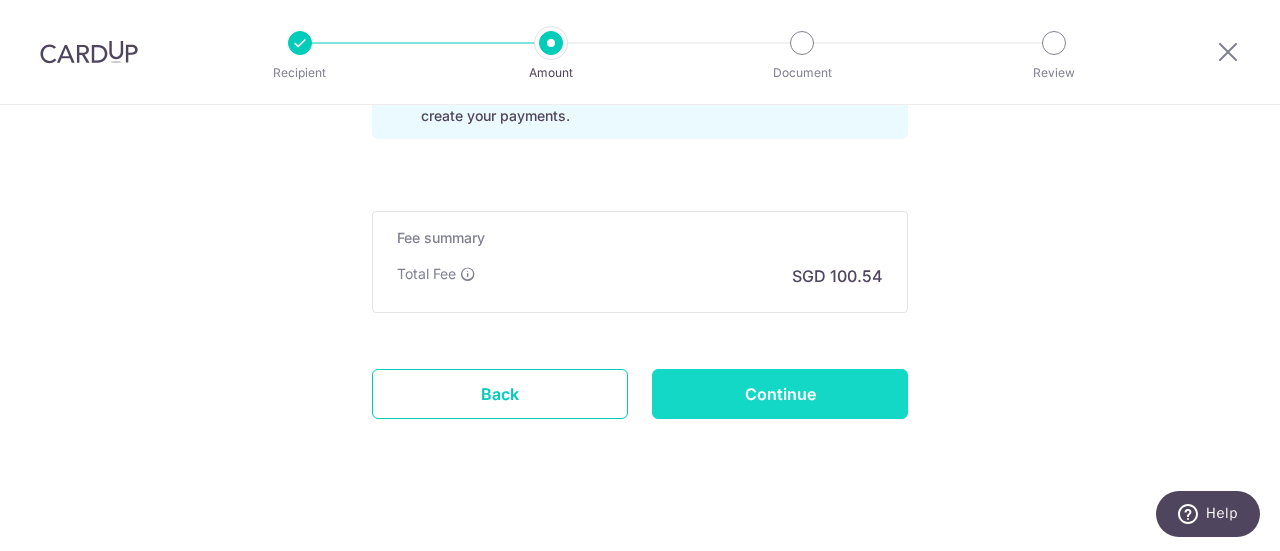 type on "OFF25" 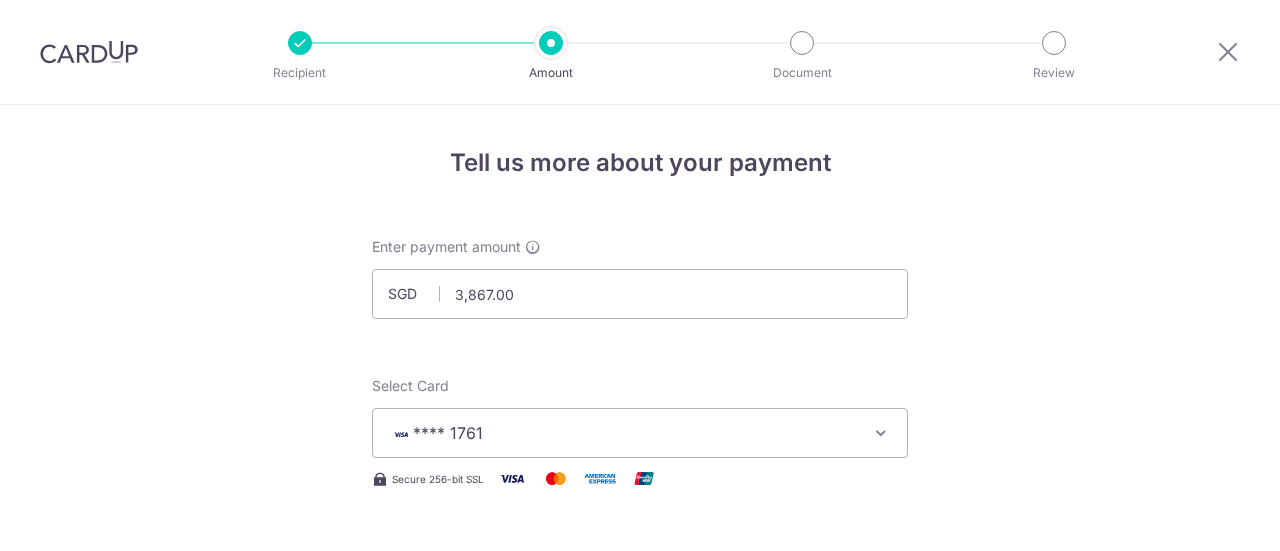 scroll, scrollTop: 0, scrollLeft: 0, axis: both 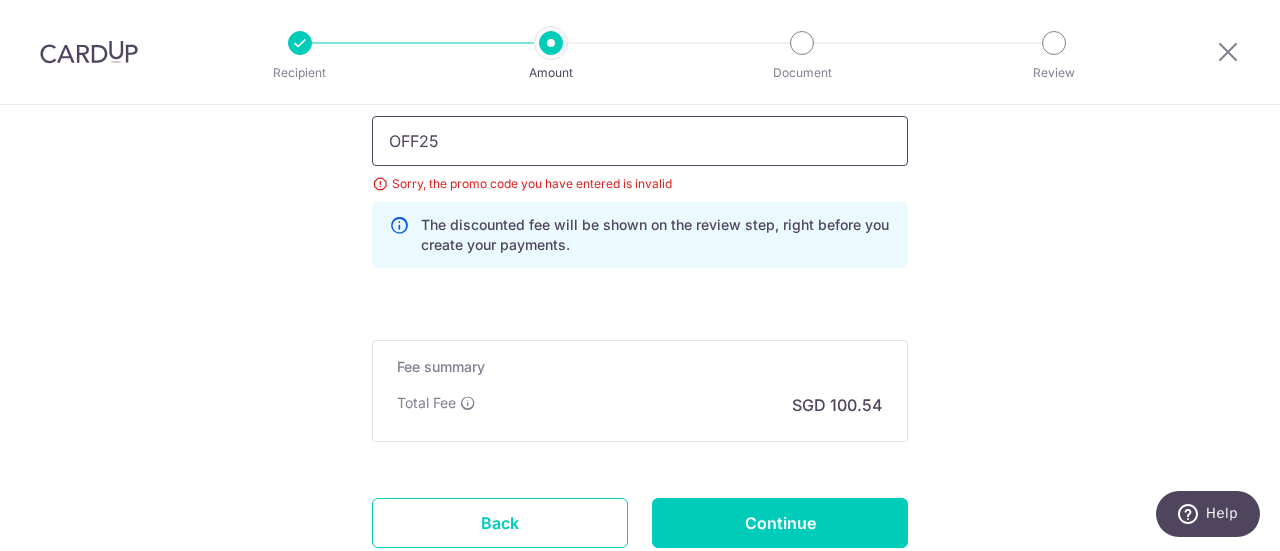click on "OFF25" at bounding box center (640, 141) 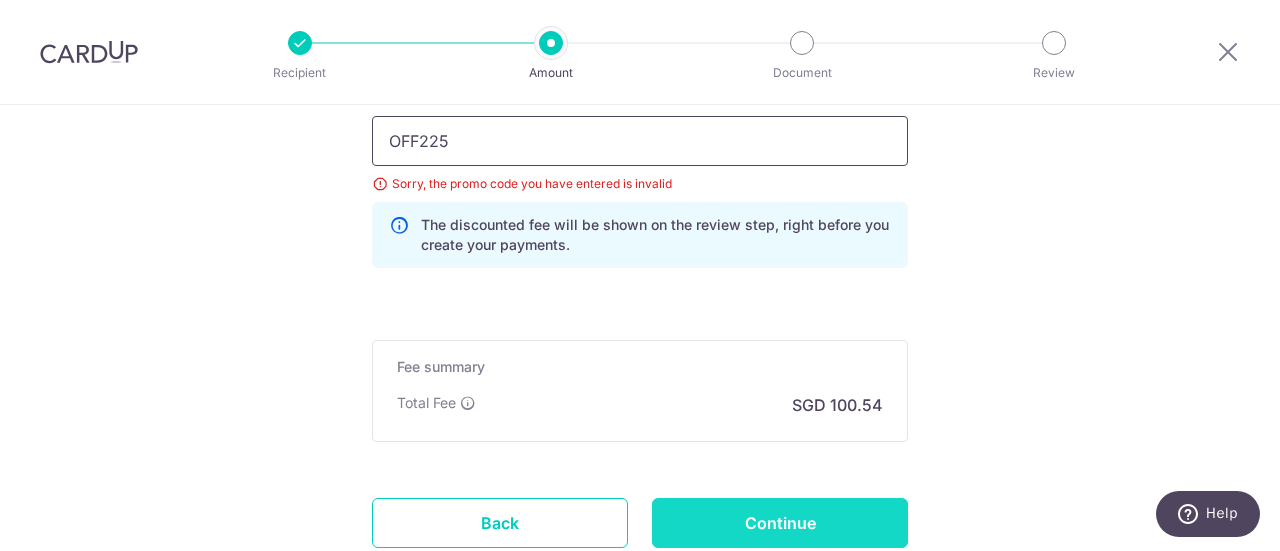 type on "OFF225" 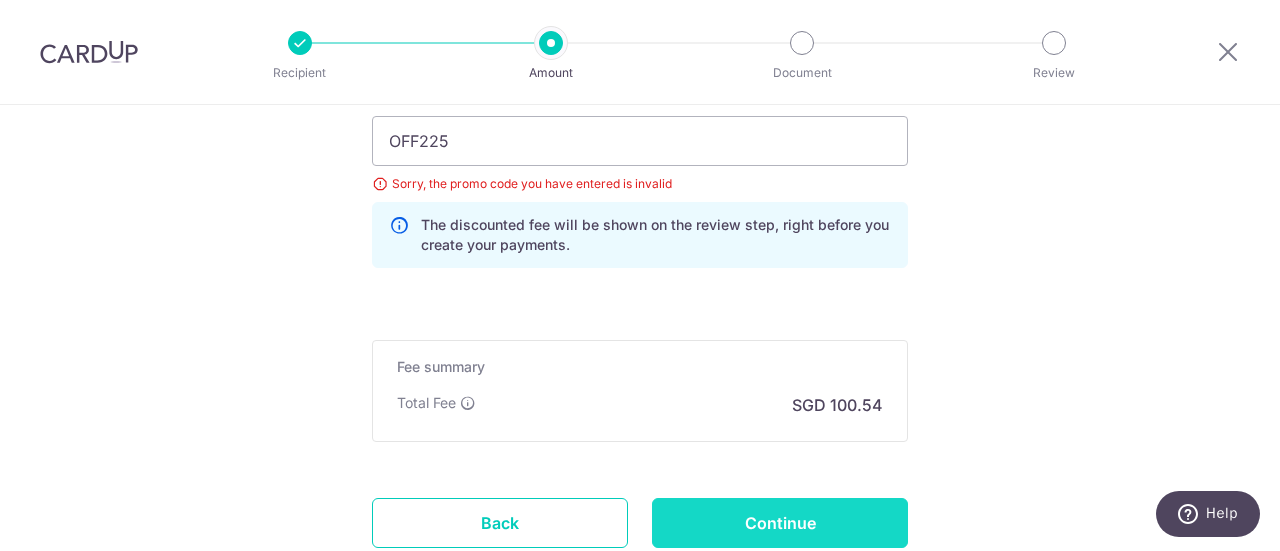 click on "Continue" at bounding box center [780, 523] 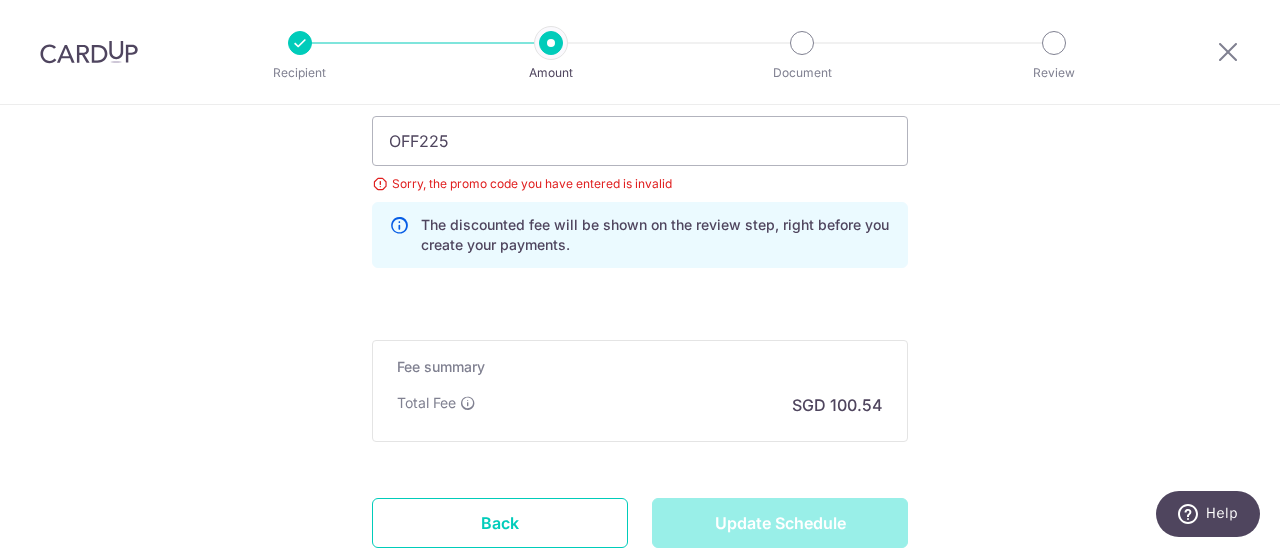 scroll, scrollTop: 1282, scrollLeft: 0, axis: vertical 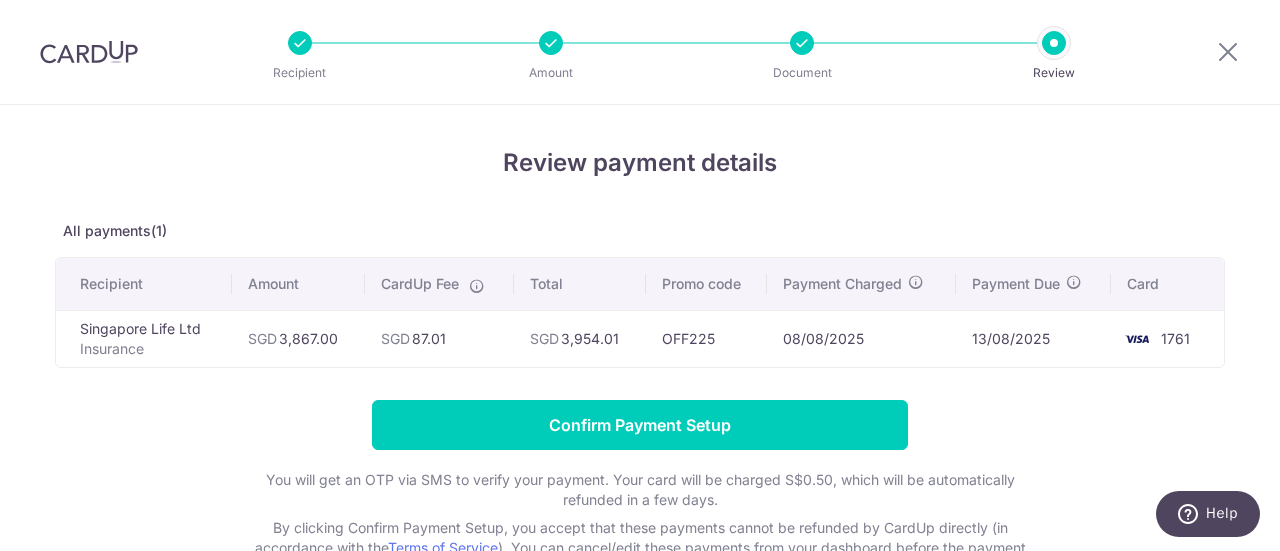 click at bounding box center (1228, 52) 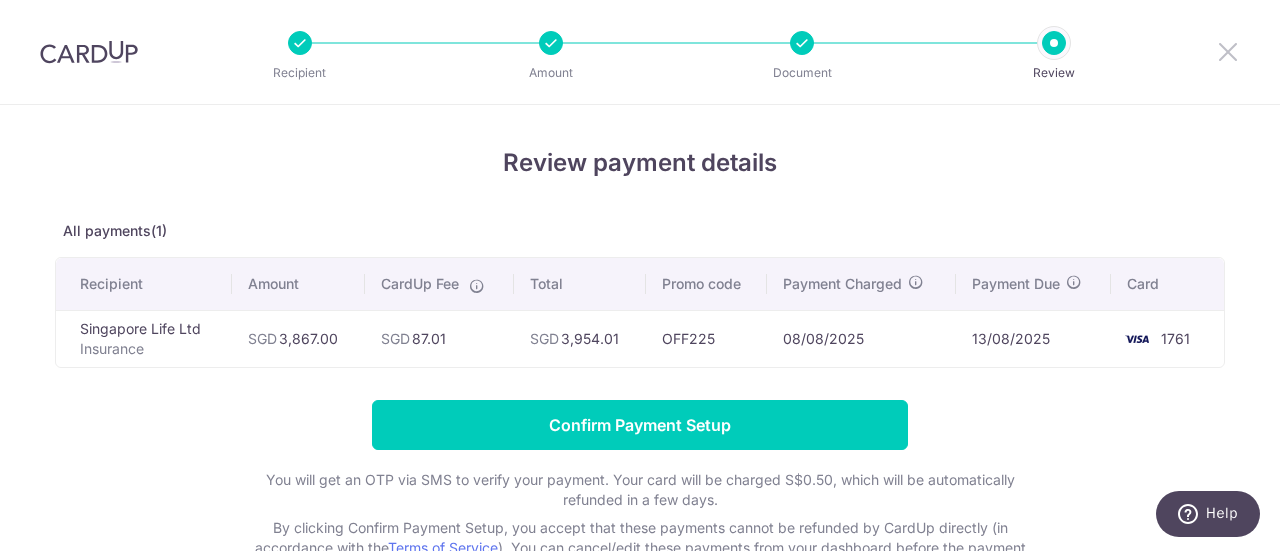 click at bounding box center (1228, 51) 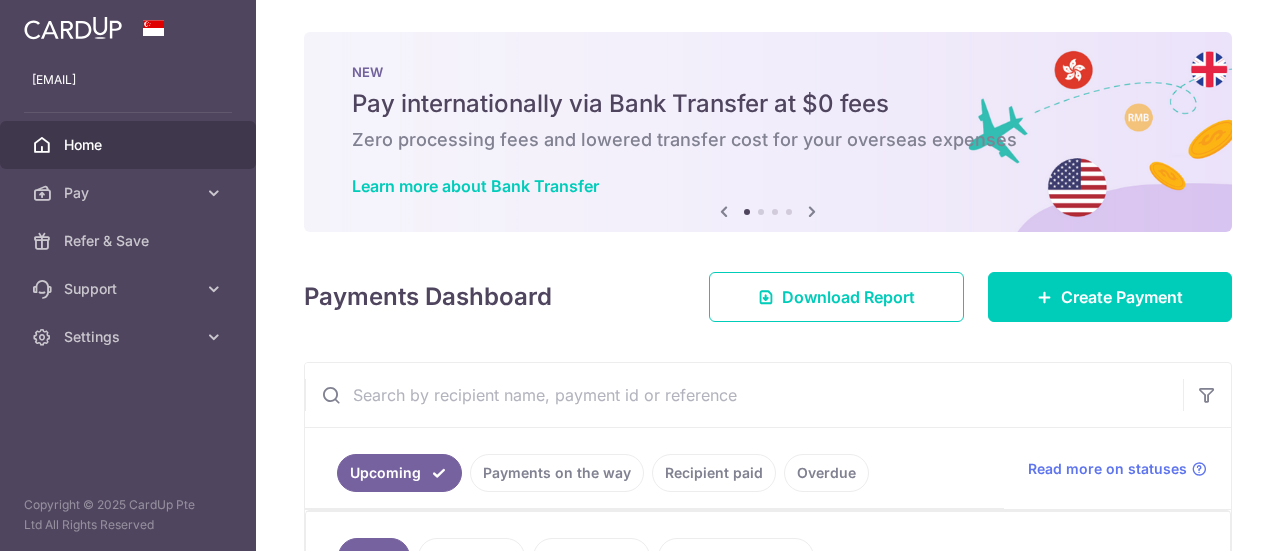 scroll, scrollTop: 0, scrollLeft: 0, axis: both 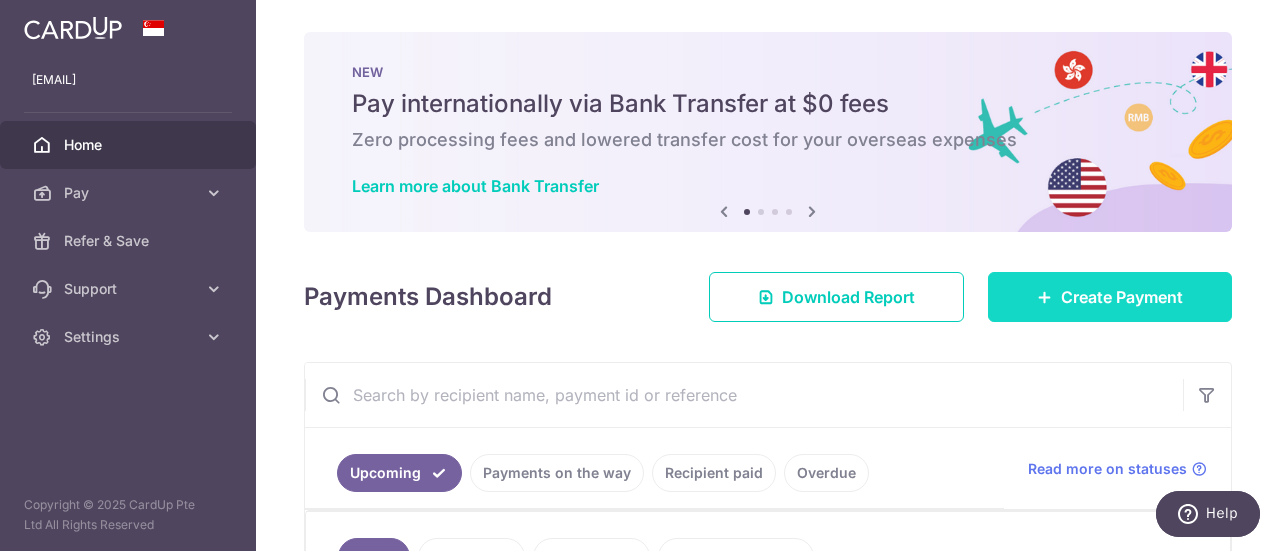 click on "Create Payment" at bounding box center (1110, 297) 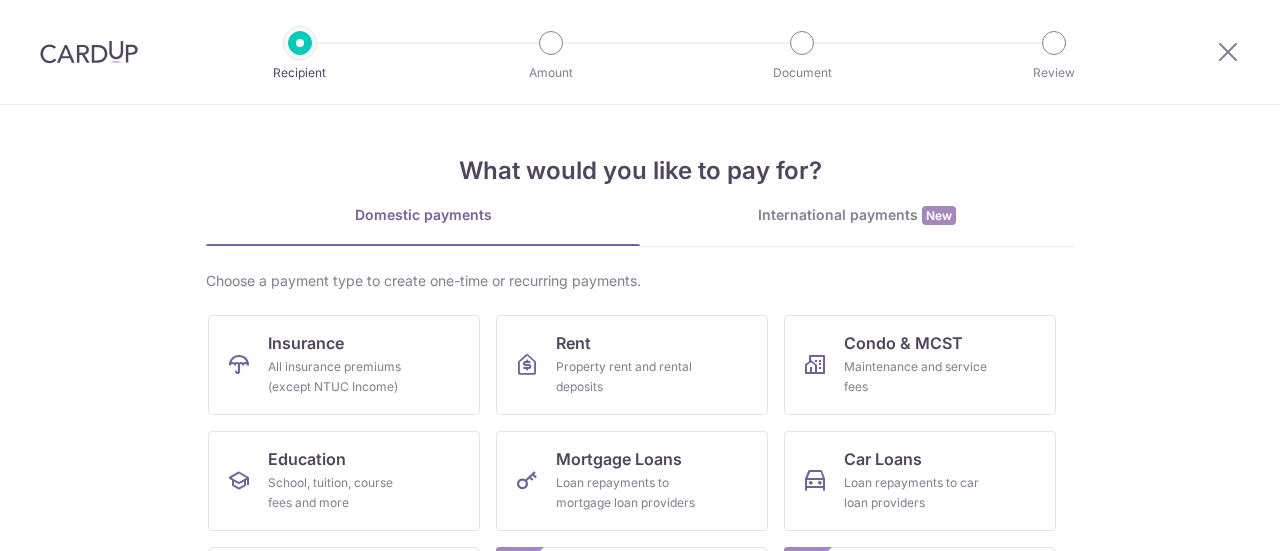 scroll, scrollTop: 0, scrollLeft: 0, axis: both 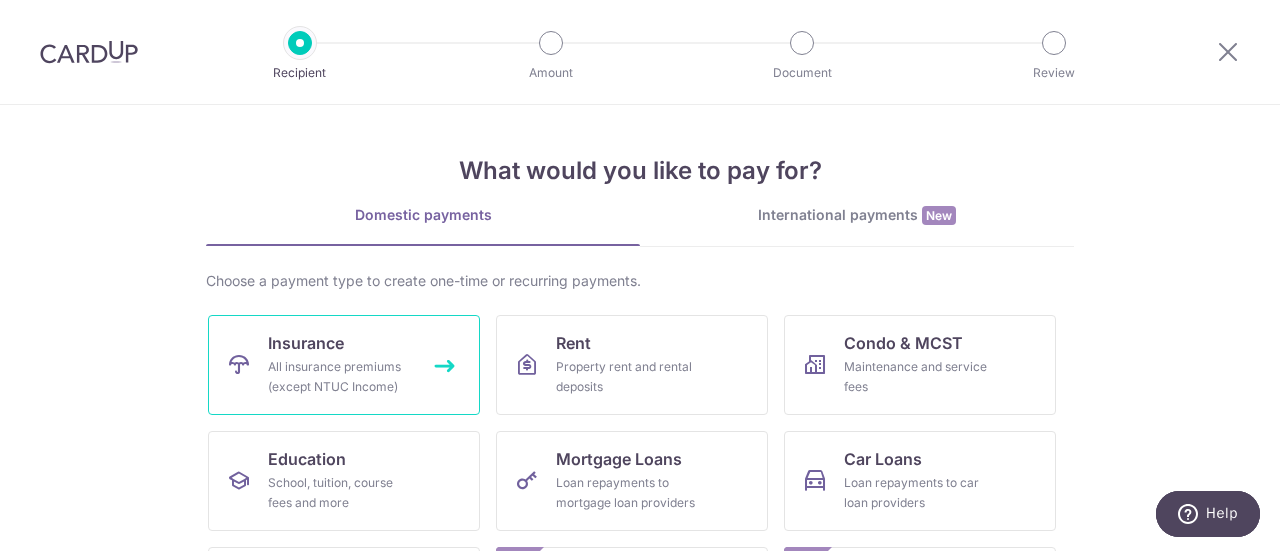 click on "All insurance premiums (except NTUC Income)" at bounding box center [340, 377] 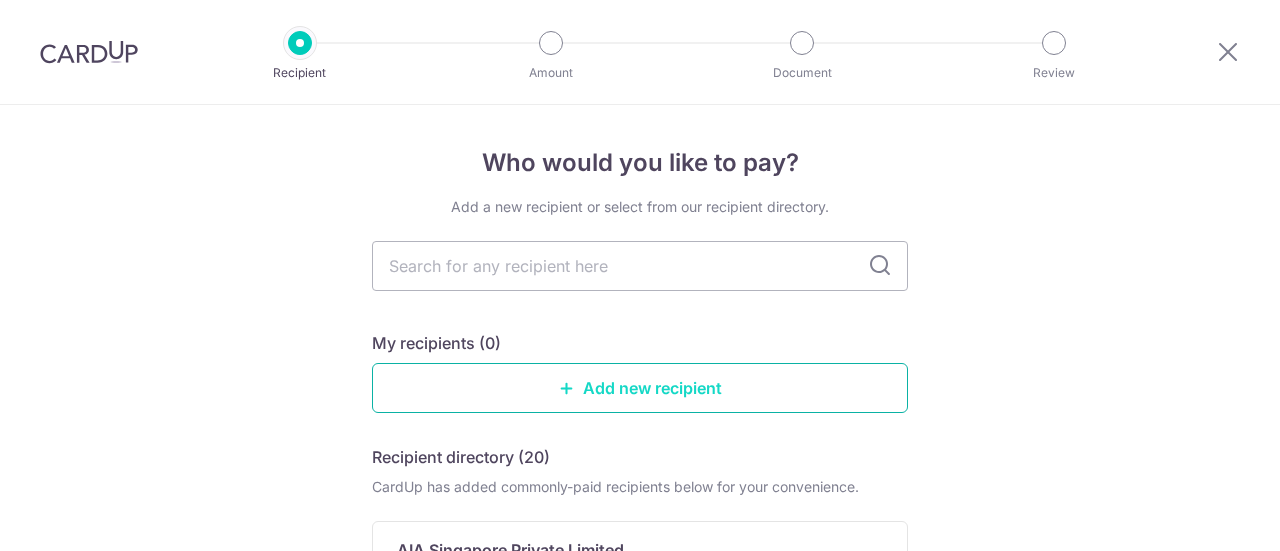 scroll, scrollTop: 0, scrollLeft: 0, axis: both 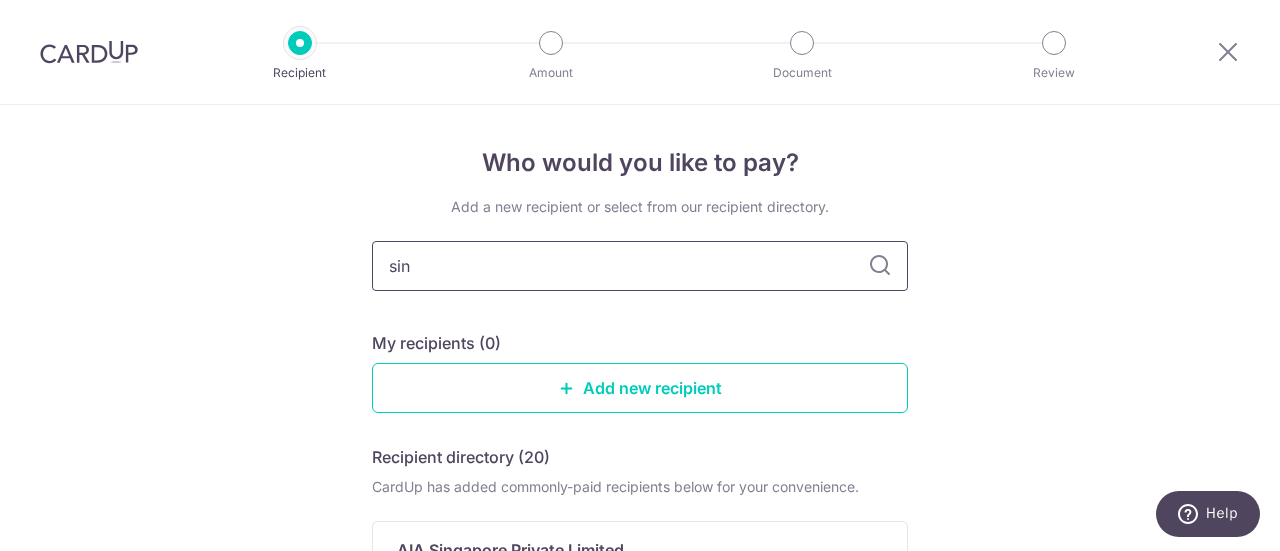 type on "sing" 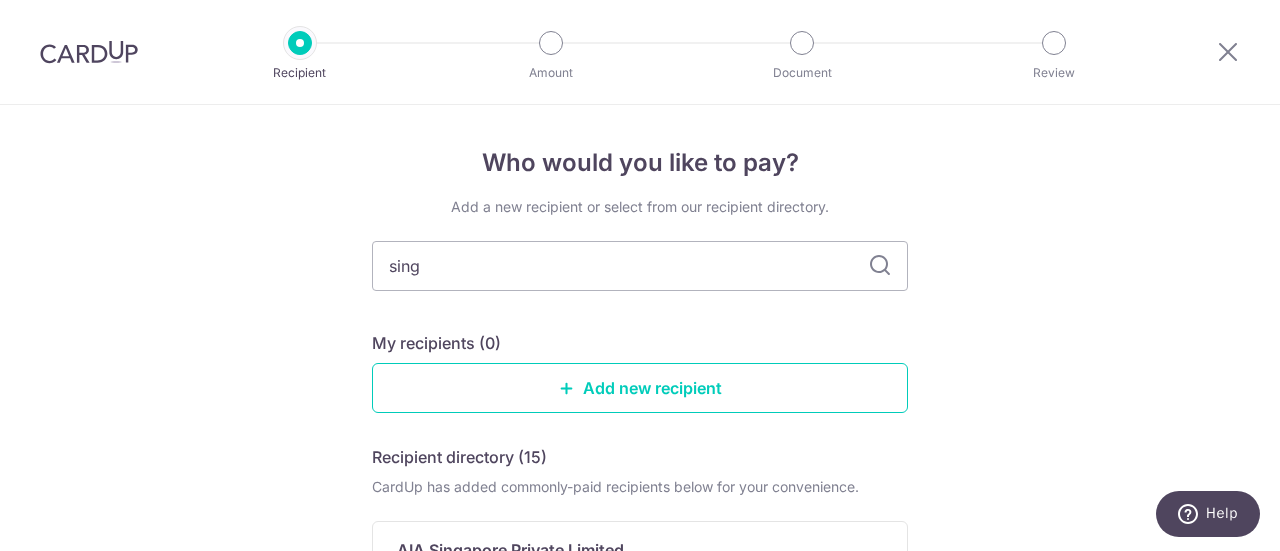 scroll, scrollTop: 139, scrollLeft: 0, axis: vertical 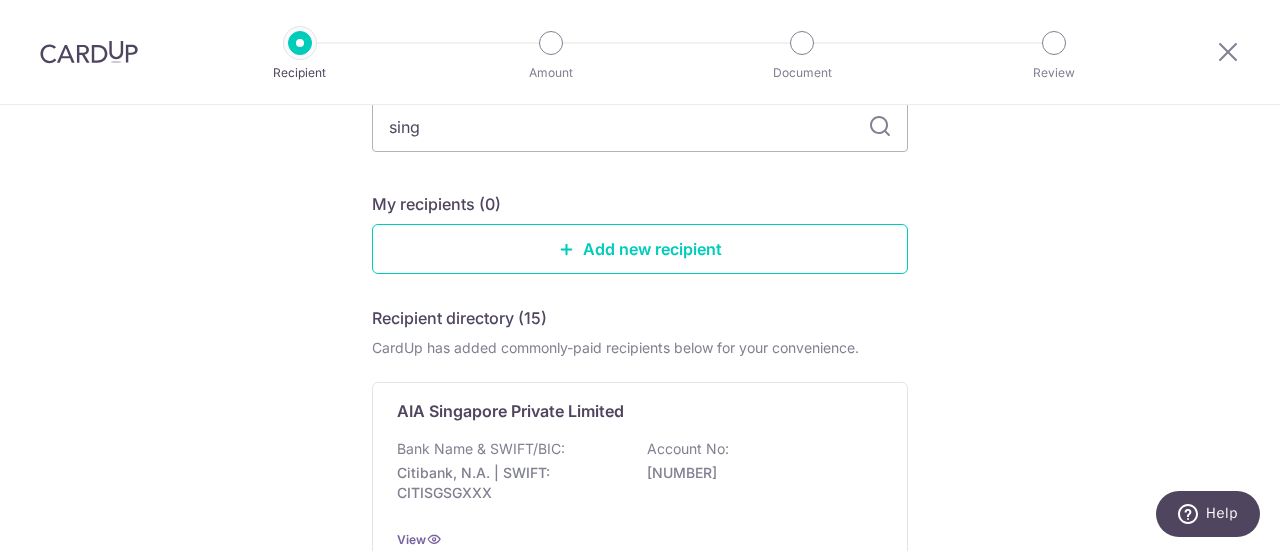 type on "singa" 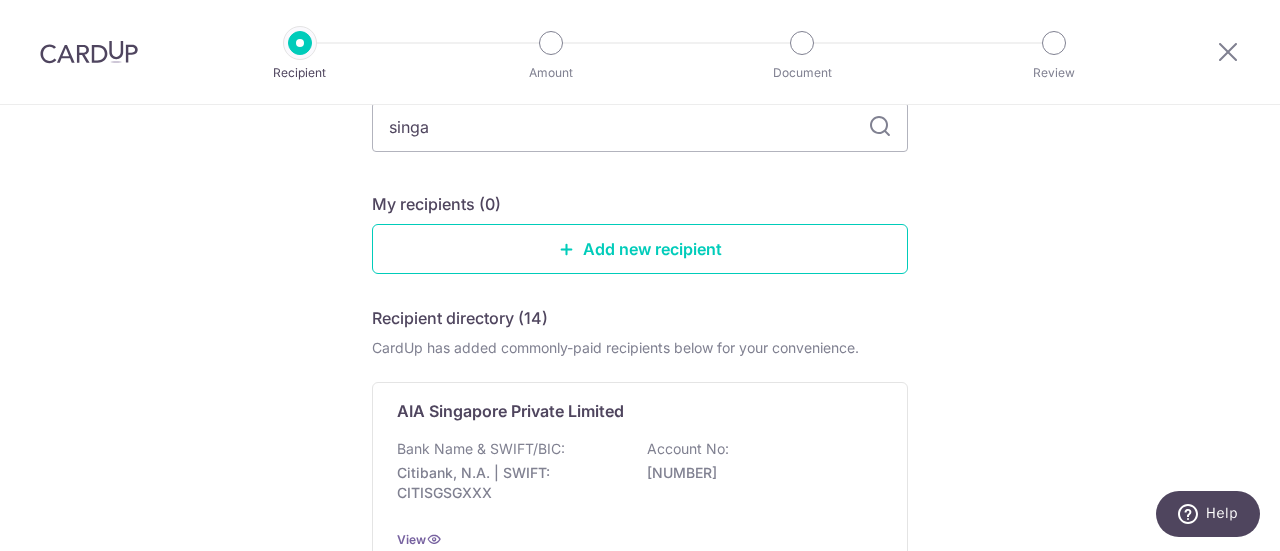 scroll, scrollTop: 136, scrollLeft: 0, axis: vertical 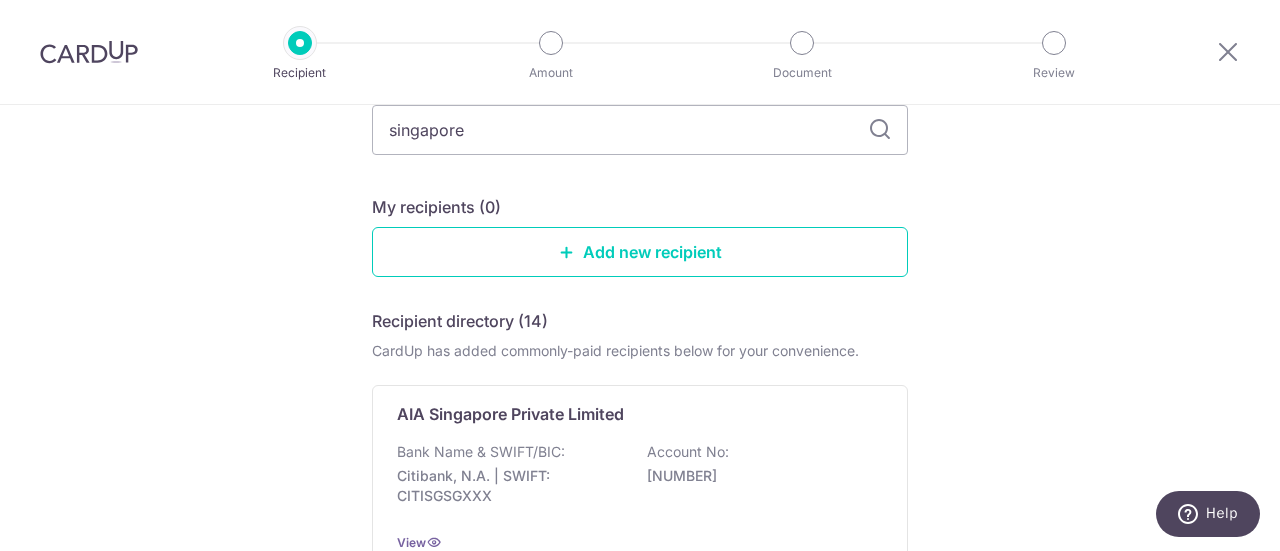 type on "[COUNTRY] l" 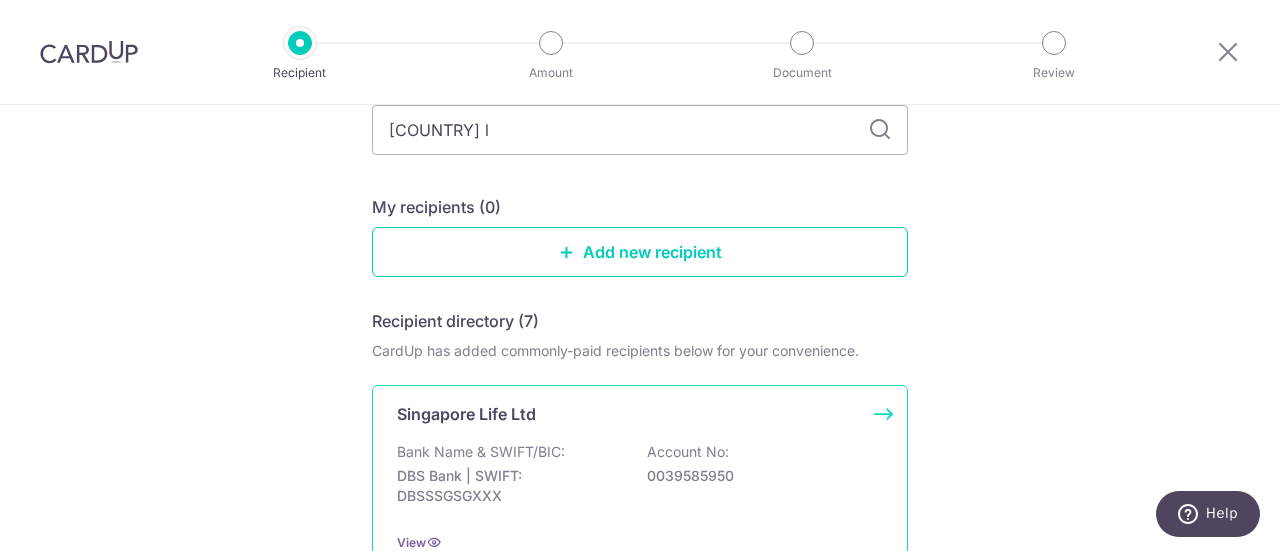 click on "Singapore Life Ltd
Bank Name & SWIFT/BIC:
DBS Bank | SWIFT: DBSSSGSGXXX
Account No:
[ACCOUNT_NUMBER]
View" at bounding box center [640, 477] 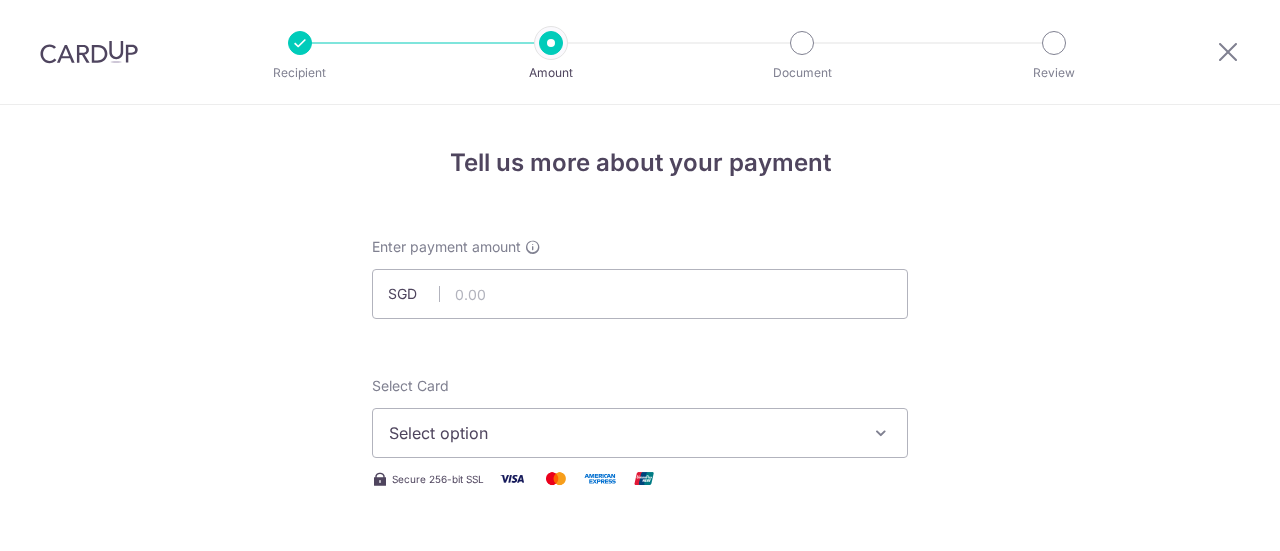 scroll, scrollTop: 0, scrollLeft: 0, axis: both 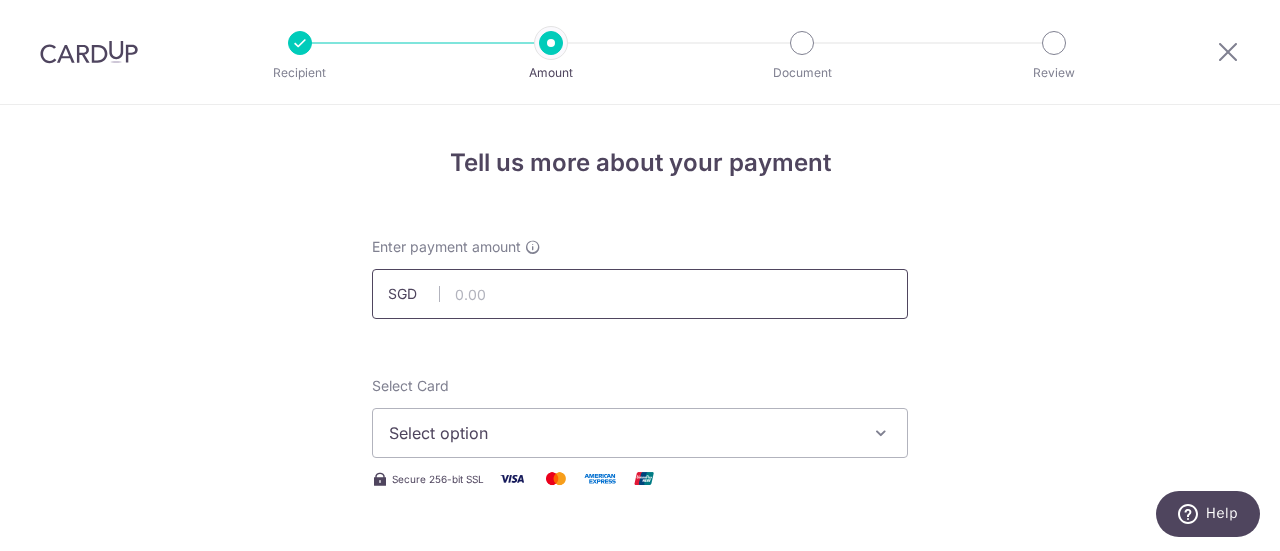 click at bounding box center (640, 294) 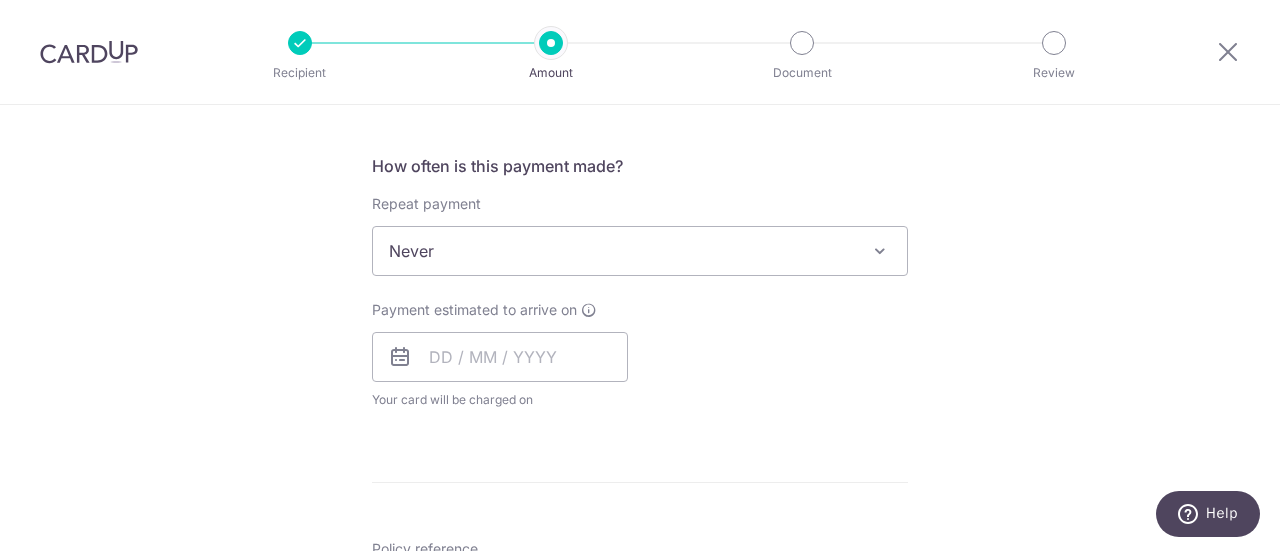 scroll, scrollTop: 726, scrollLeft: 0, axis: vertical 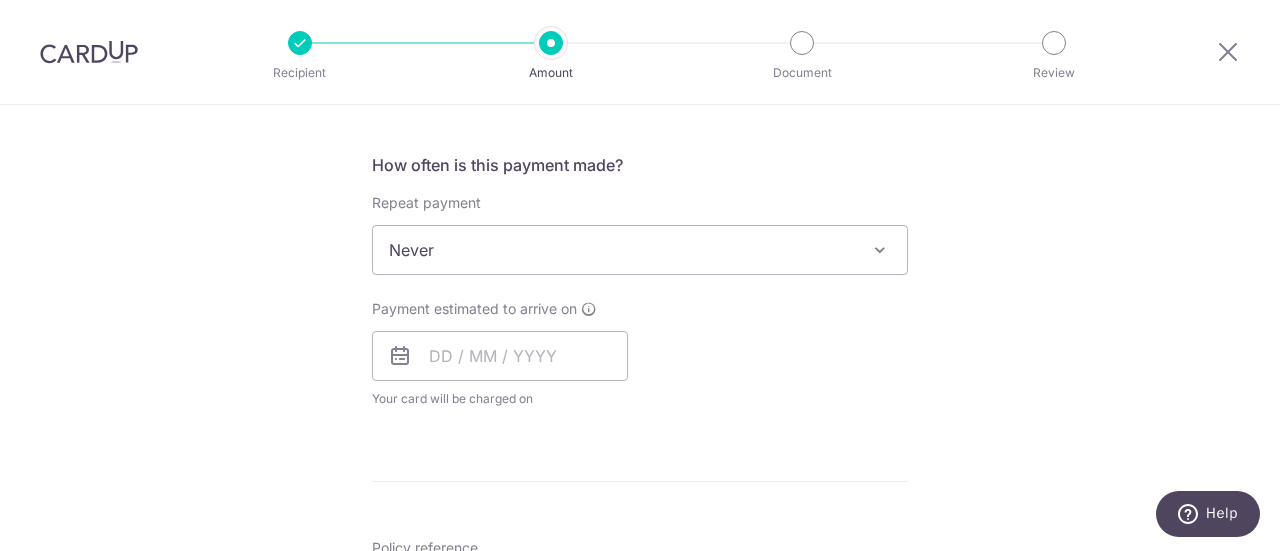 type on "6,664.00" 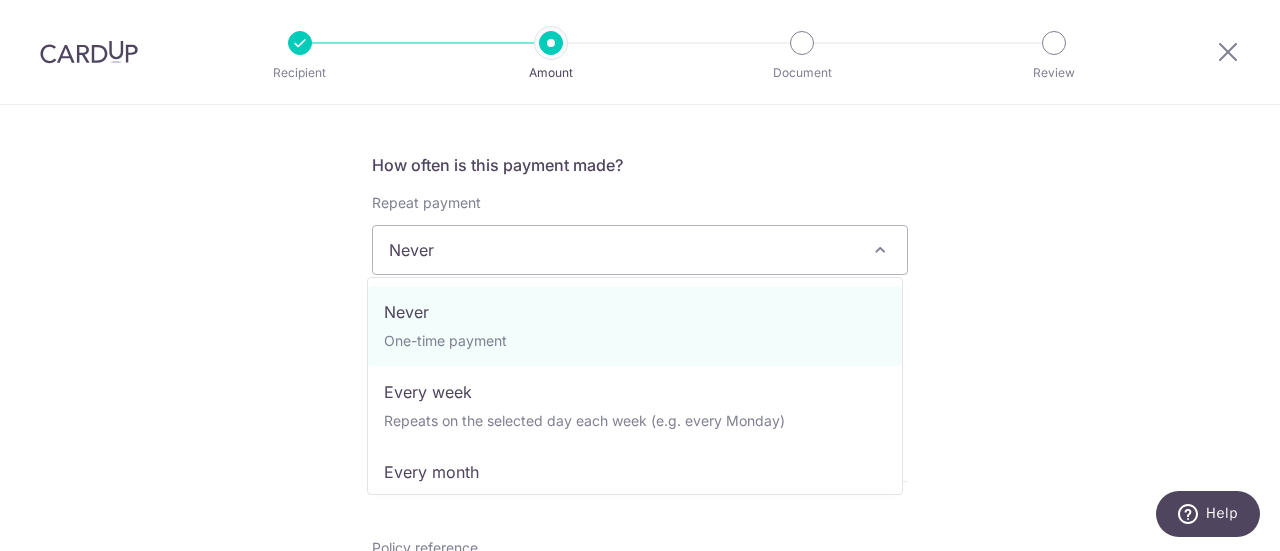 click on "Never" at bounding box center [640, 250] 